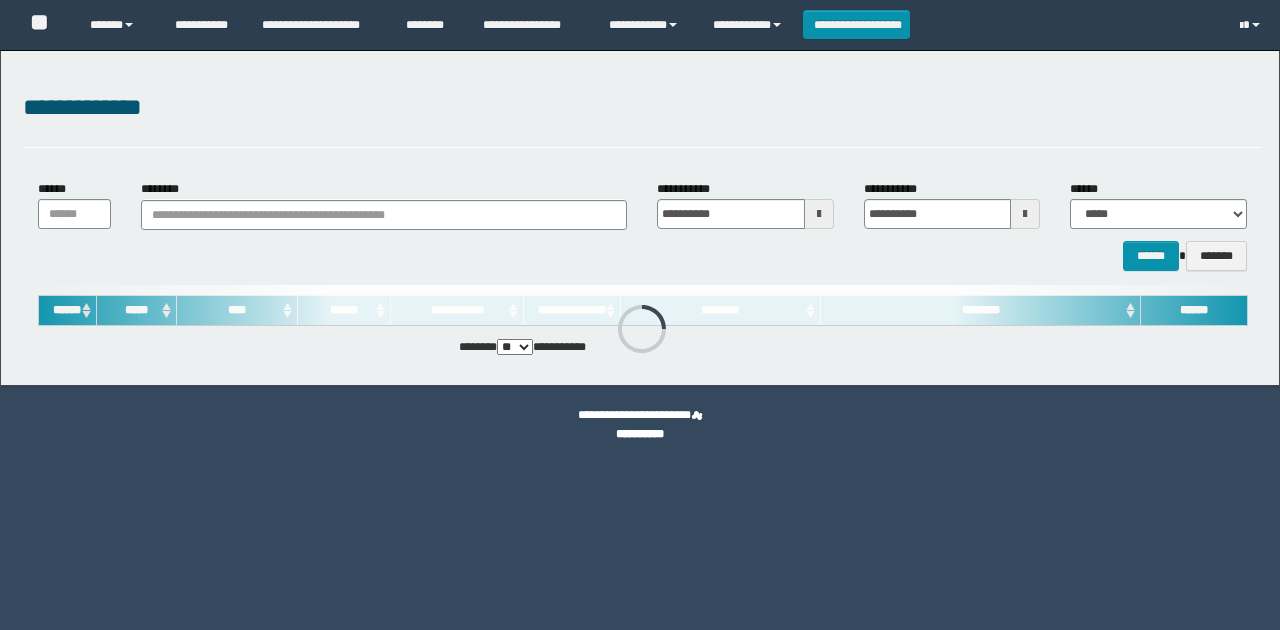 scroll, scrollTop: 0, scrollLeft: 0, axis: both 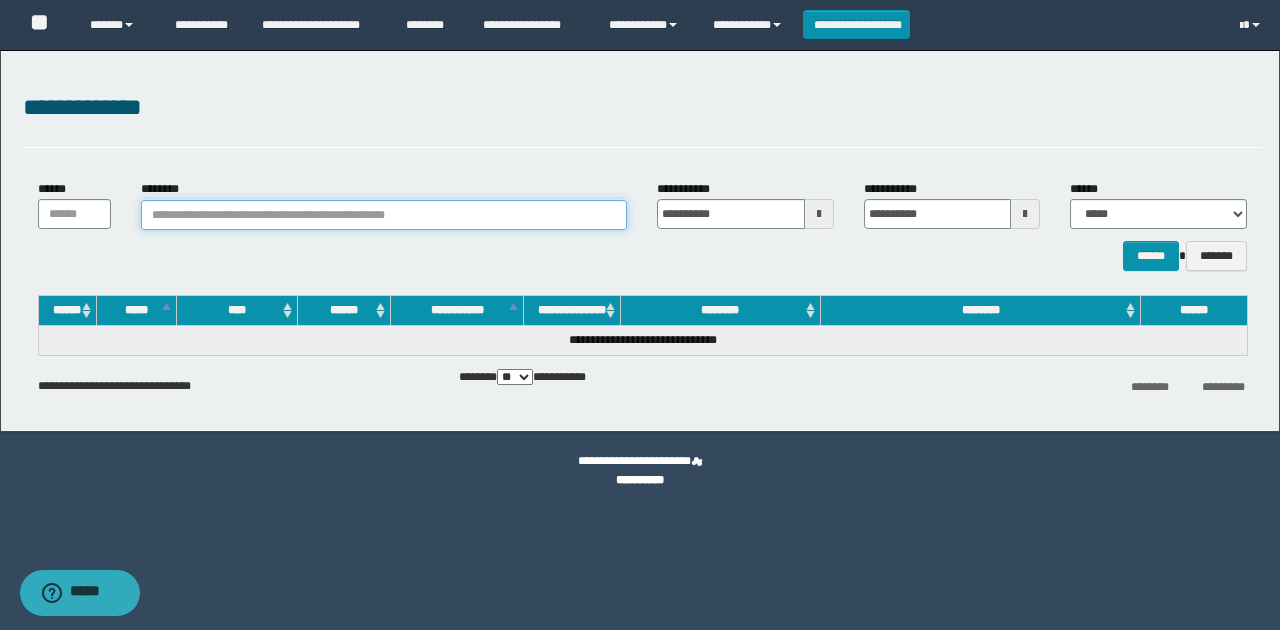 click on "********" at bounding box center (384, 215) 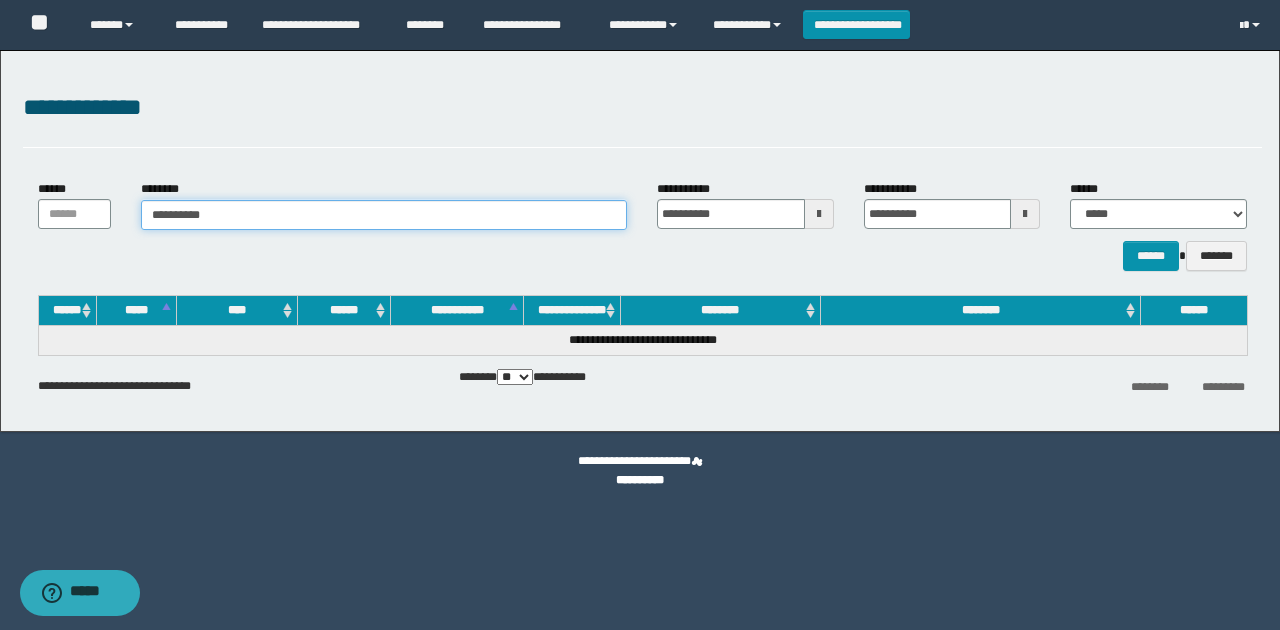 drag, startPoint x: 230, startPoint y: 214, endPoint x: 126, endPoint y: 220, distance: 104.172935 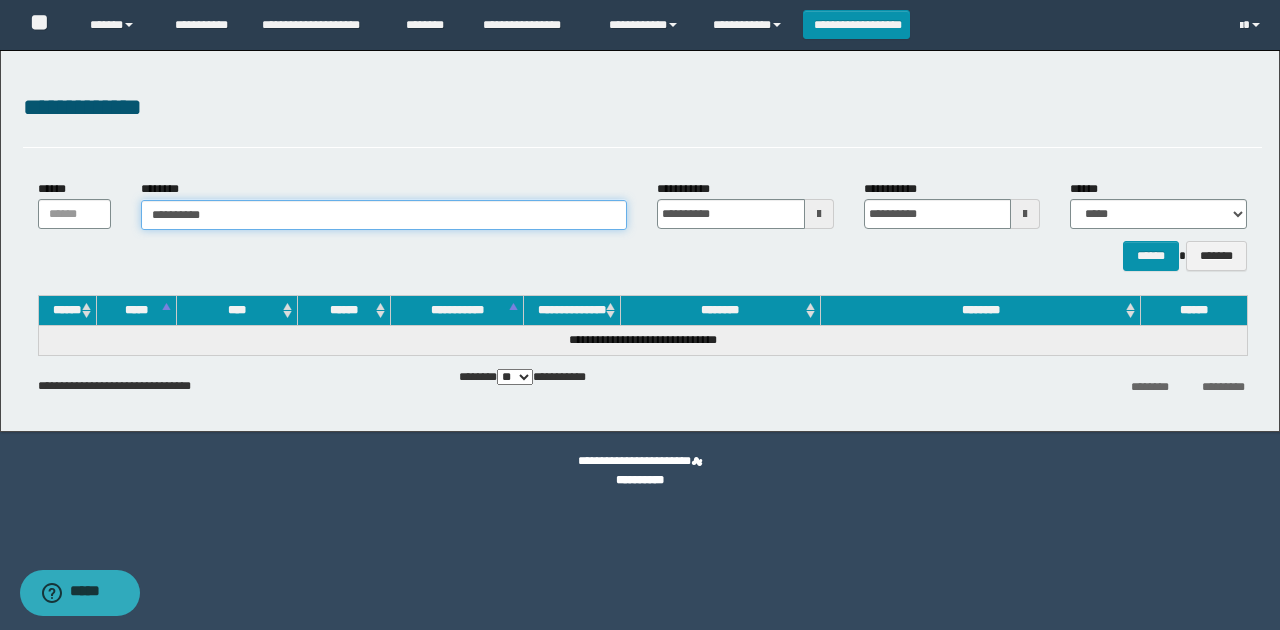 click on "**********" at bounding box center [384, 215] 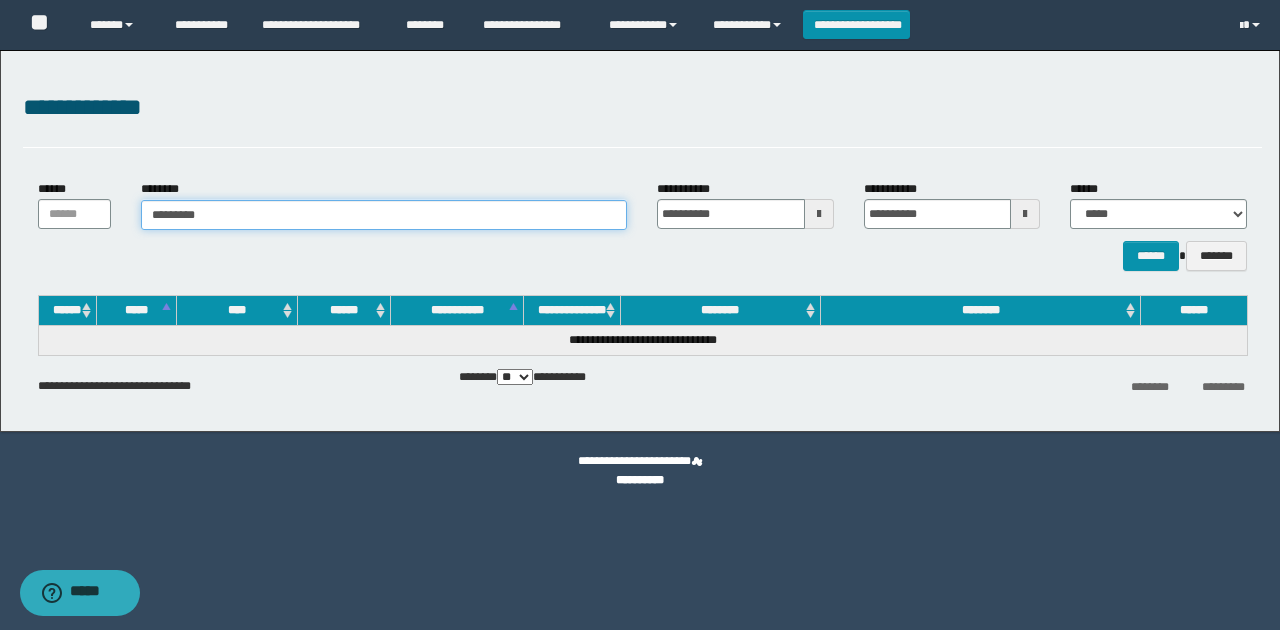 type on "********" 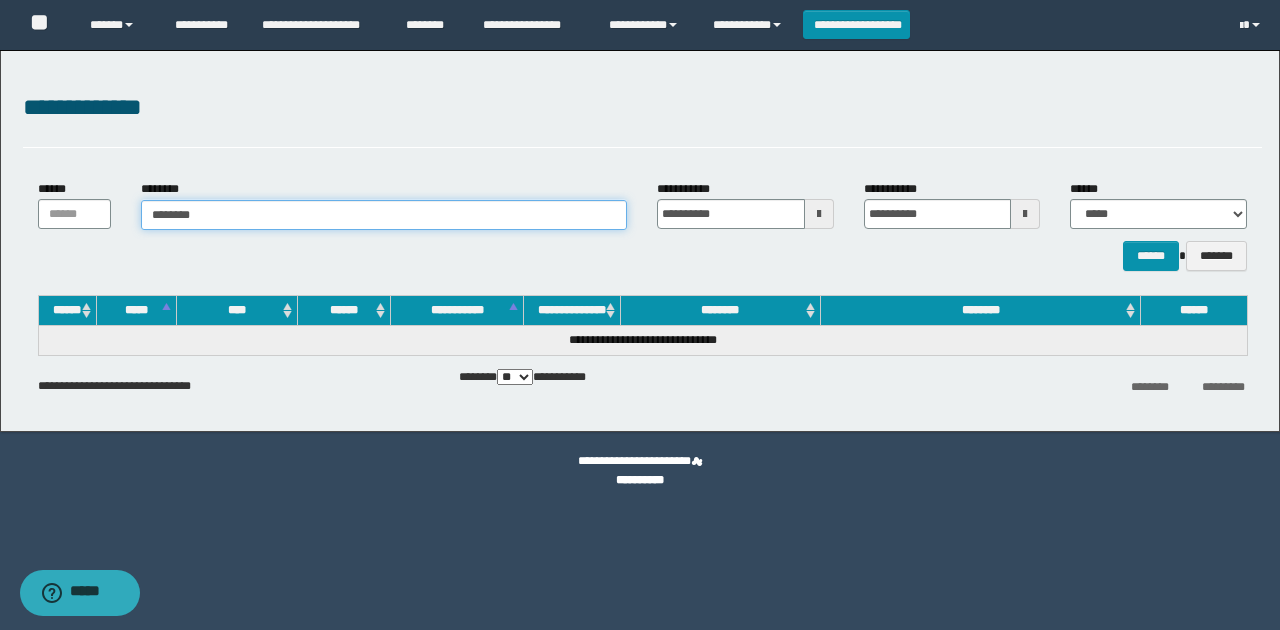 click on "********" at bounding box center (384, 215) 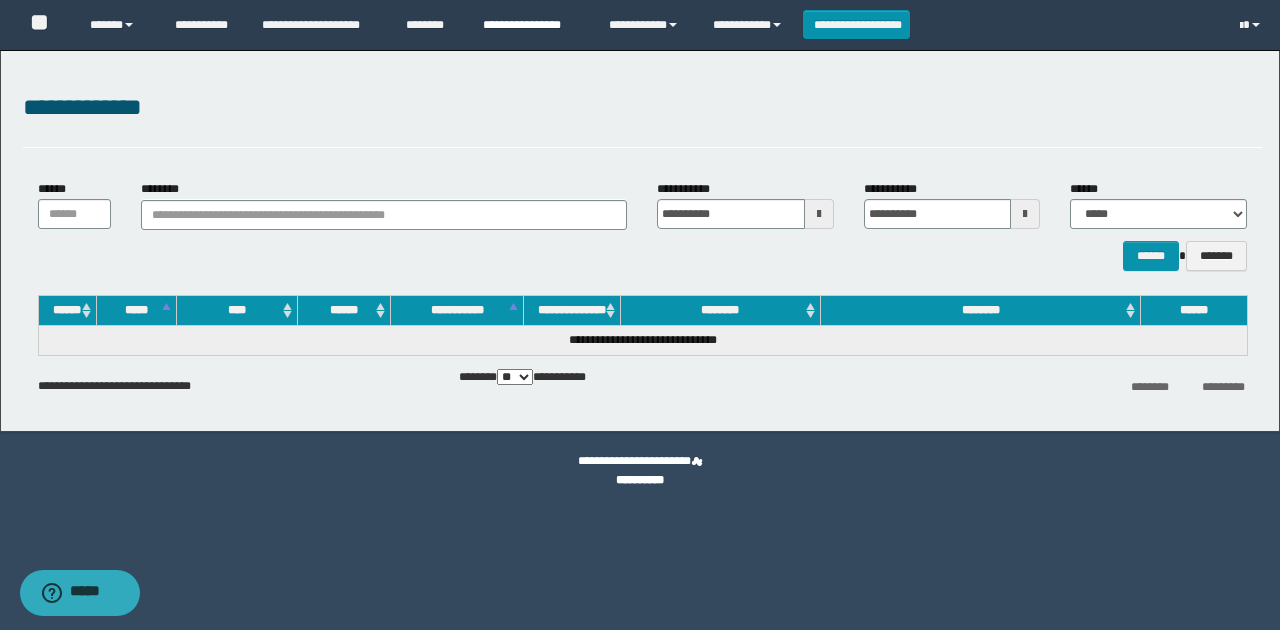click on "**********" at bounding box center [531, 25] 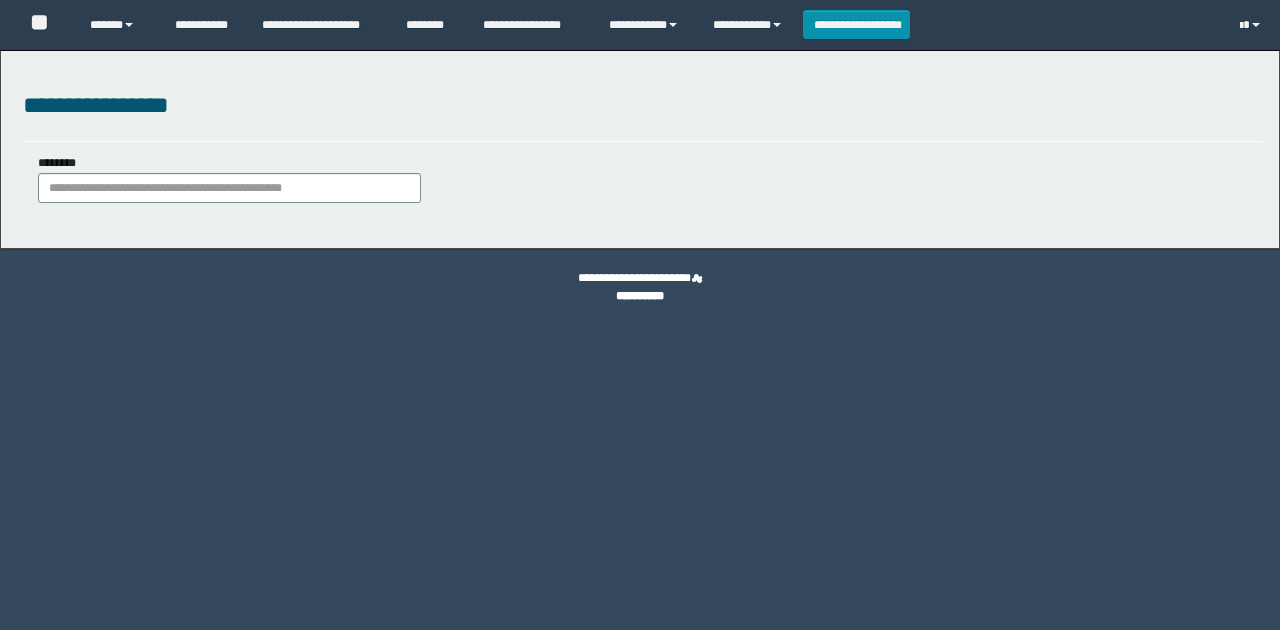 scroll, scrollTop: 0, scrollLeft: 0, axis: both 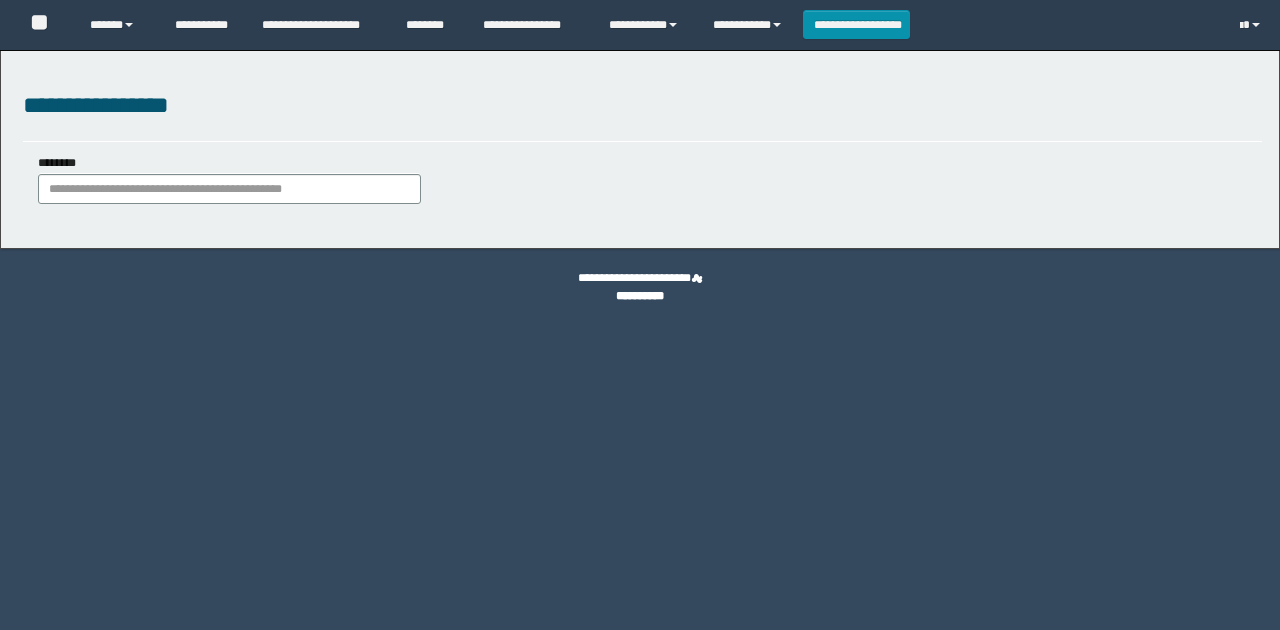 click on "********" at bounding box center [229, 189] 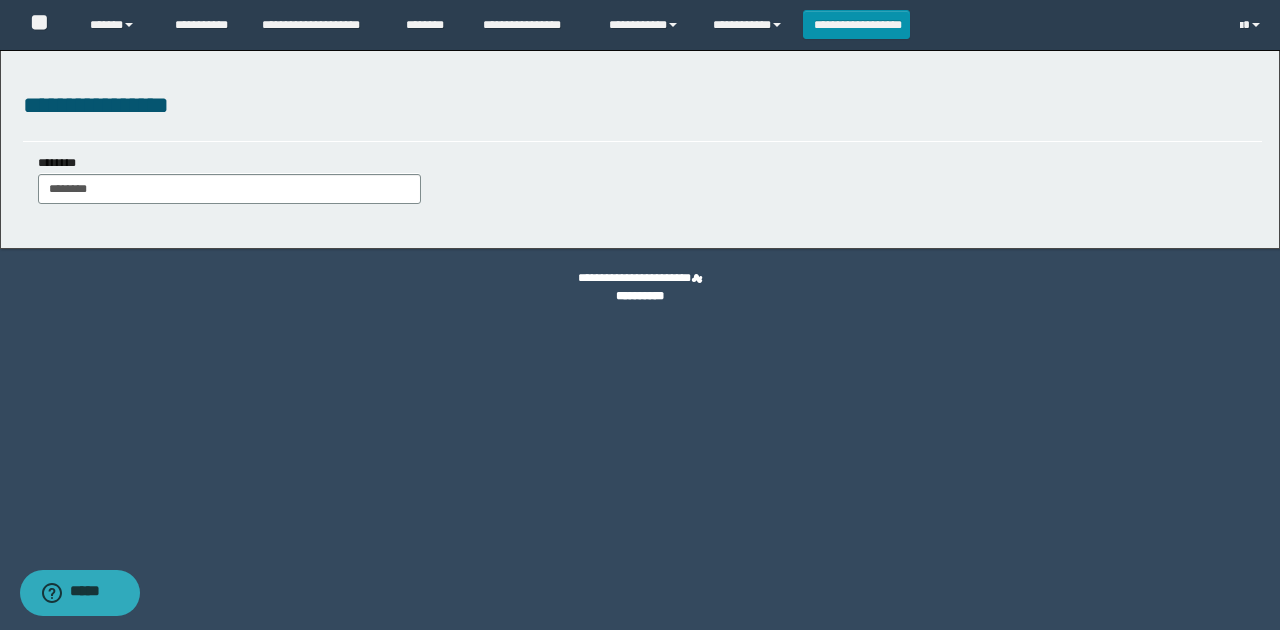 drag, startPoint x: 130, startPoint y: 190, endPoint x: 0, endPoint y: 161, distance: 133.19534 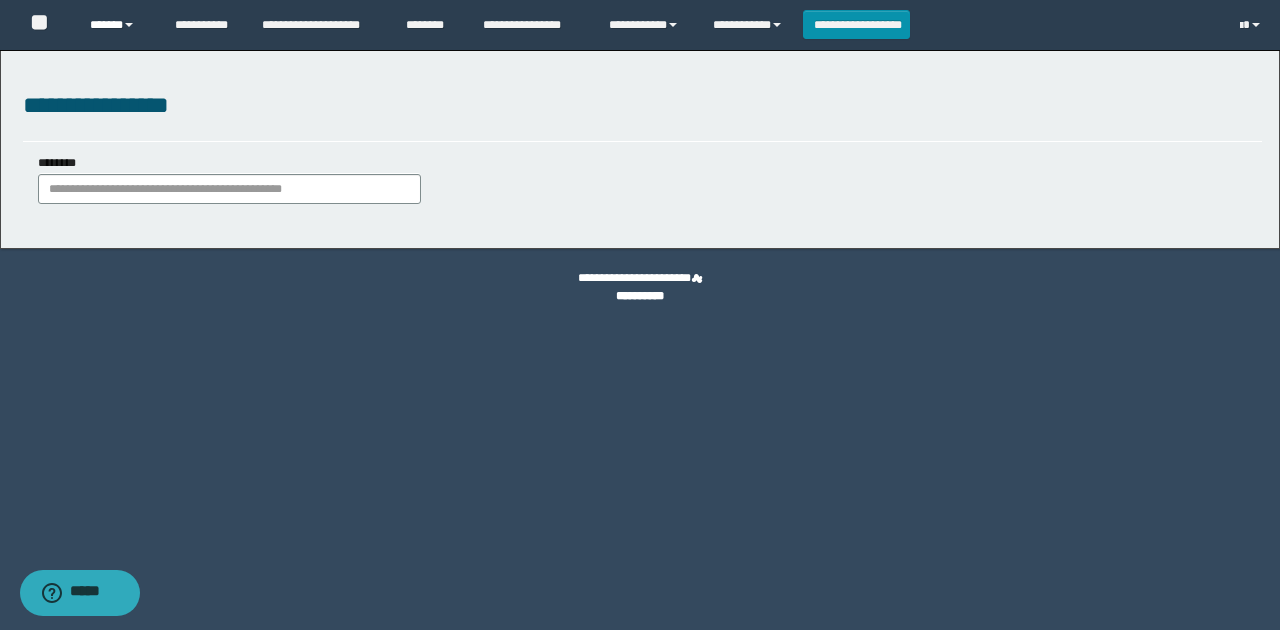 click on "******" at bounding box center [117, 25] 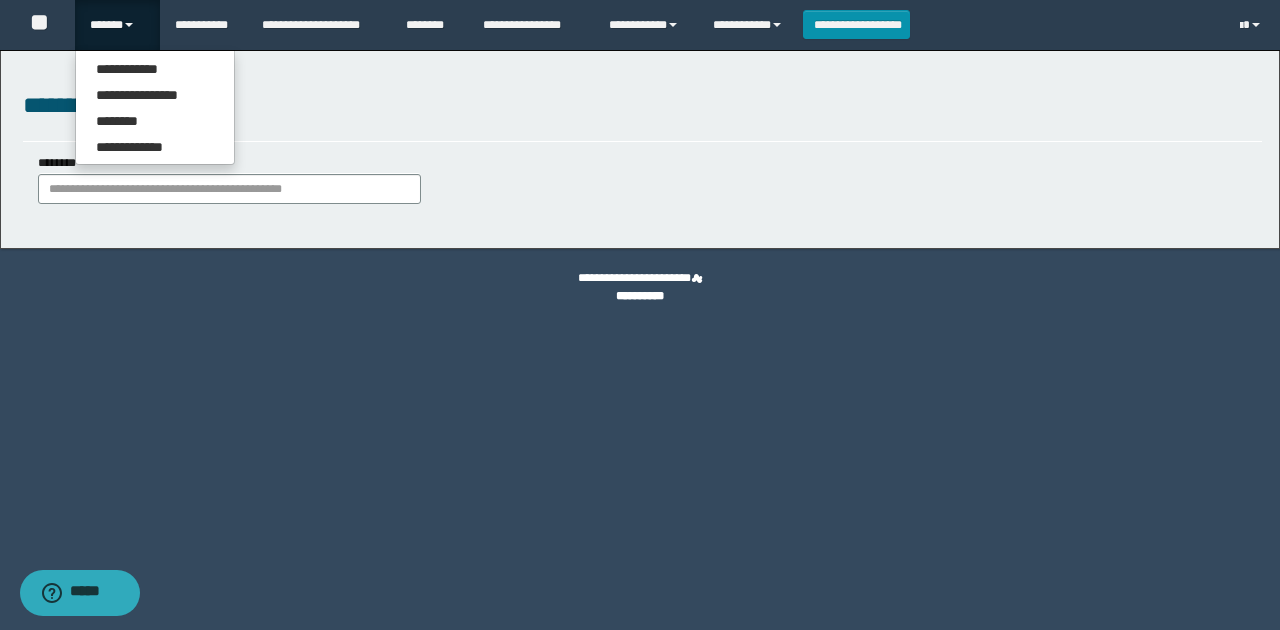 click on "**********" at bounding box center (642, 186) 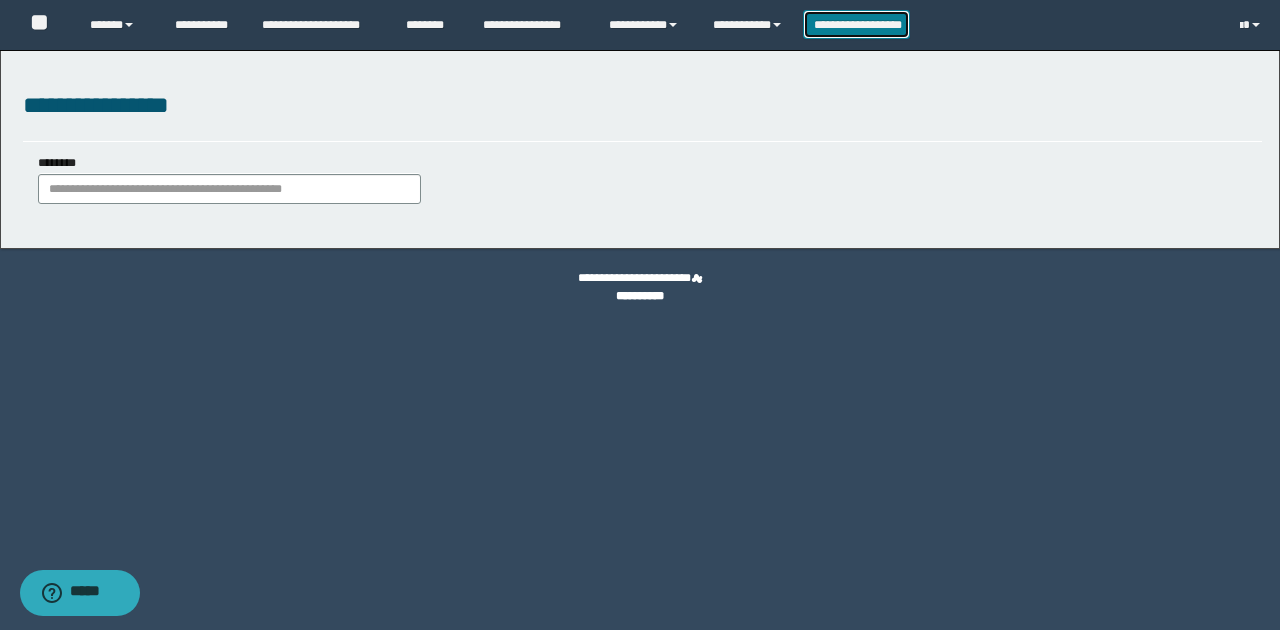 click on "**********" at bounding box center (857, 24) 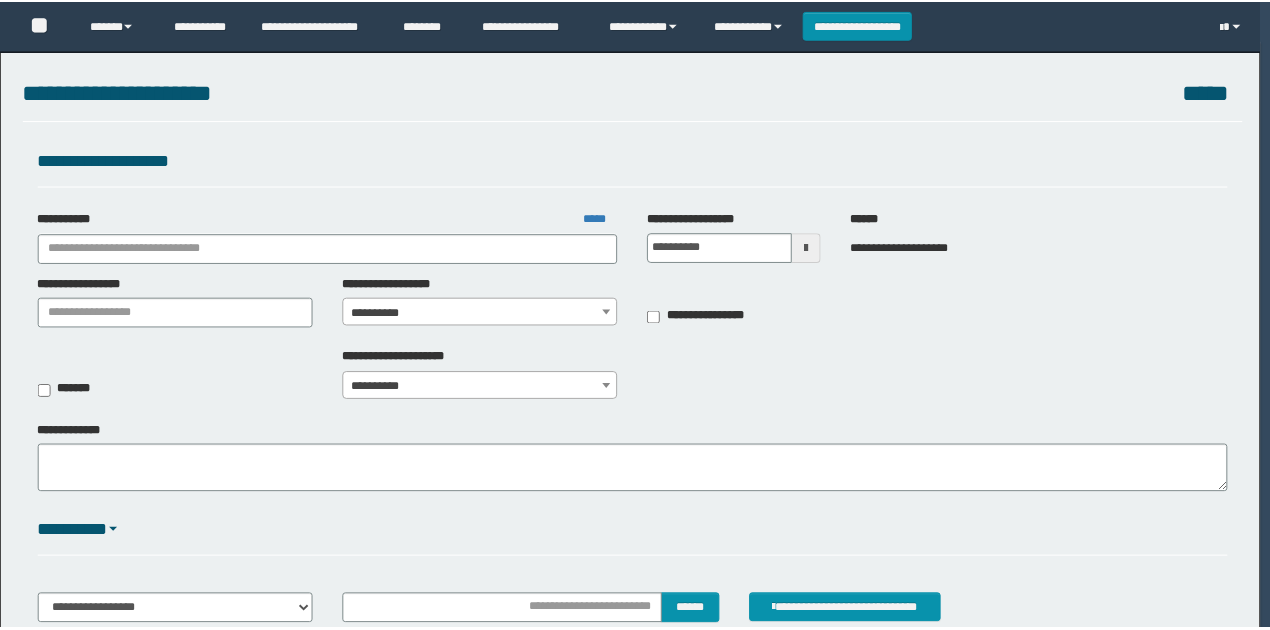 scroll, scrollTop: 0, scrollLeft: 0, axis: both 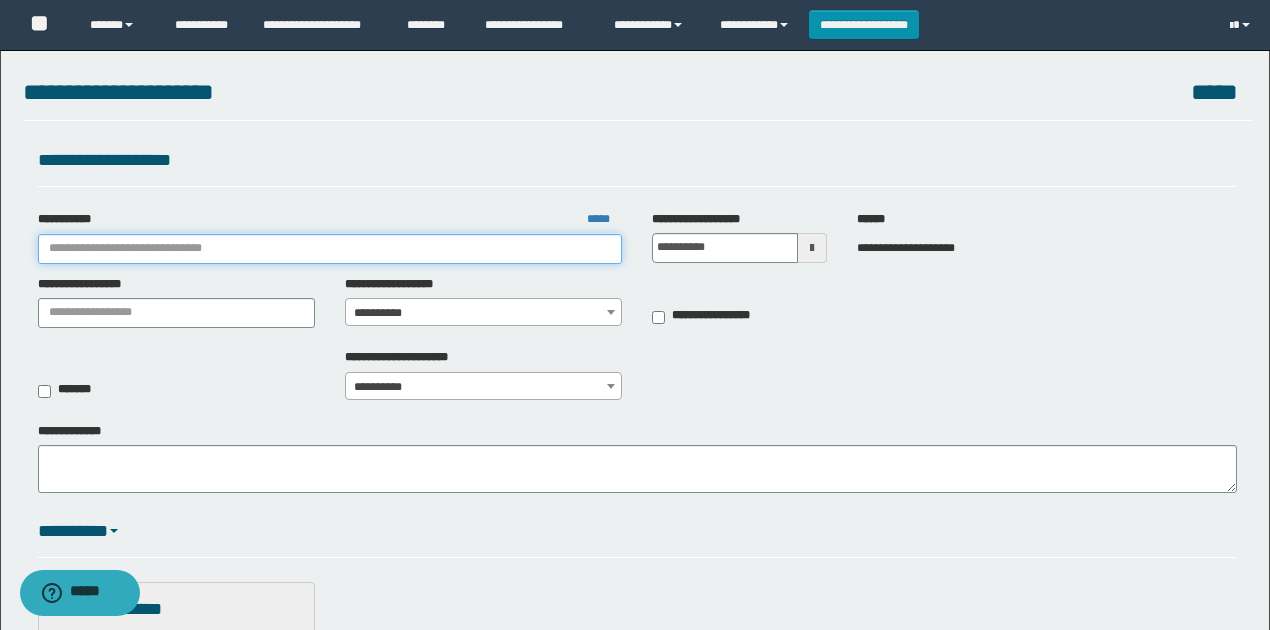 click on "**********" at bounding box center (330, 249) 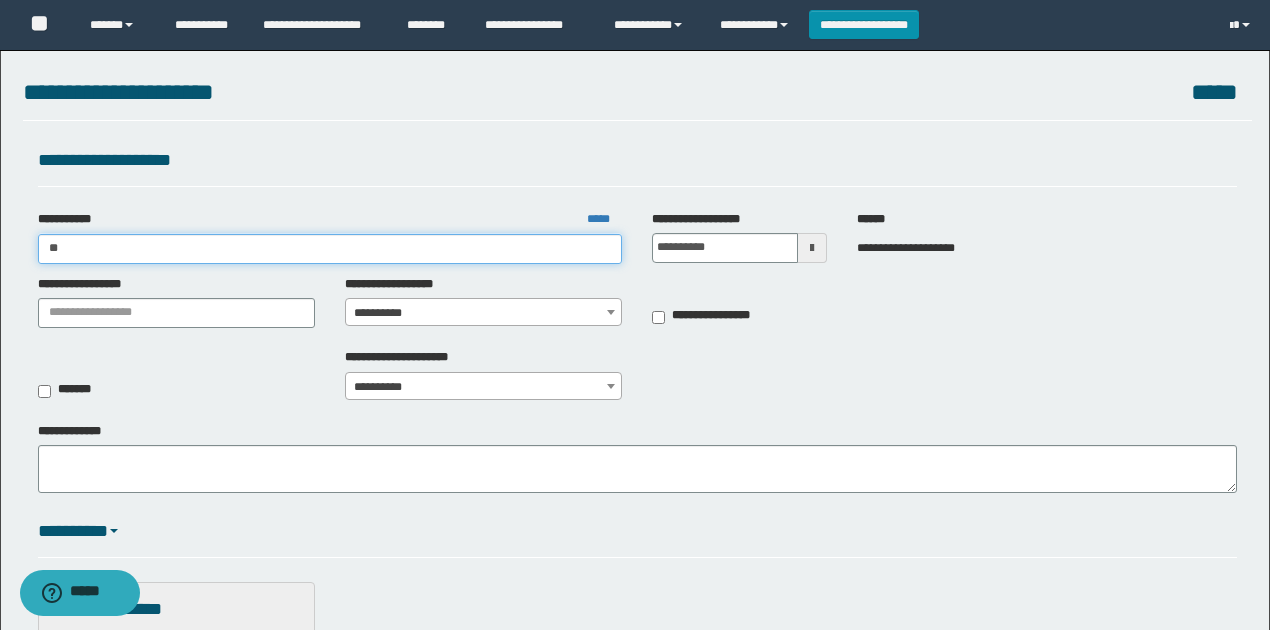type on "***" 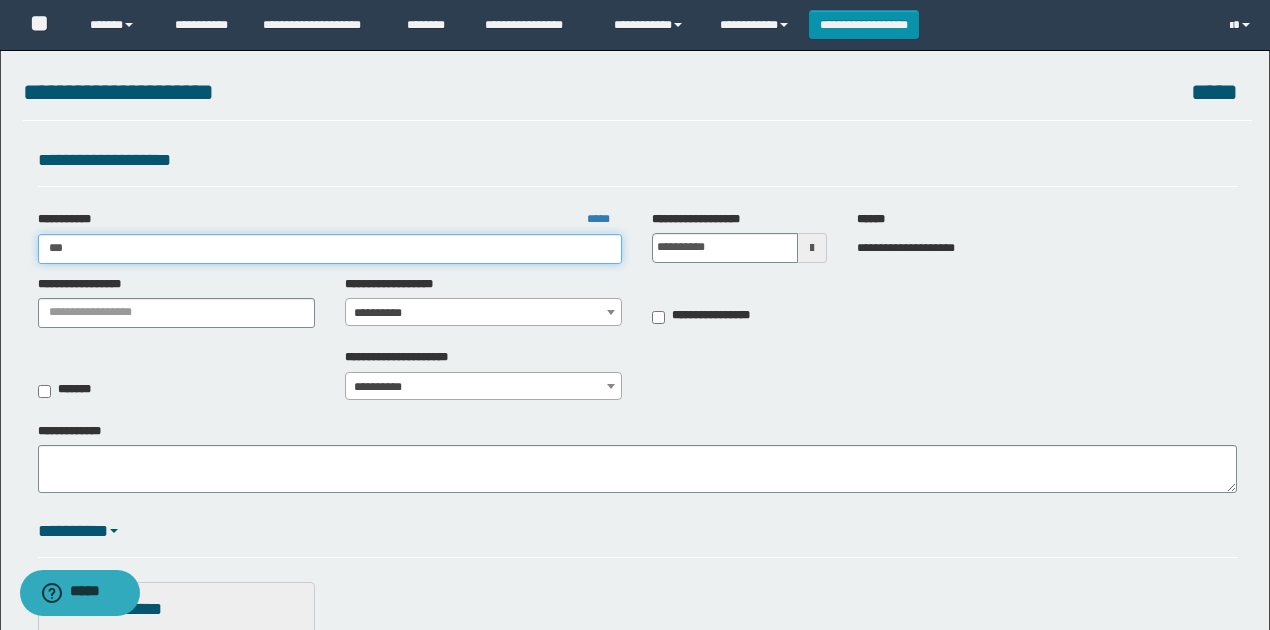 type on "***" 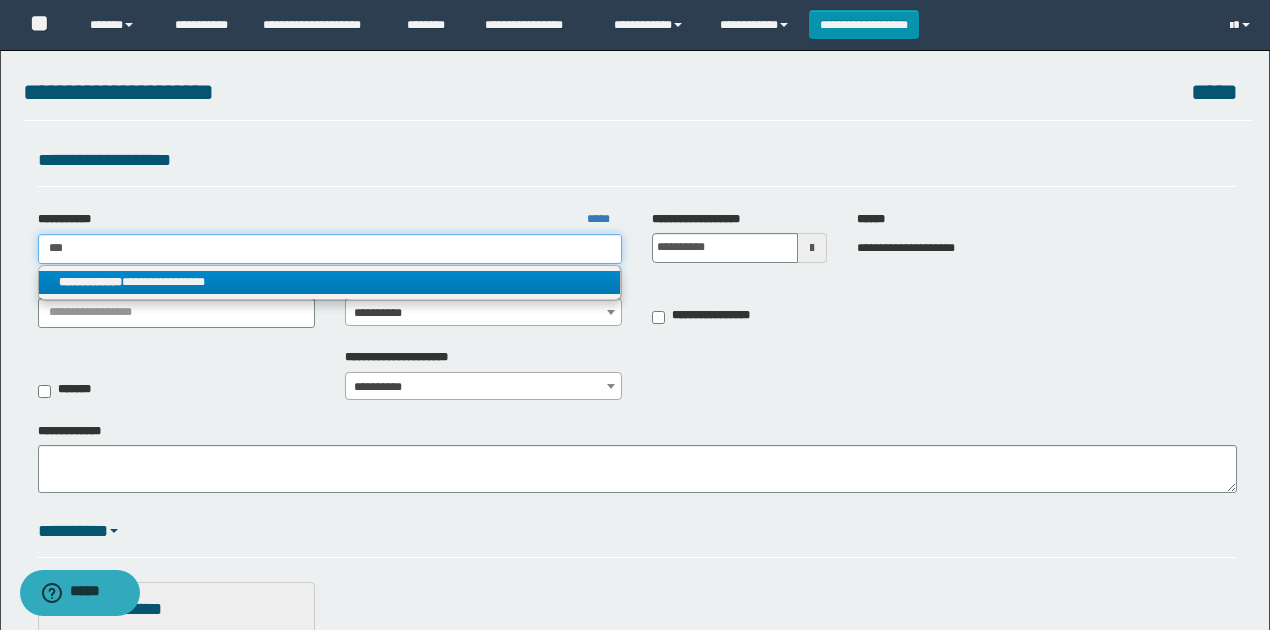 type on "***" 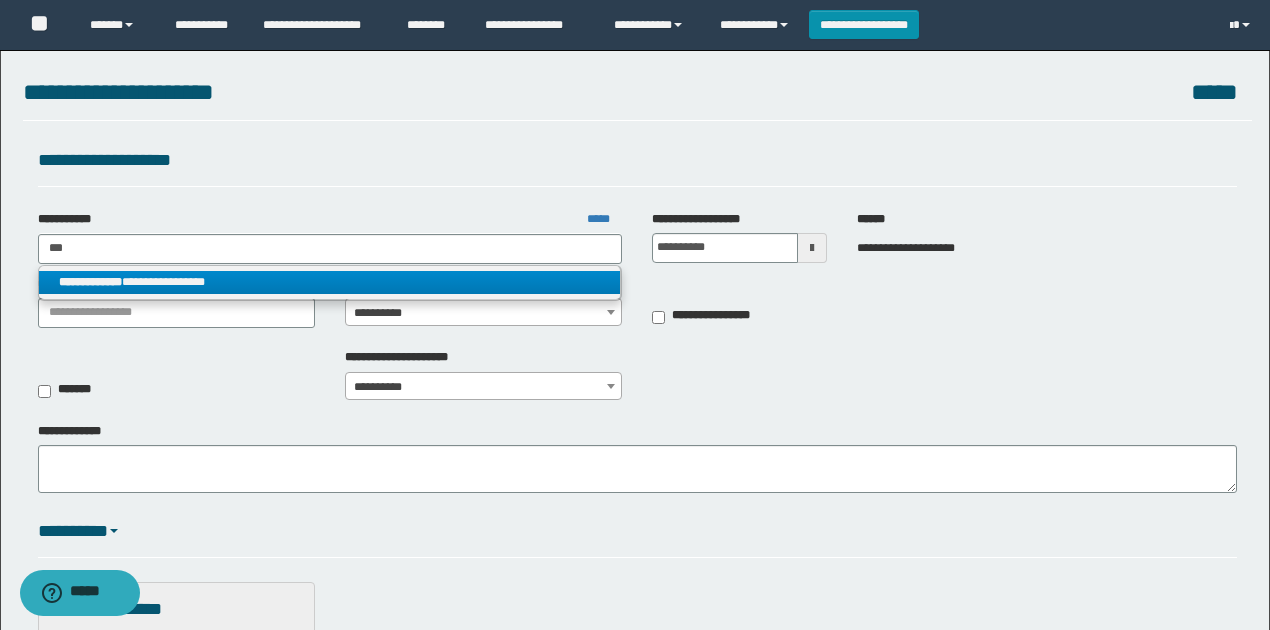 click on "**********" at bounding box center [330, 282] 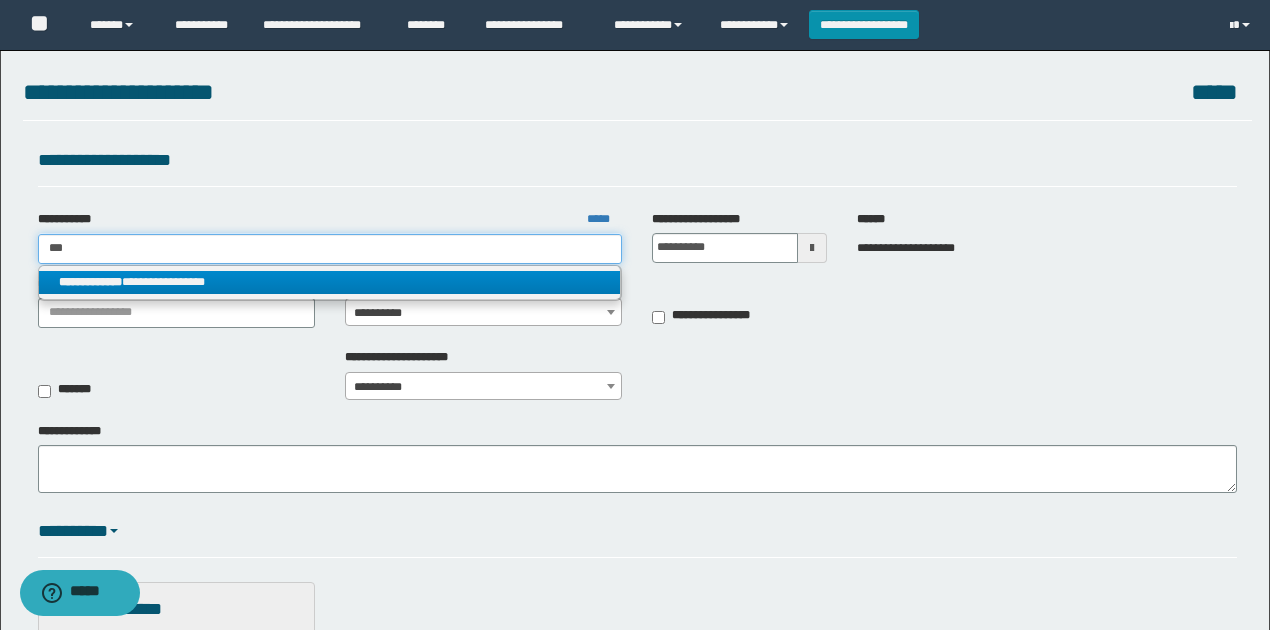 type 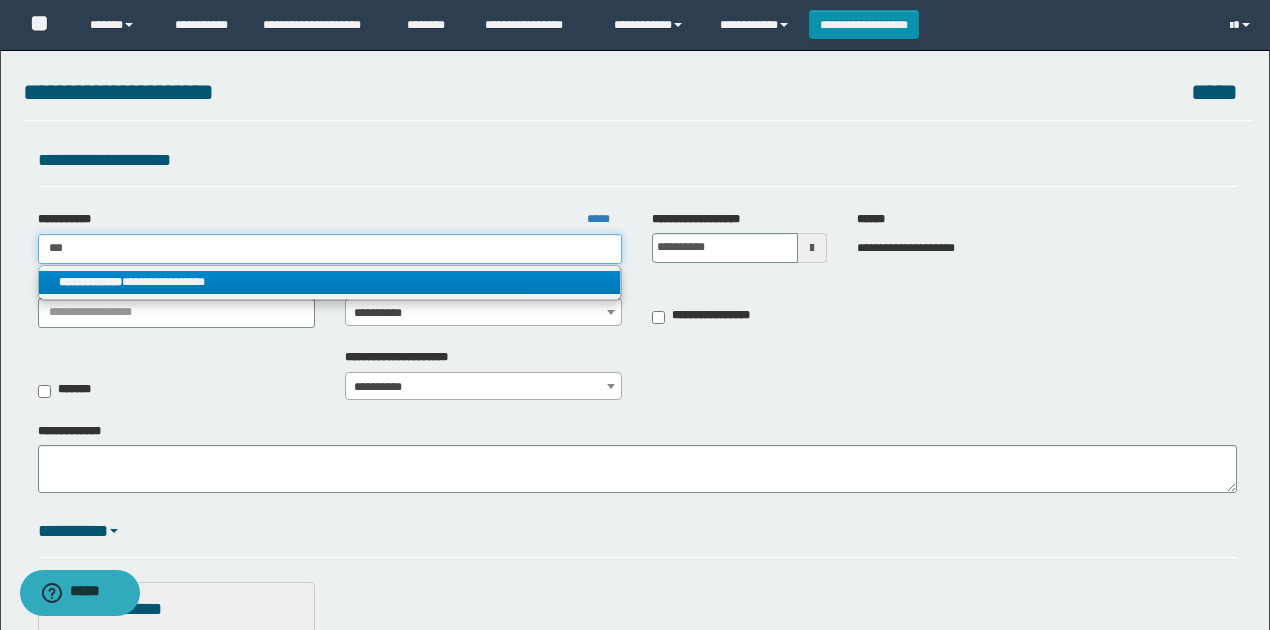 type on "**********" 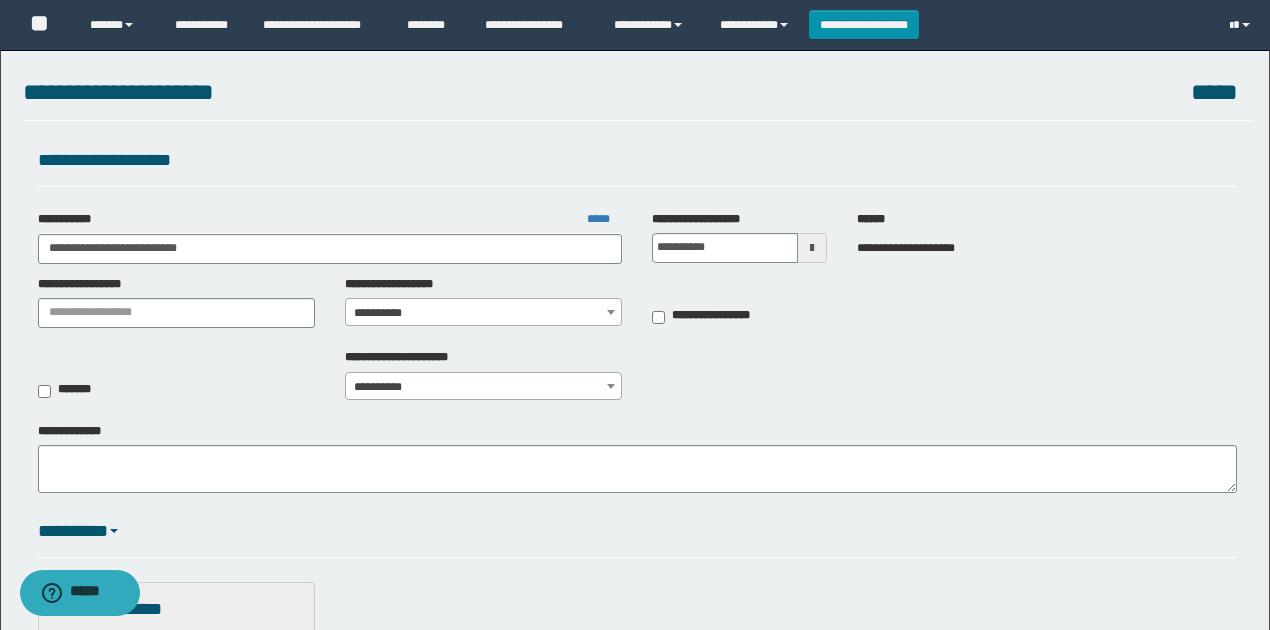 click on "**********" at bounding box center [484, 313] 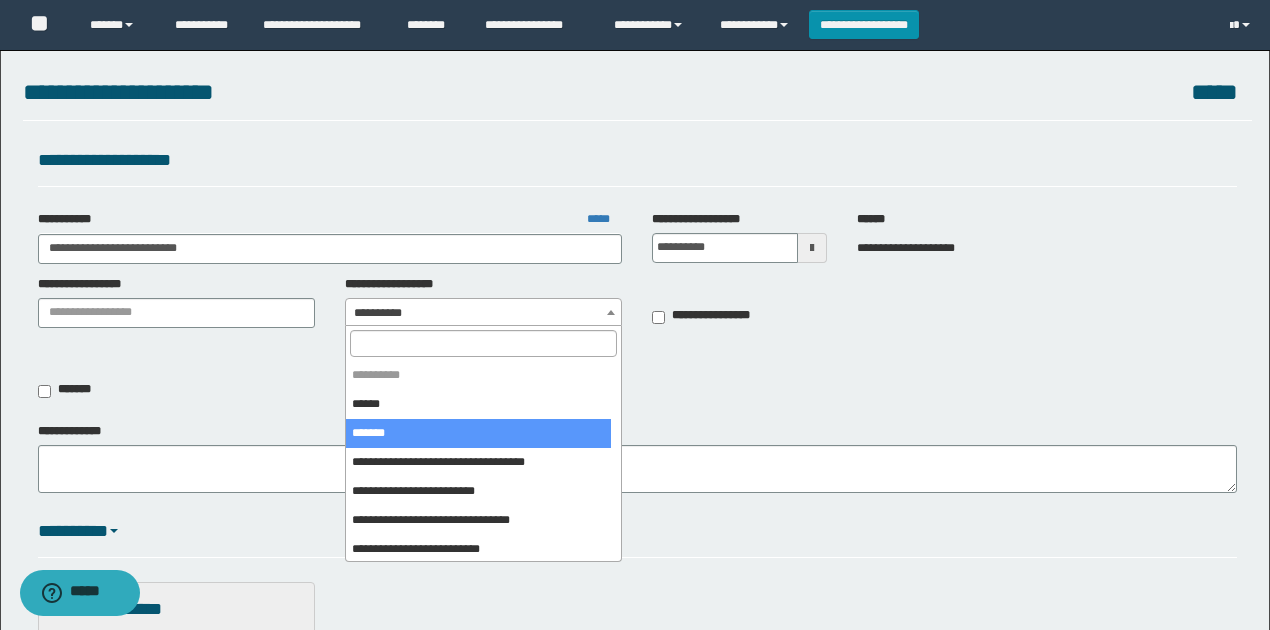 select on "****" 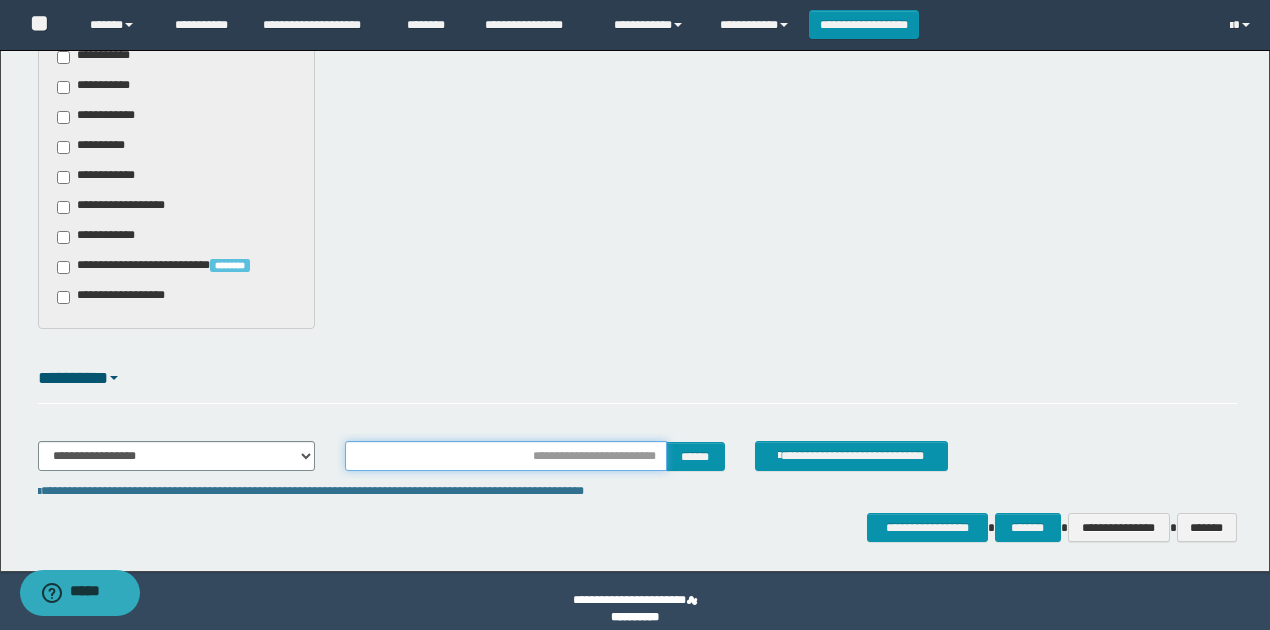 click at bounding box center (506, 456) 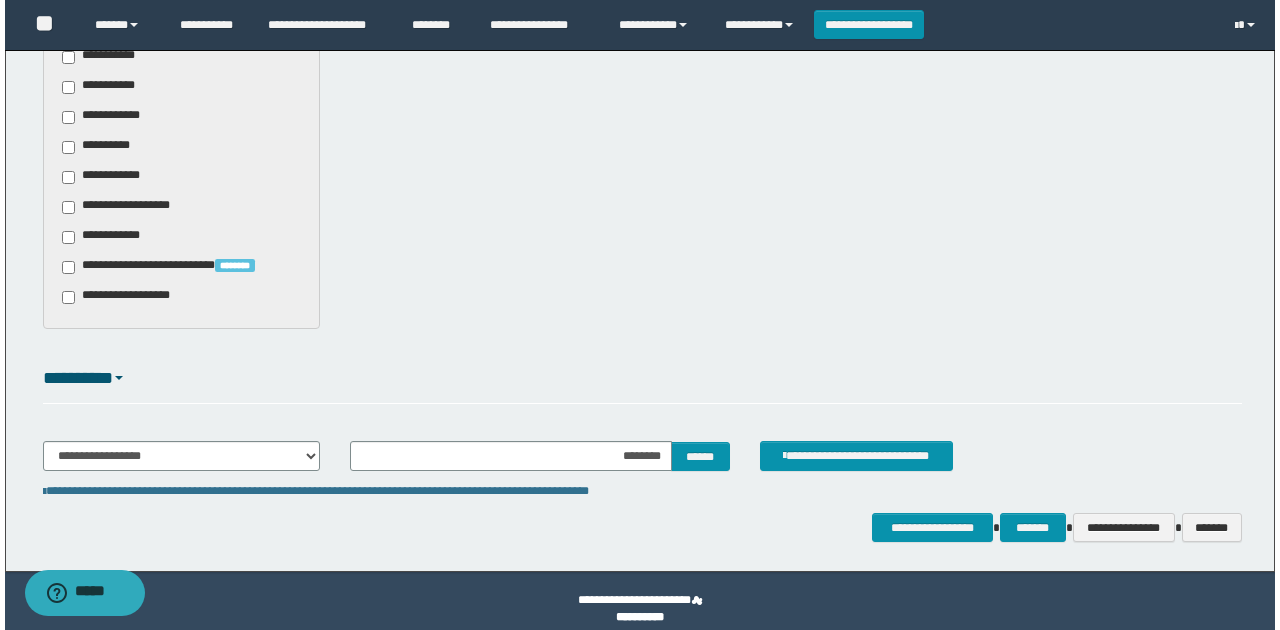 scroll, scrollTop: 749, scrollLeft: 0, axis: vertical 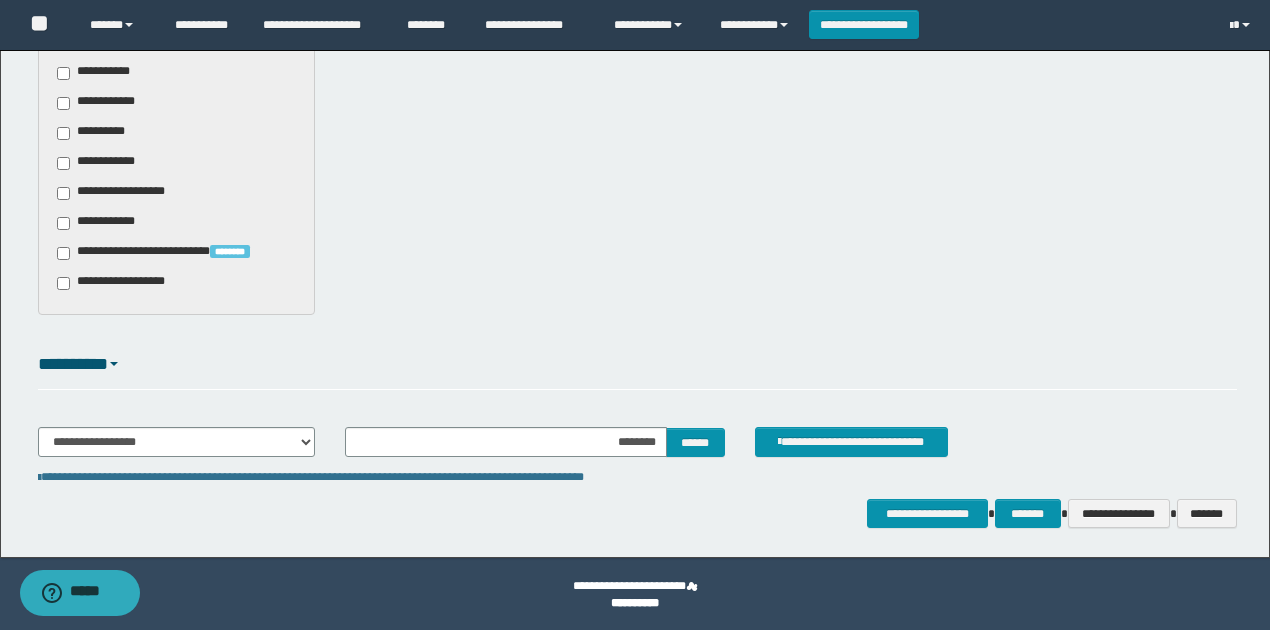 click on "*********" at bounding box center (637, 369) 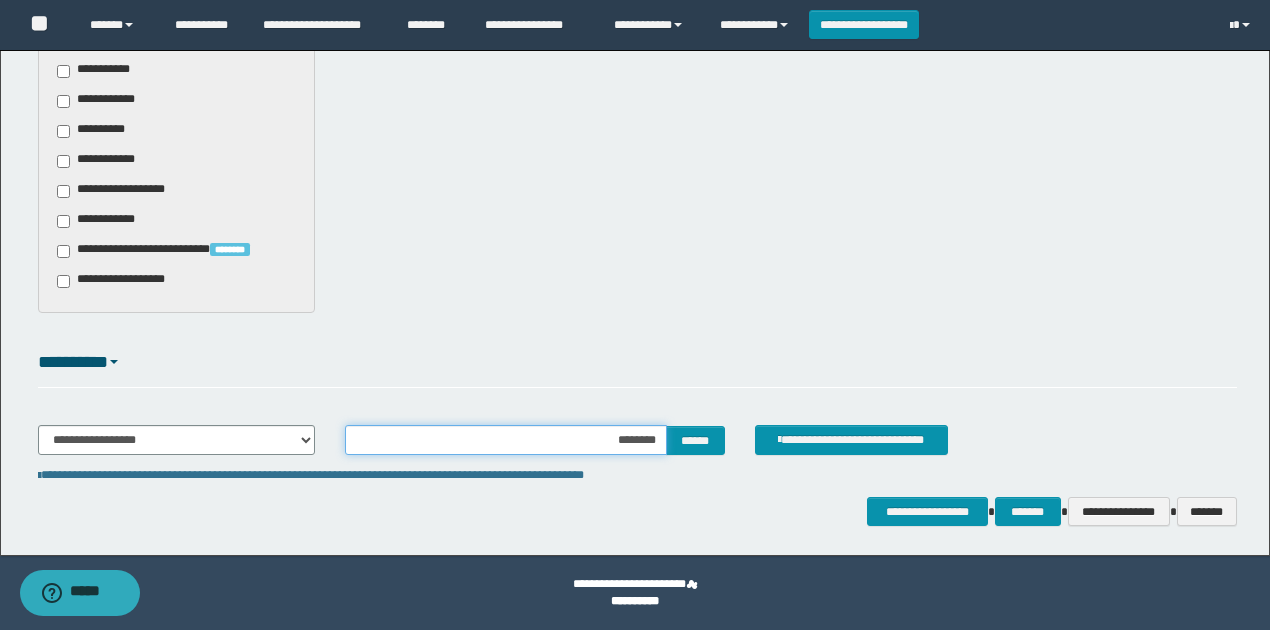click on "********" at bounding box center (506, 440) 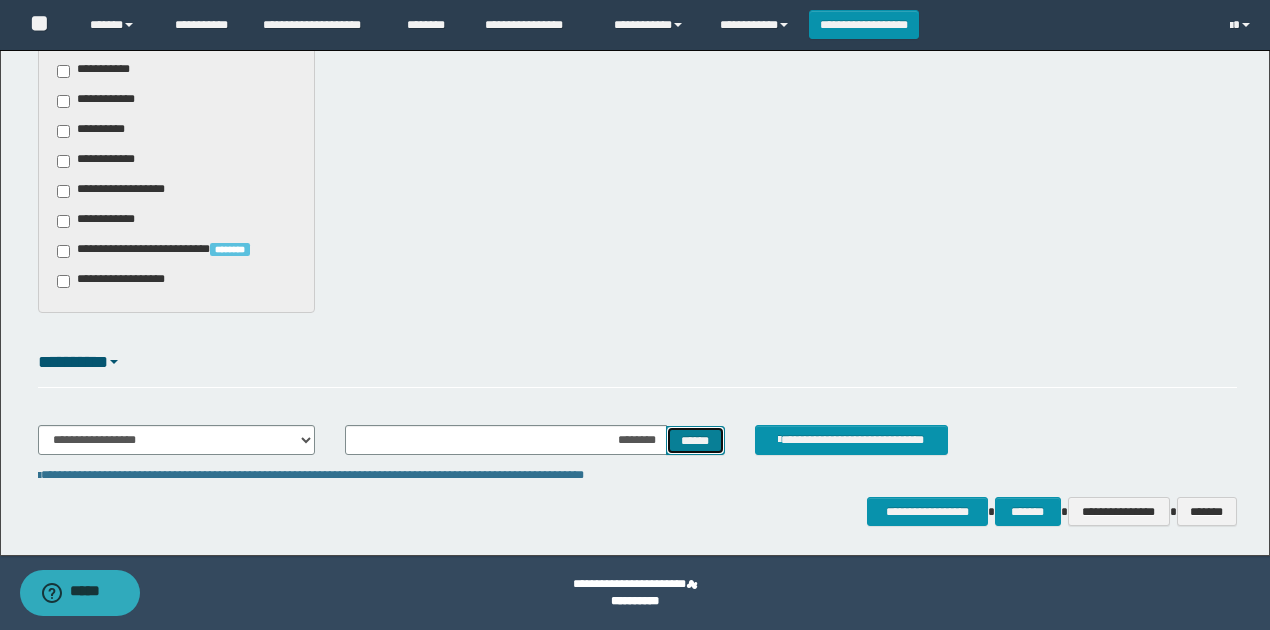 click on "******" at bounding box center [695, 440] 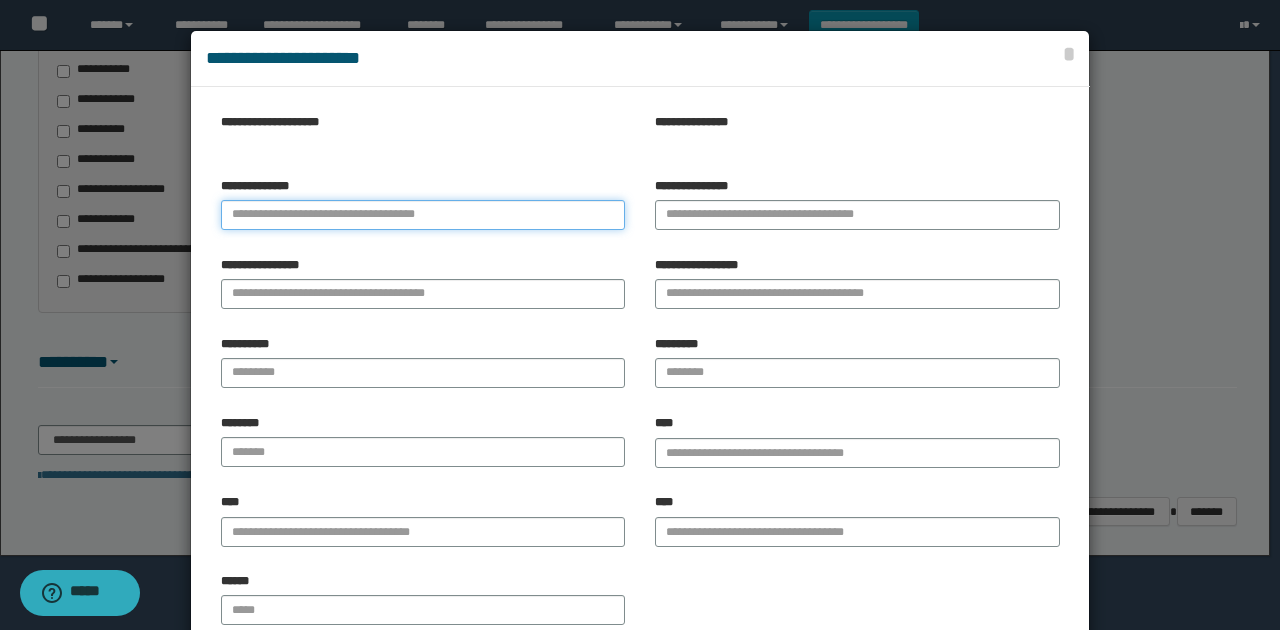 click on "**********" at bounding box center [423, 215] 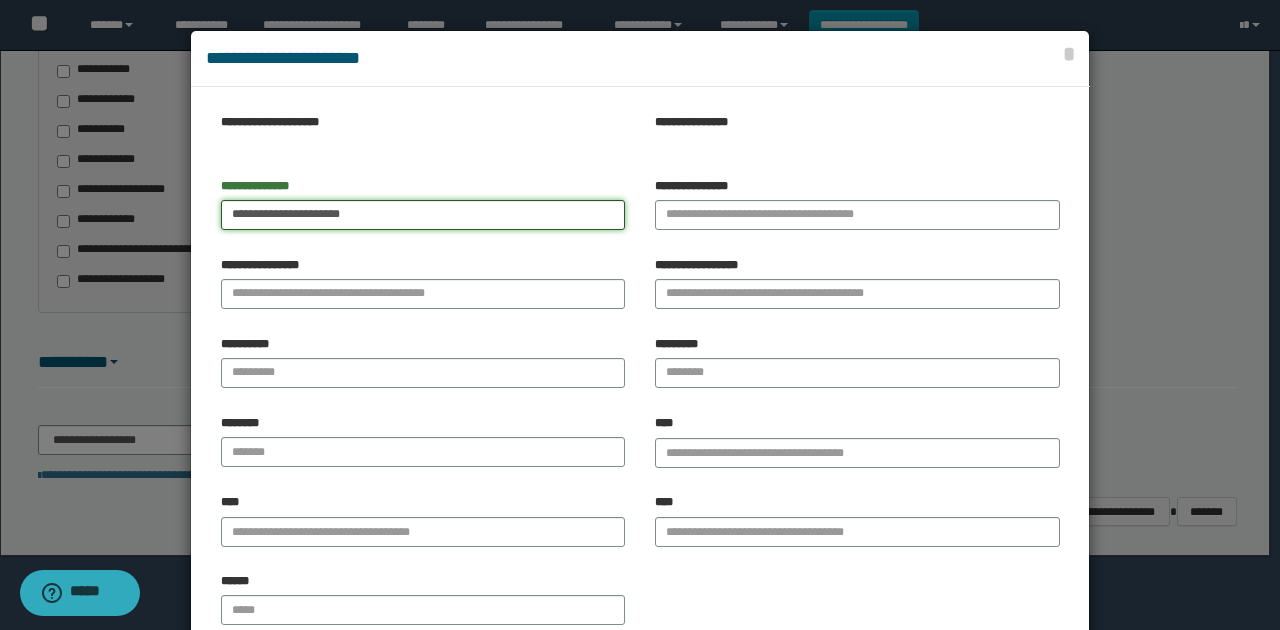 drag, startPoint x: 402, startPoint y: 212, endPoint x: 257, endPoint y: 210, distance: 145.0138 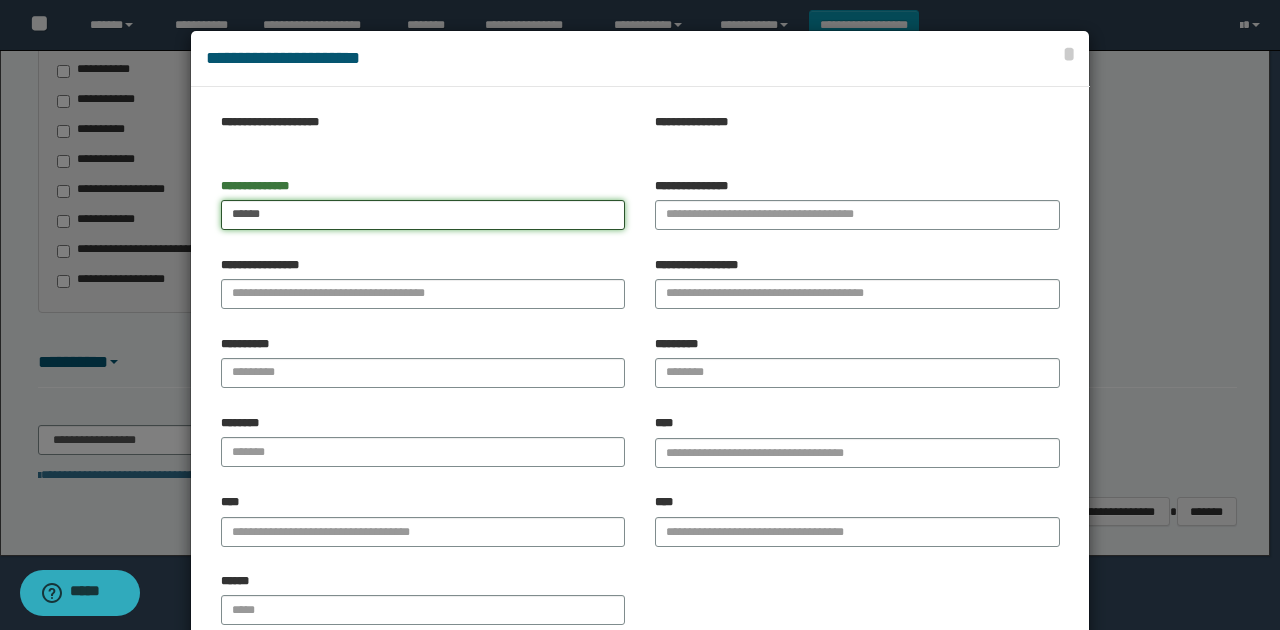 type on "*****" 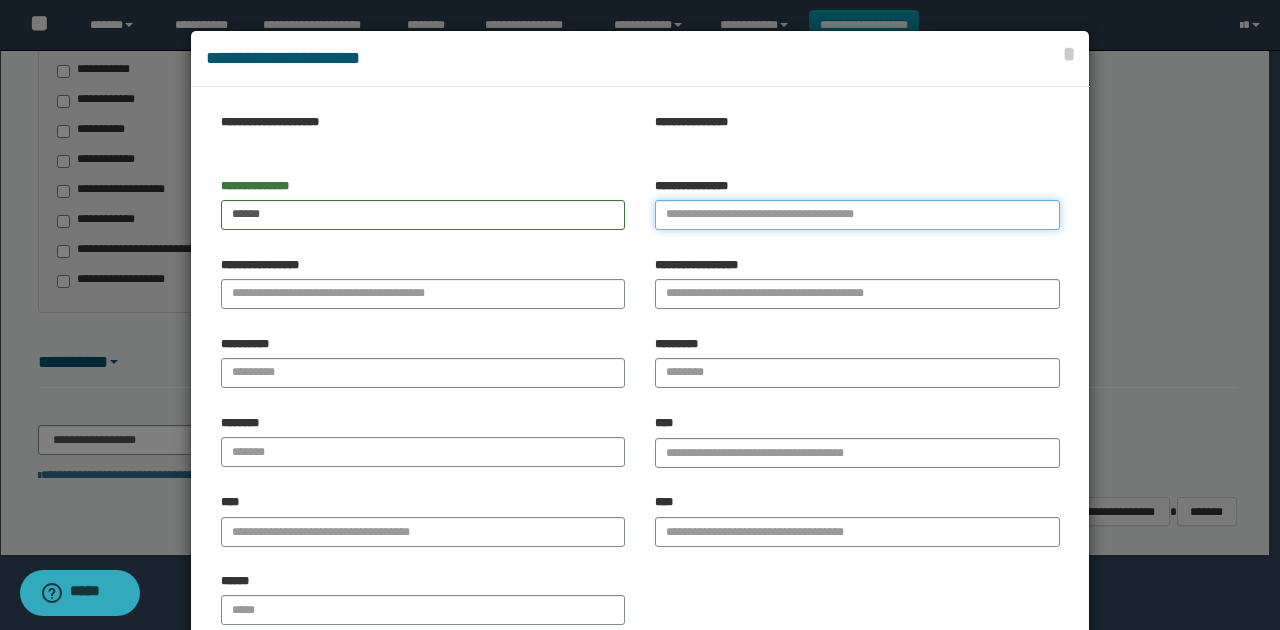 click on "**********" at bounding box center [857, 215] 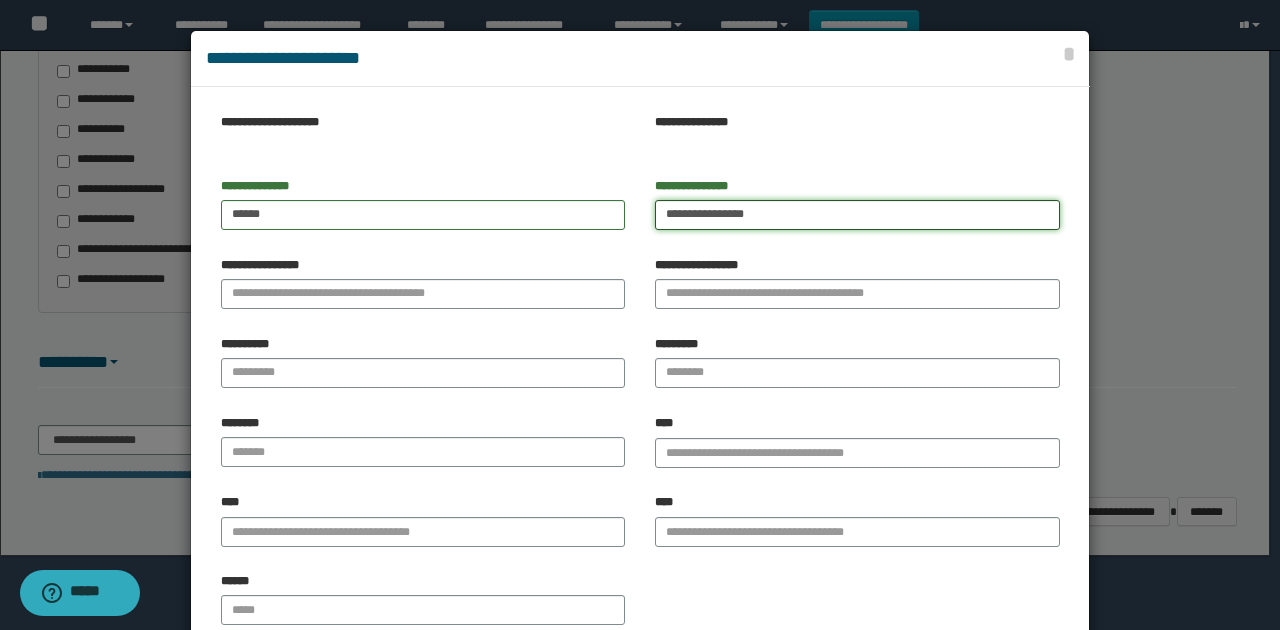 drag, startPoint x: 717, startPoint y: 211, endPoint x: 793, endPoint y: 212, distance: 76.00658 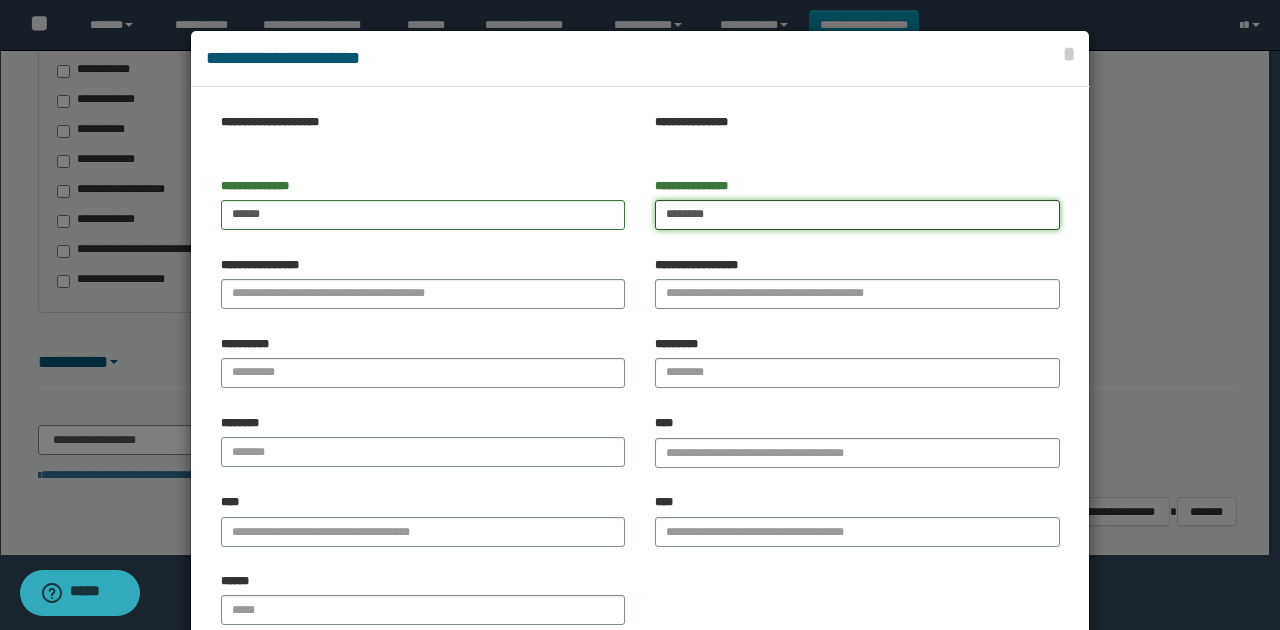 type on "********" 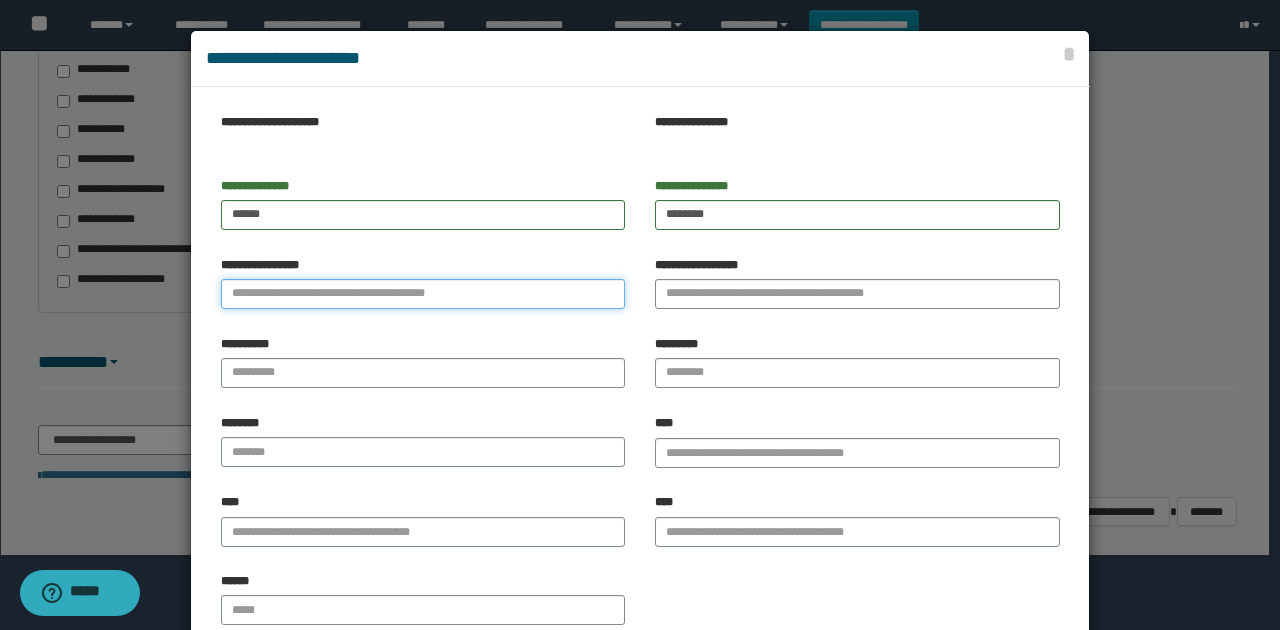 click on "**********" at bounding box center (423, 294) 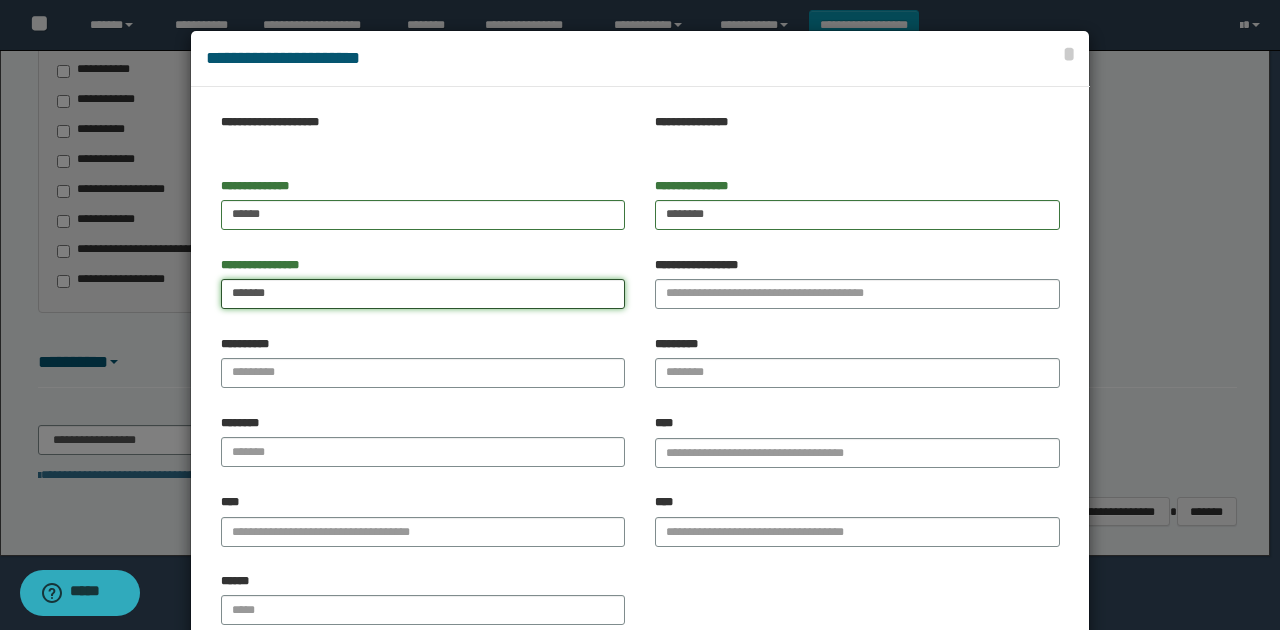 type on "*******" 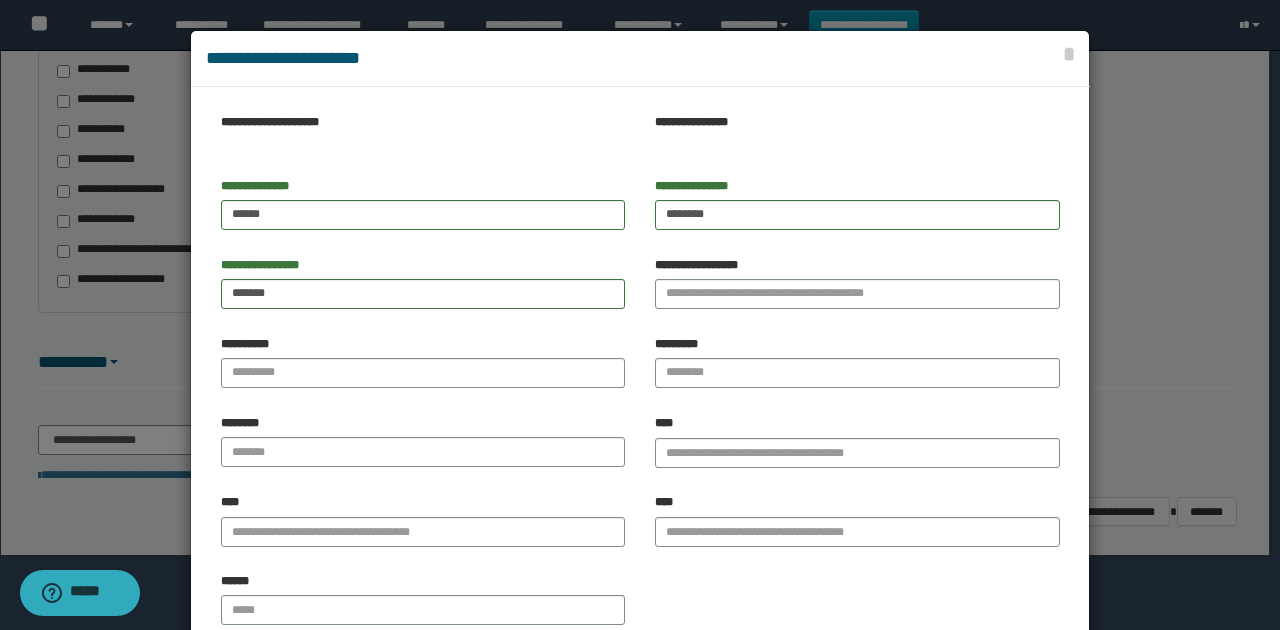 drag, startPoint x: 413, startPoint y: 245, endPoint x: 428, endPoint y: 250, distance: 15.811388 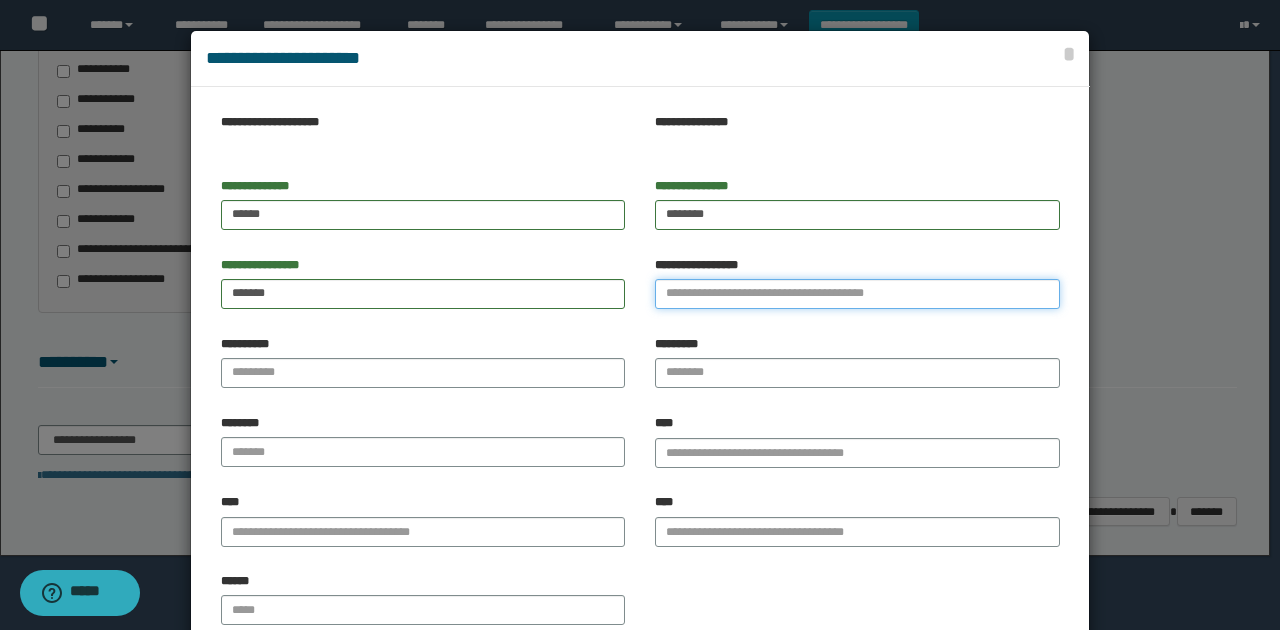 click on "**********" at bounding box center [857, 294] 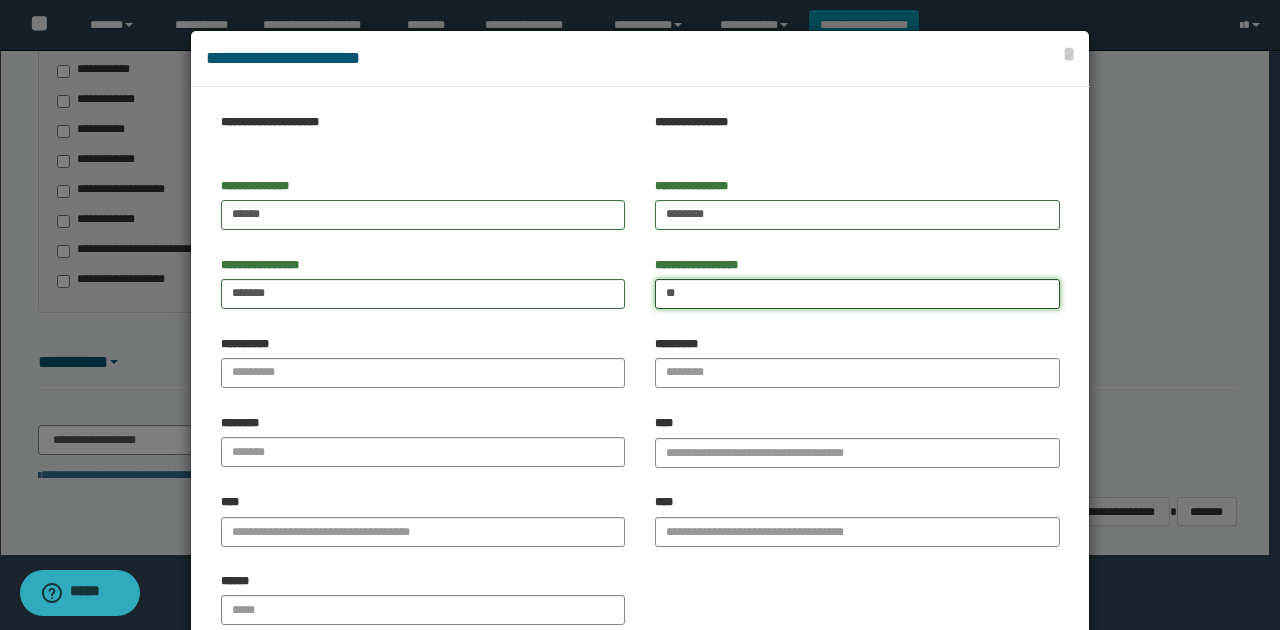 type on "*" 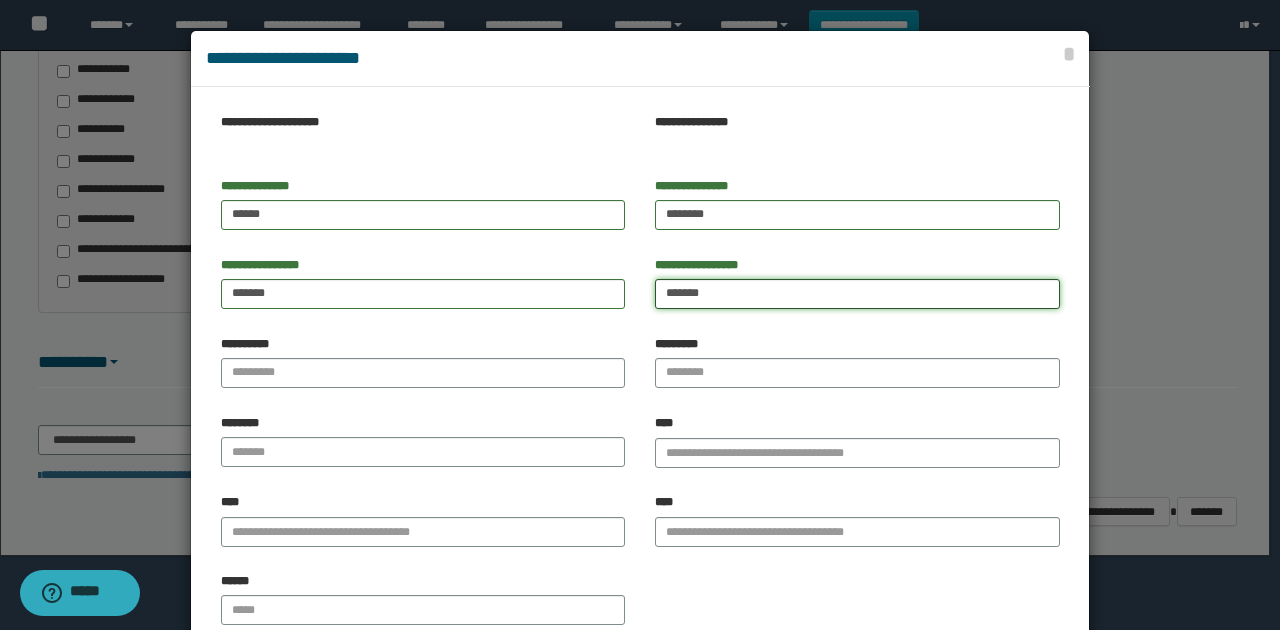 type on "*******" 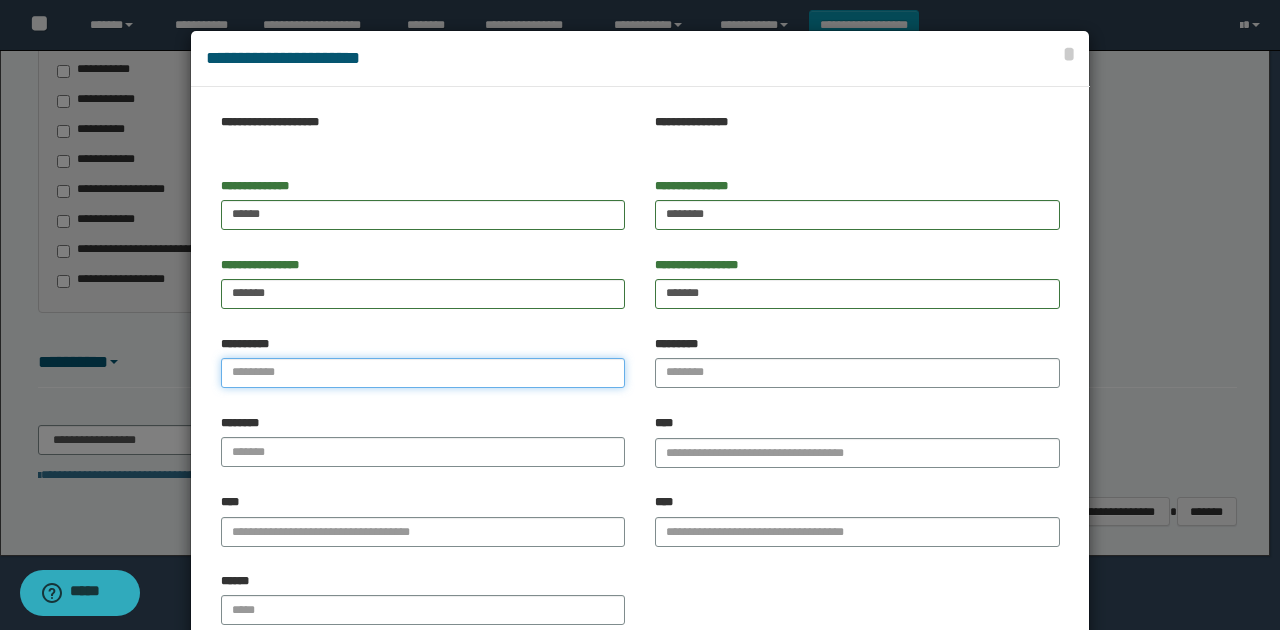 click on "**********" at bounding box center (423, 373) 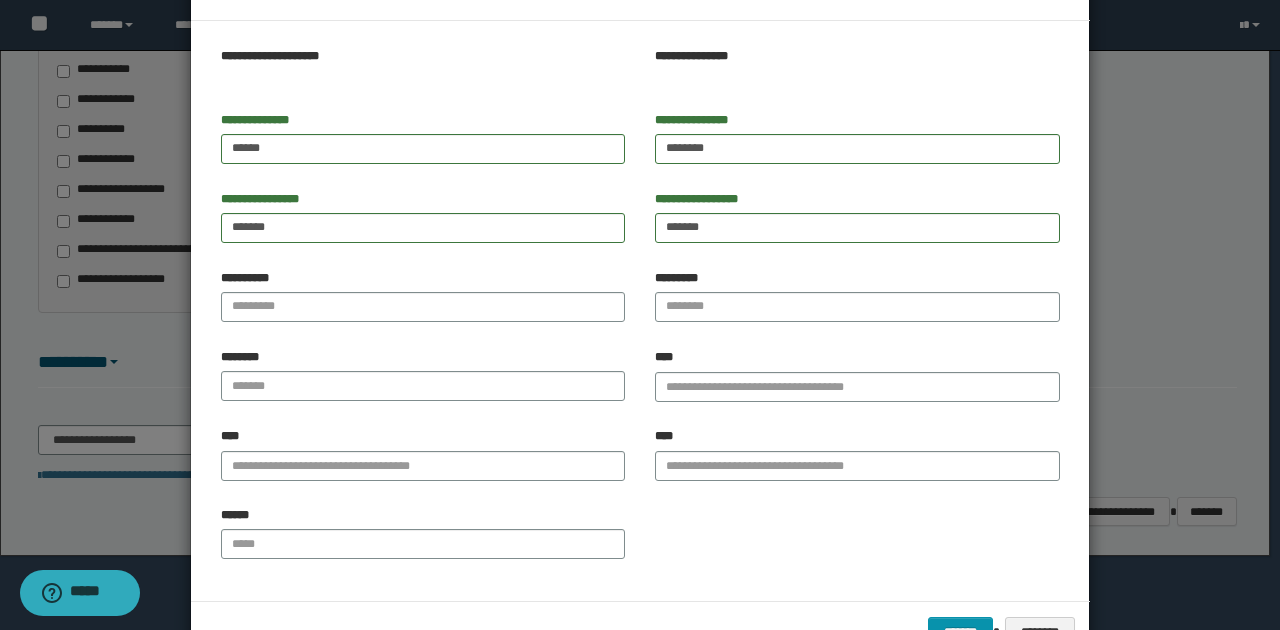 click on "**********" at bounding box center (423, 296) 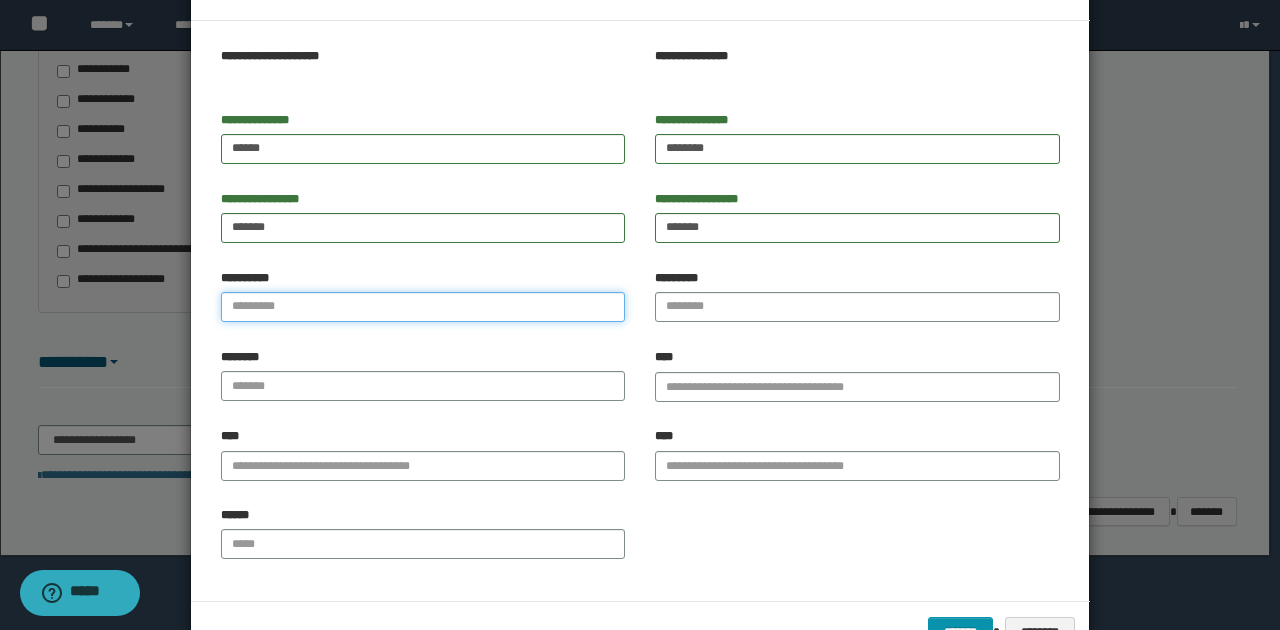 click on "**********" at bounding box center (423, 307) 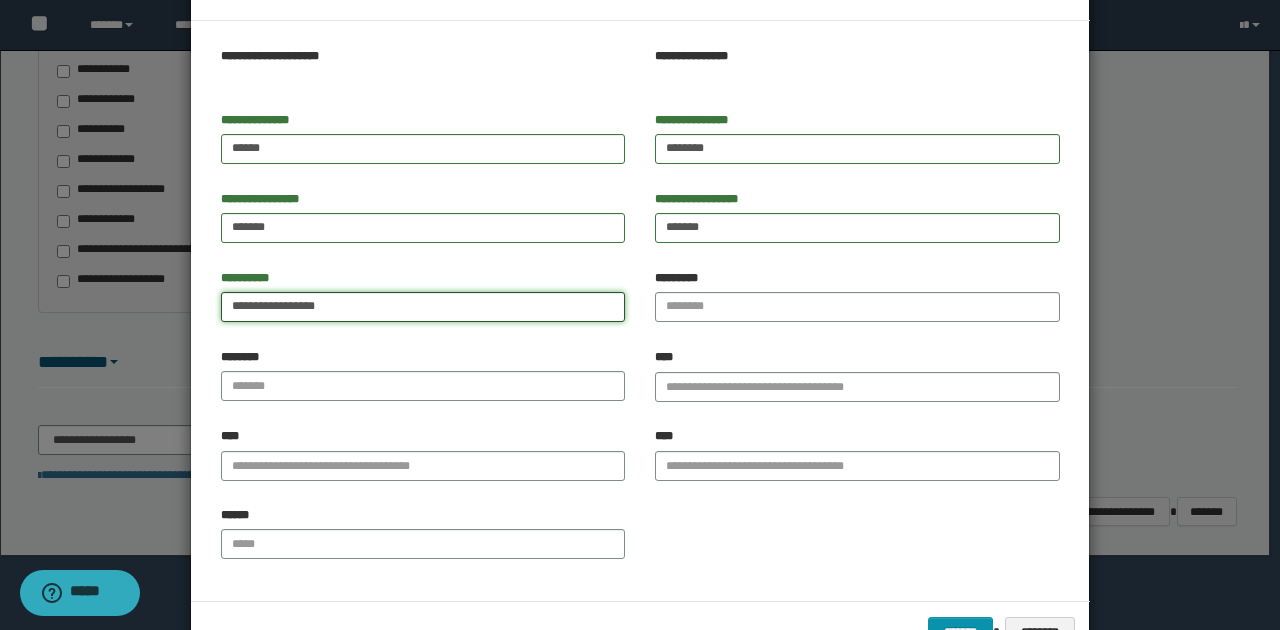 type on "**********" 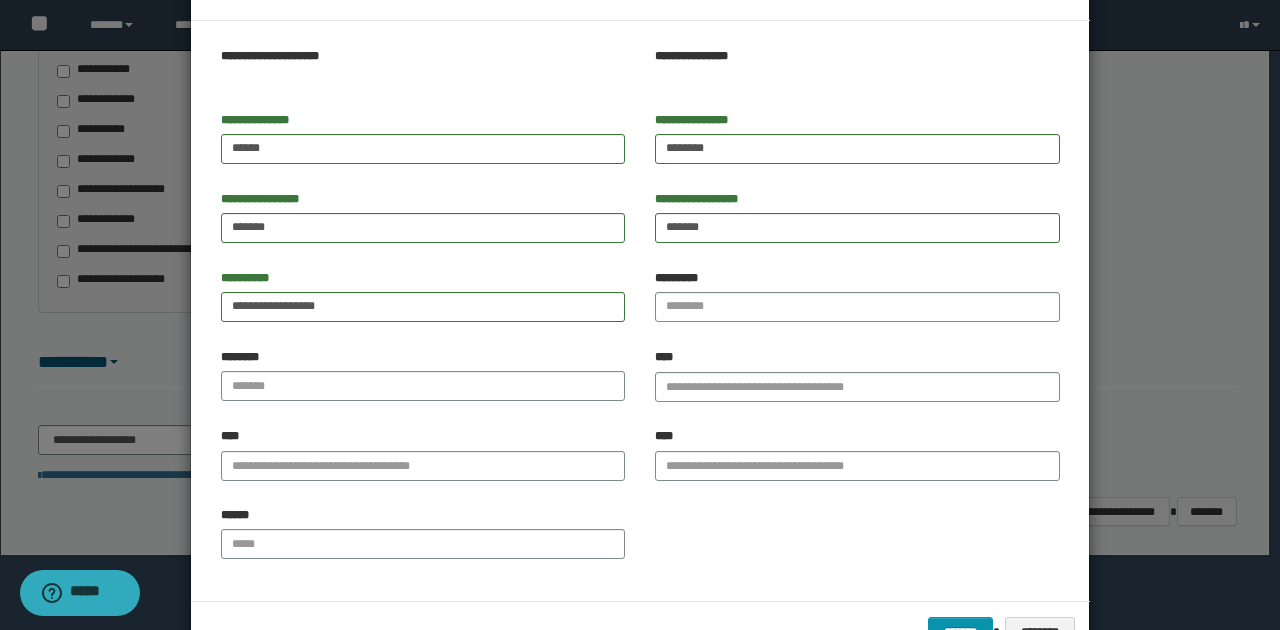 drag, startPoint x: 639, startPoint y: 315, endPoint x: 695, endPoint y: 310, distance: 56.22277 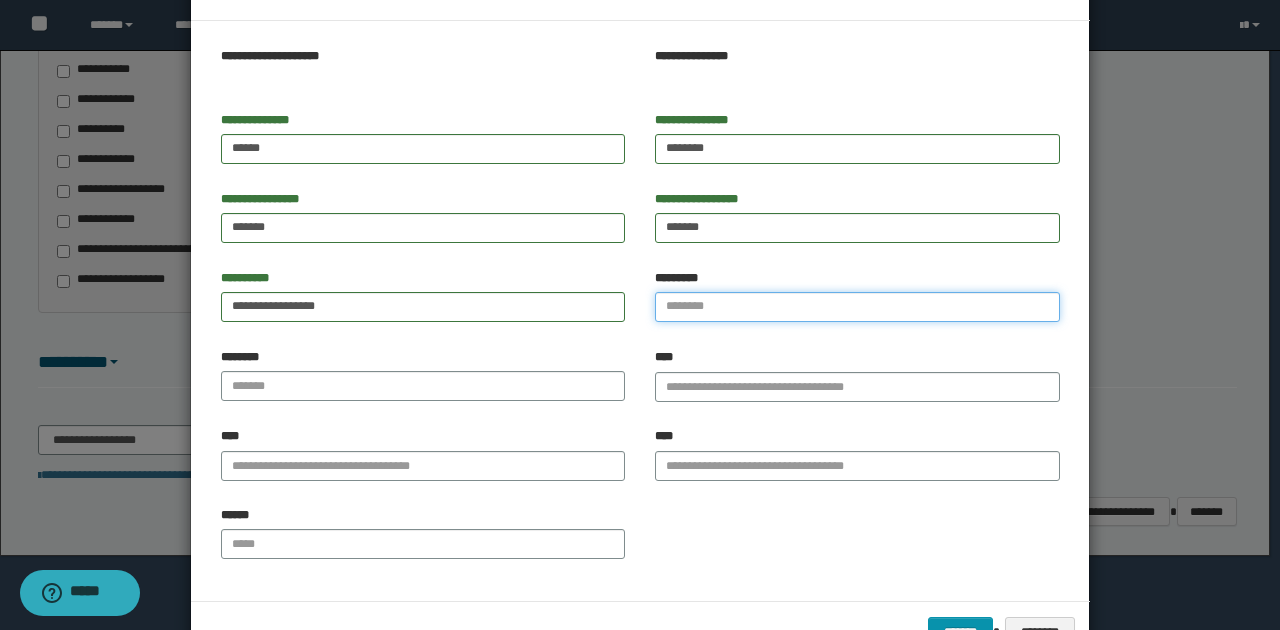 click on "*********" at bounding box center (857, 307) 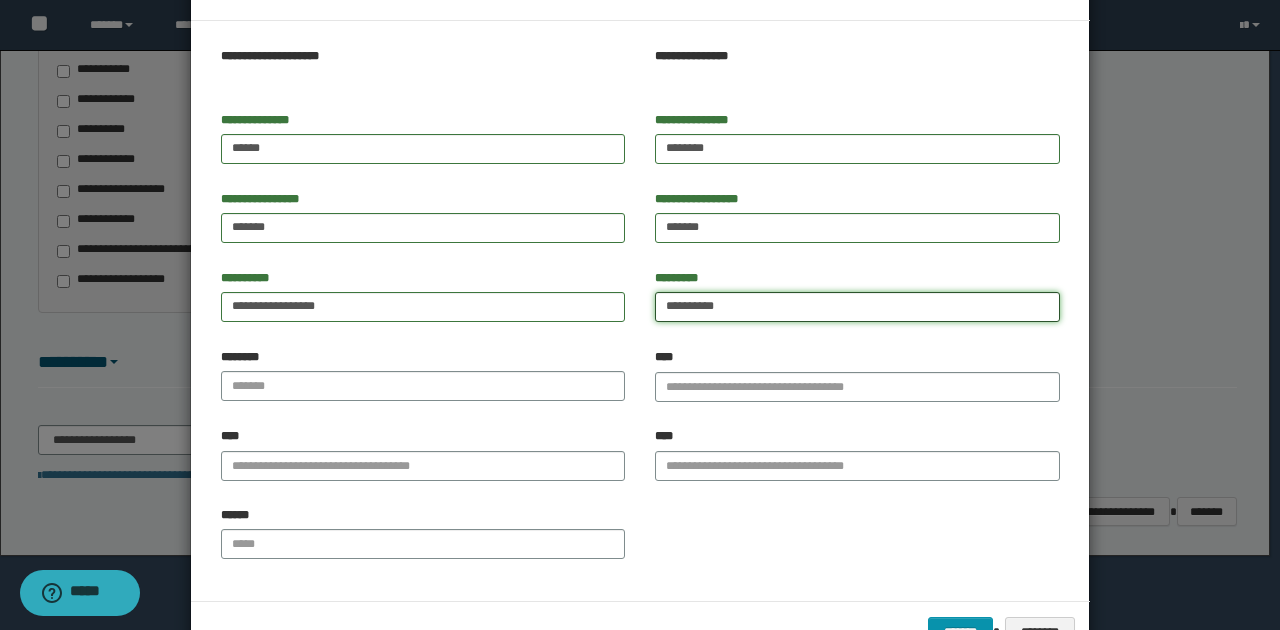 drag, startPoint x: 747, startPoint y: 303, endPoint x: 652, endPoint y: 305, distance: 95.02105 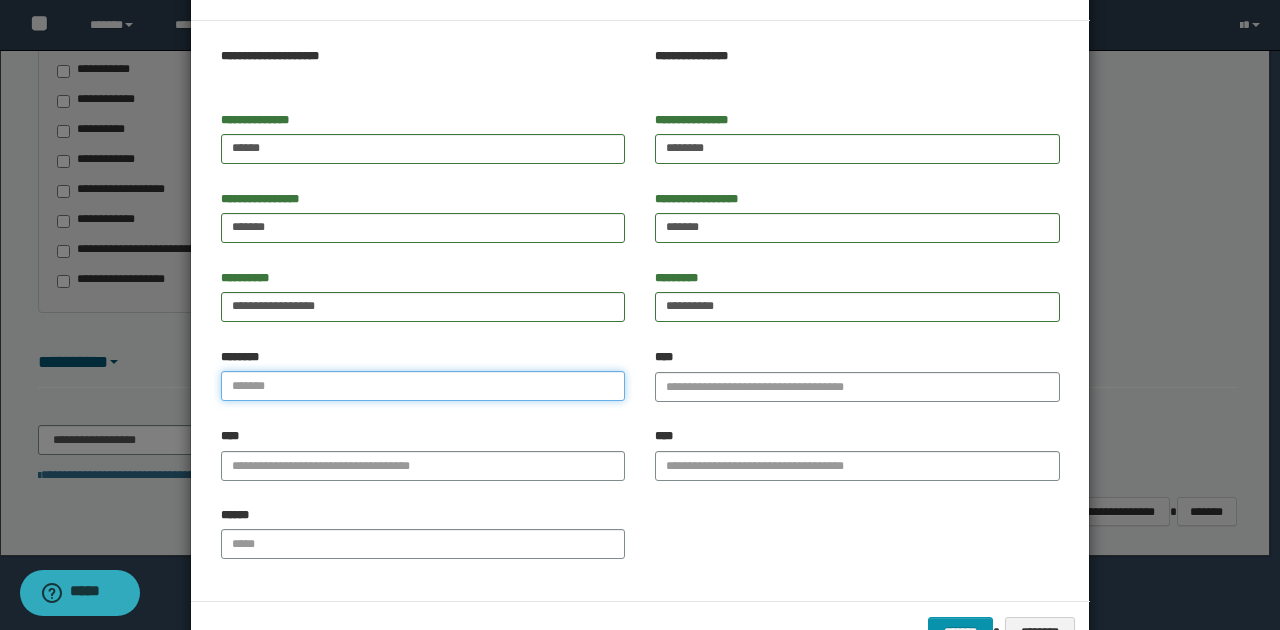 drag, startPoint x: 517, startPoint y: 390, endPoint x: 539, endPoint y: 394, distance: 22.36068 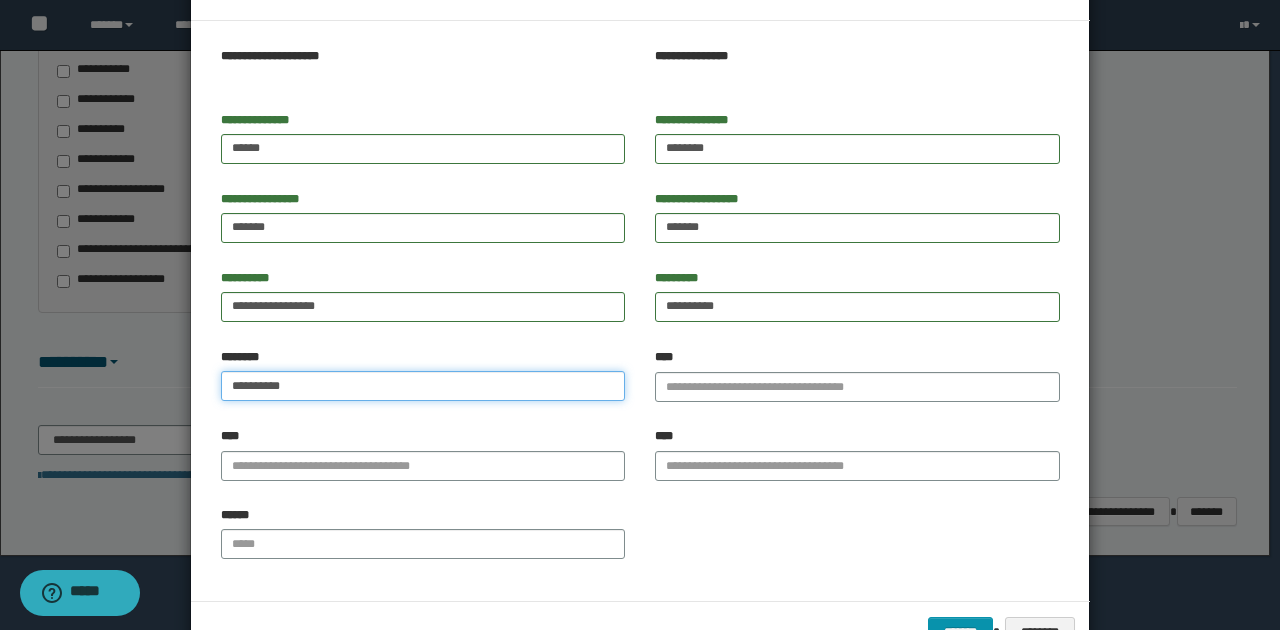 type on "**********" 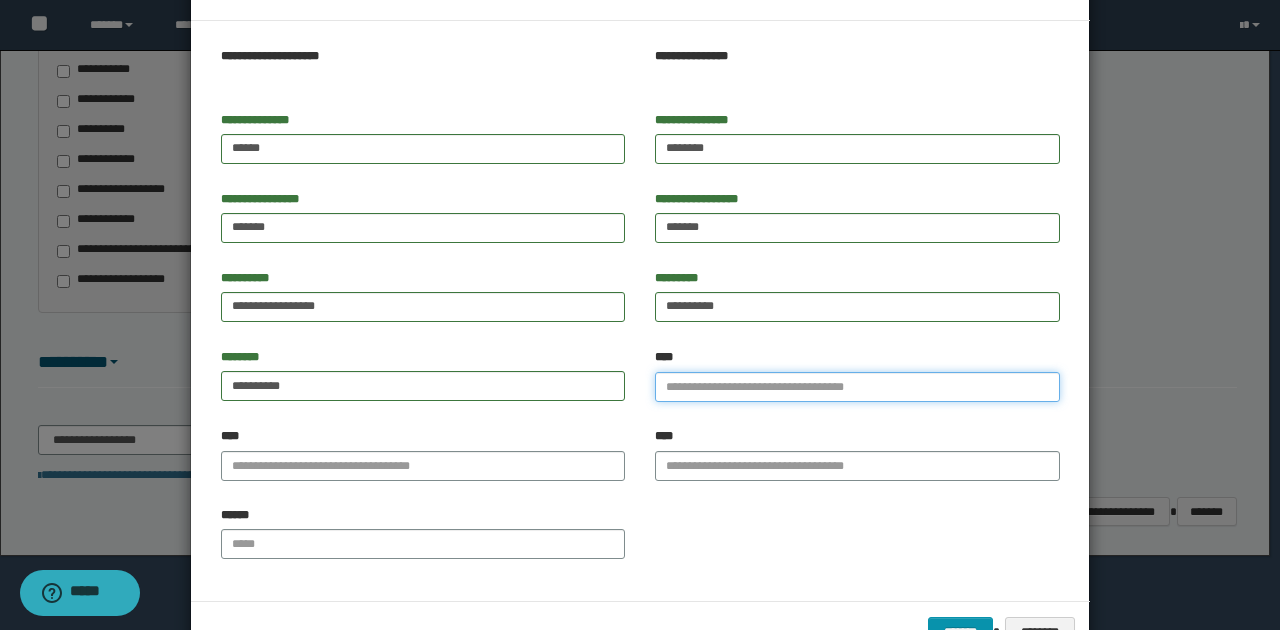 click on "****" at bounding box center [857, 387] 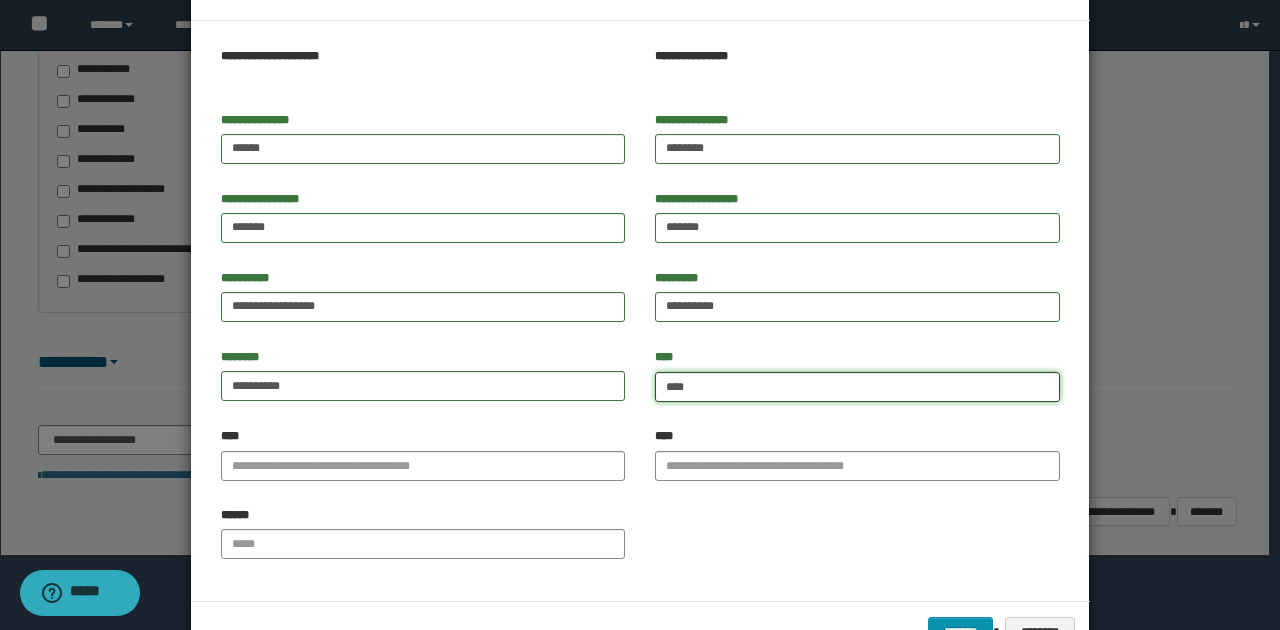 type on "*****" 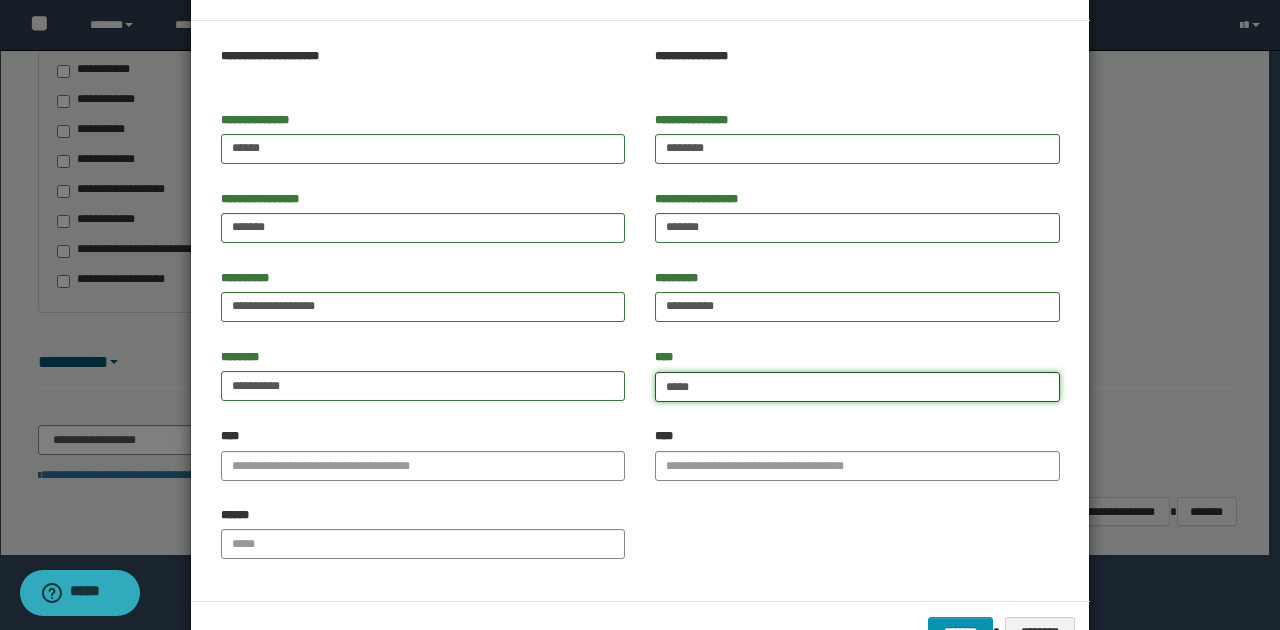 type on "*****" 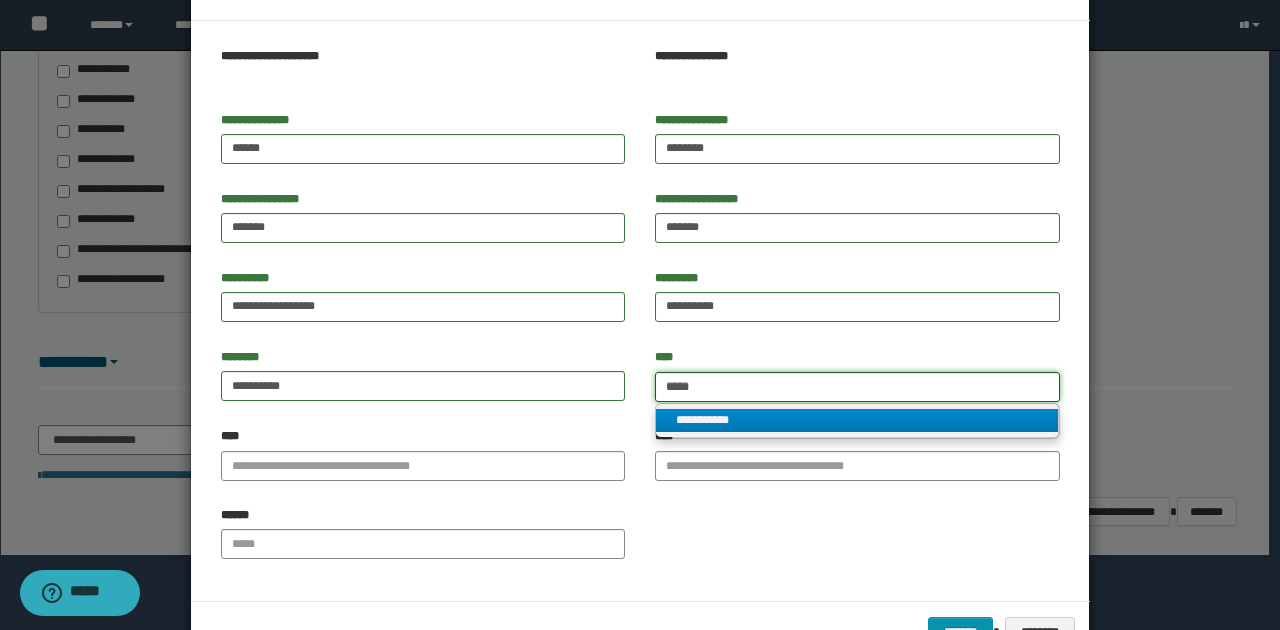 type on "*****" 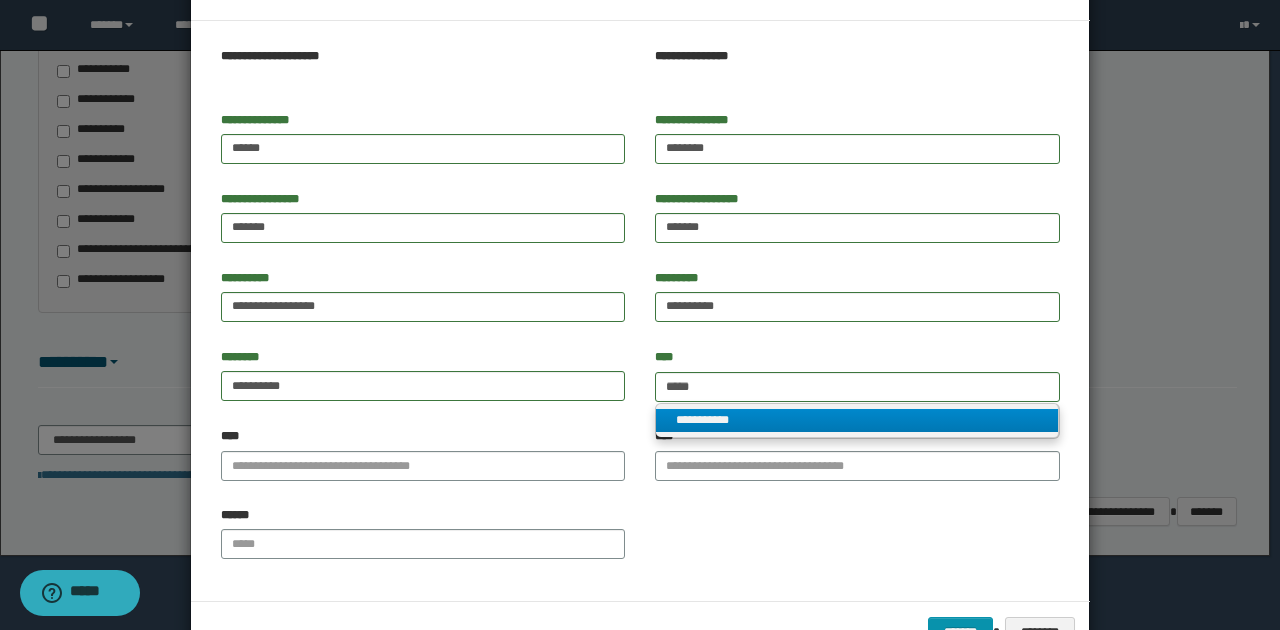 click on "**********" at bounding box center (857, 420) 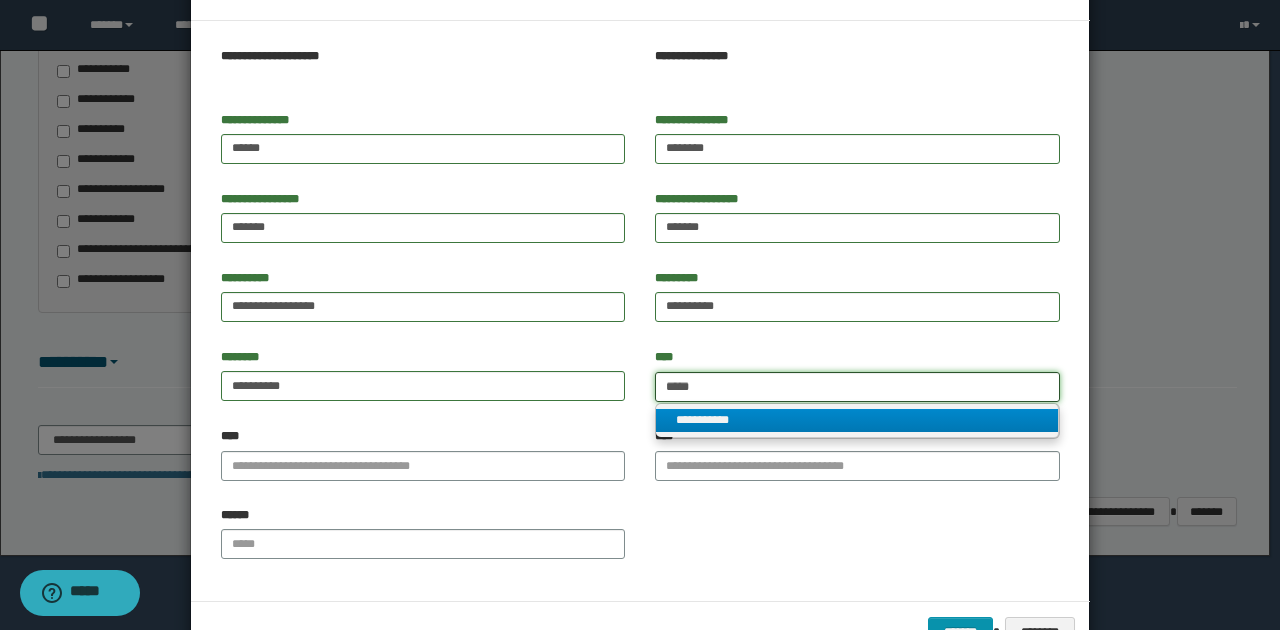 type 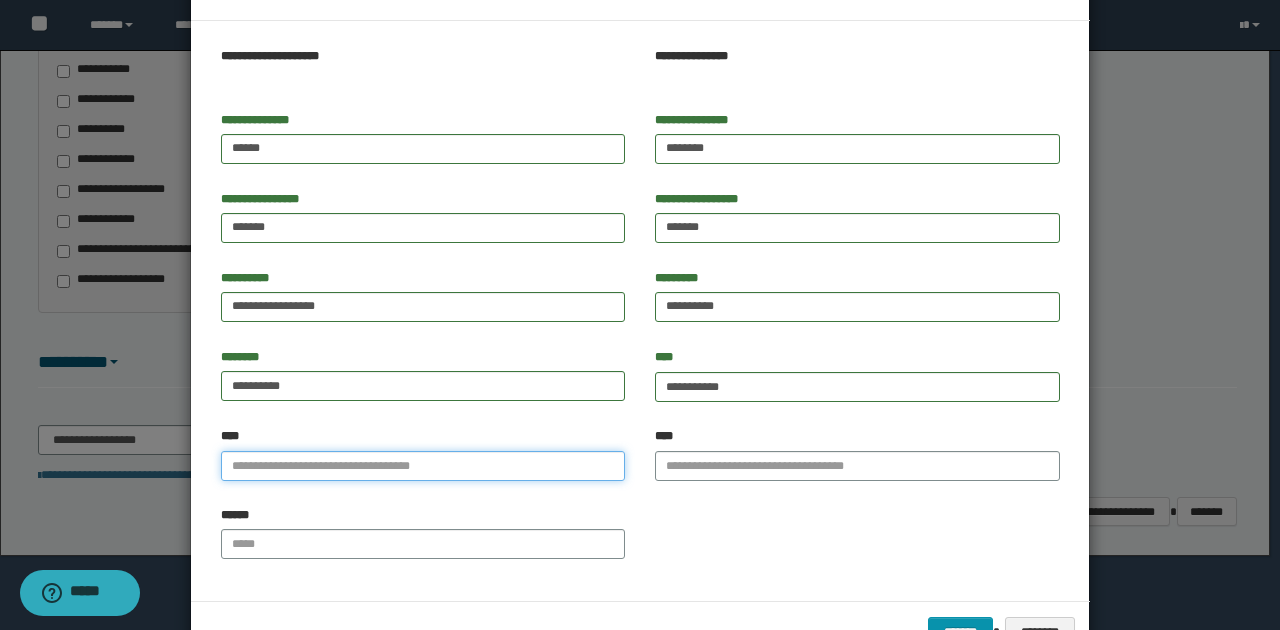 click on "****" at bounding box center (423, 466) 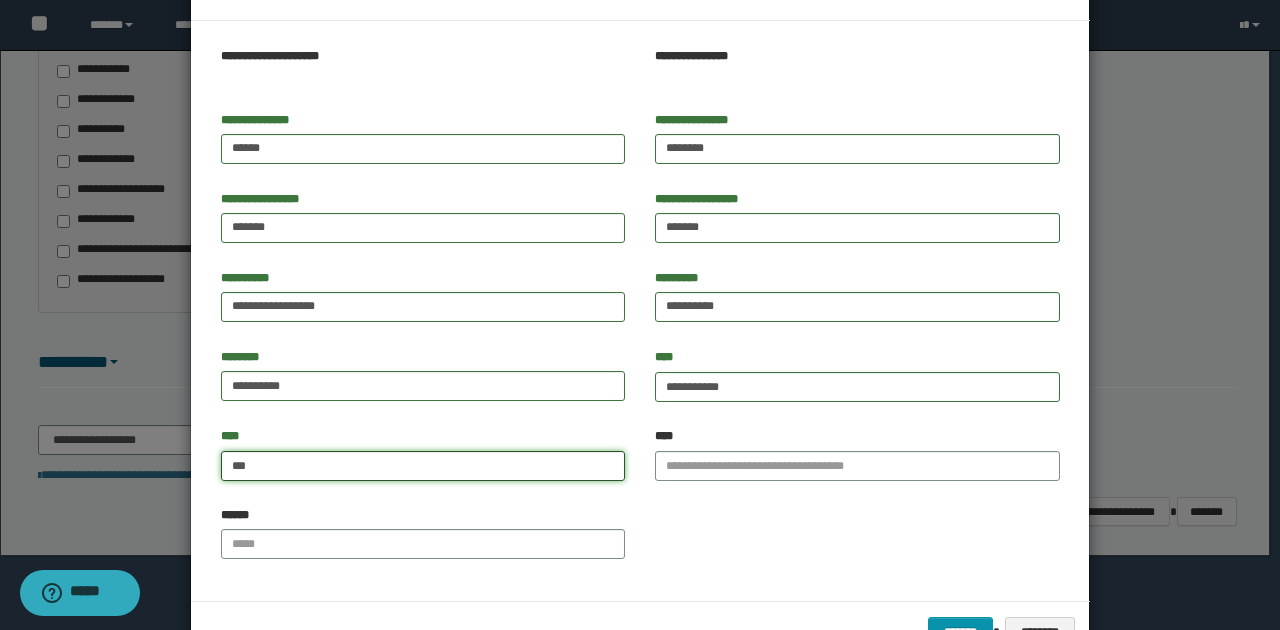 type on "****" 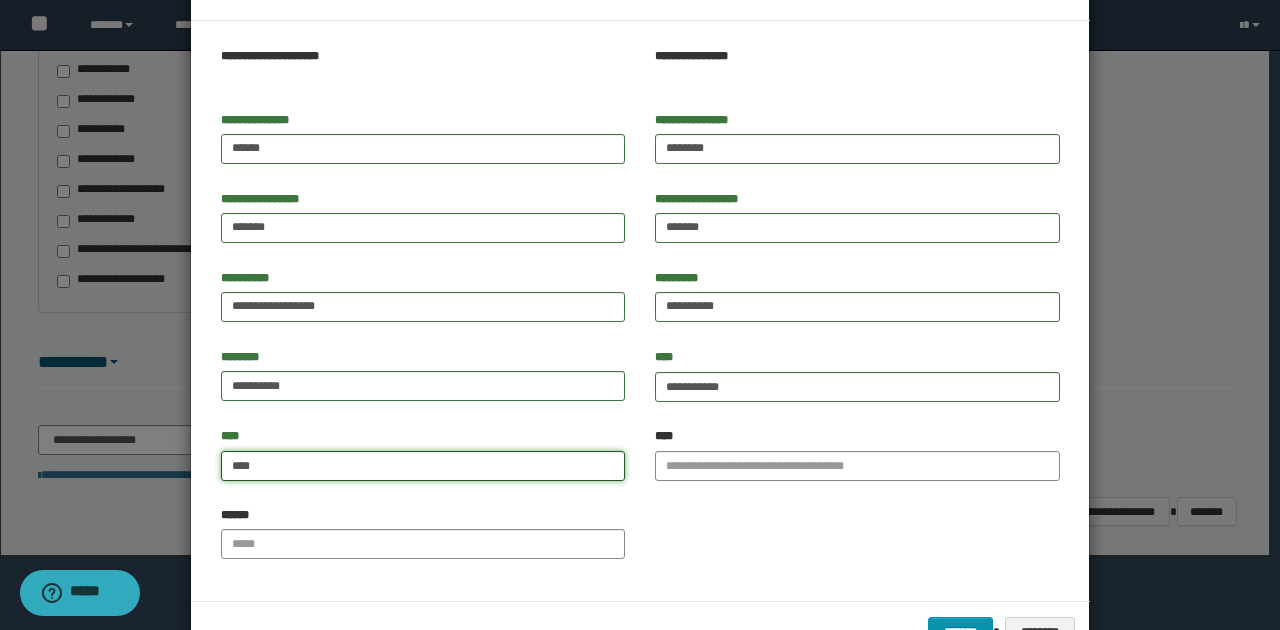 type on "****" 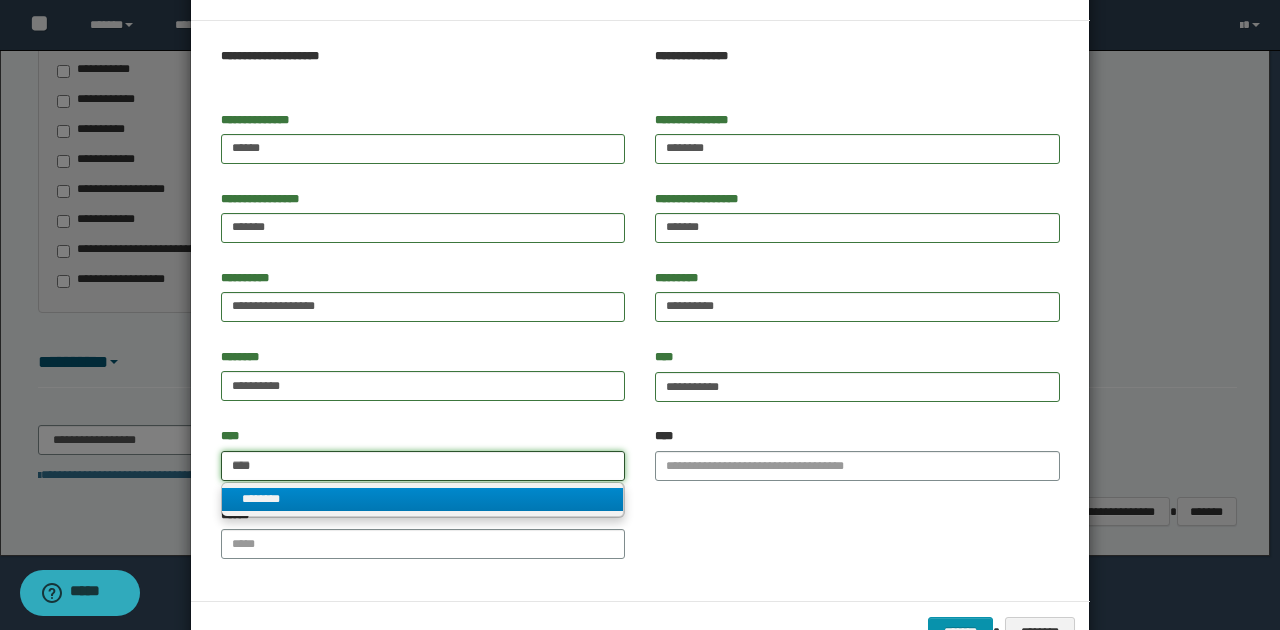 type on "****" 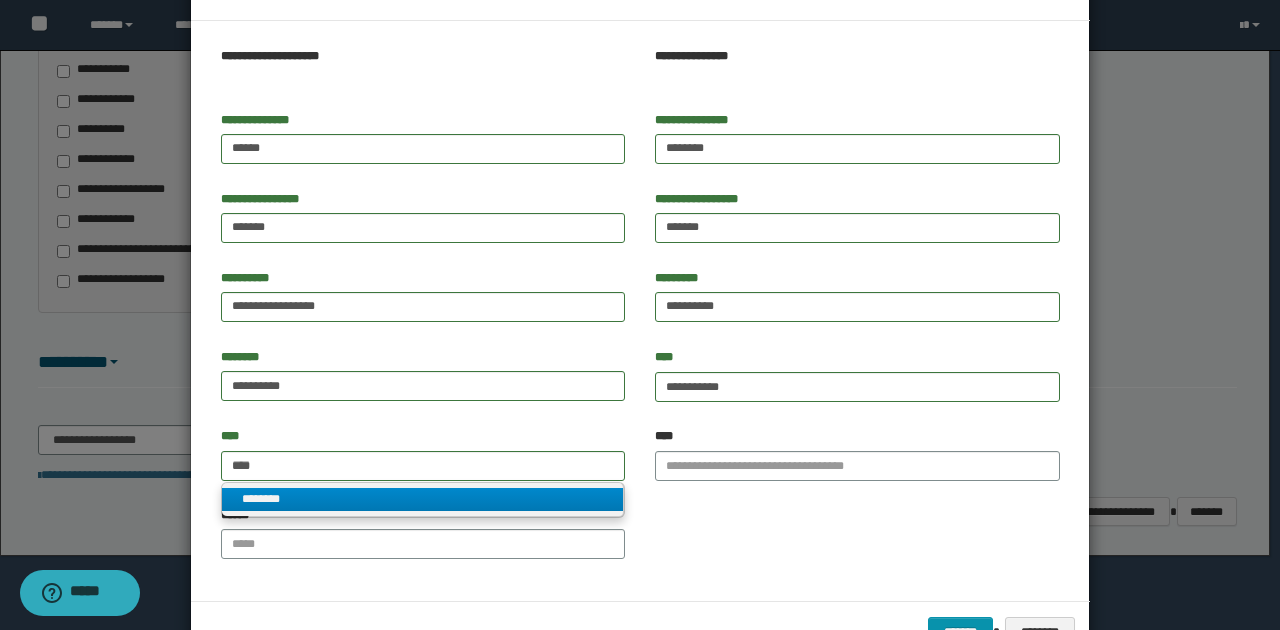 click on "********" at bounding box center (422, 499) 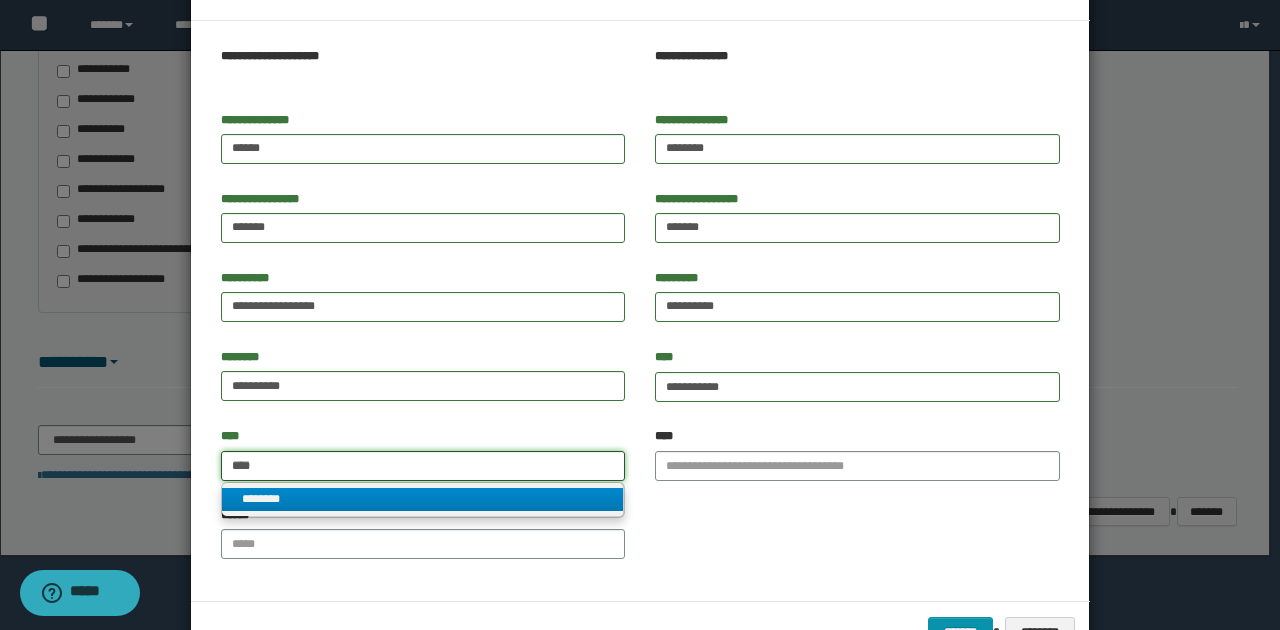 type 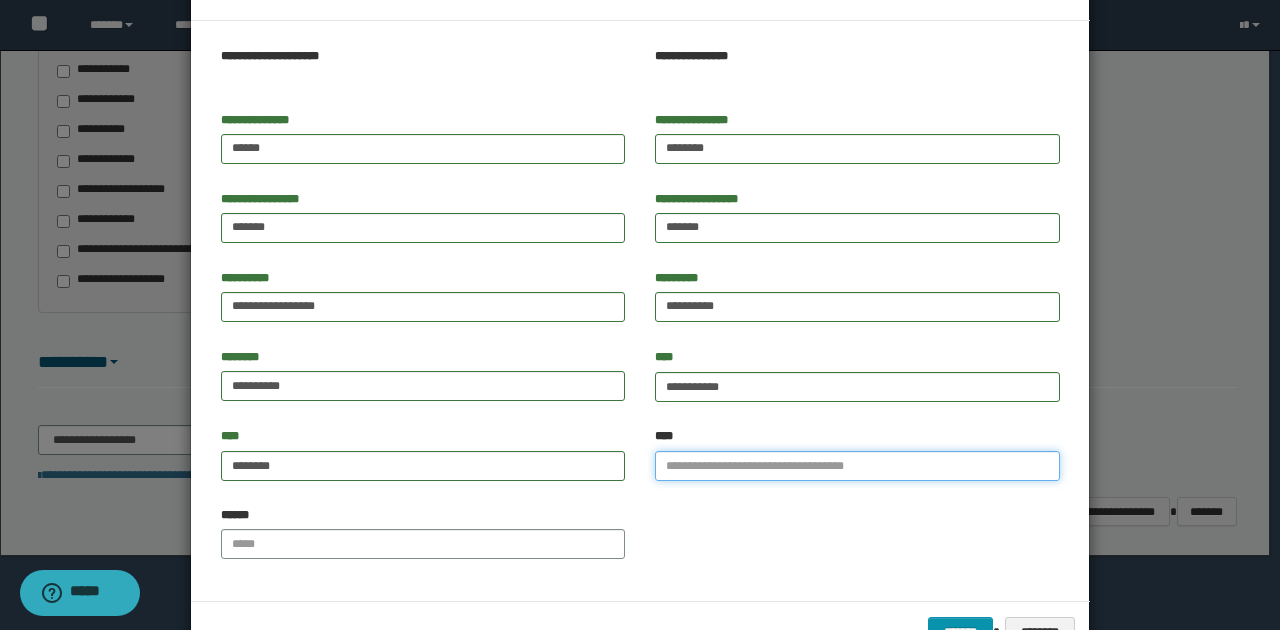 click on "****" at bounding box center [857, 466] 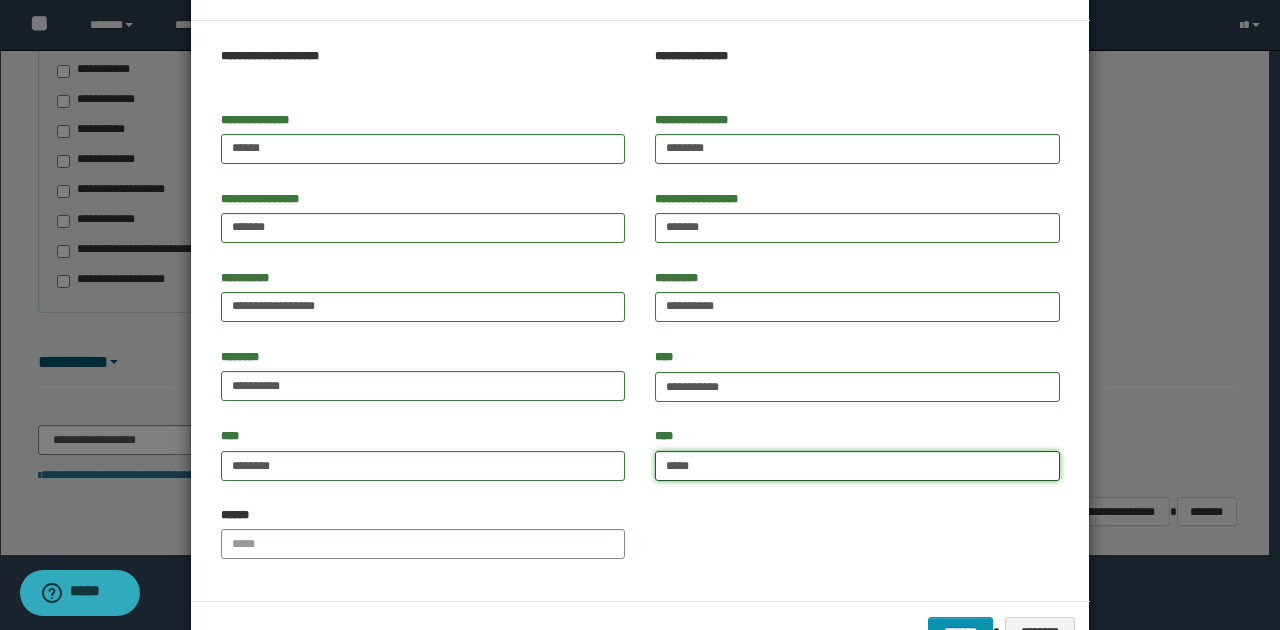 type on "******" 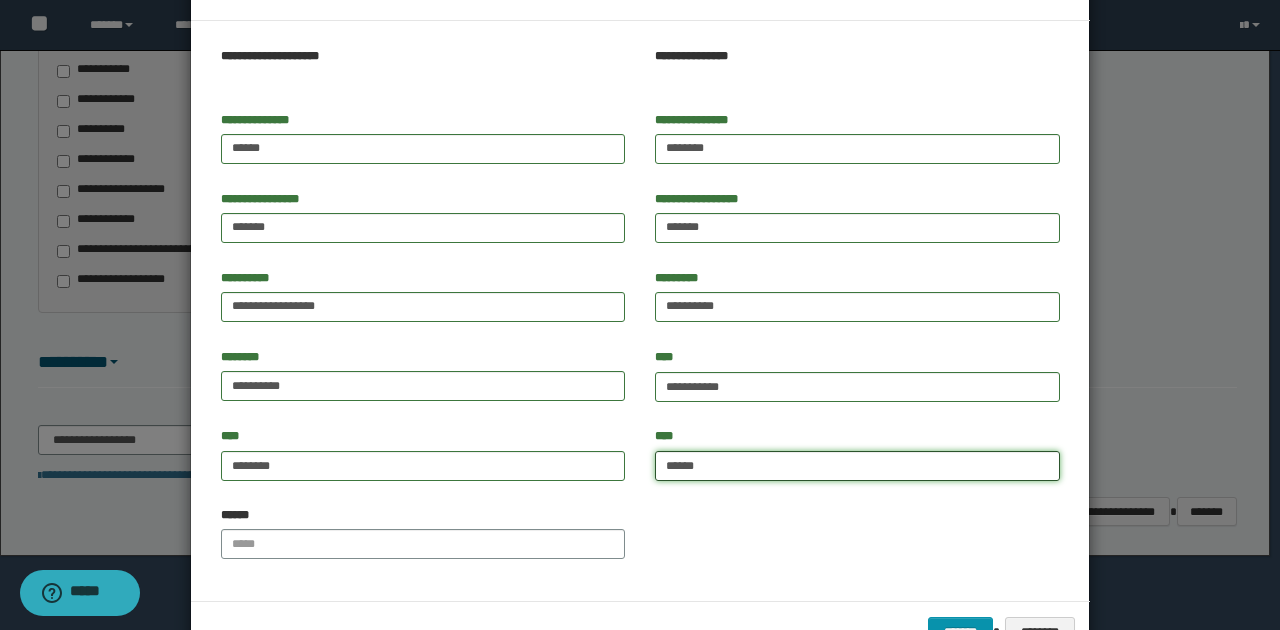 type on "**********" 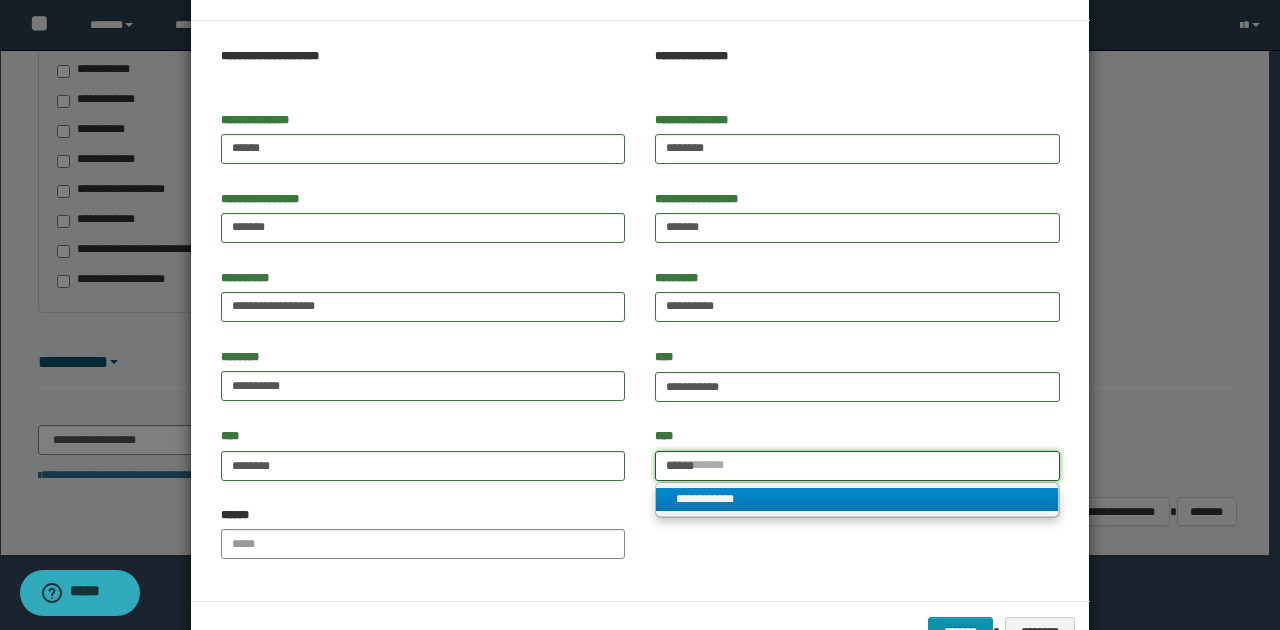type on "******" 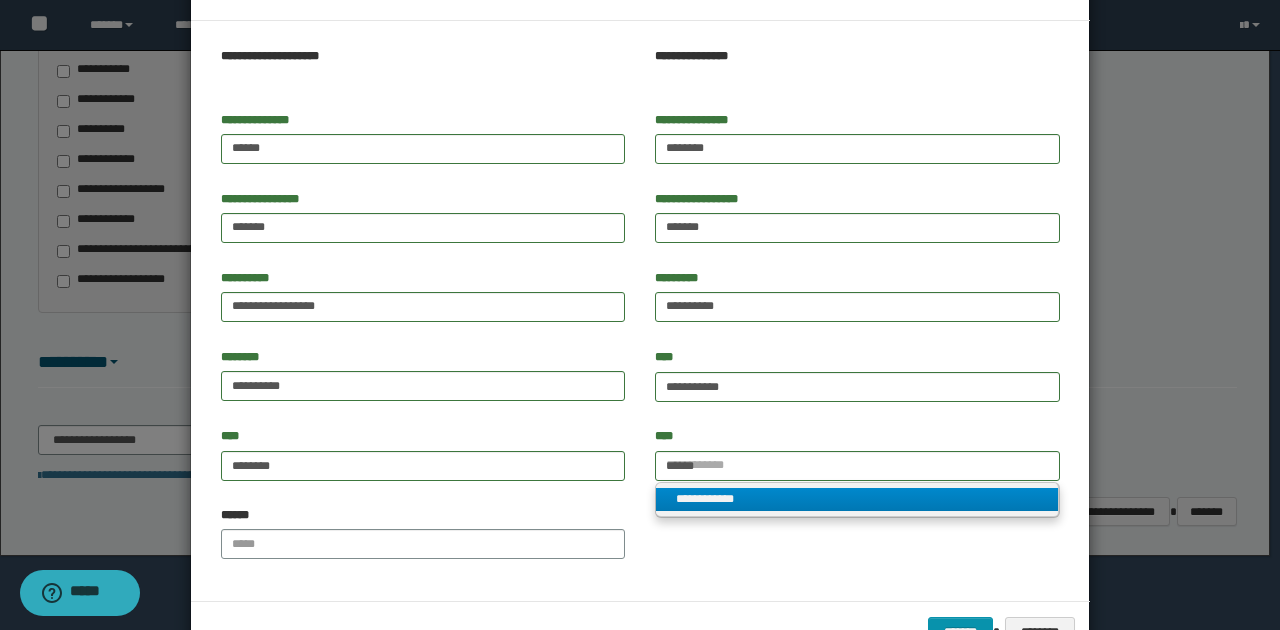 click on "**********" at bounding box center [857, 499] 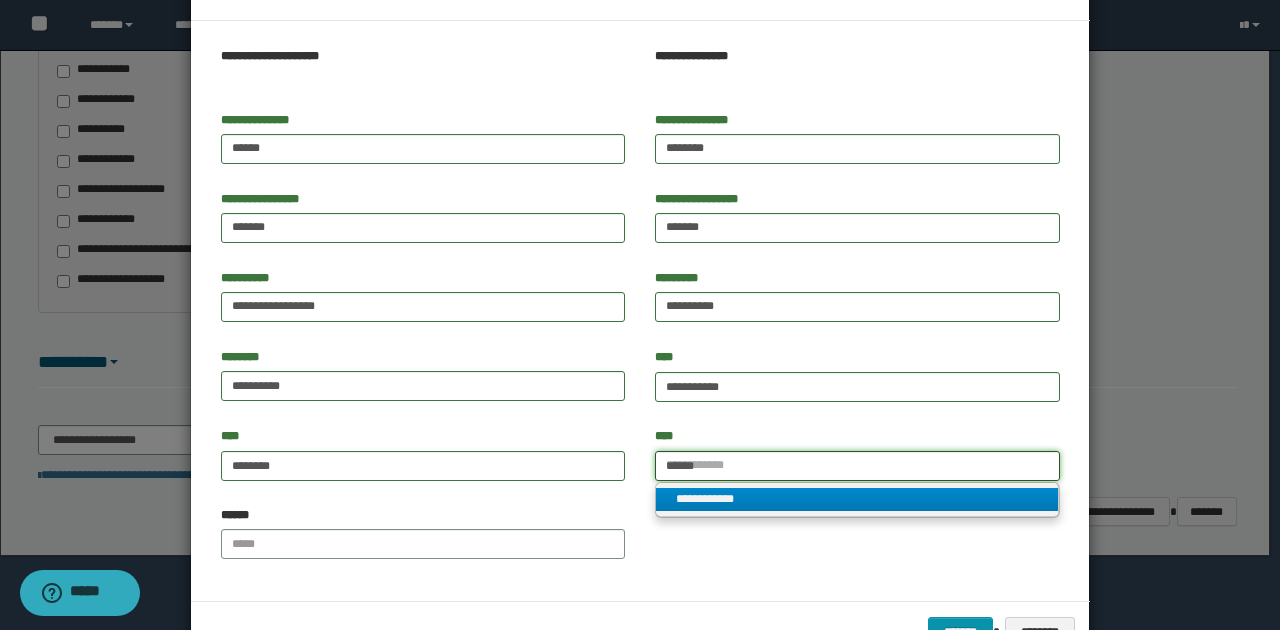 type 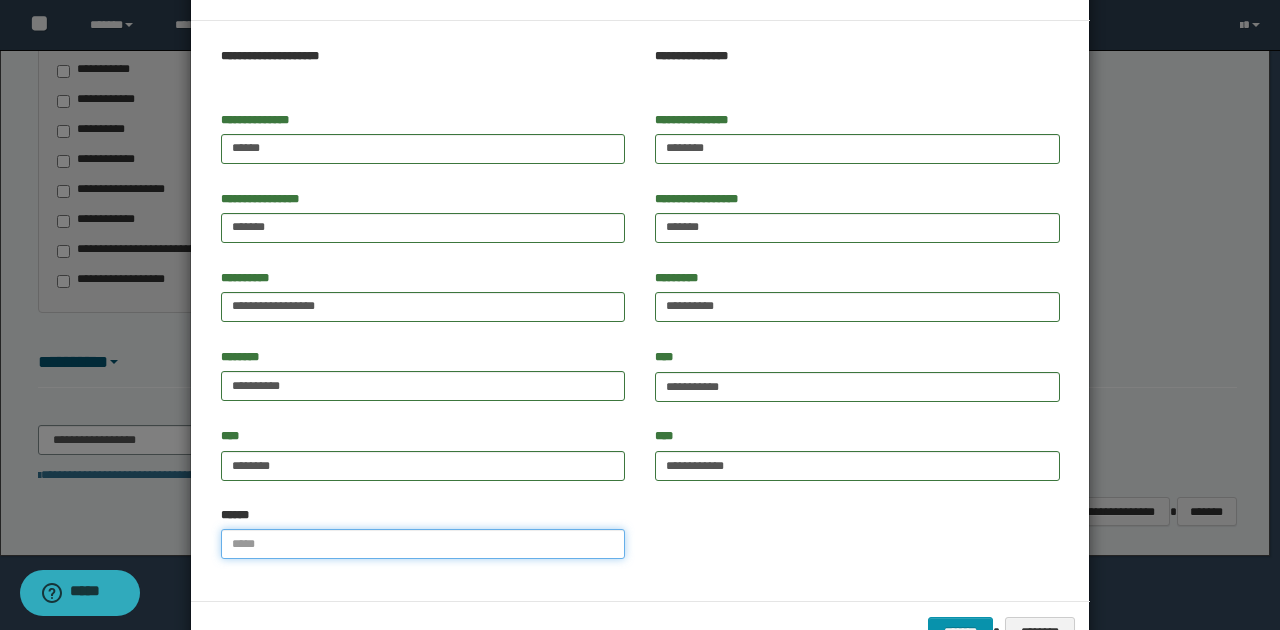 click on "******" at bounding box center (423, 544) 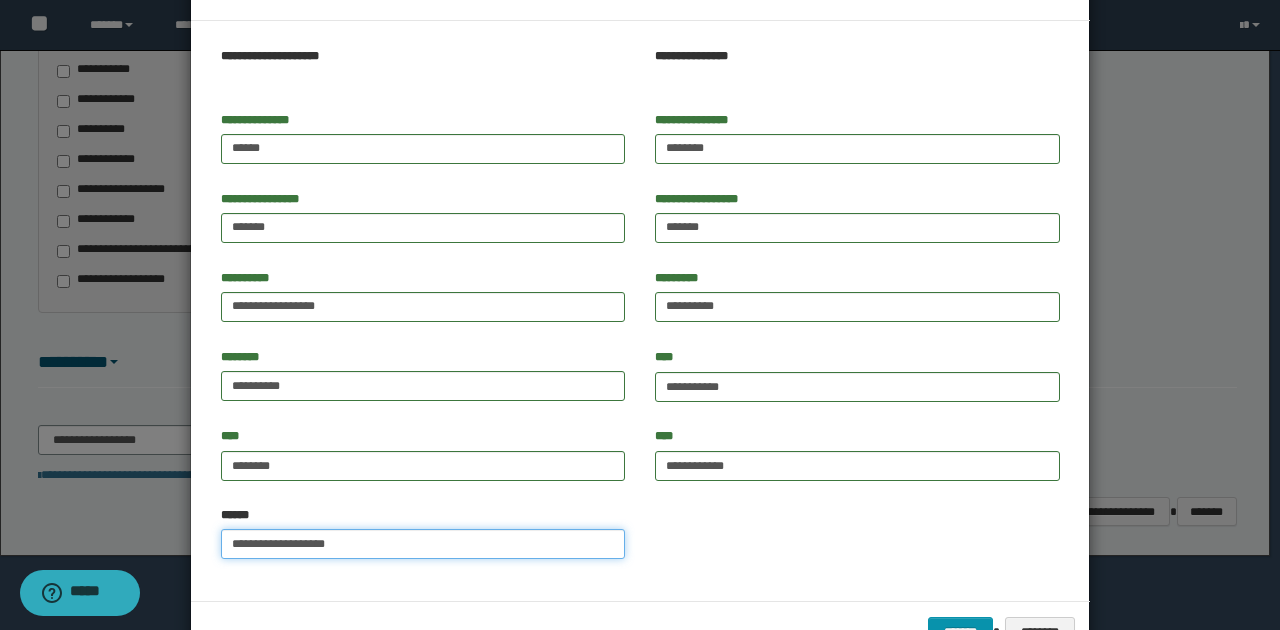 drag, startPoint x: 344, startPoint y: 542, endPoint x: 326, endPoint y: 541, distance: 18.027756 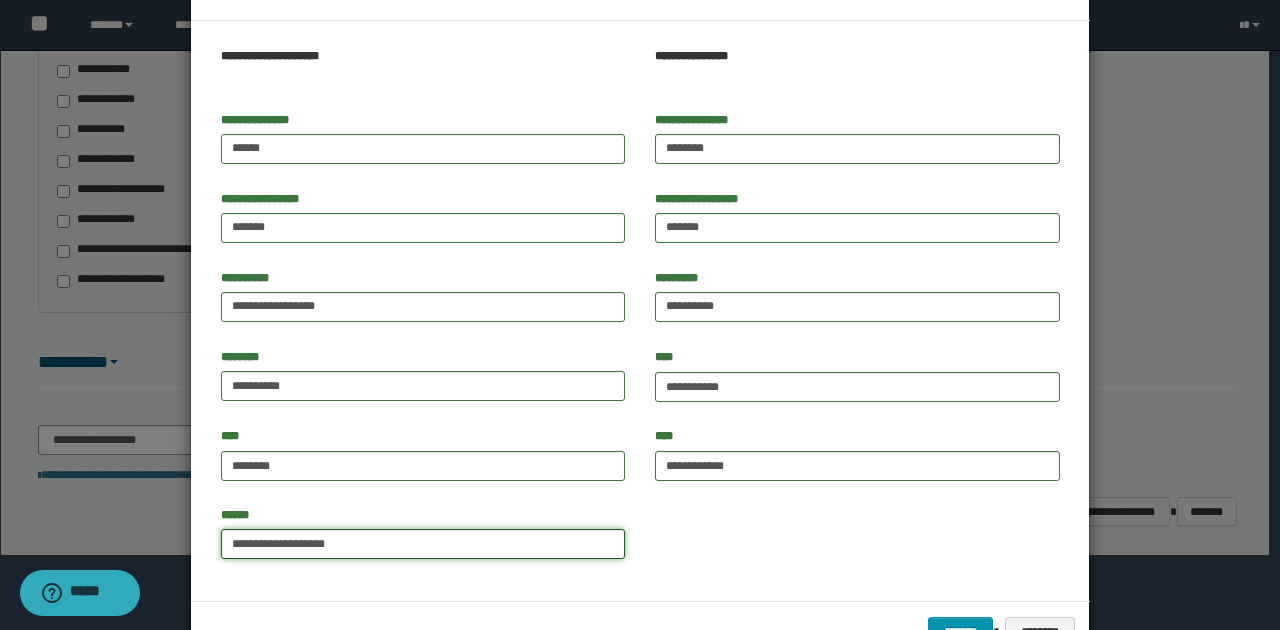 type on "**********" 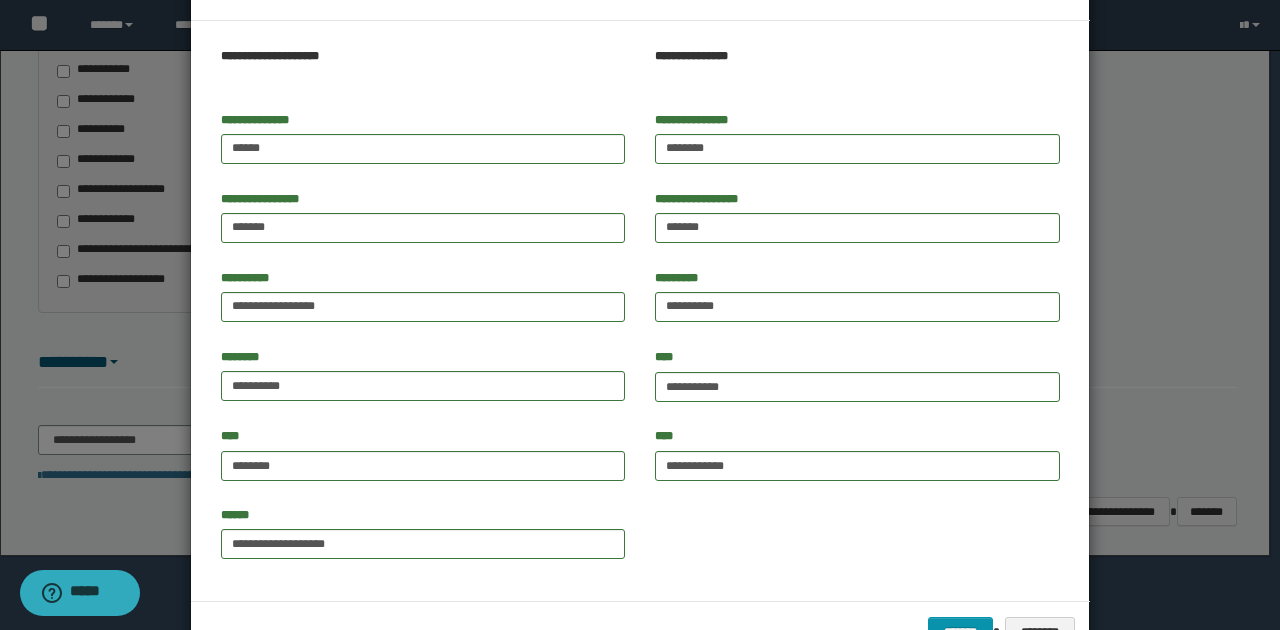 drag, startPoint x: 778, startPoint y: 523, endPoint x: 802, endPoint y: 489, distance: 41.617306 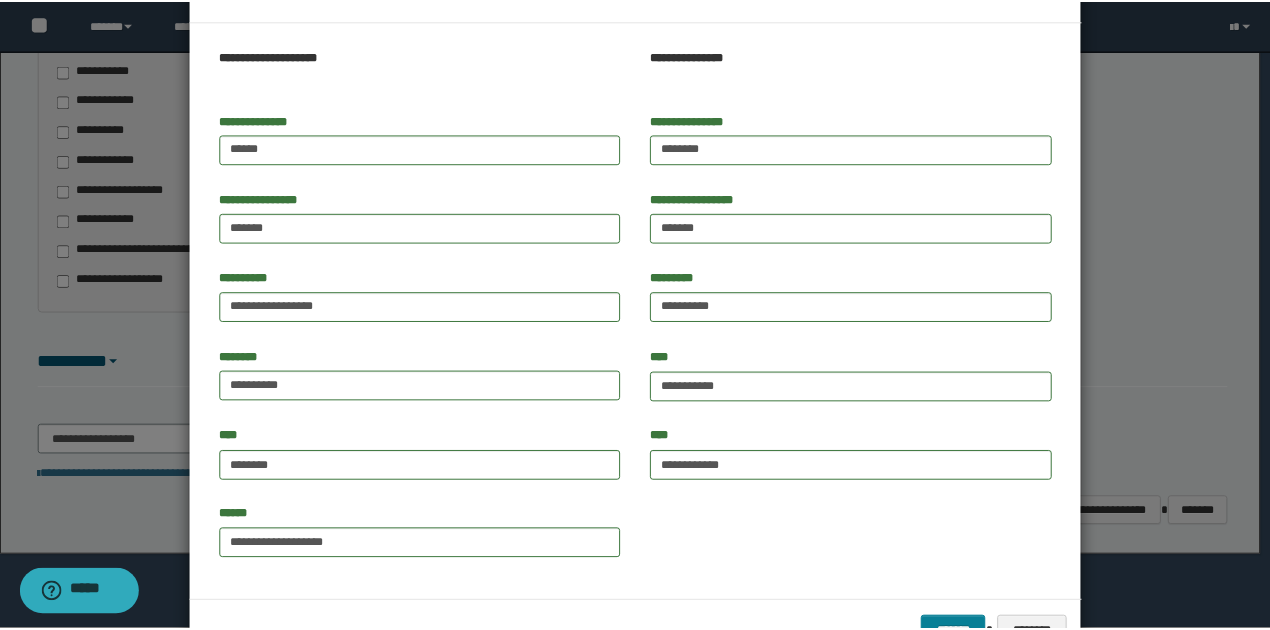 scroll, scrollTop: 128, scrollLeft: 0, axis: vertical 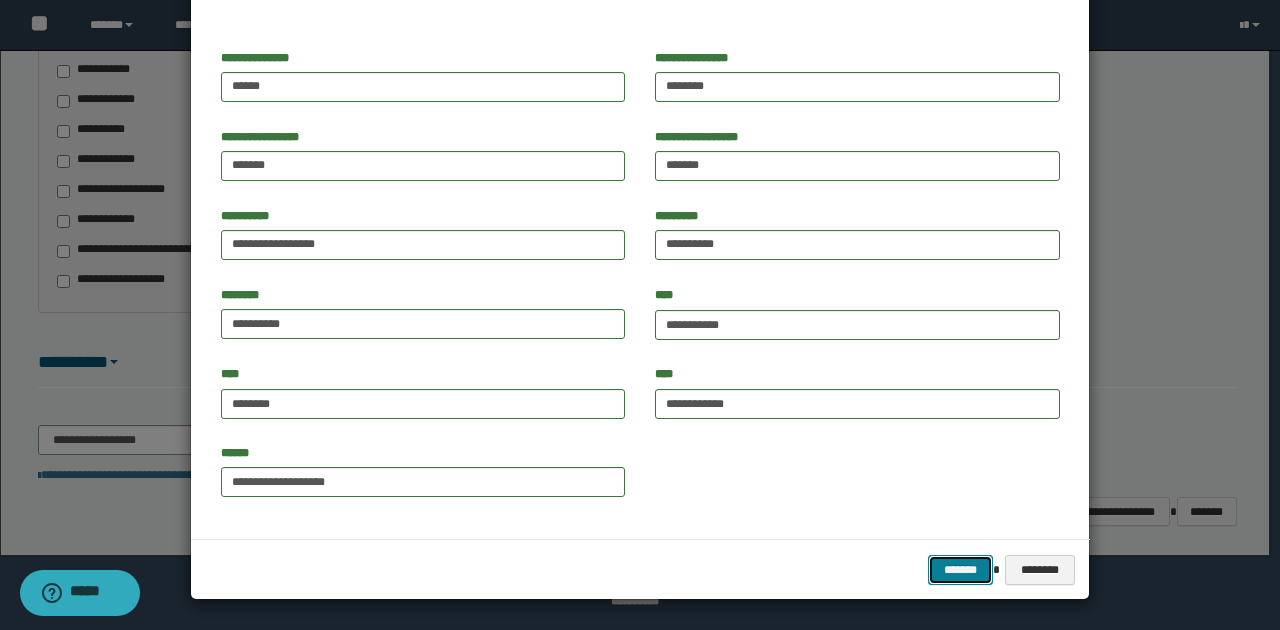 click on "*******" at bounding box center (960, 569) 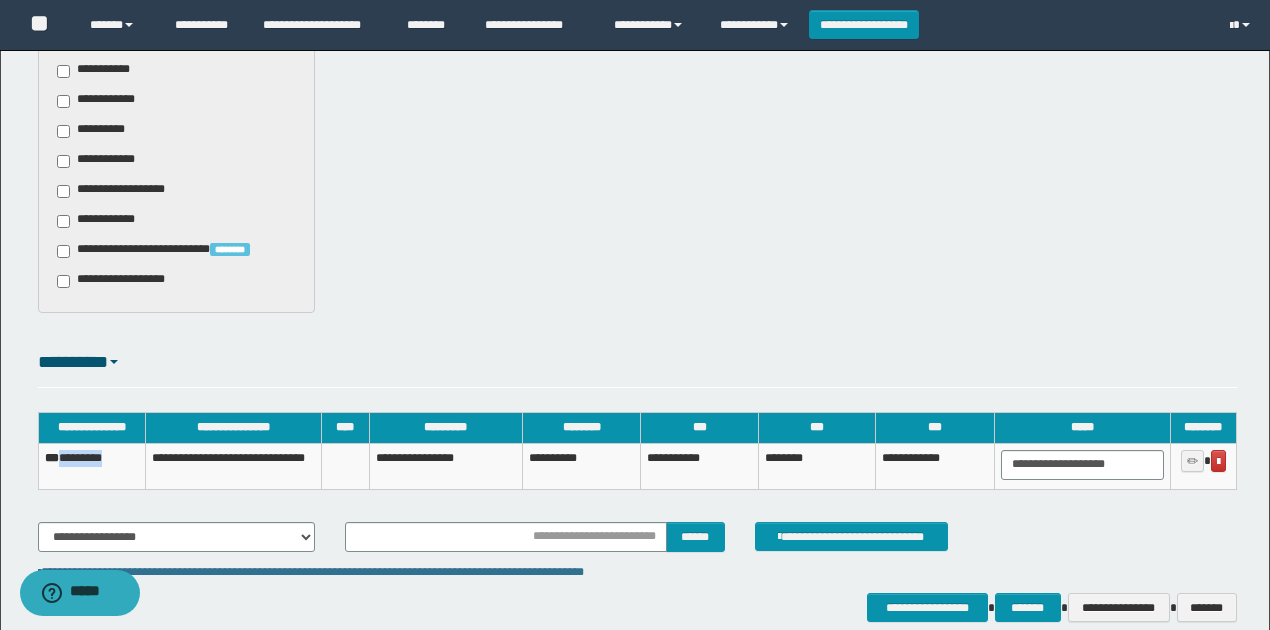 drag, startPoint x: 120, startPoint y: 457, endPoint x: 64, endPoint y: 454, distance: 56.0803 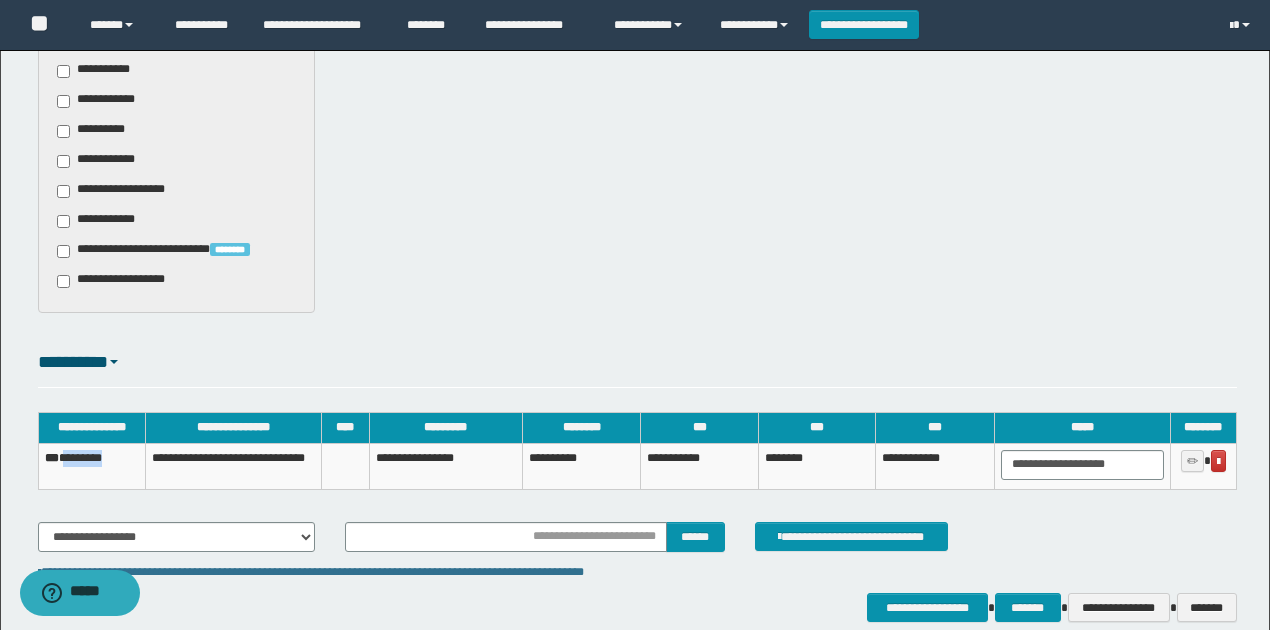 drag, startPoint x: 68, startPoint y: 454, endPoint x: 126, endPoint y: 456, distance: 58.034473 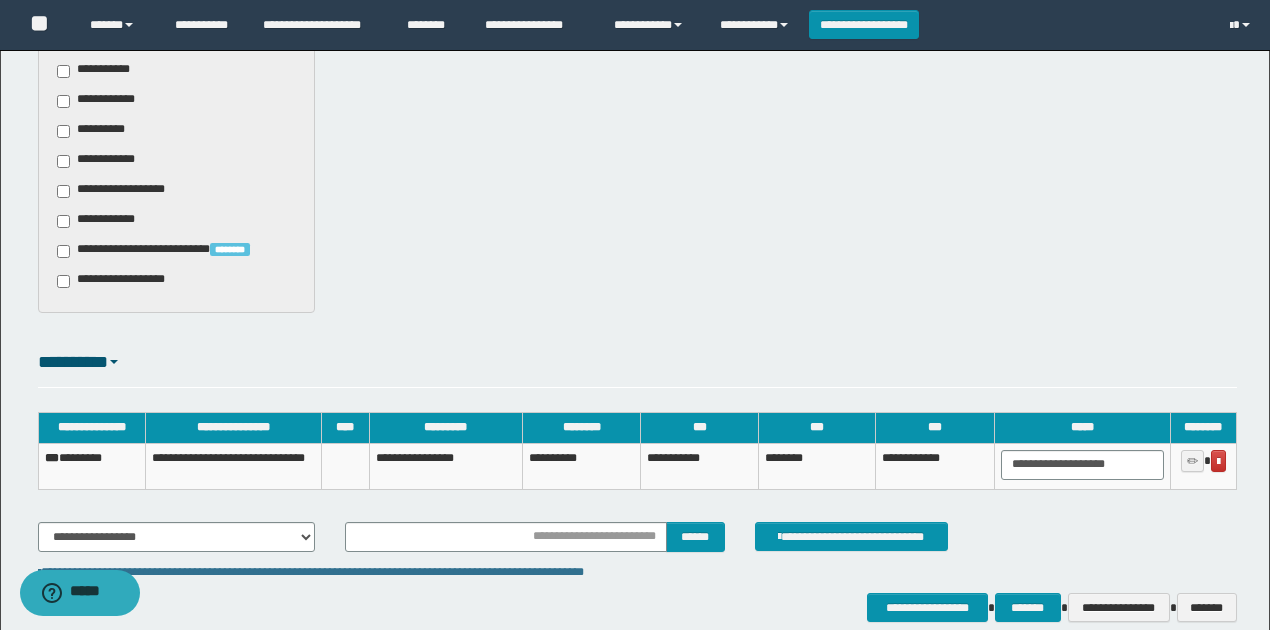 drag, startPoint x: 402, startPoint y: 298, endPoint x: 589, endPoint y: 321, distance: 188.40913 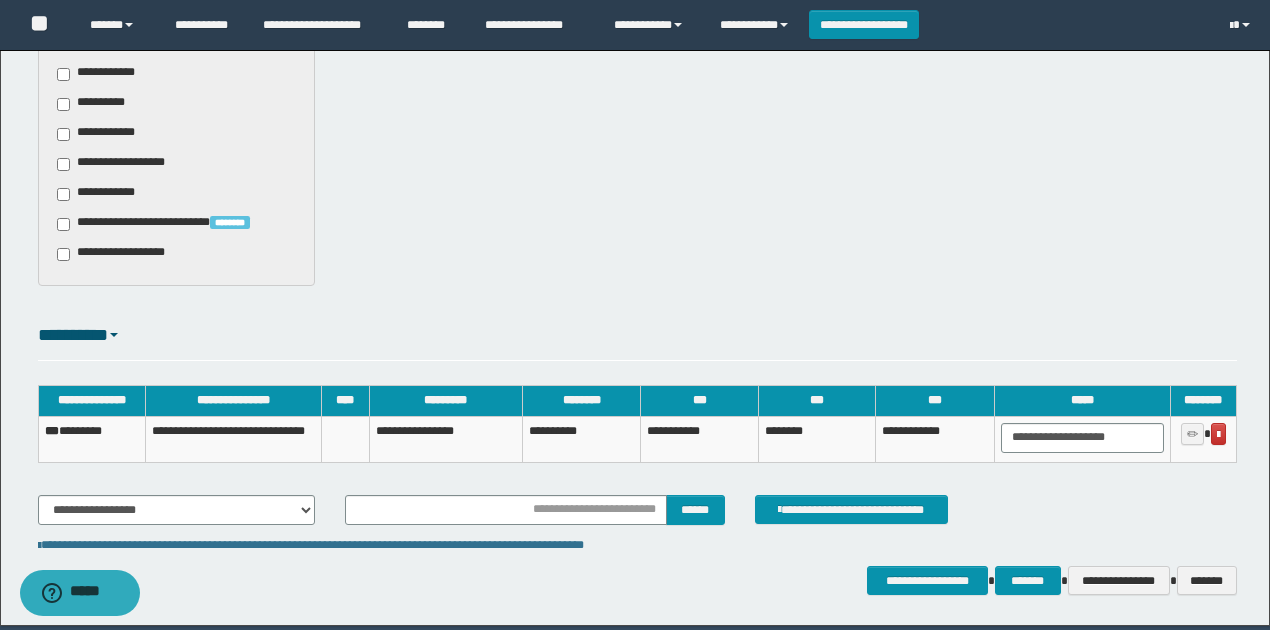 scroll, scrollTop: 846, scrollLeft: 0, axis: vertical 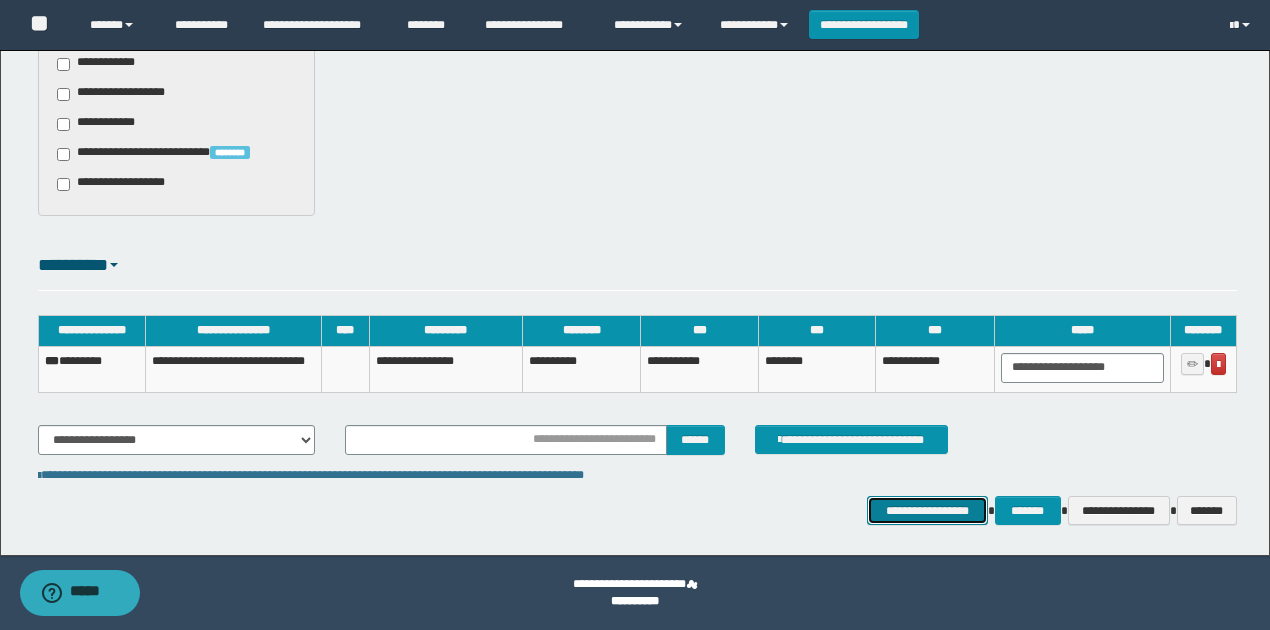 click on "**********" at bounding box center [927, 510] 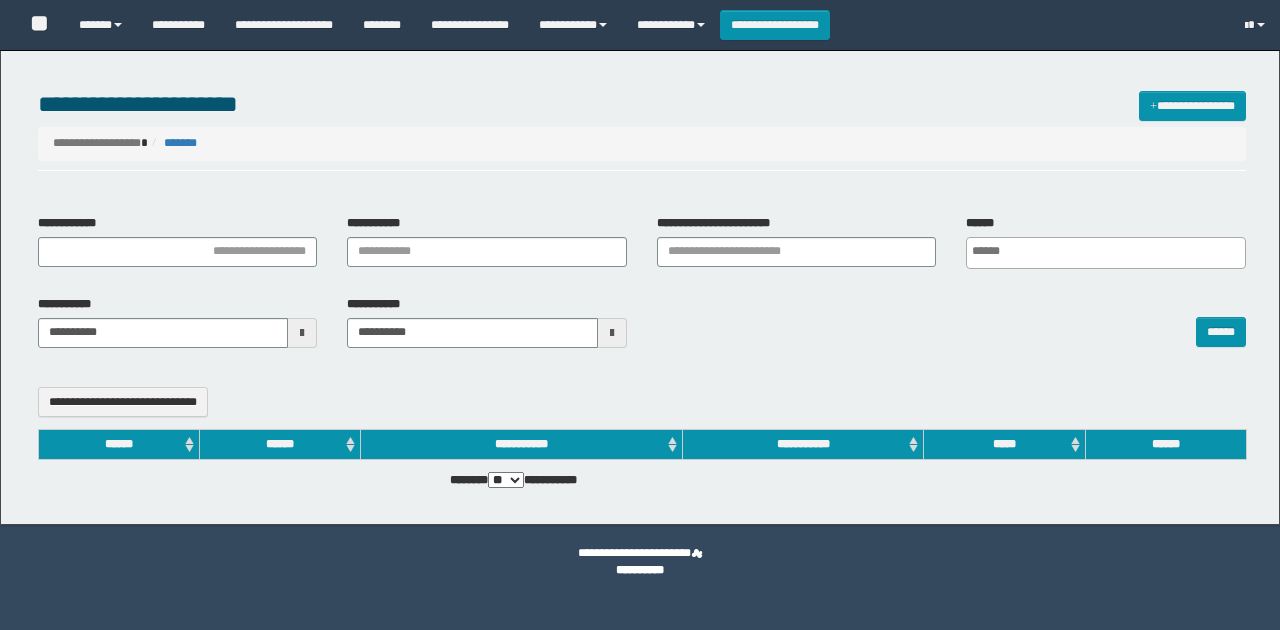 select 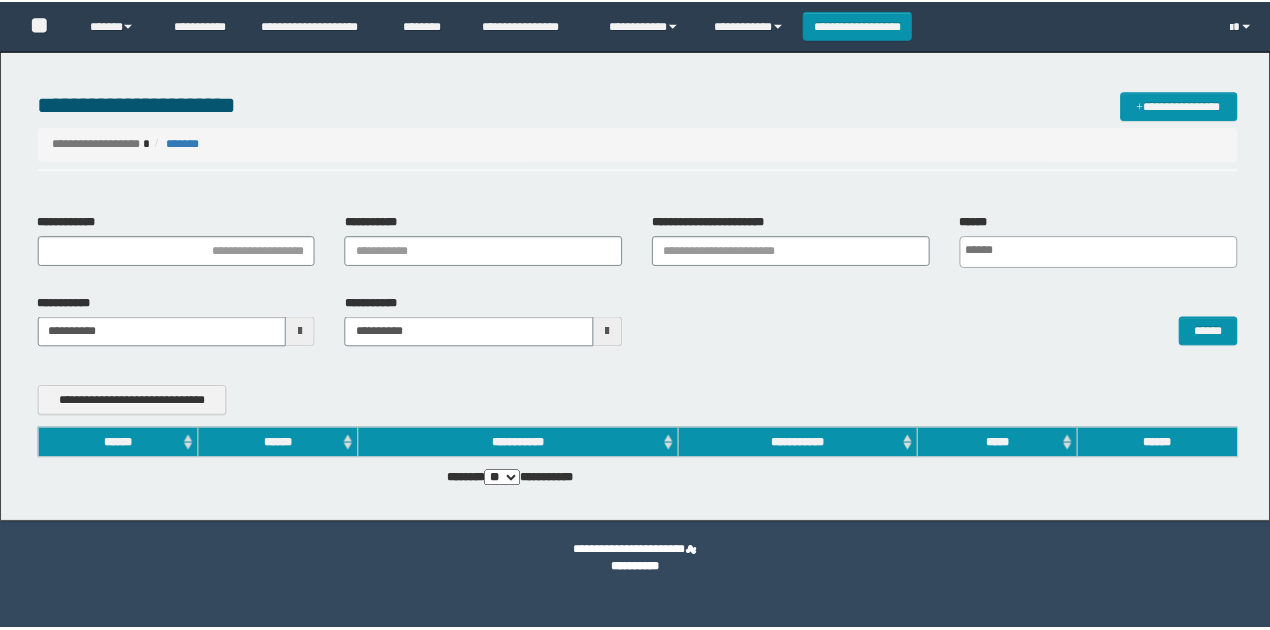 scroll, scrollTop: 0, scrollLeft: 0, axis: both 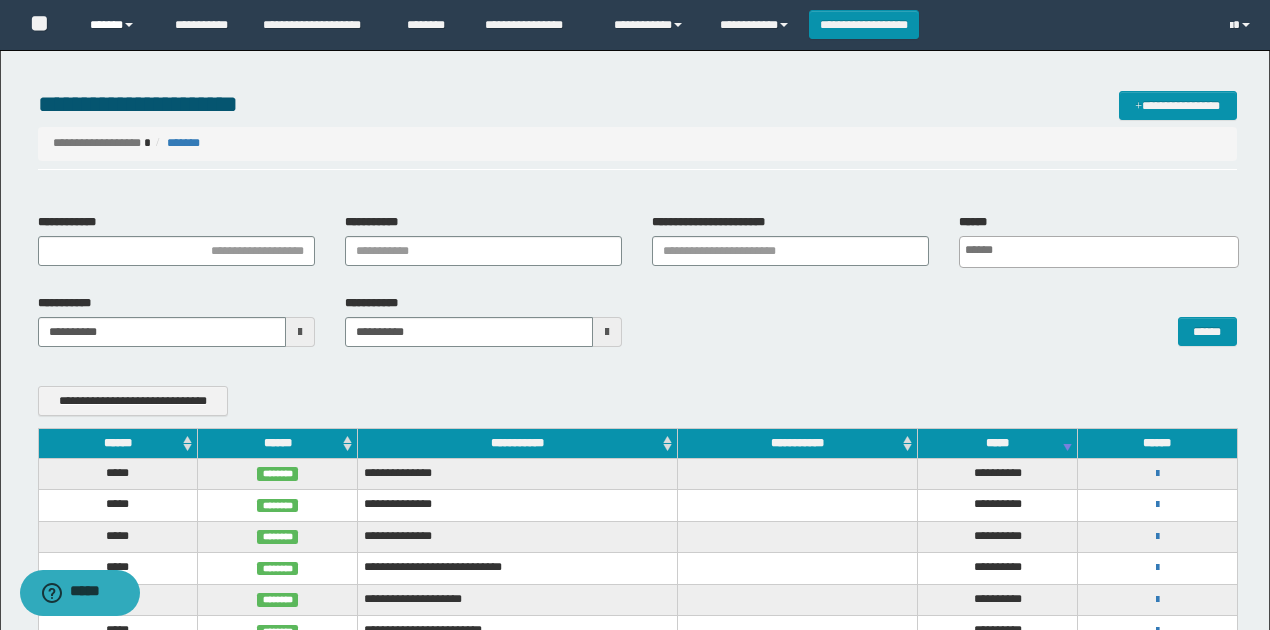 click on "******" at bounding box center [117, 25] 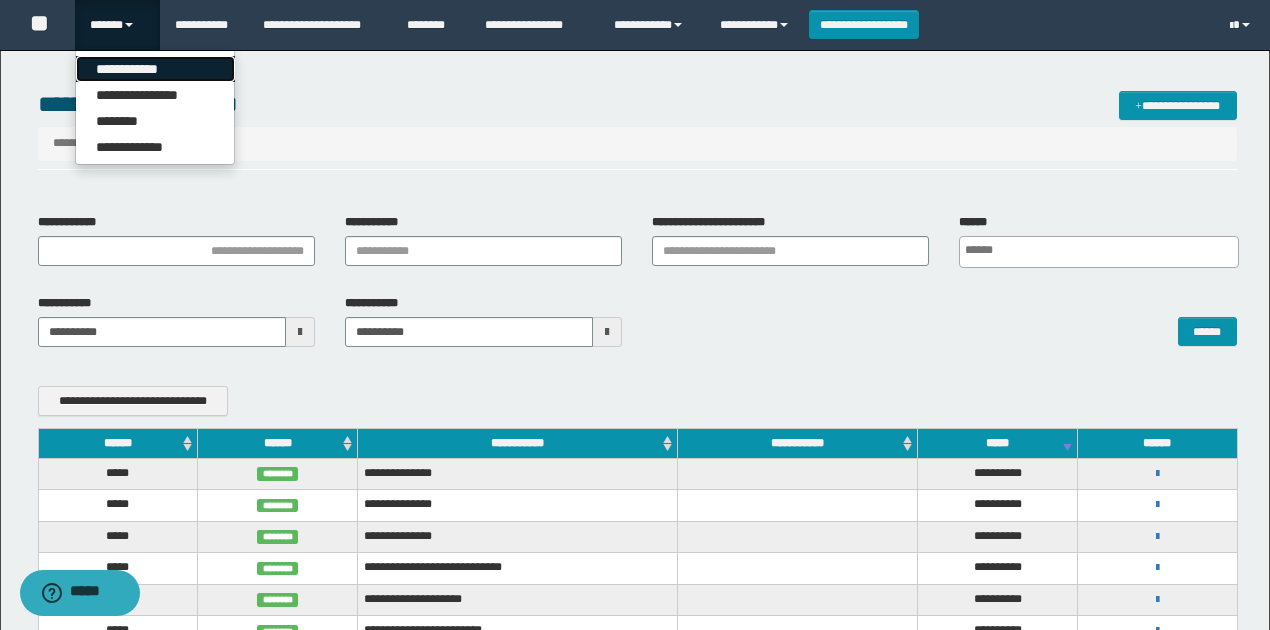 click on "**********" at bounding box center [155, 69] 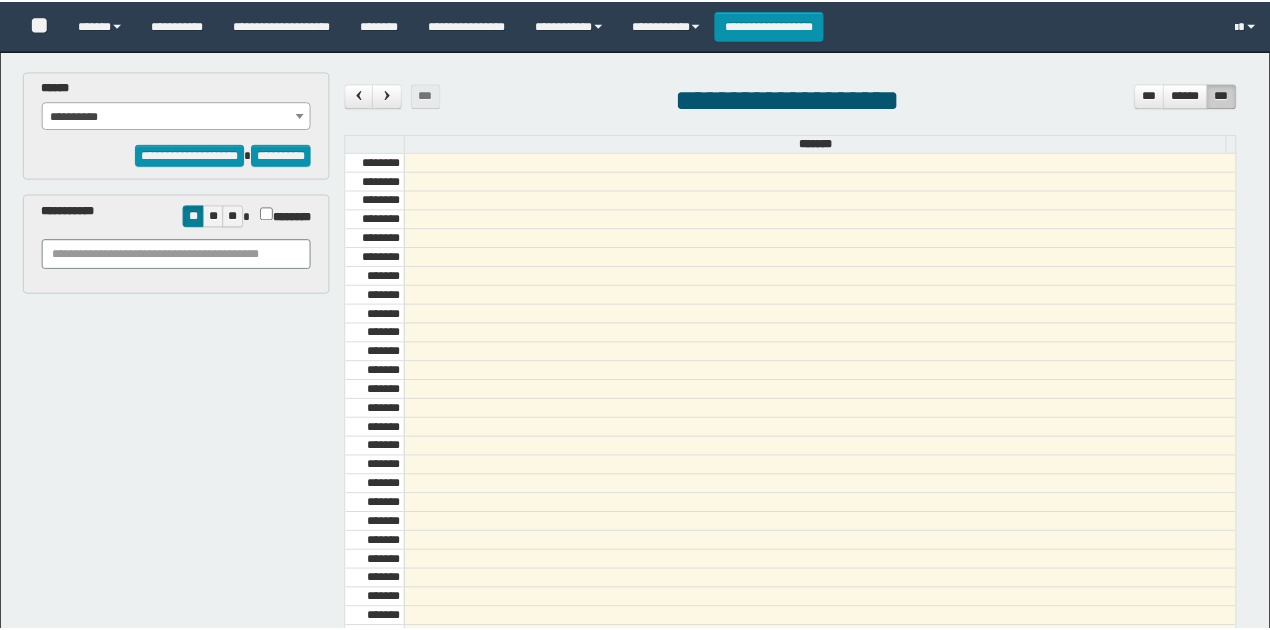 scroll, scrollTop: 0, scrollLeft: 0, axis: both 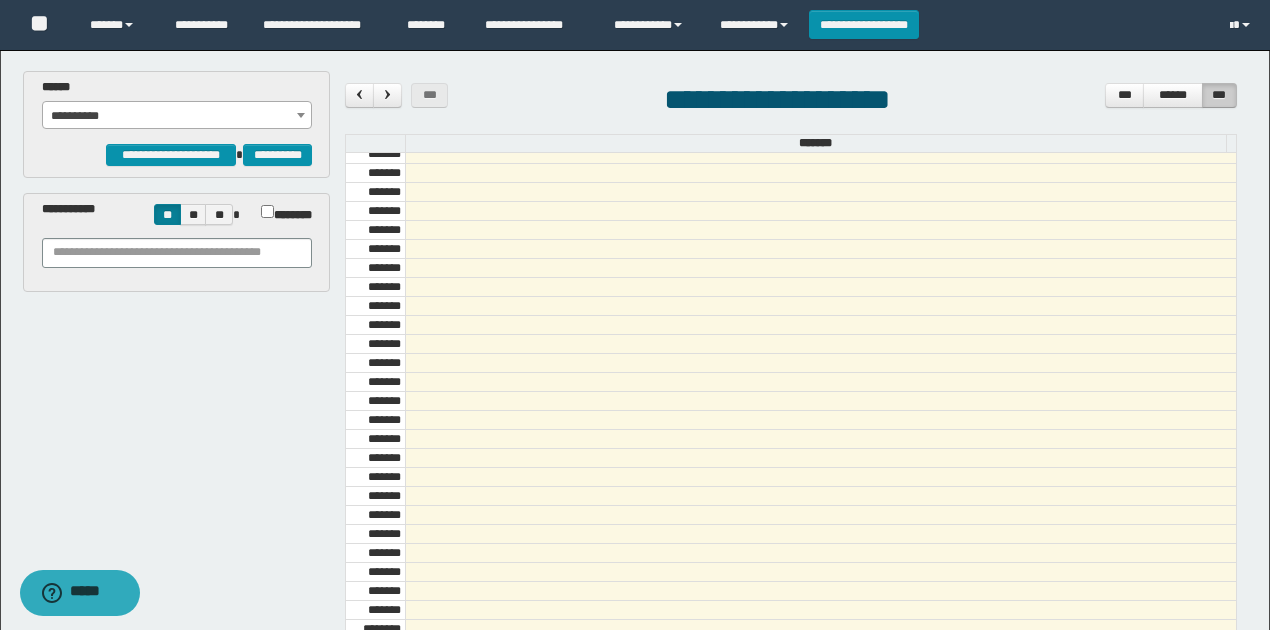 click on "**********" at bounding box center [177, 116] 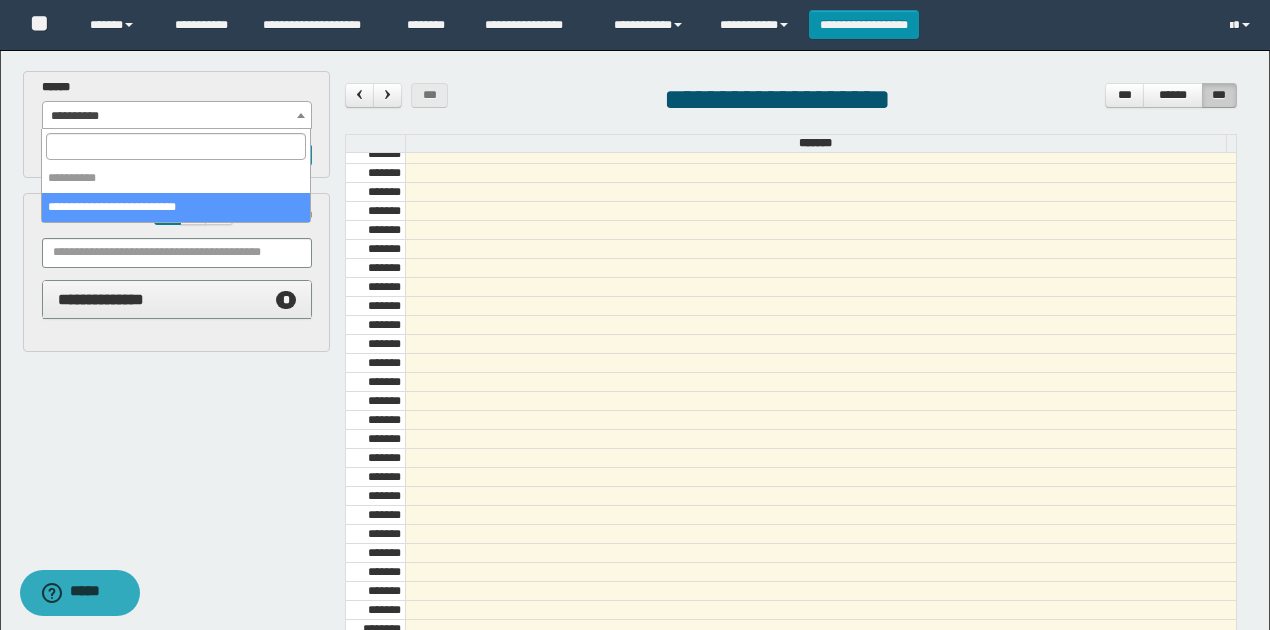 select on "******" 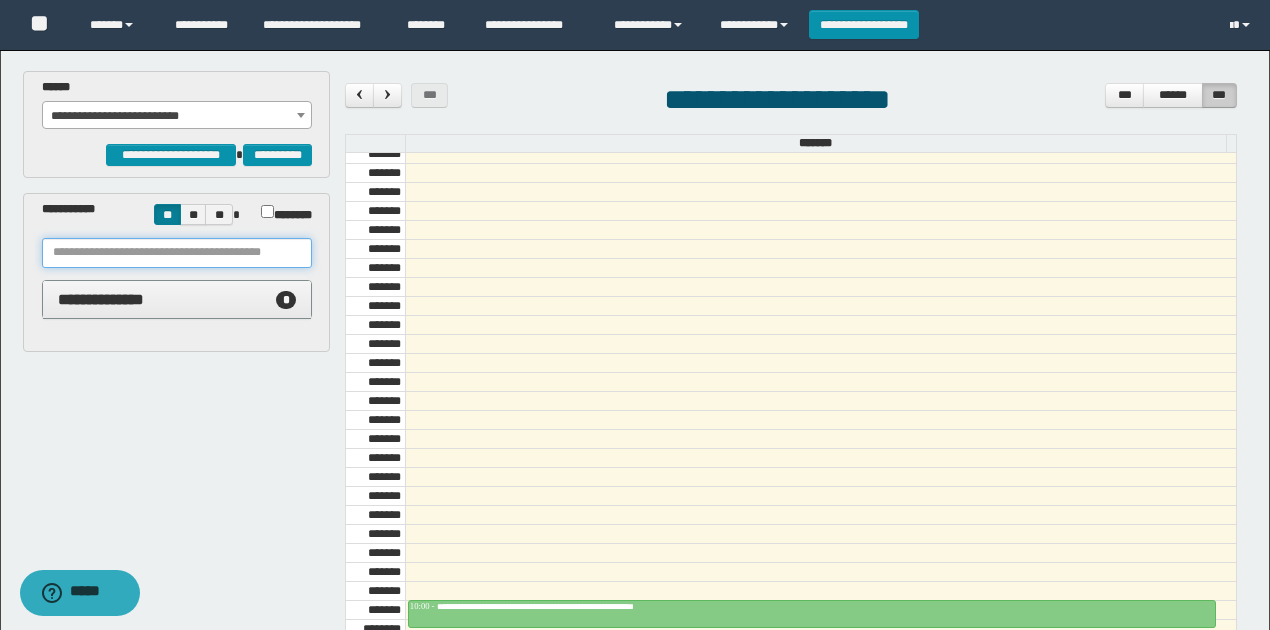 click at bounding box center (177, 253) 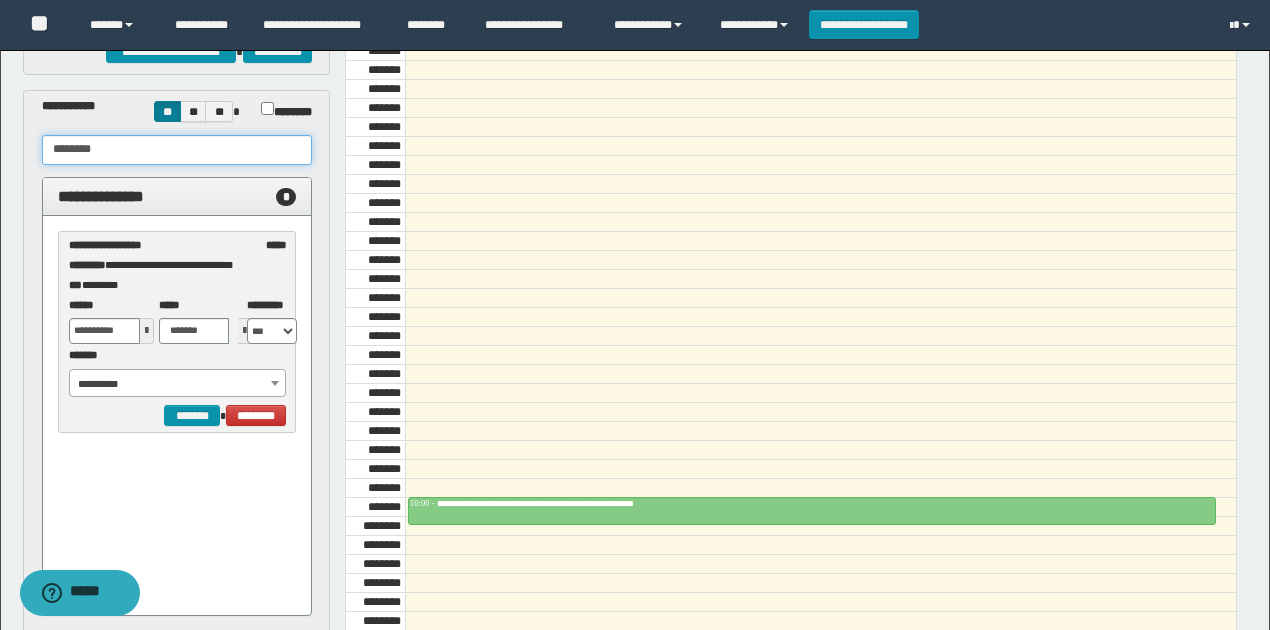 scroll, scrollTop: 200, scrollLeft: 0, axis: vertical 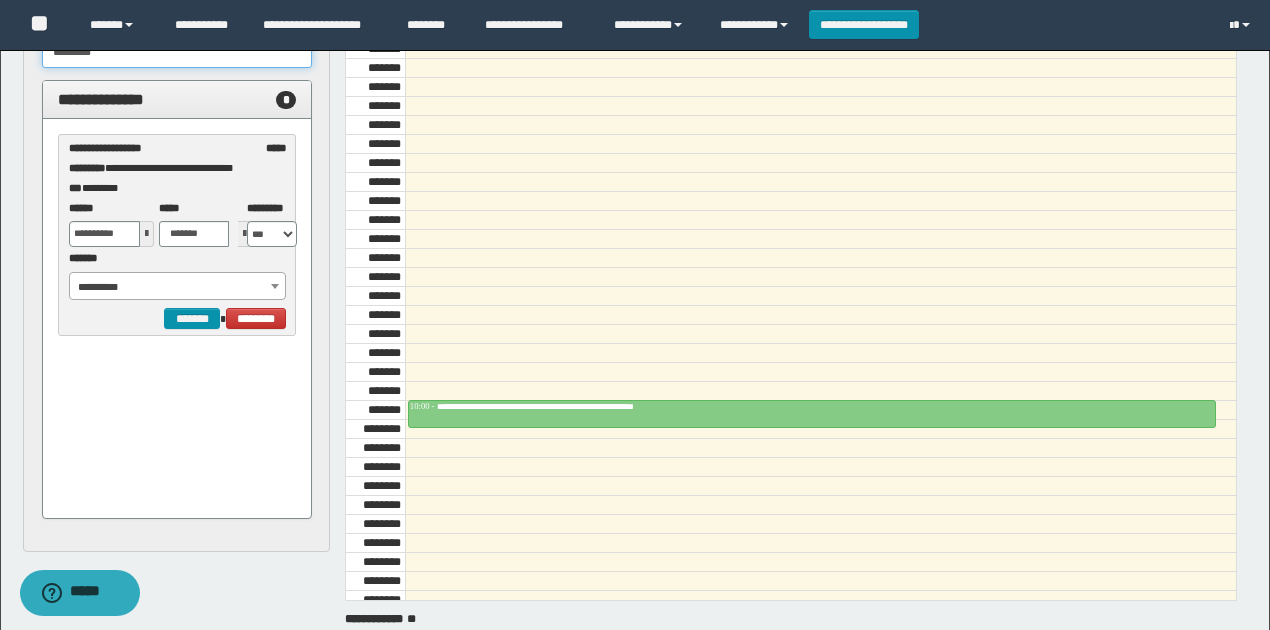 click on "**********" at bounding box center [178, 287] 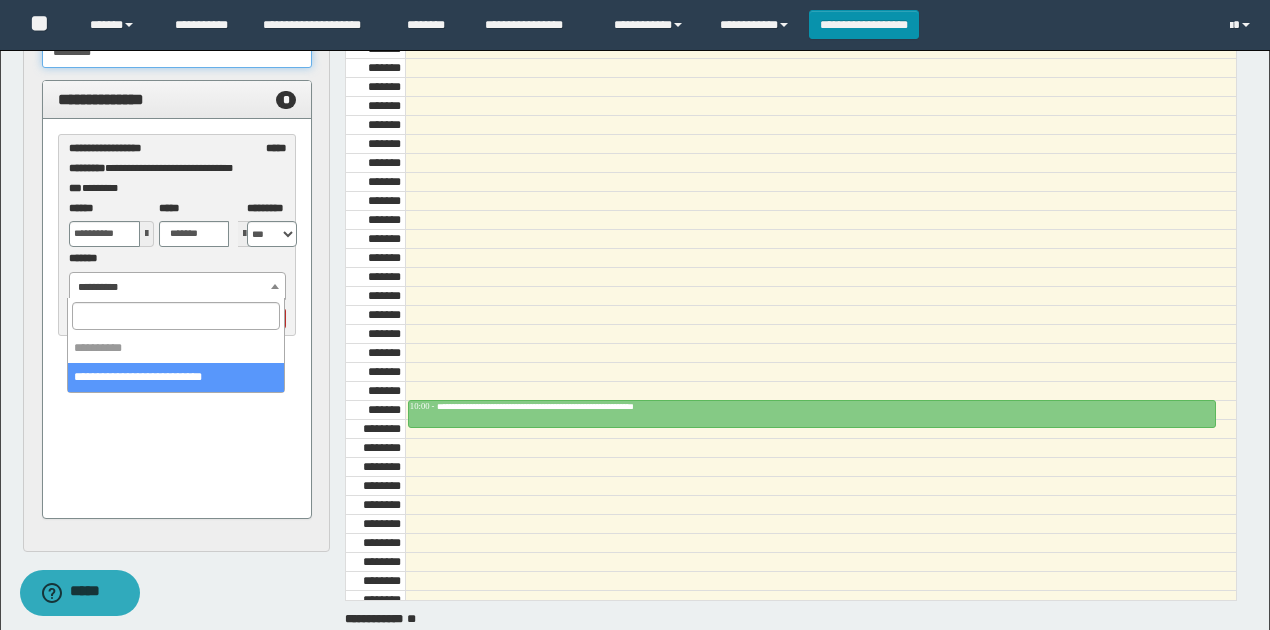 type on "********" 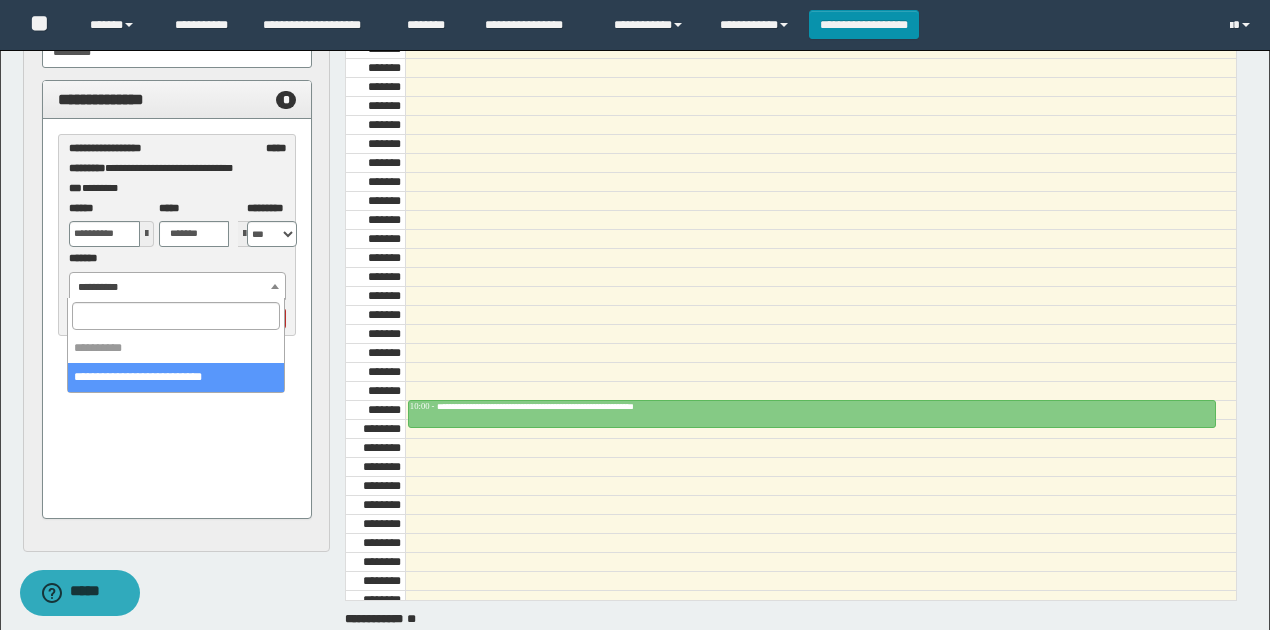 select on "******" 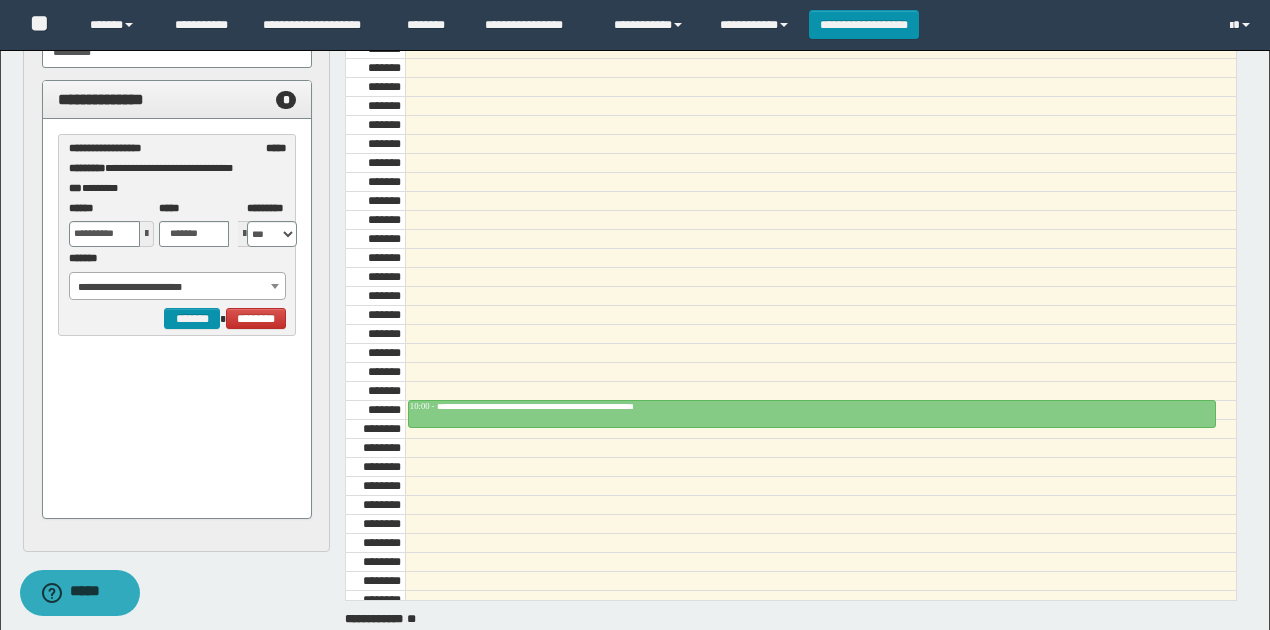 click on "**********" at bounding box center (177, 265) 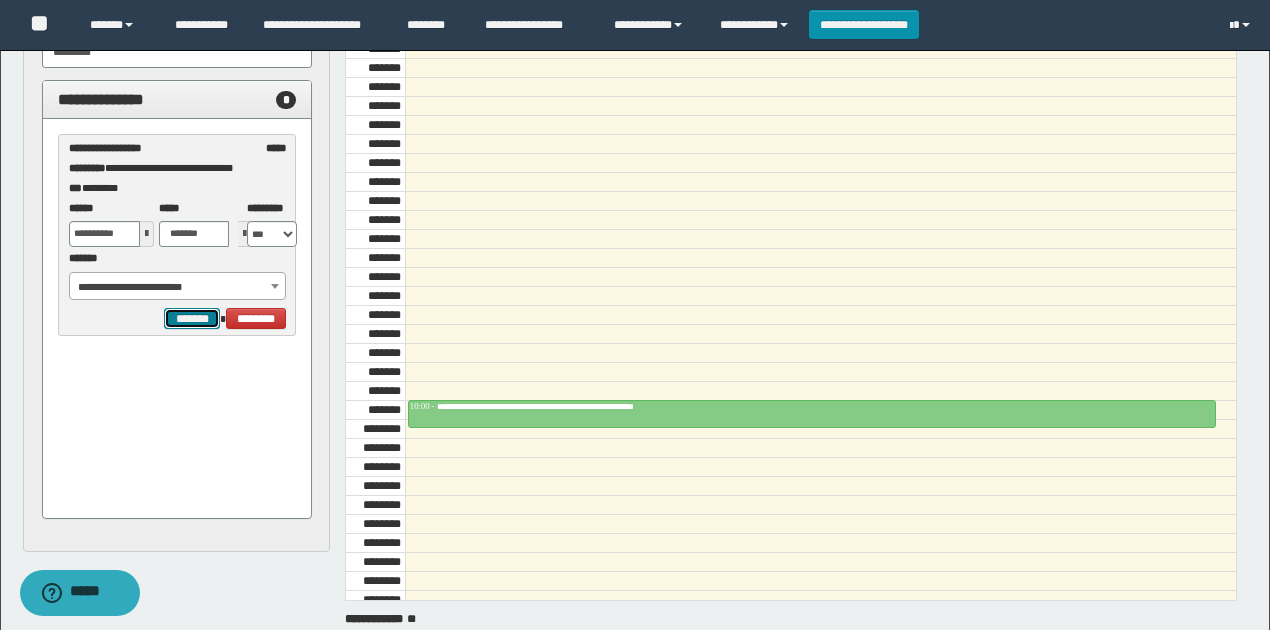 click on "*******" at bounding box center [192, 318] 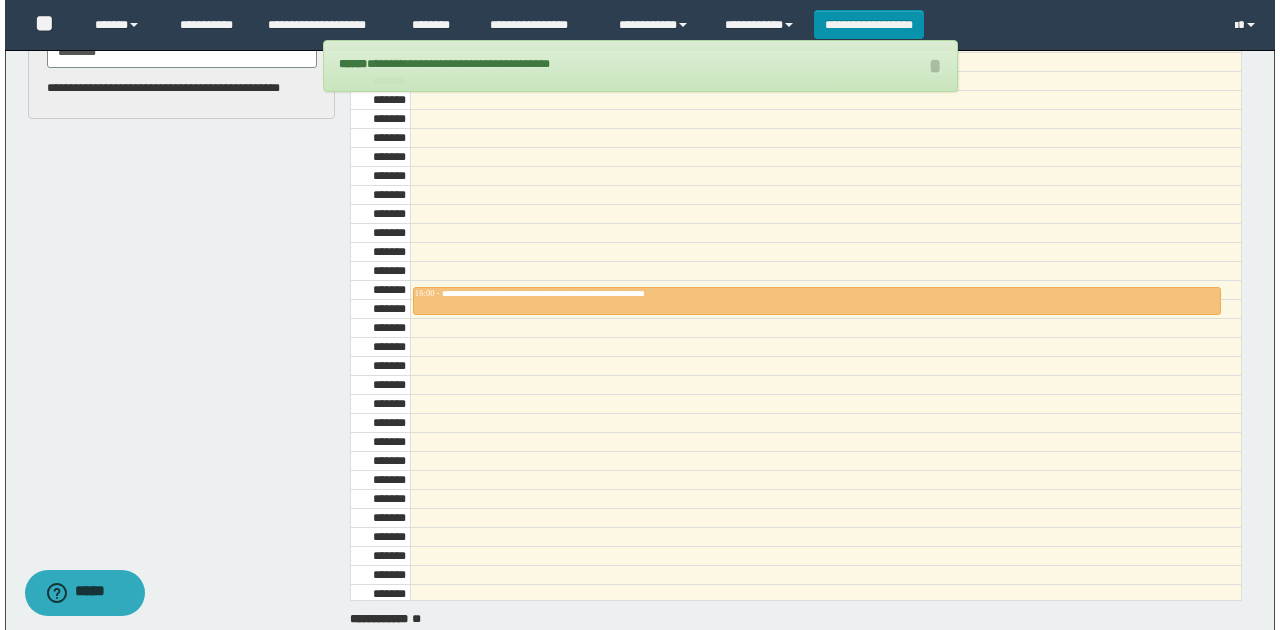 scroll, scrollTop: 1606, scrollLeft: 0, axis: vertical 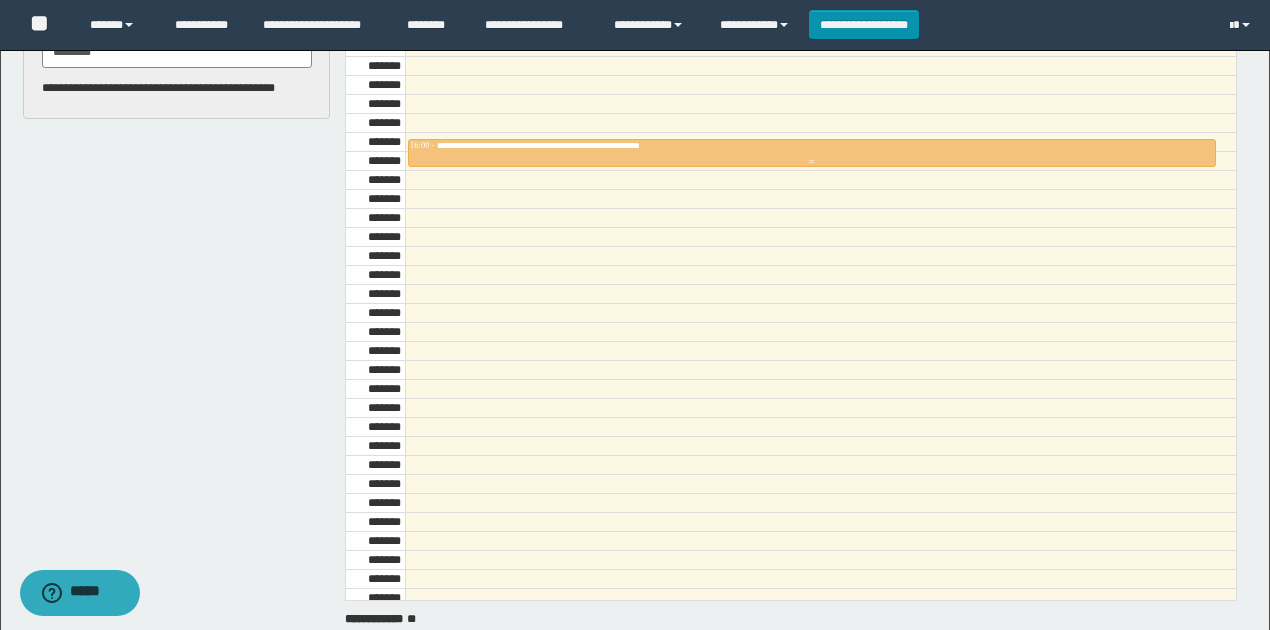 click on "**********" at bounding box center (812, 146) 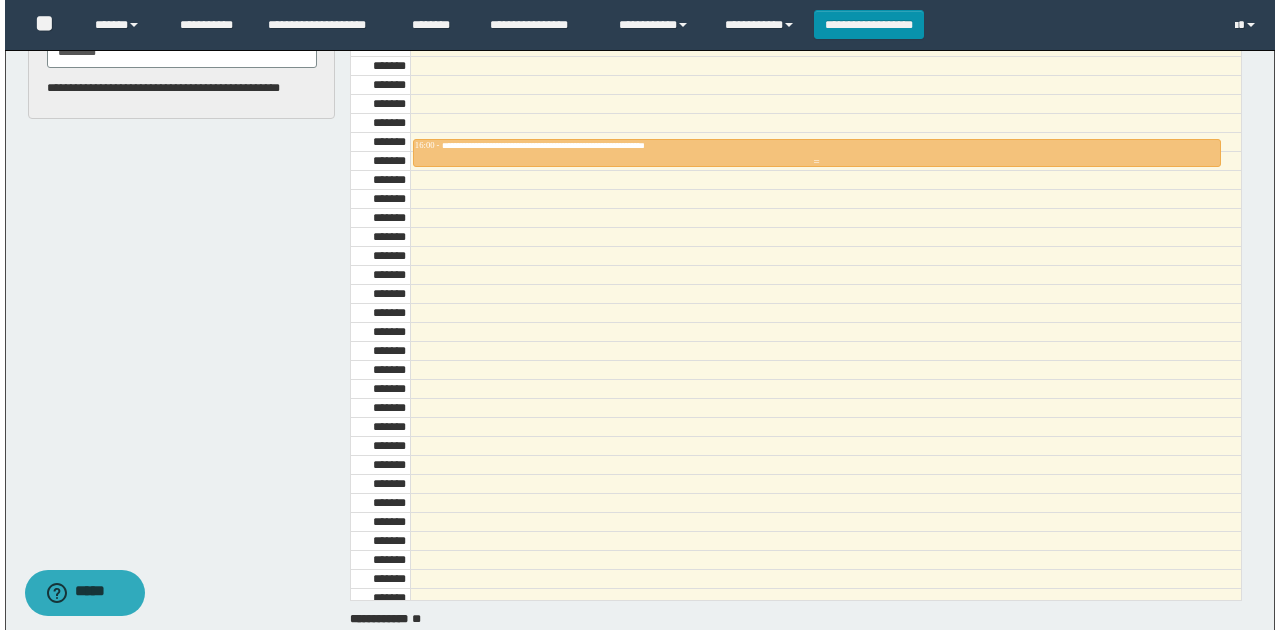 type on "**********" 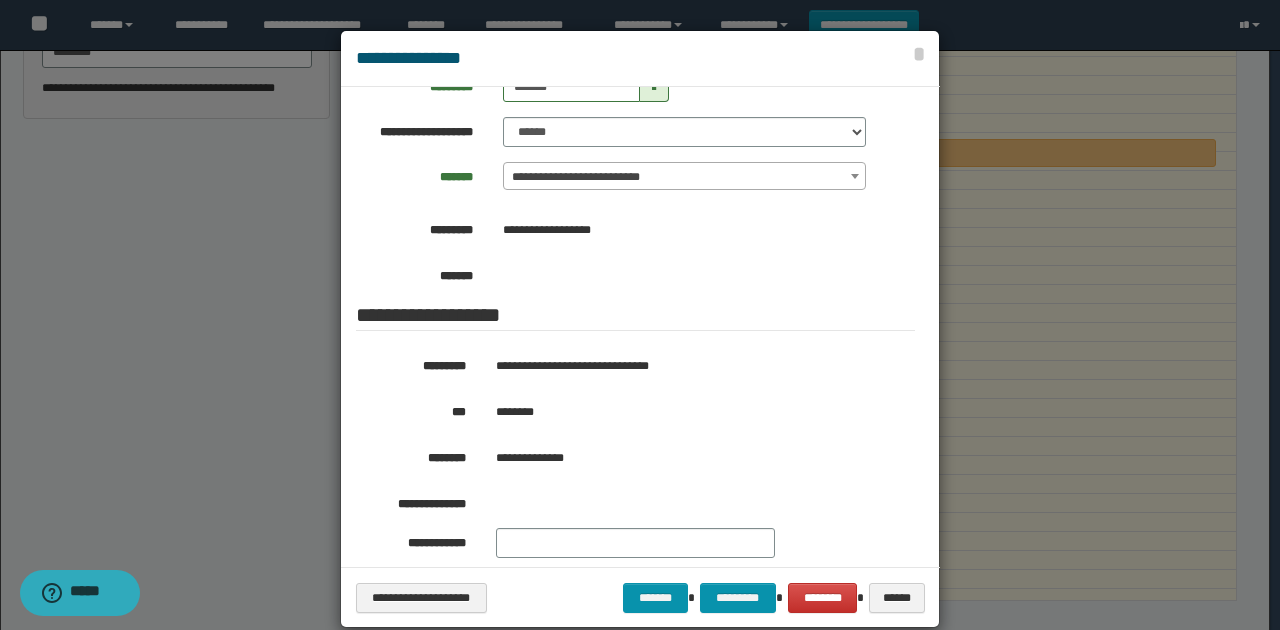 scroll, scrollTop: 266, scrollLeft: 0, axis: vertical 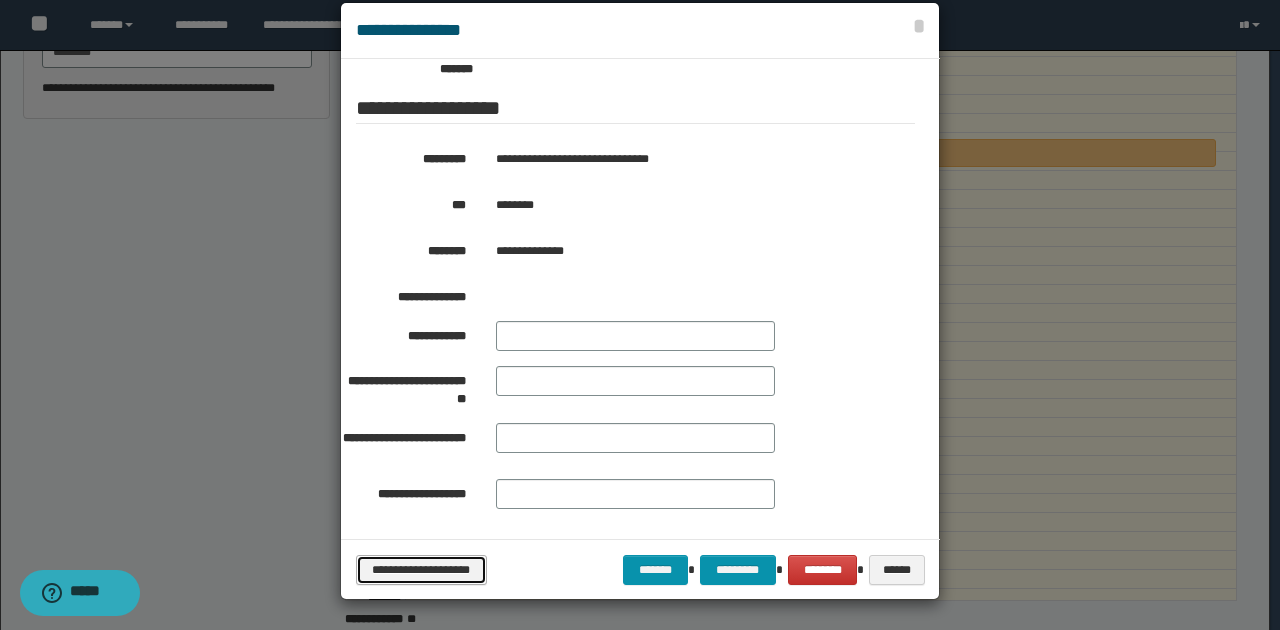 click on "**********" at bounding box center [421, 569] 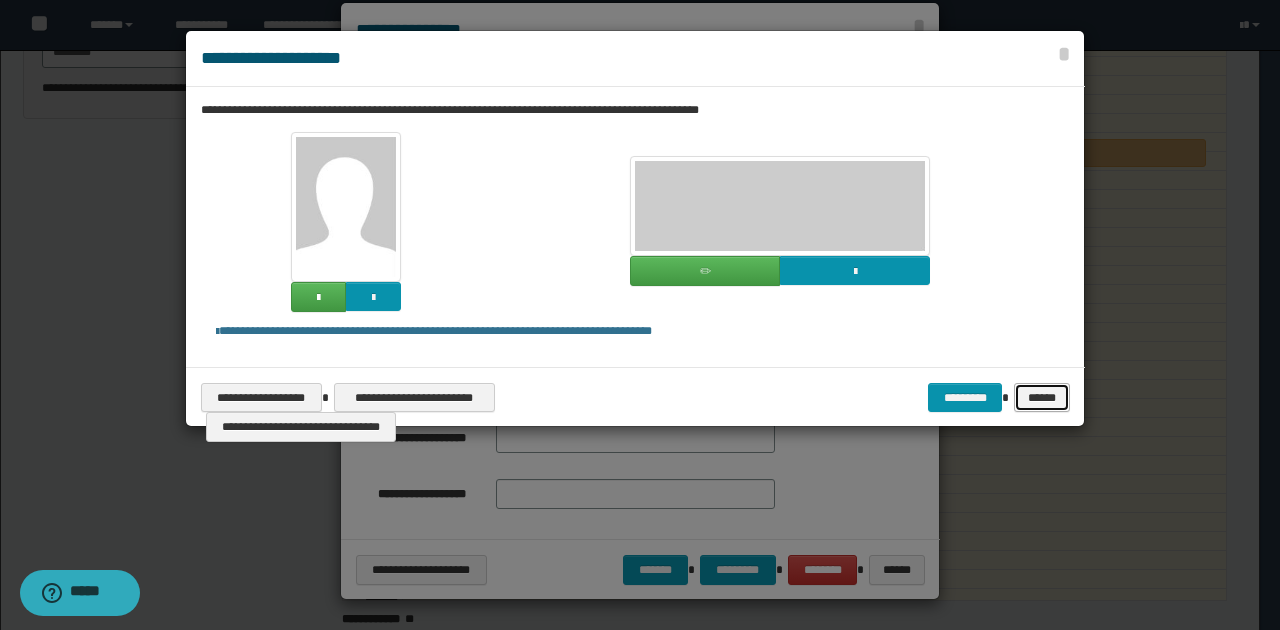 click on "******" at bounding box center [1041, 397] 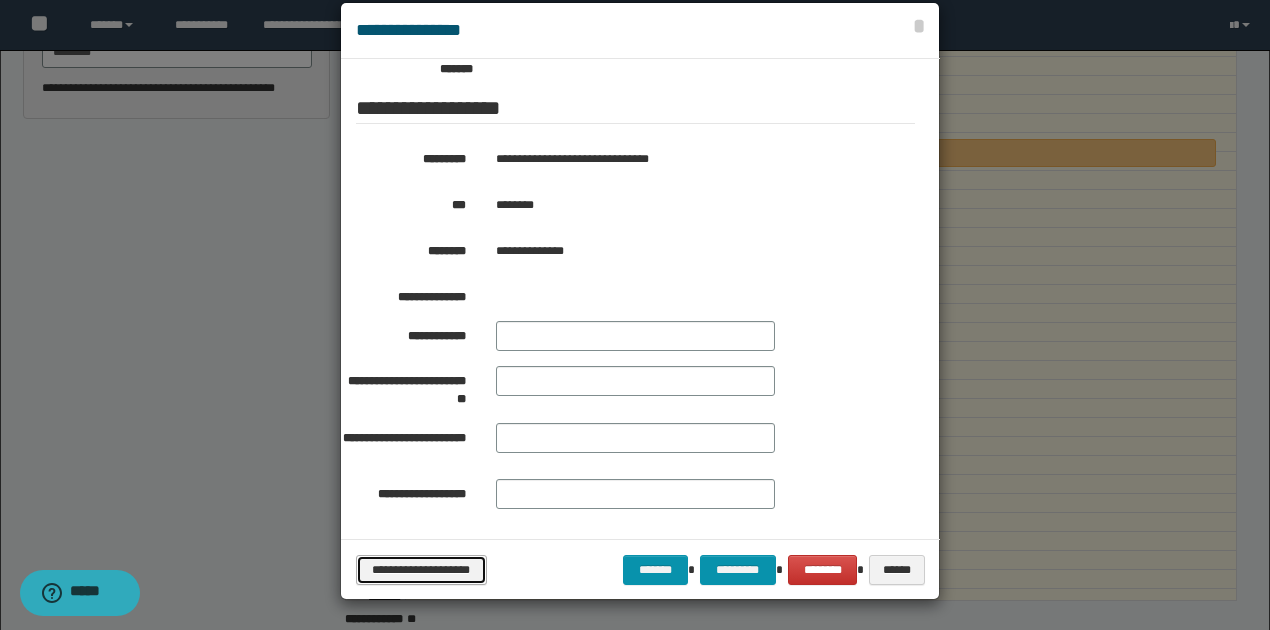 click on "**********" at bounding box center [421, 569] 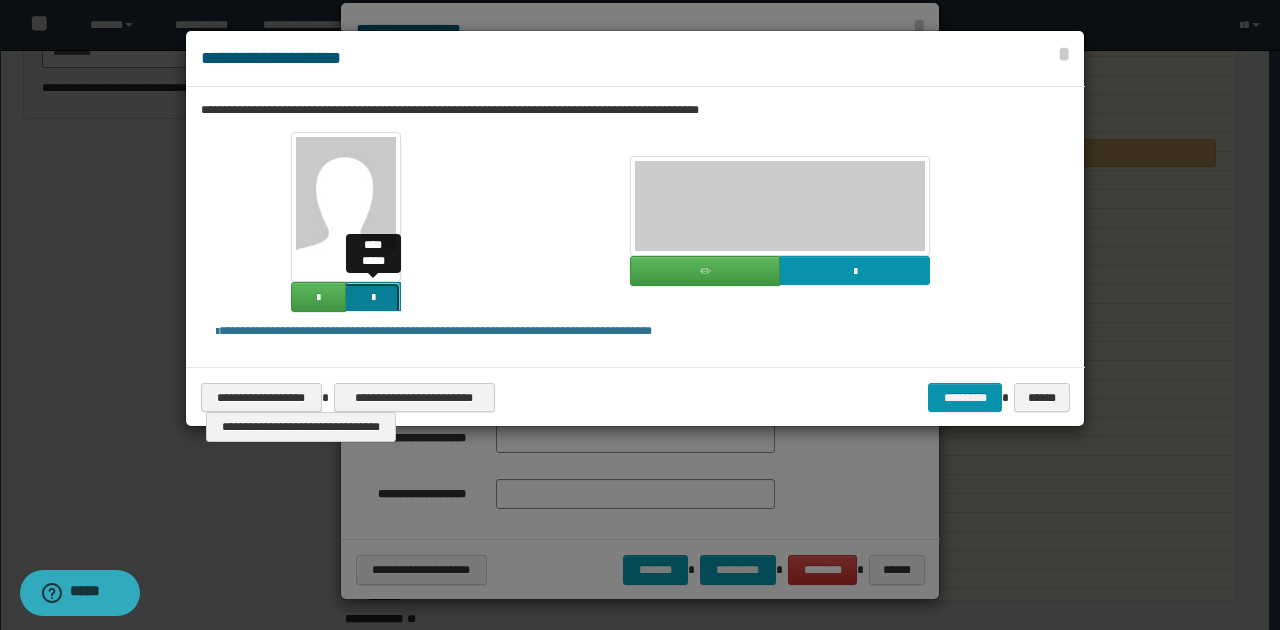 click at bounding box center [-1491, 433] 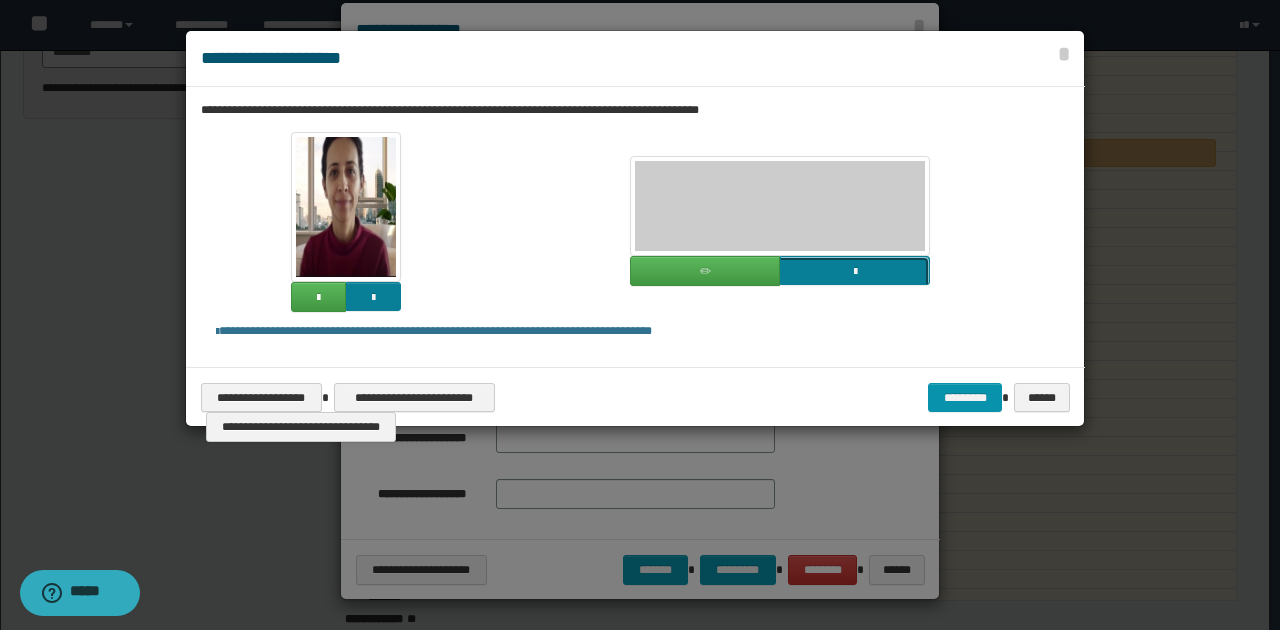 click at bounding box center [-962, 407] 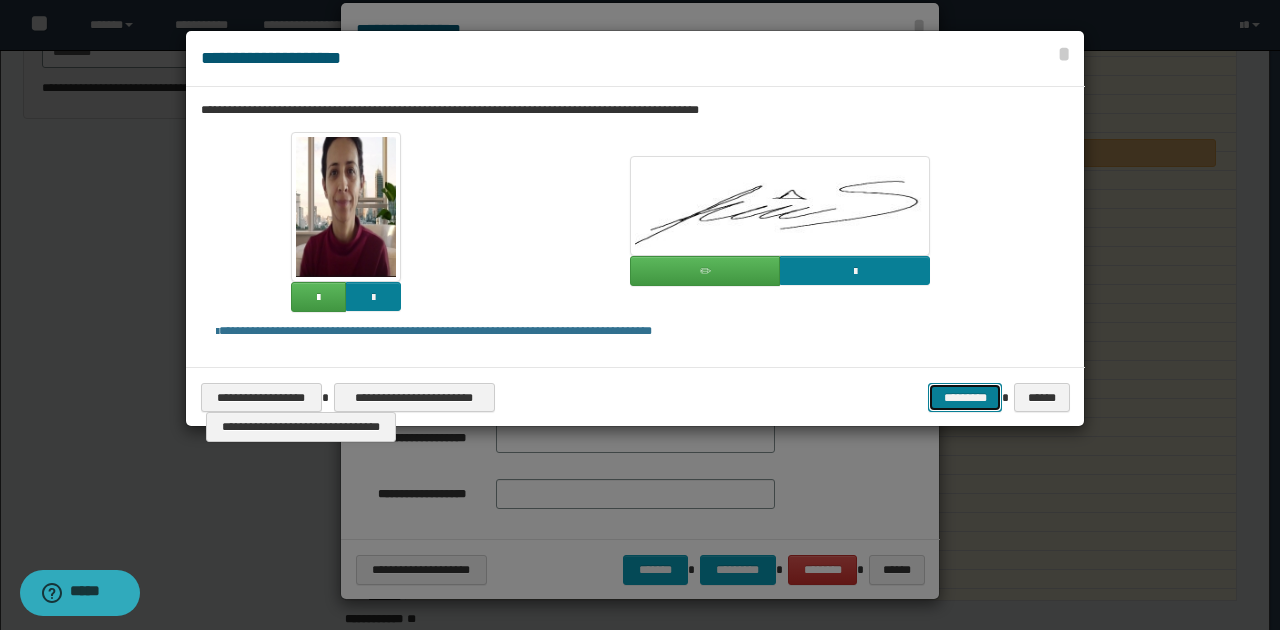 click on "*********" at bounding box center (965, 397) 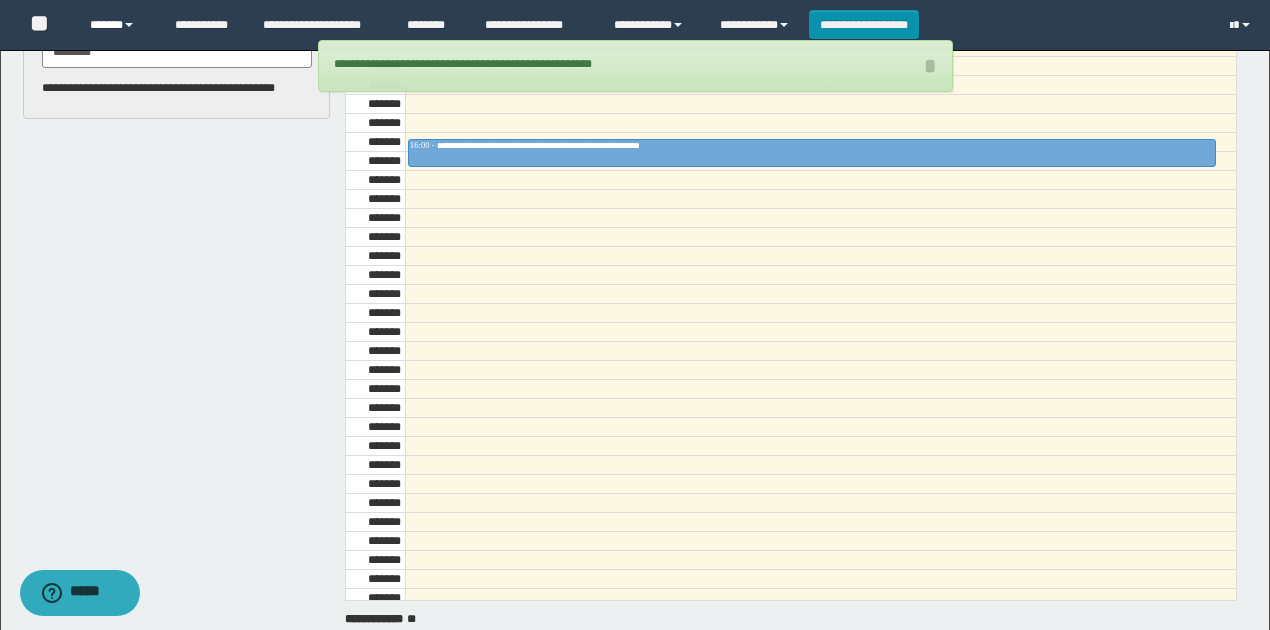 click at bounding box center (129, 25) 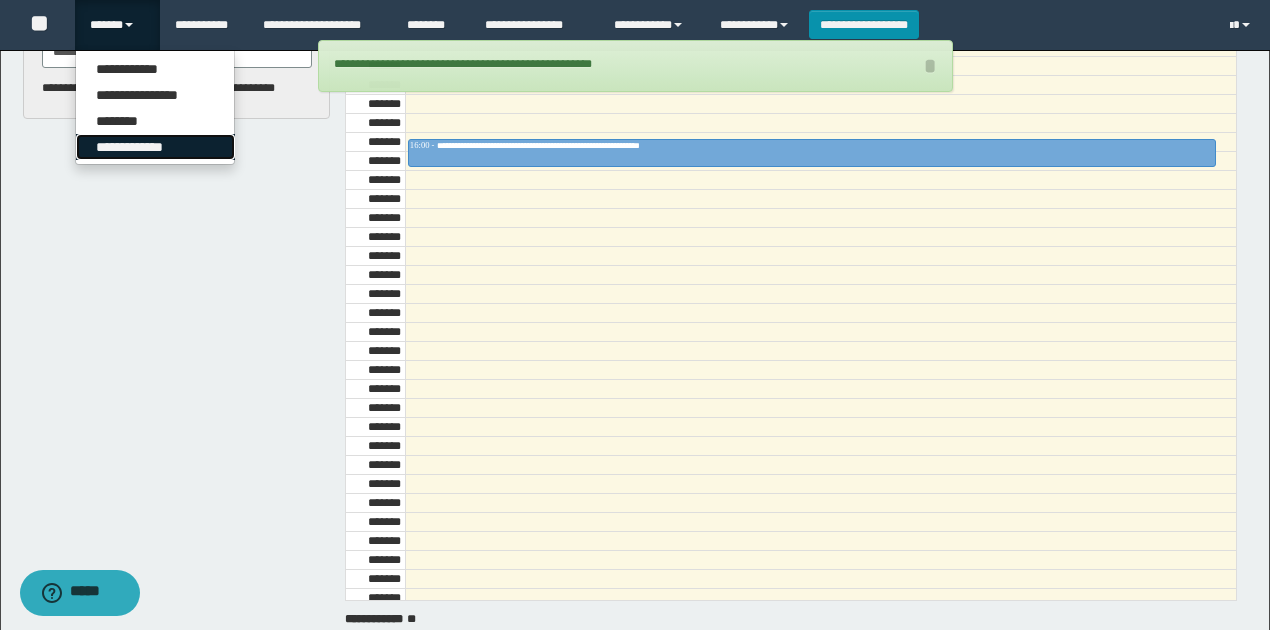 click on "**********" at bounding box center (155, 147) 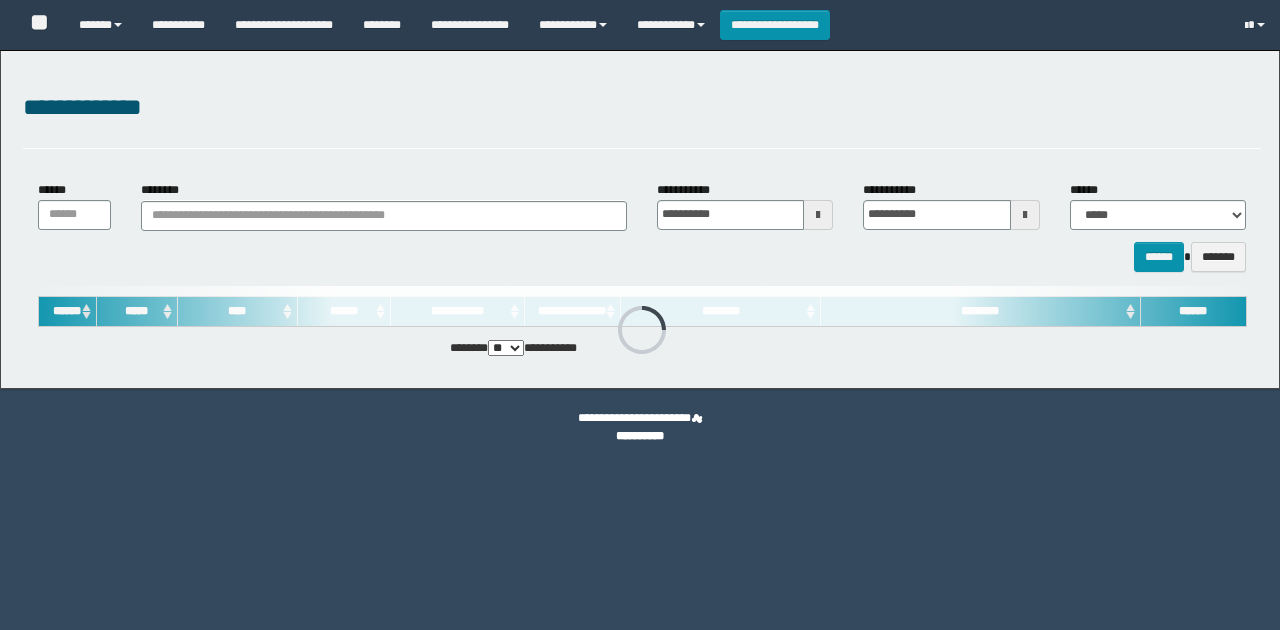 scroll, scrollTop: 0, scrollLeft: 0, axis: both 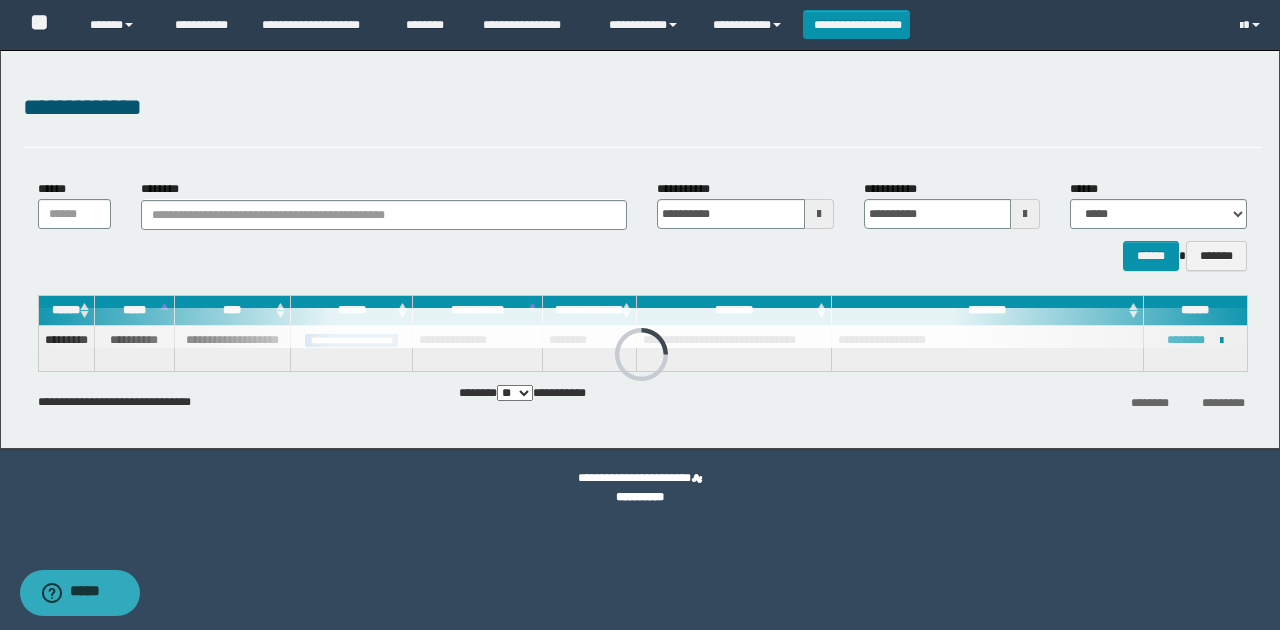 click at bounding box center [642, 328] 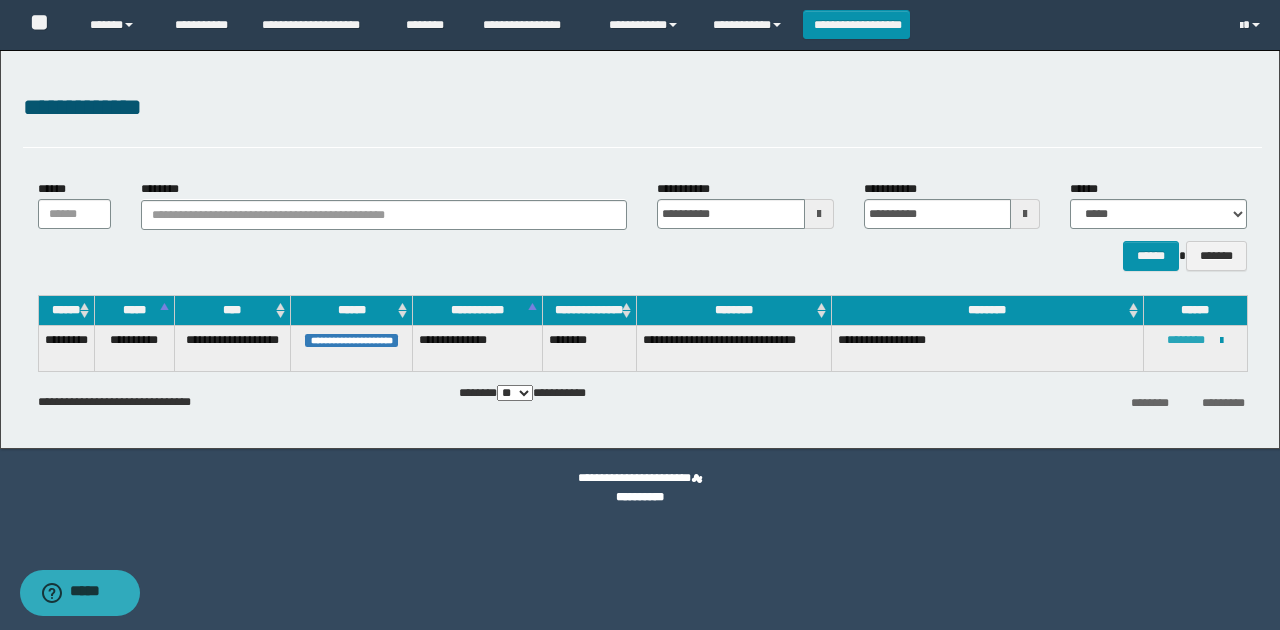 click on "********" at bounding box center [1186, 340] 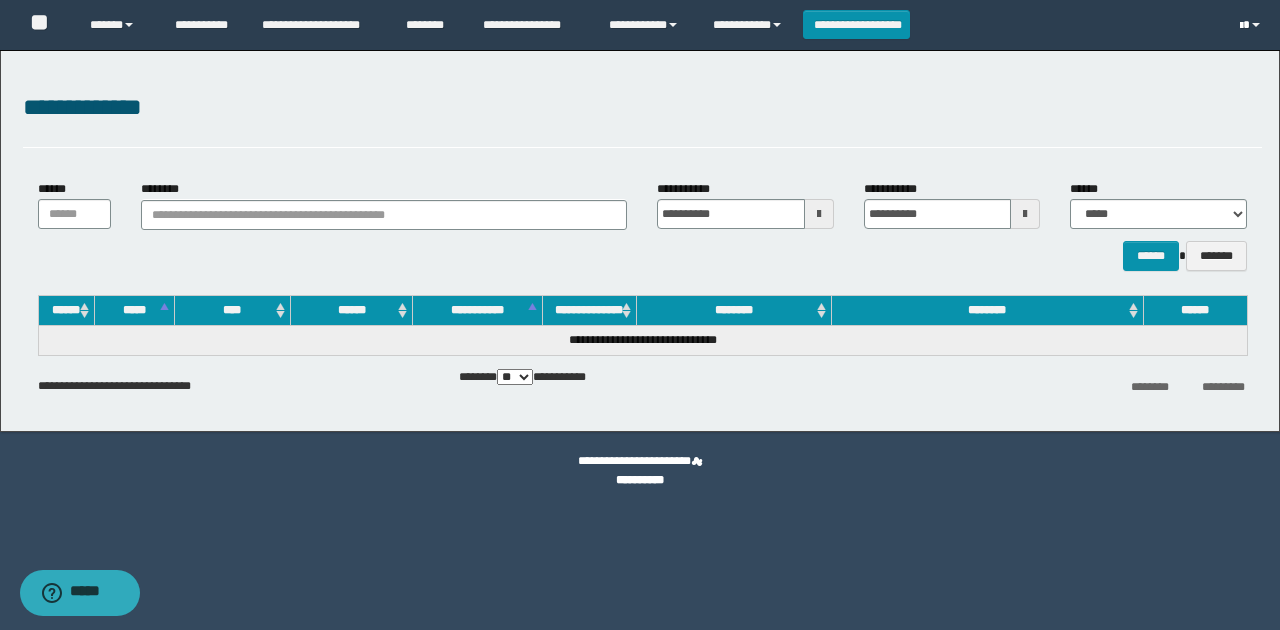 click at bounding box center [1241, 26] 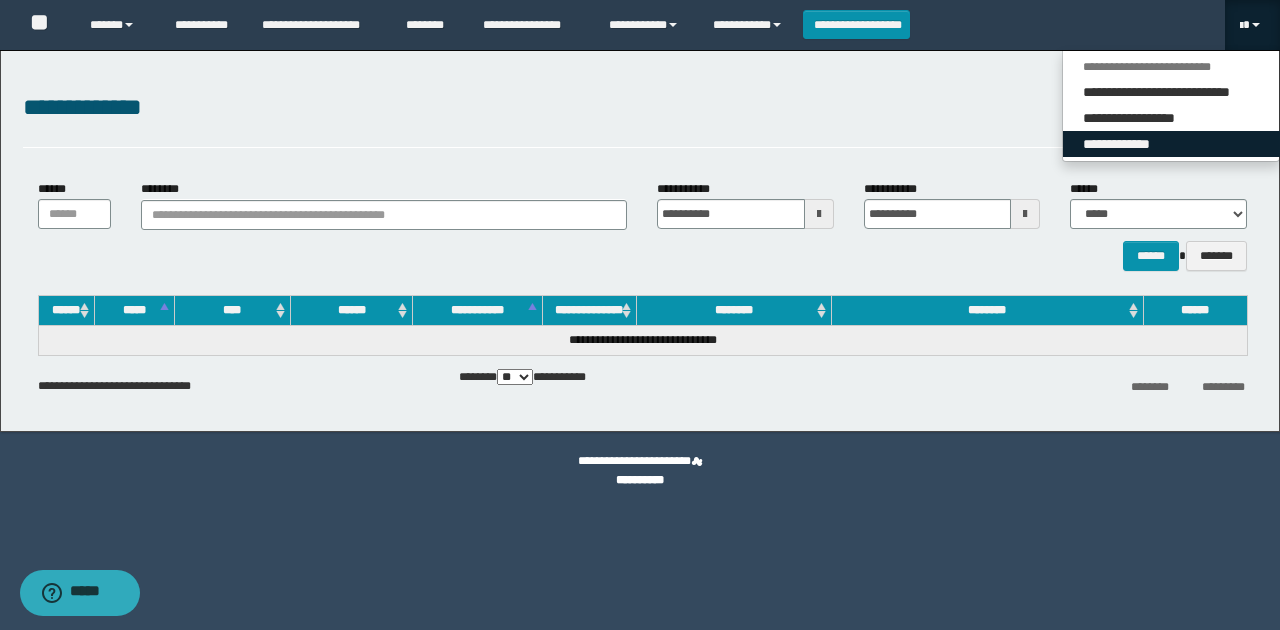click on "**********" at bounding box center (1171, 144) 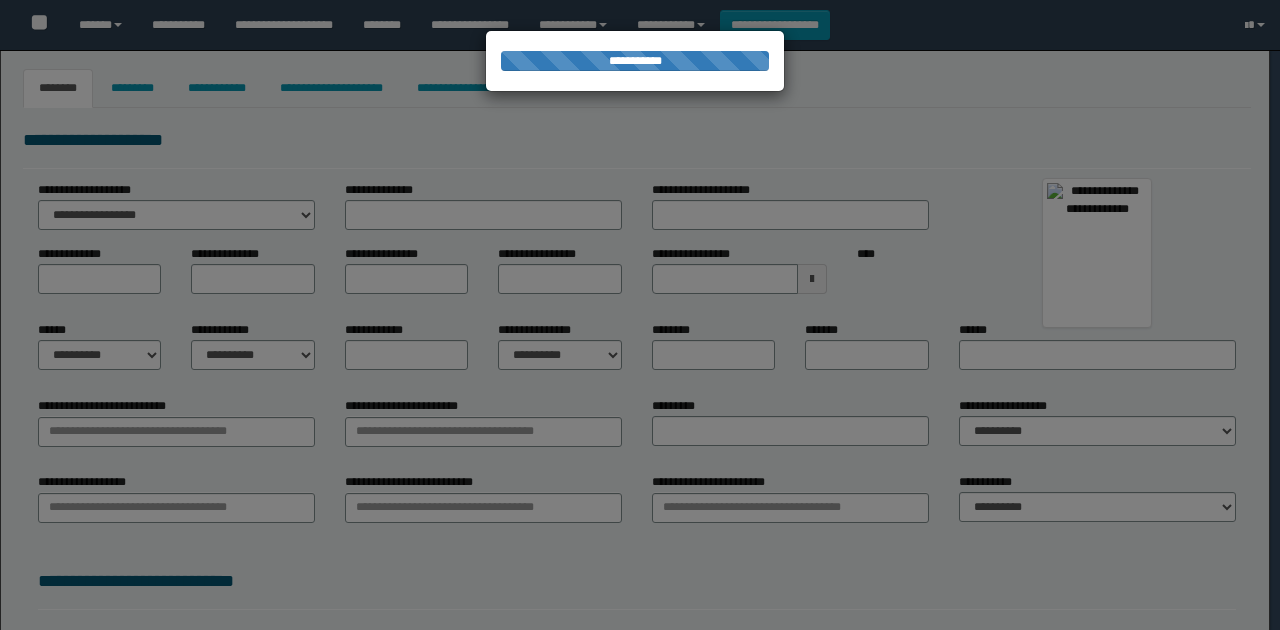 scroll, scrollTop: 0, scrollLeft: 0, axis: both 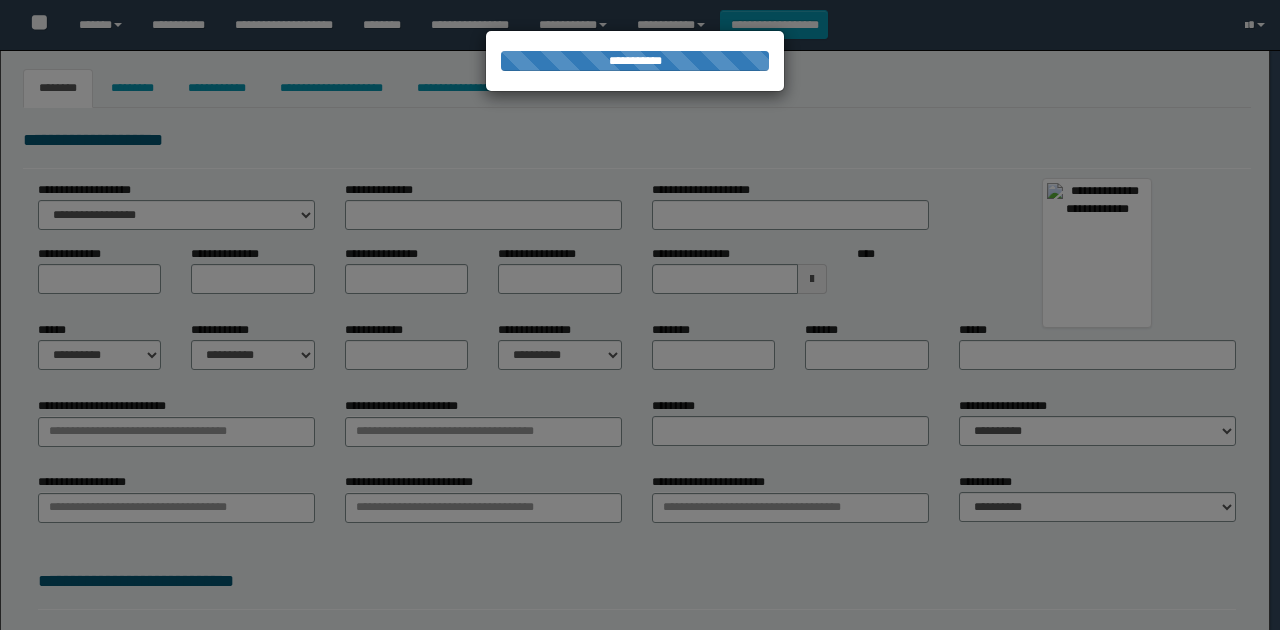type on "*****" 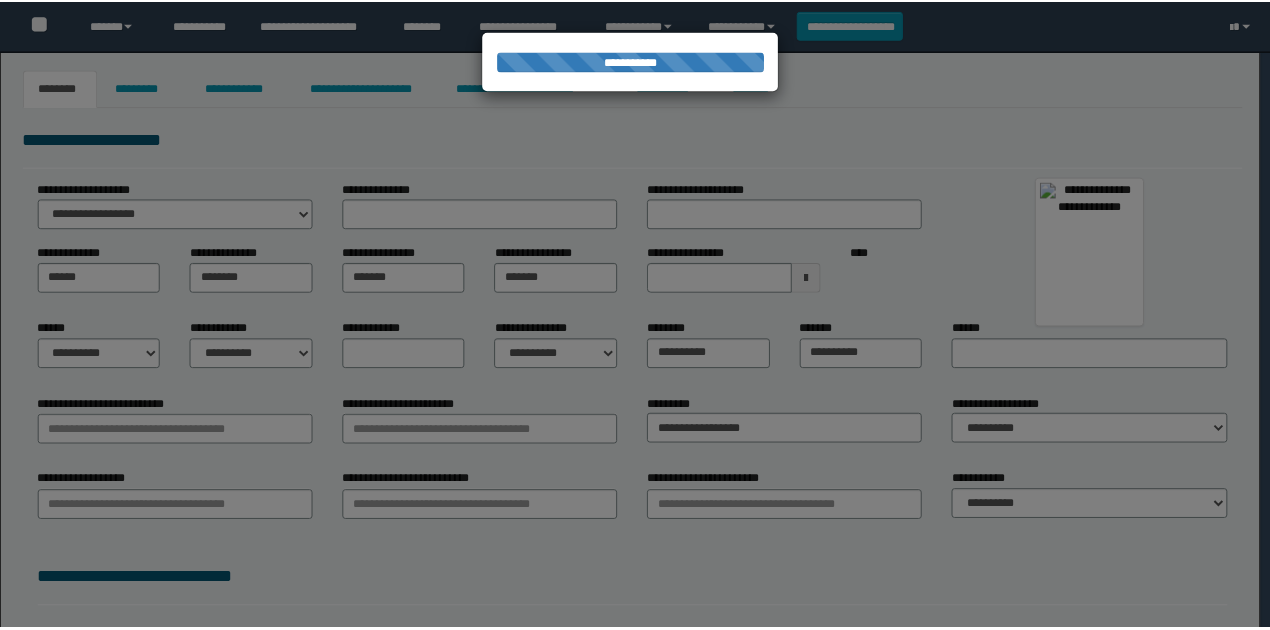 scroll, scrollTop: 0, scrollLeft: 0, axis: both 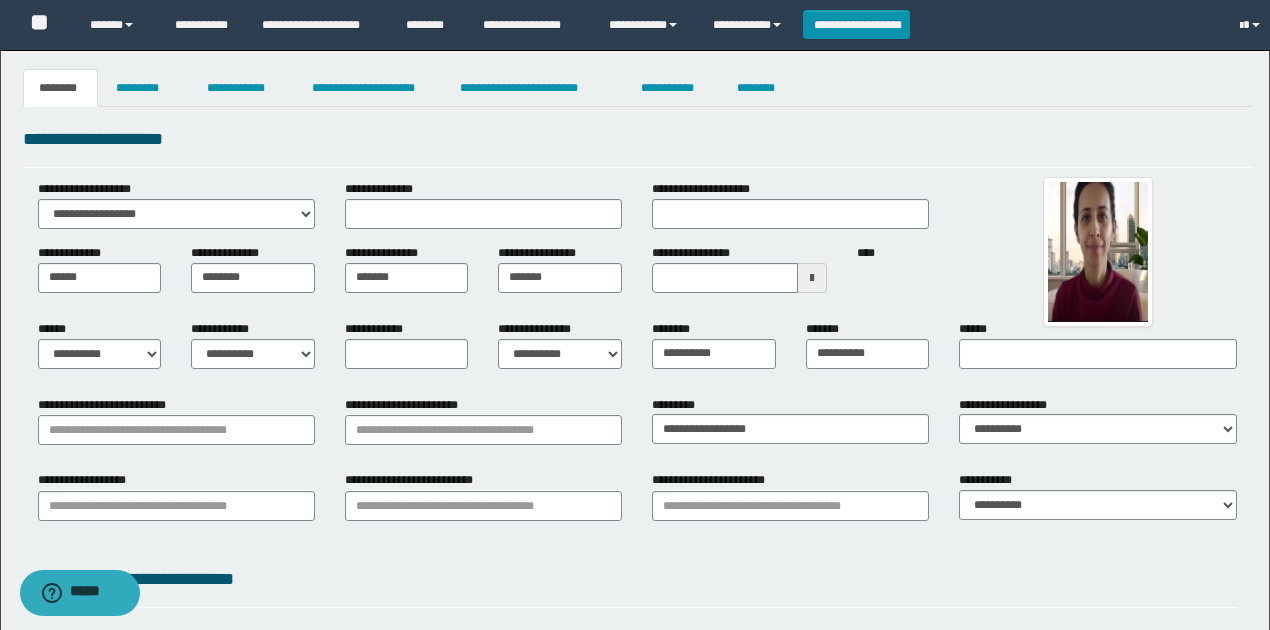 click on "****" at bounding box center (893, 260) 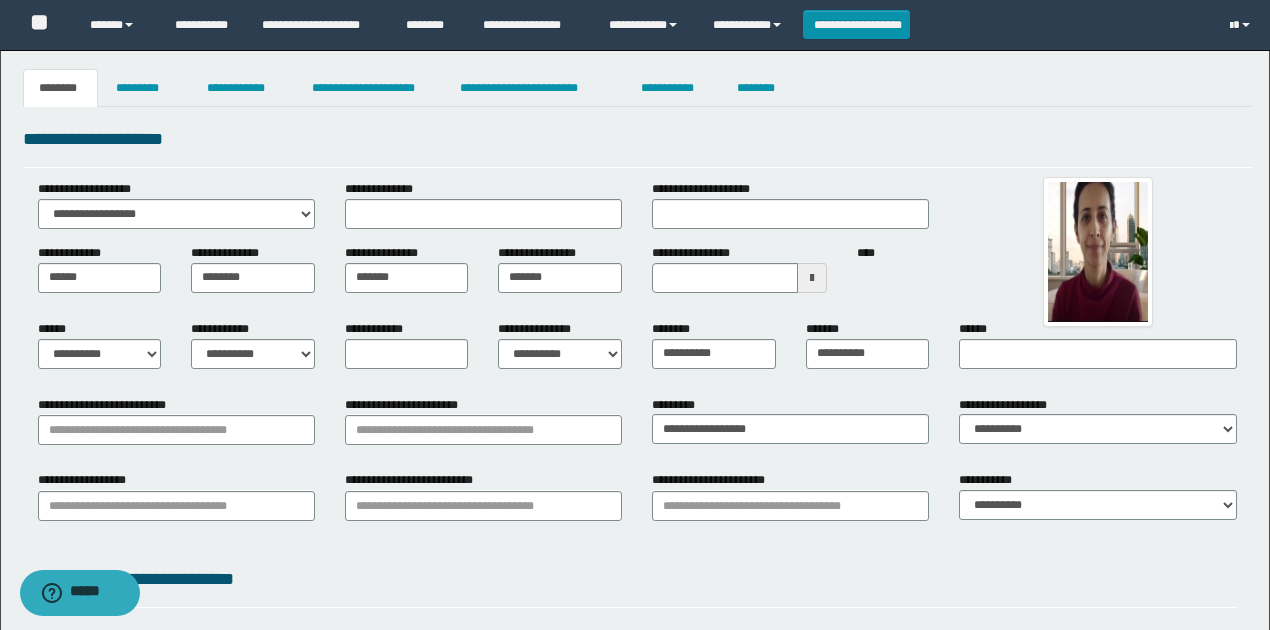 scroll, scrollTop: 66, scrollLeft: 0, axis: vertical 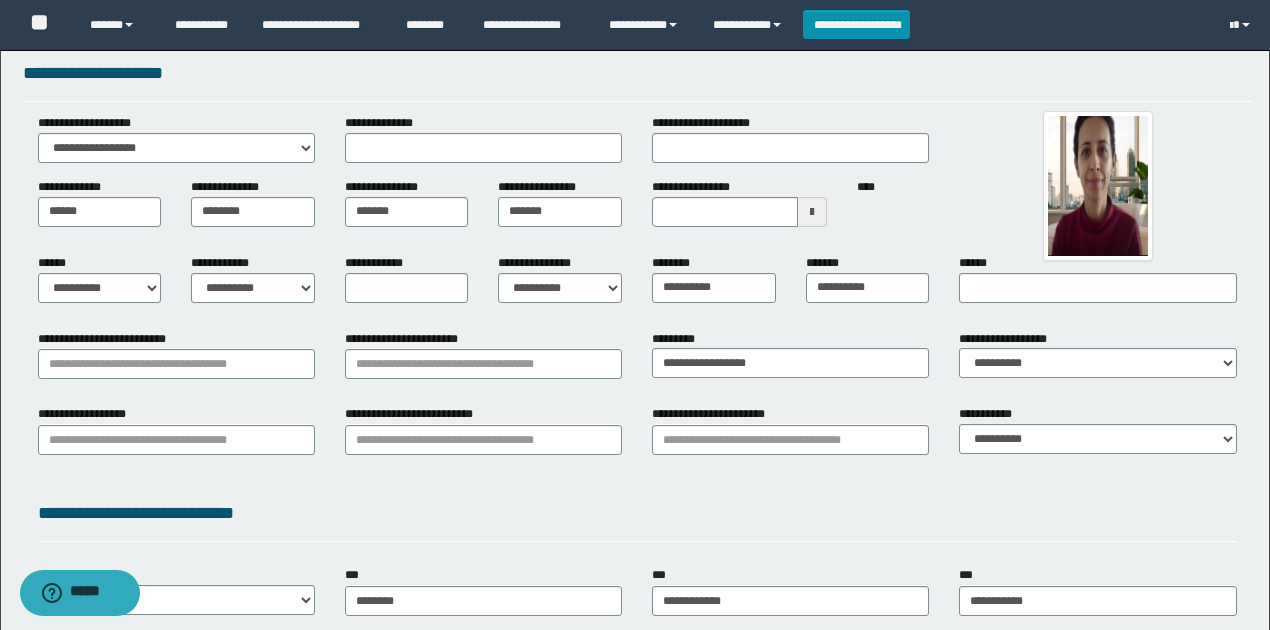 click on "**********" at bounding box center [560, 278] 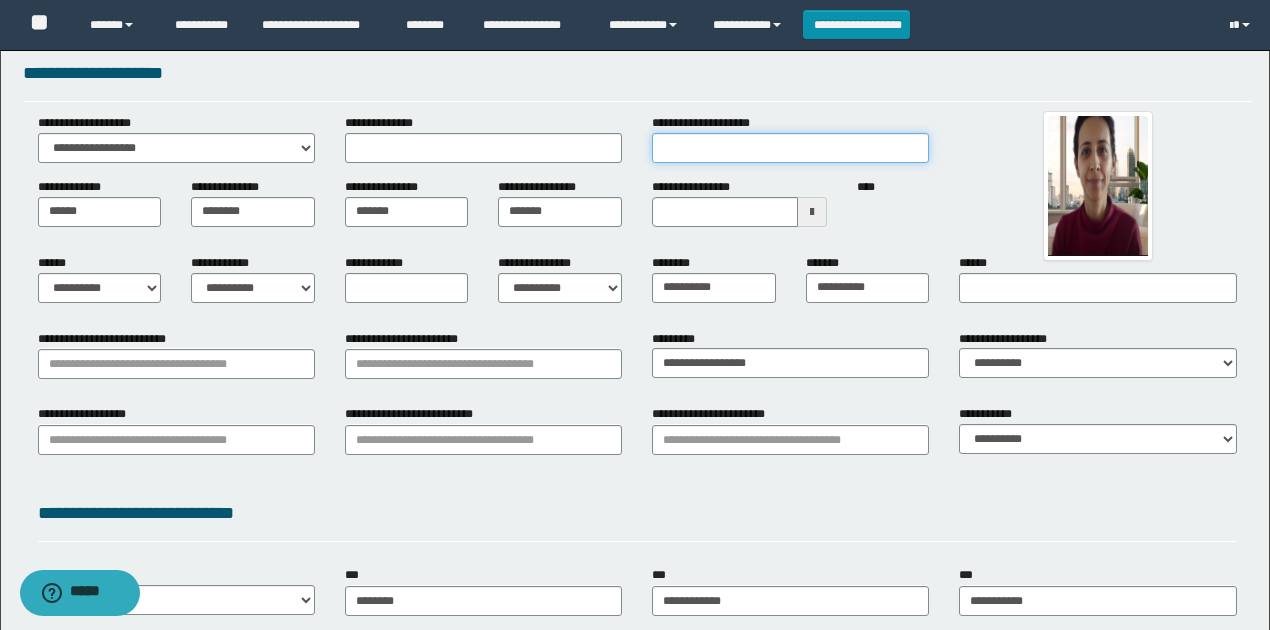 click on "**********" at bounding box center [790, 148] 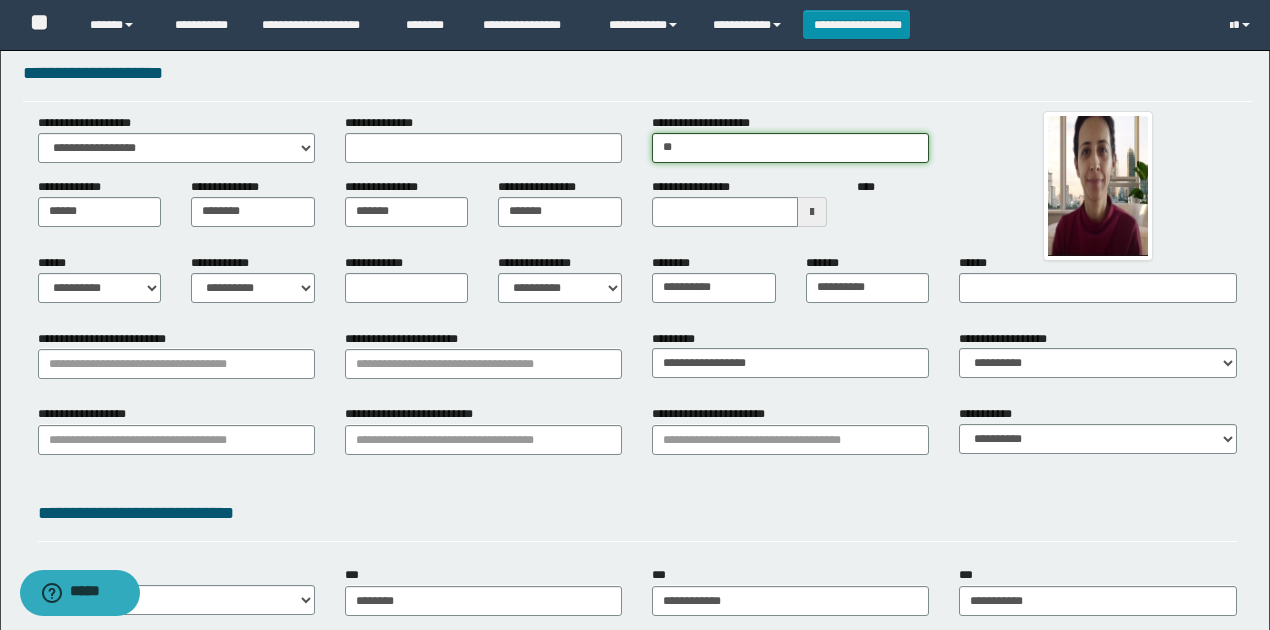 type on "**********" 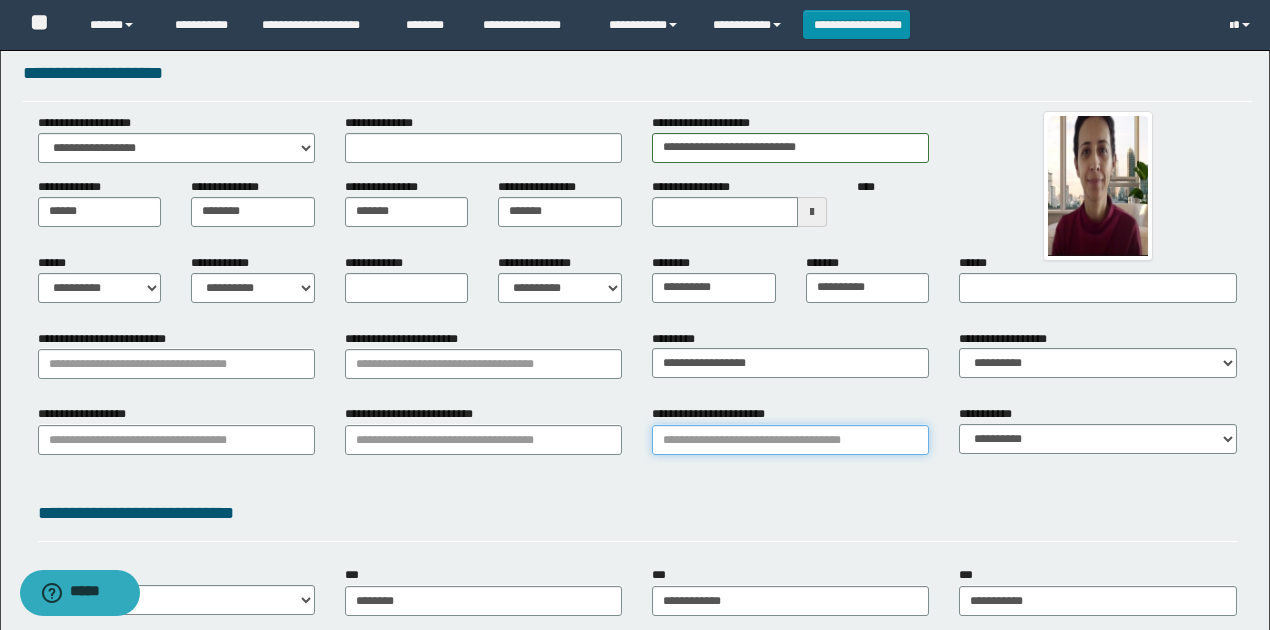 click on "**********" at bounding box center [790, 440] 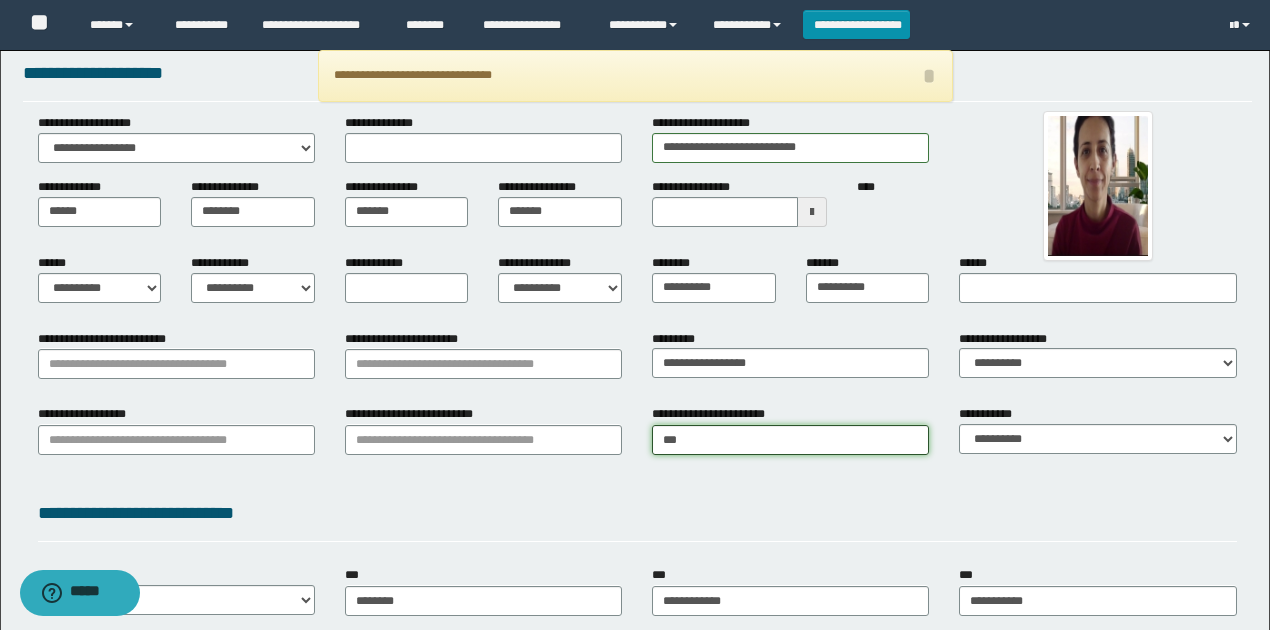type on "****" 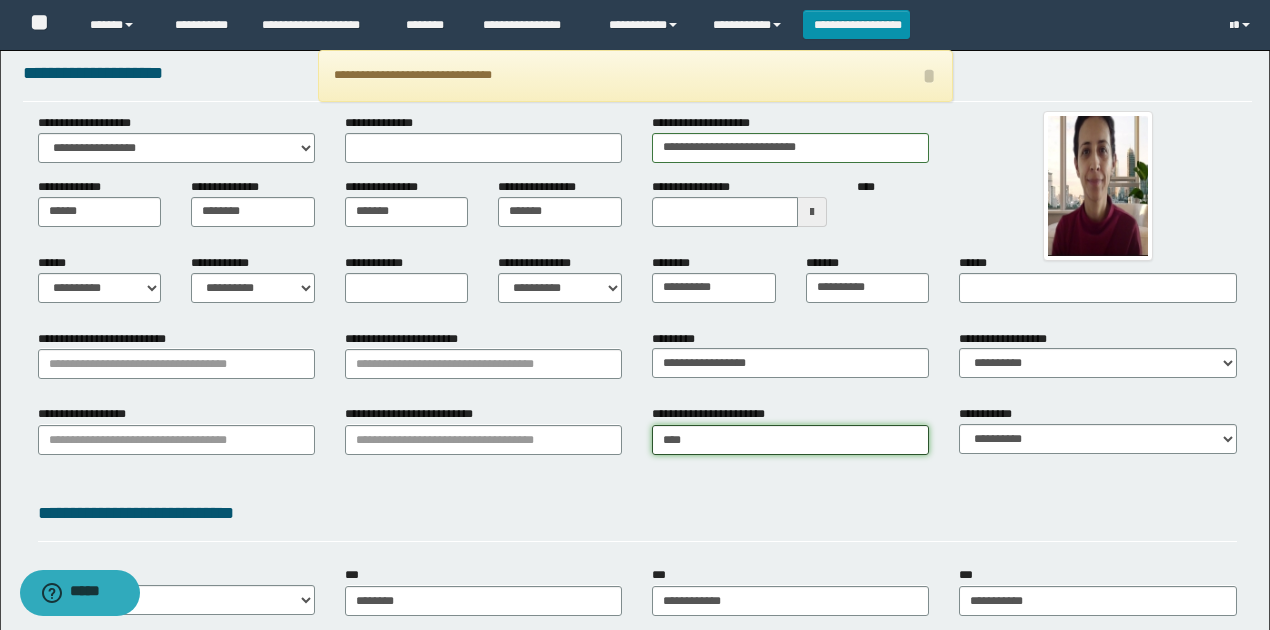 type on "**********" 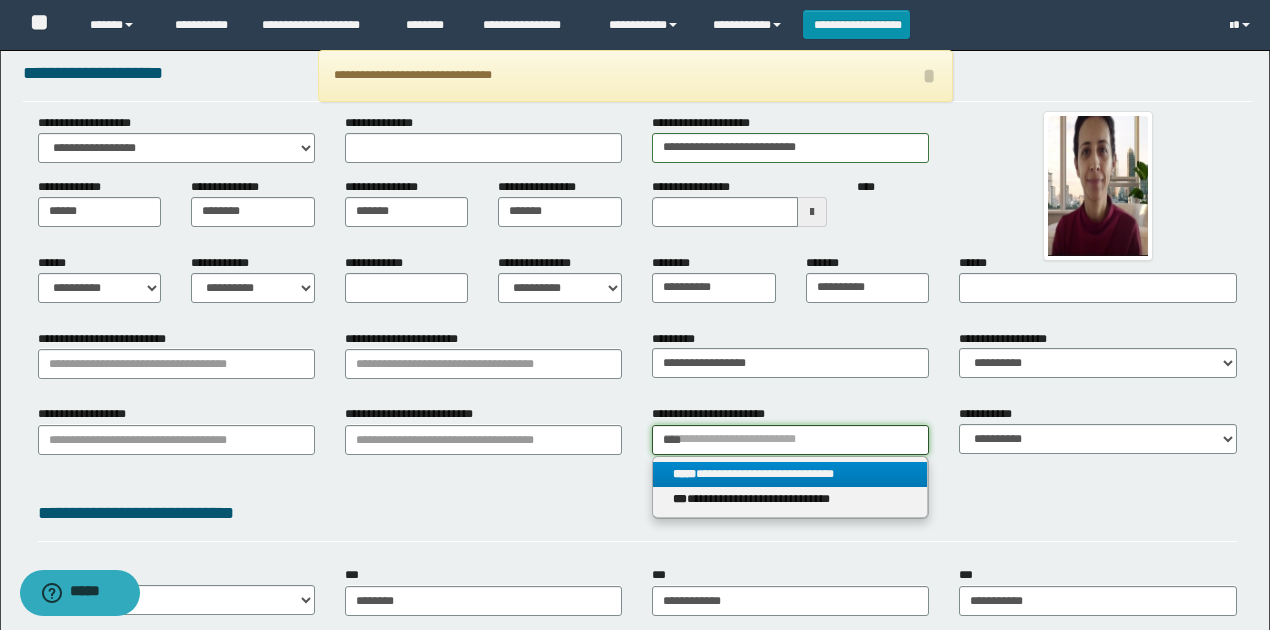 type on "****" 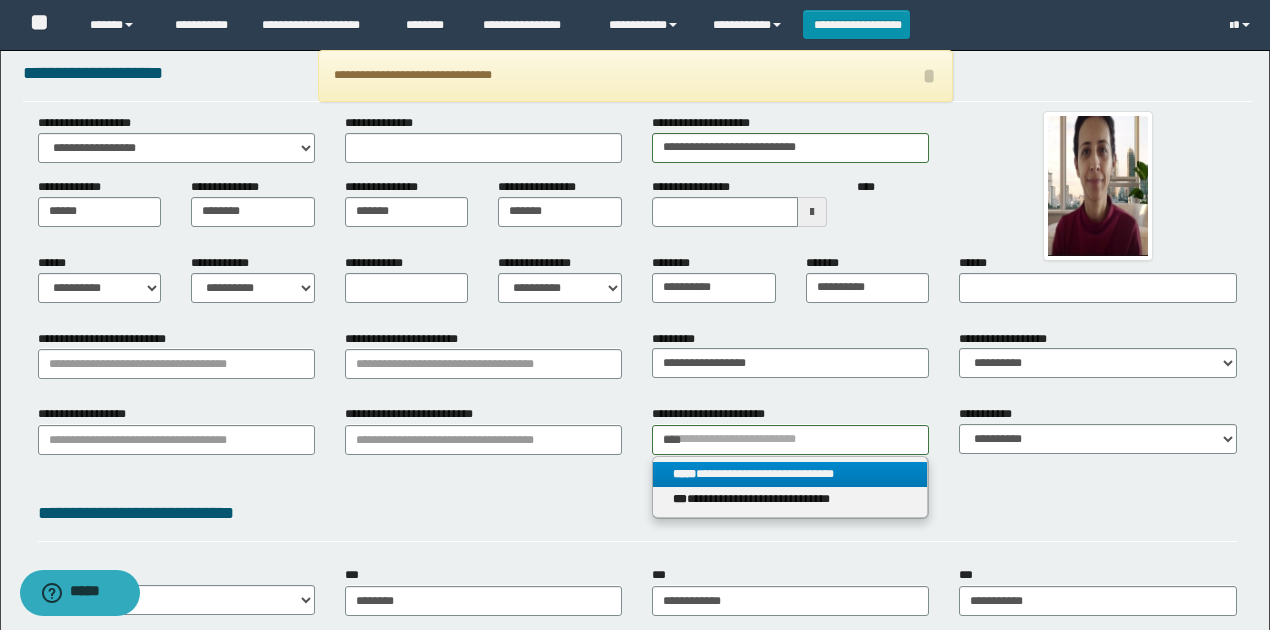 drag, startPoint x: 741, startPoint y: 478, endPoint x: 722, endPoint y: 477, distance: 19.026299 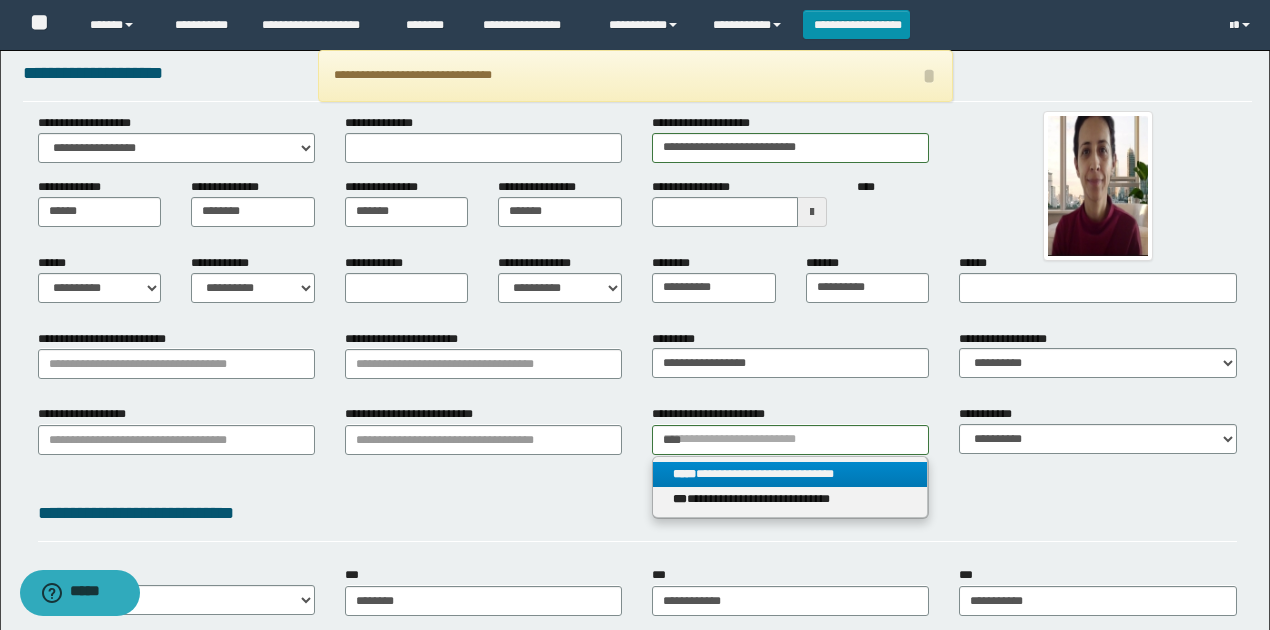 click on "**********" at bounding box center (790, 474) 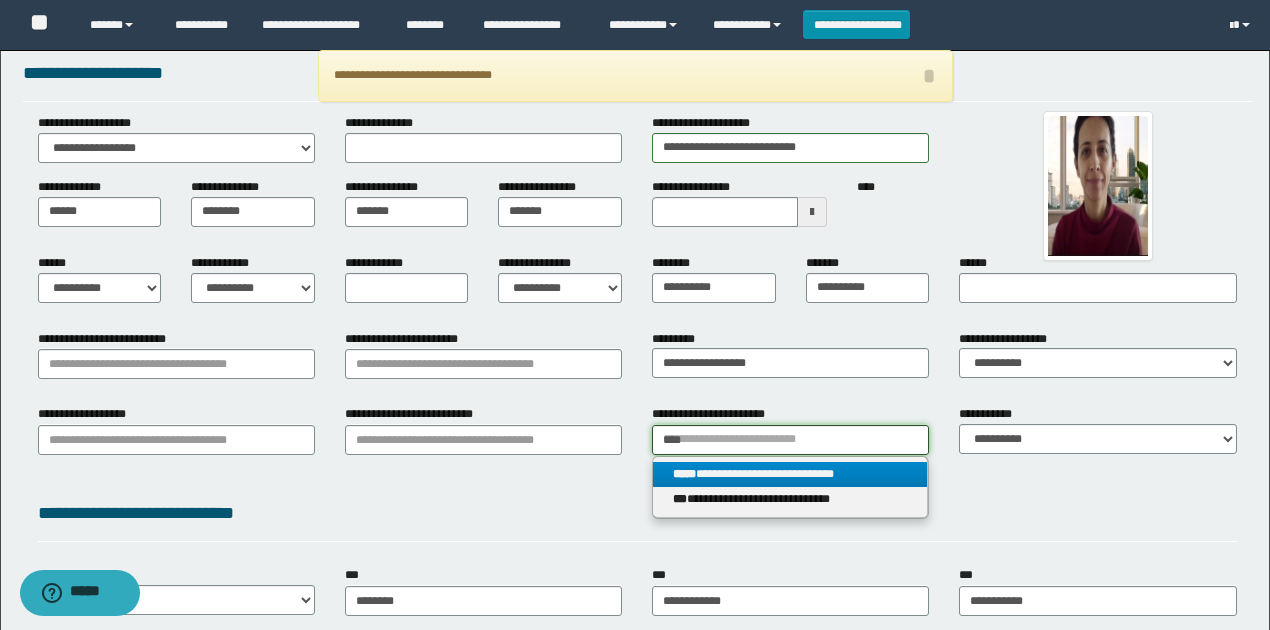 type 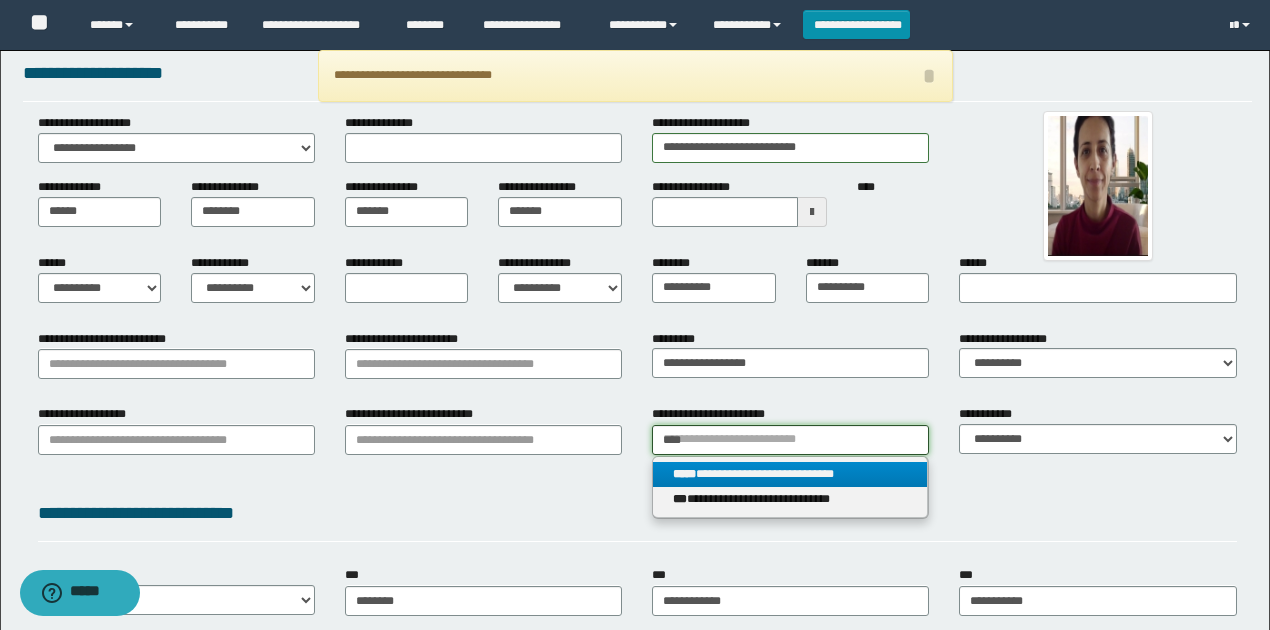 type on "**********" 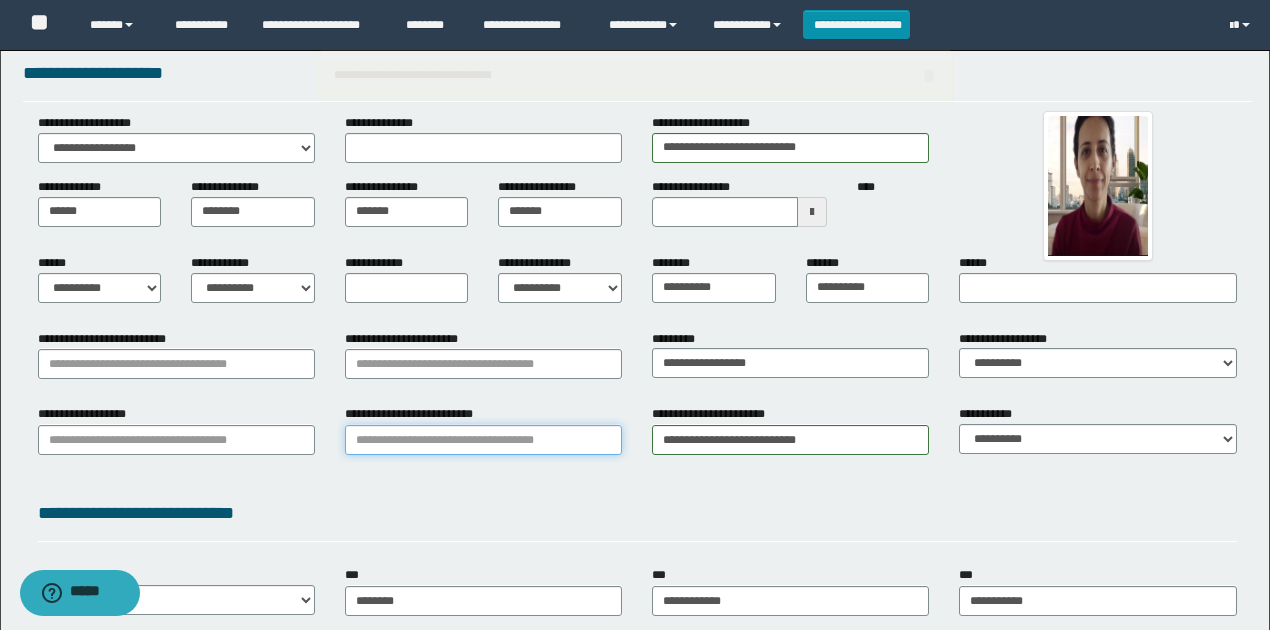 click on "**********" at bounding box center [483, 440] 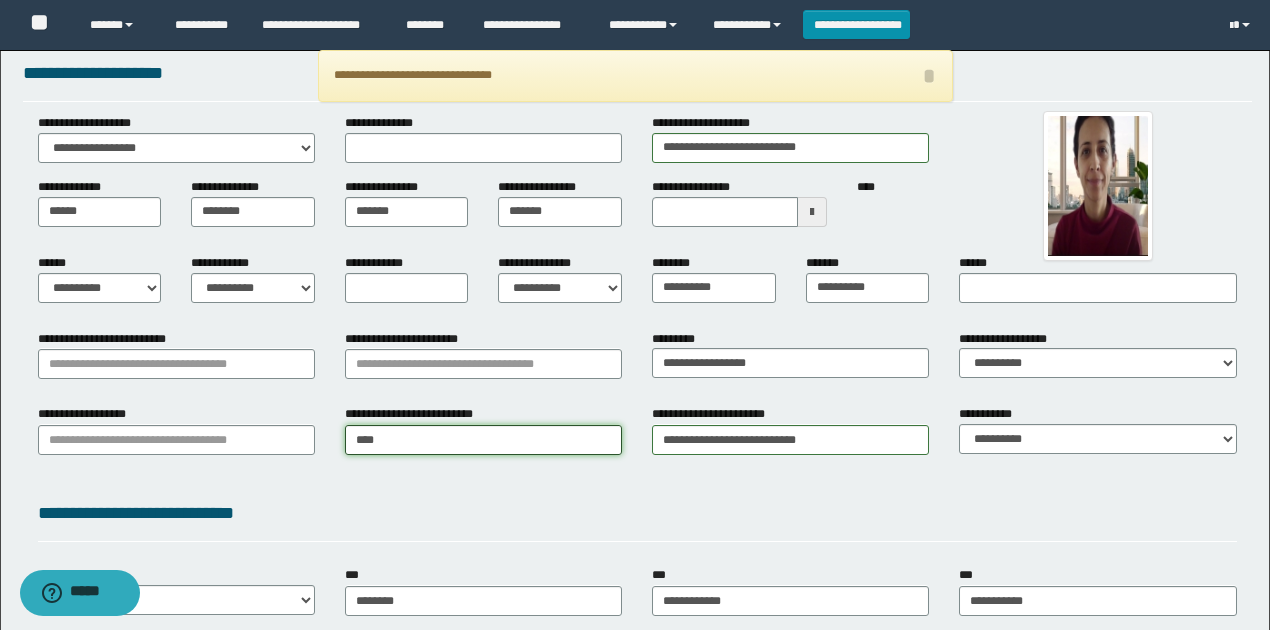 type on "*****" 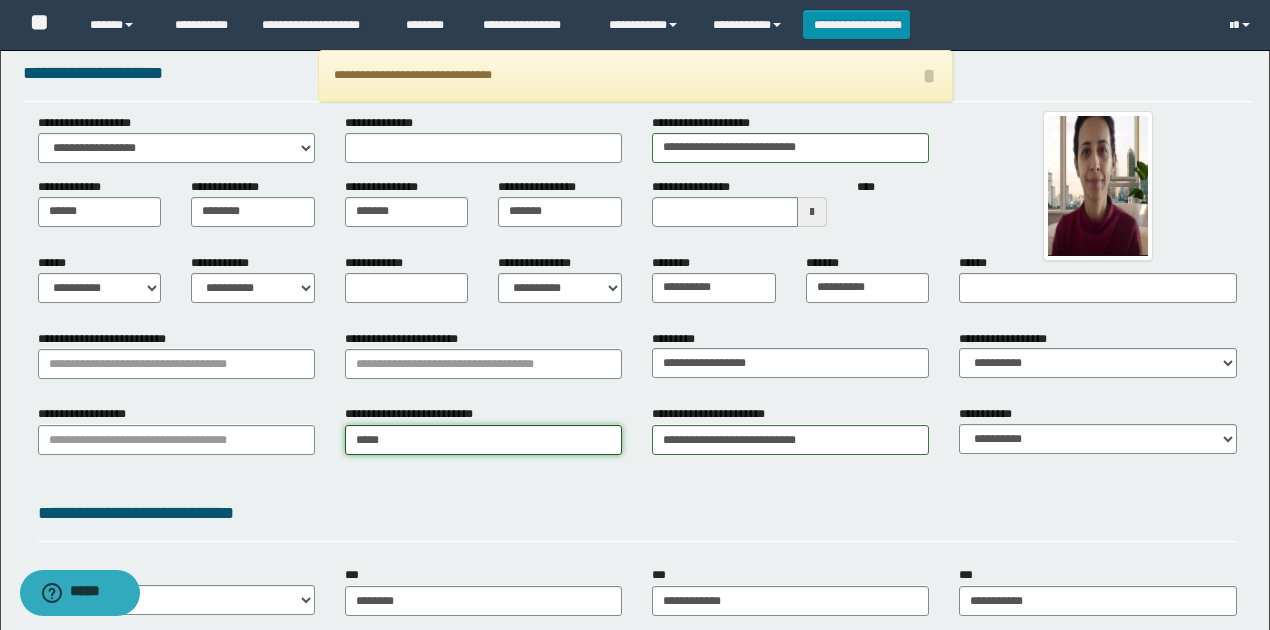 type on "**********" 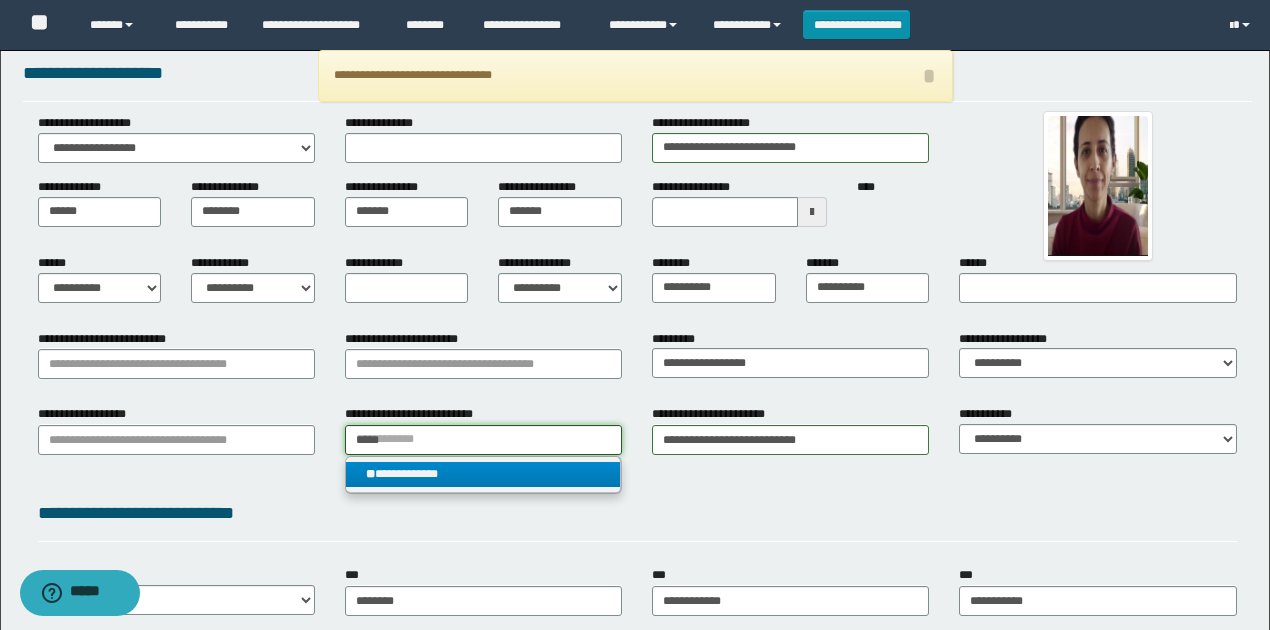 type on "*****" 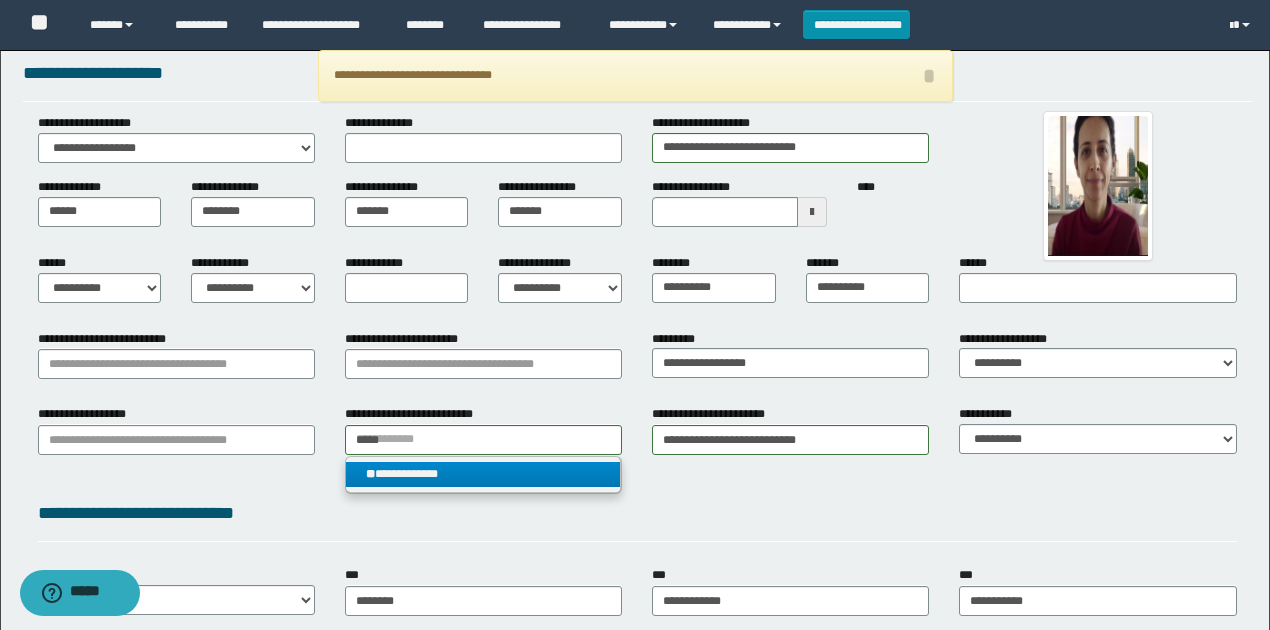 click on "**********" at bounding box center (483, 474) 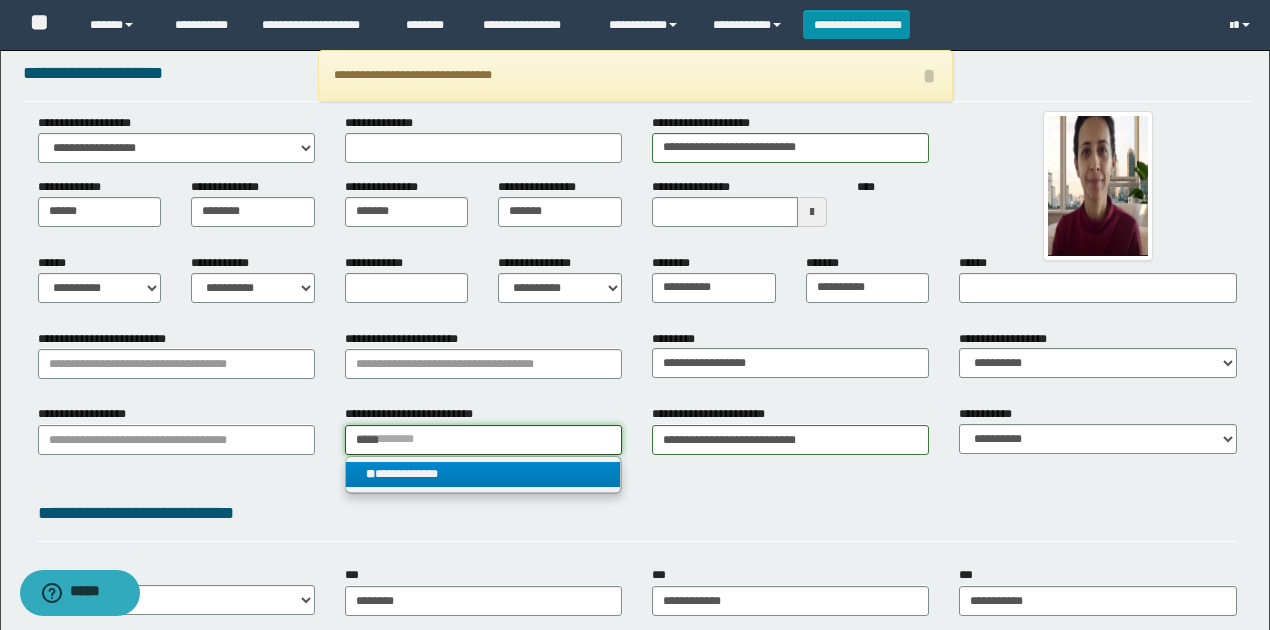 type 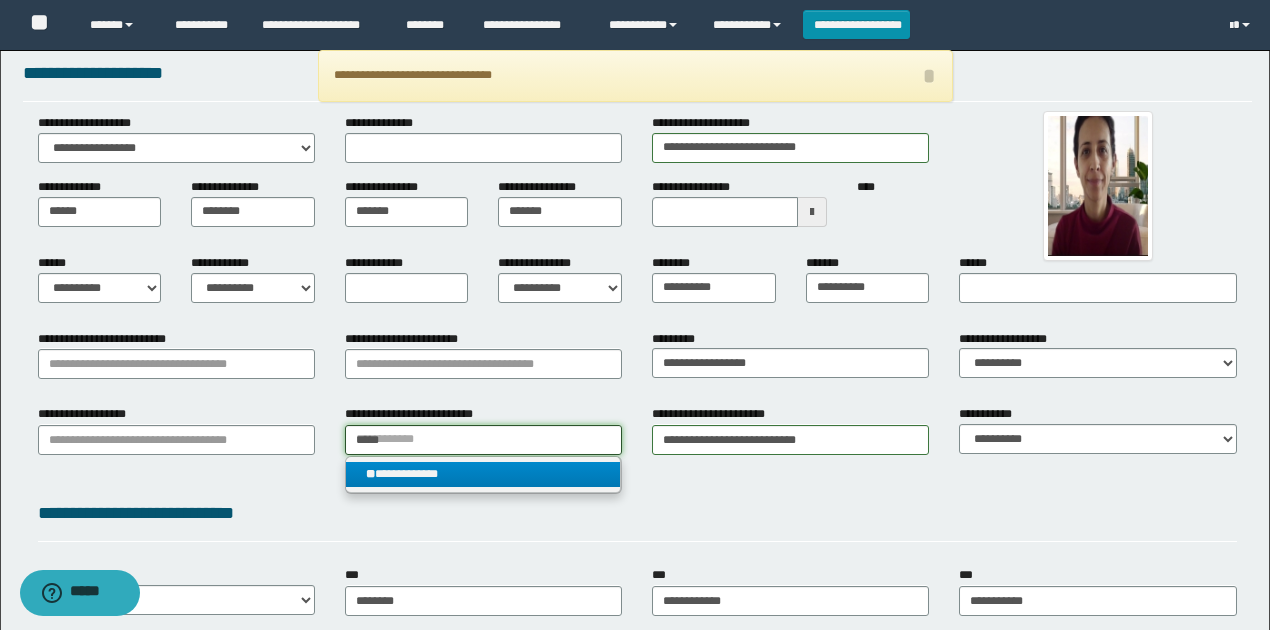type on "**********" 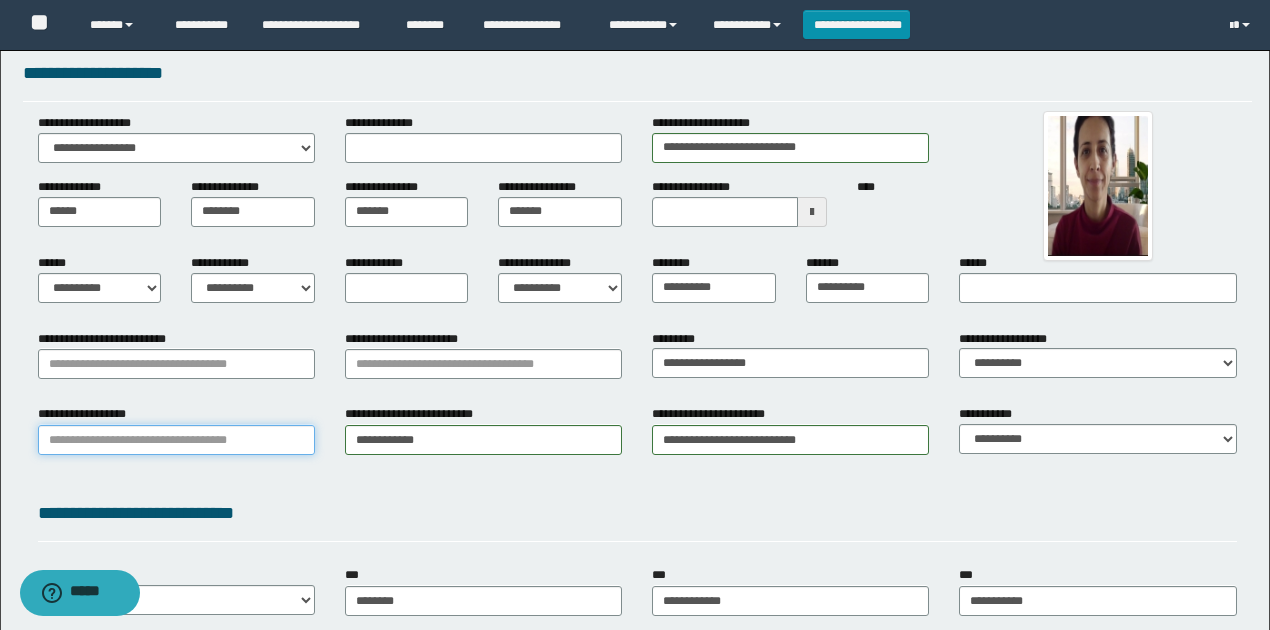 click on "**********" at bounding box center [176, 440] 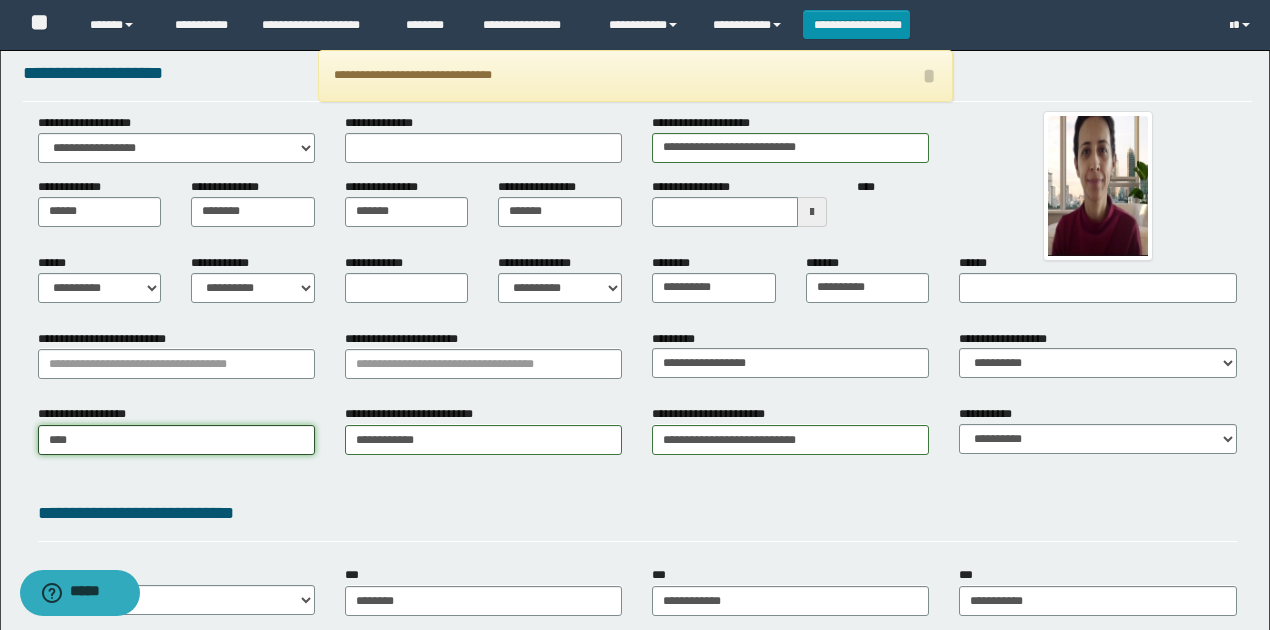 type on "*****" 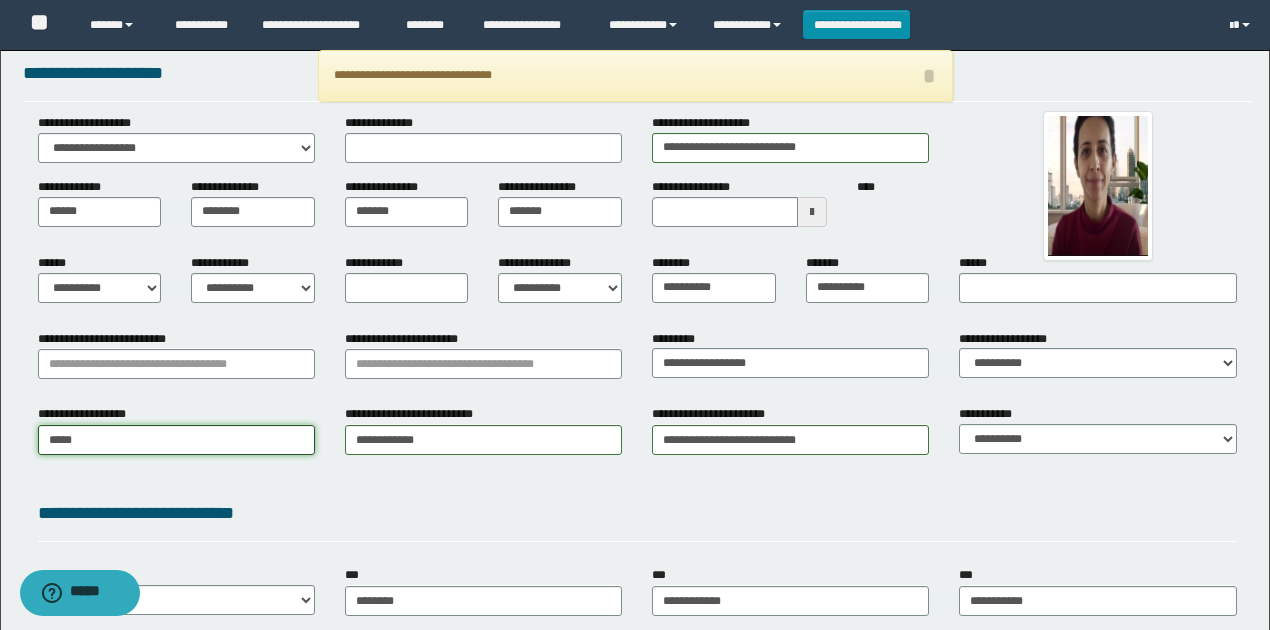 type on "********" 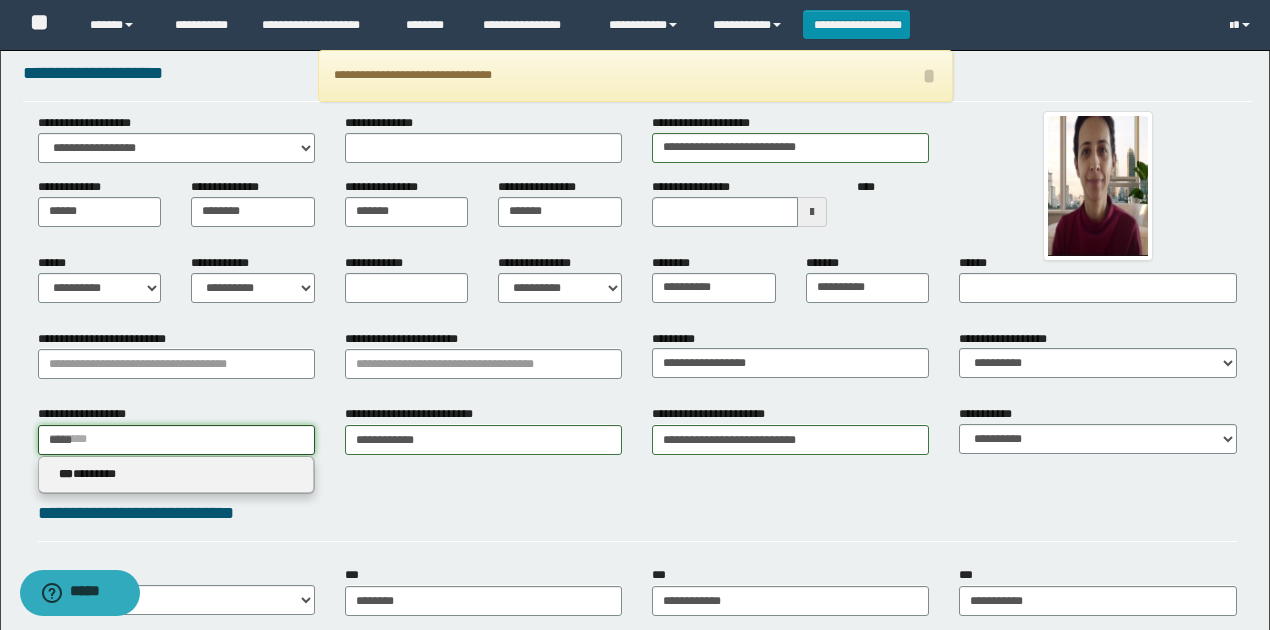 type on "*****" 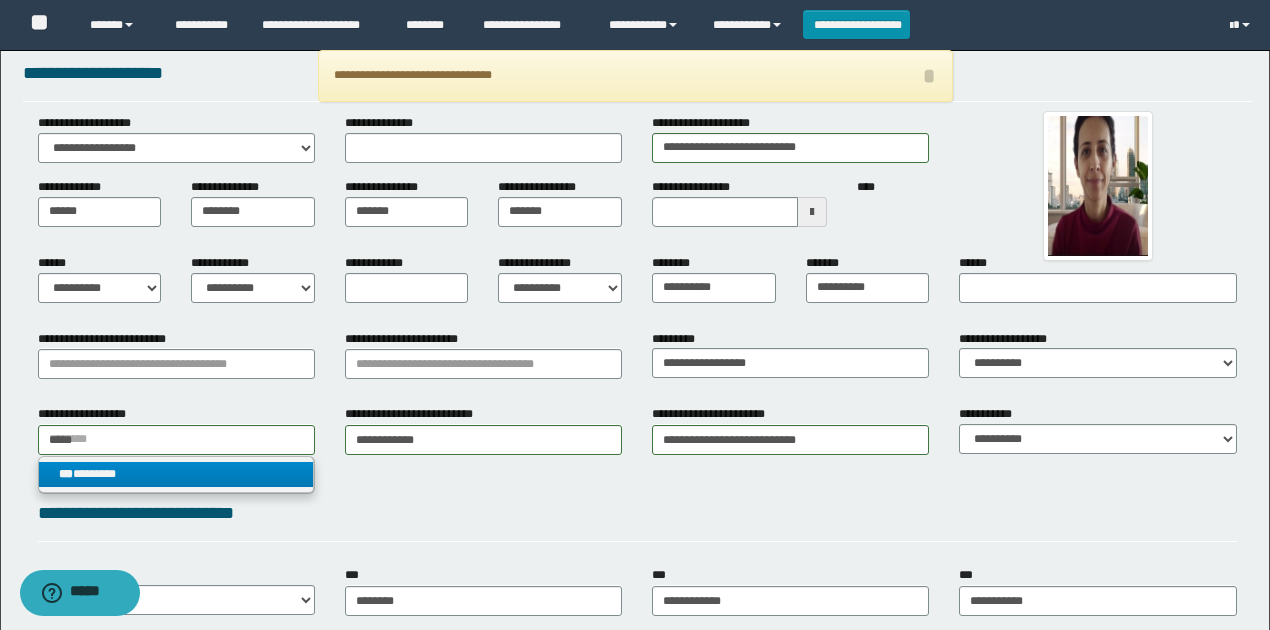 click on "*** ********" at bounding box center (176, 474) 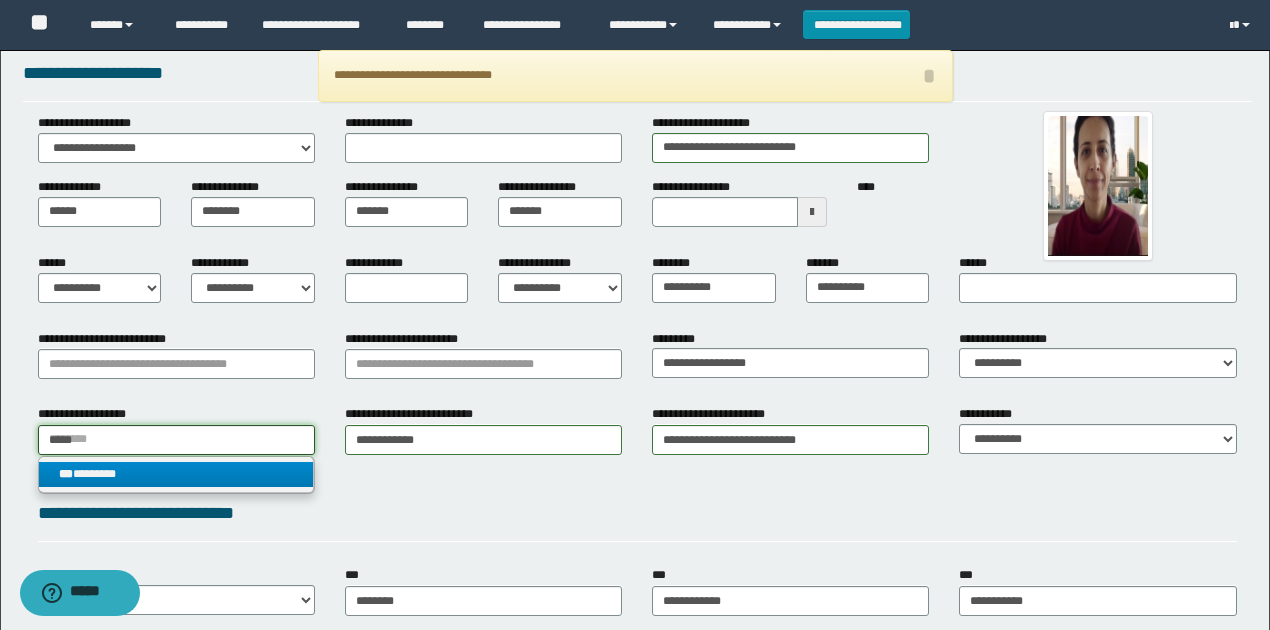 type 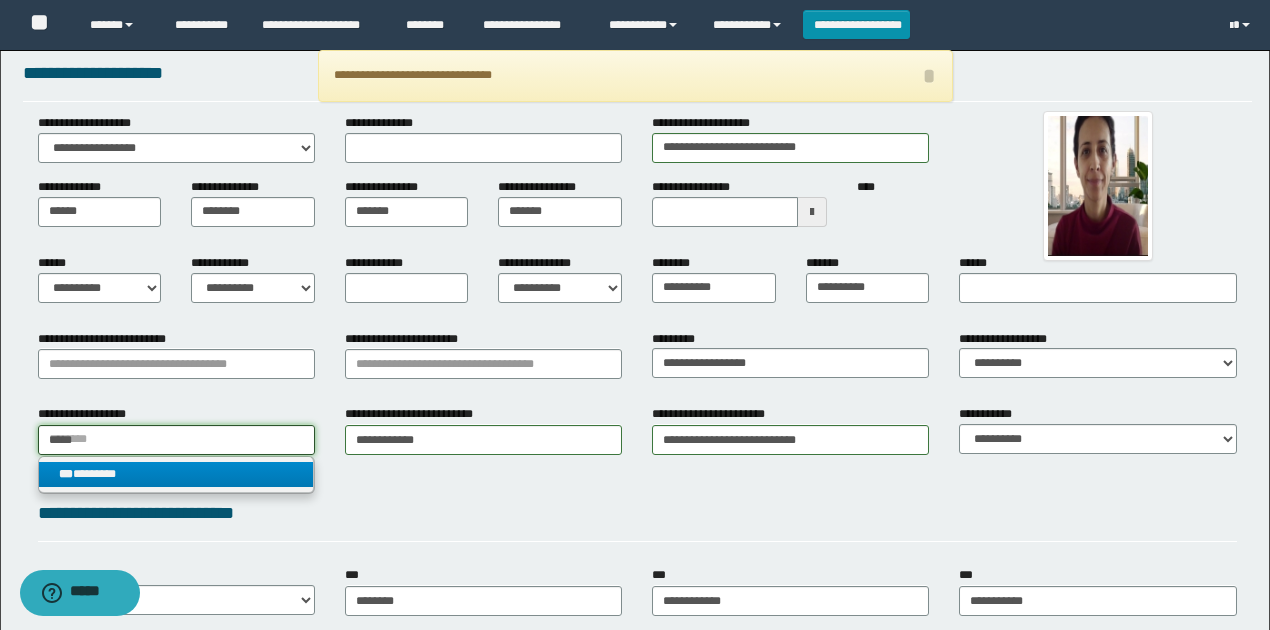 type on "********" 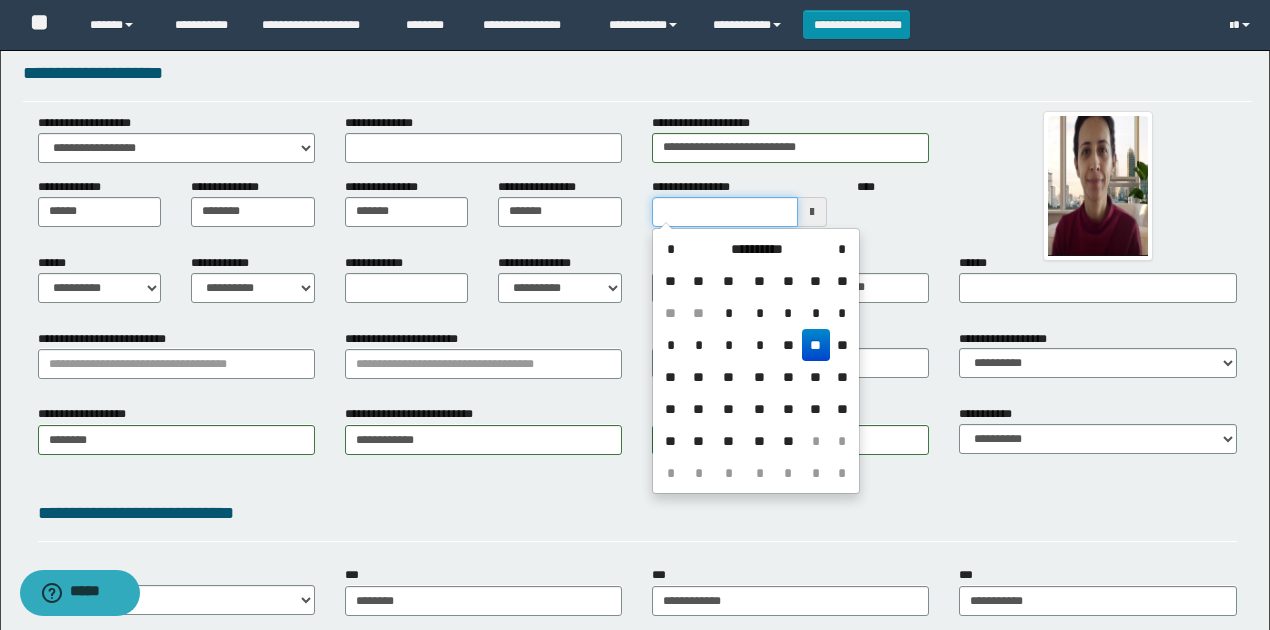 click on "**********" at bounding box center [725, 212] 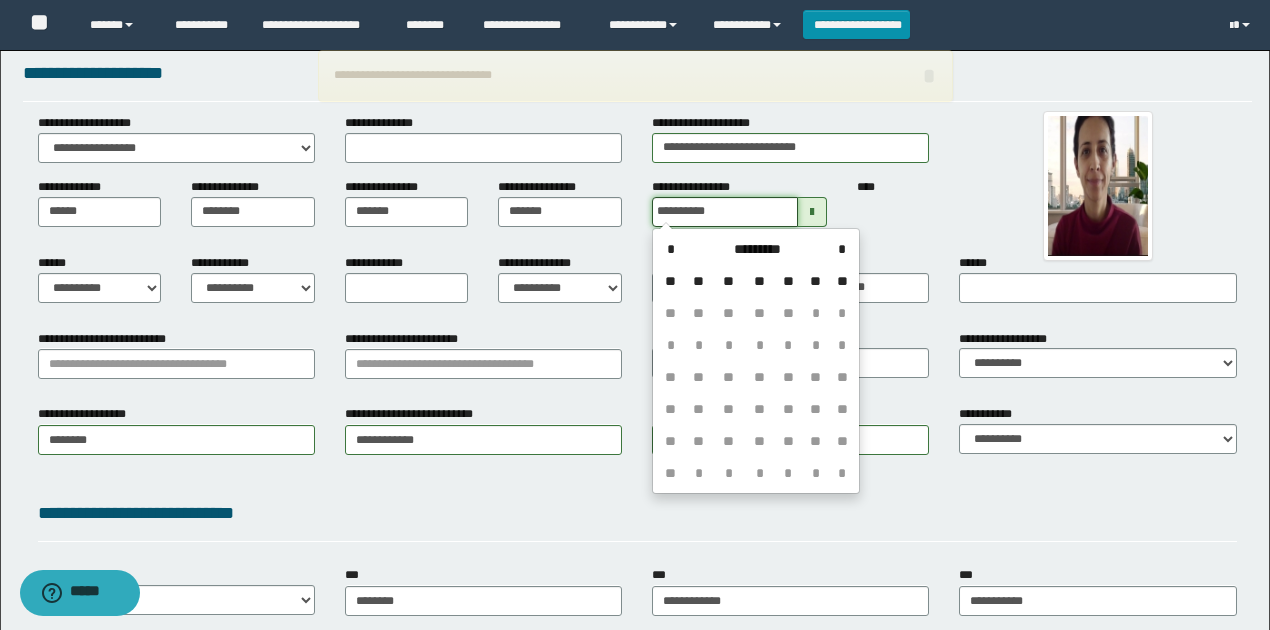 type on "**********" 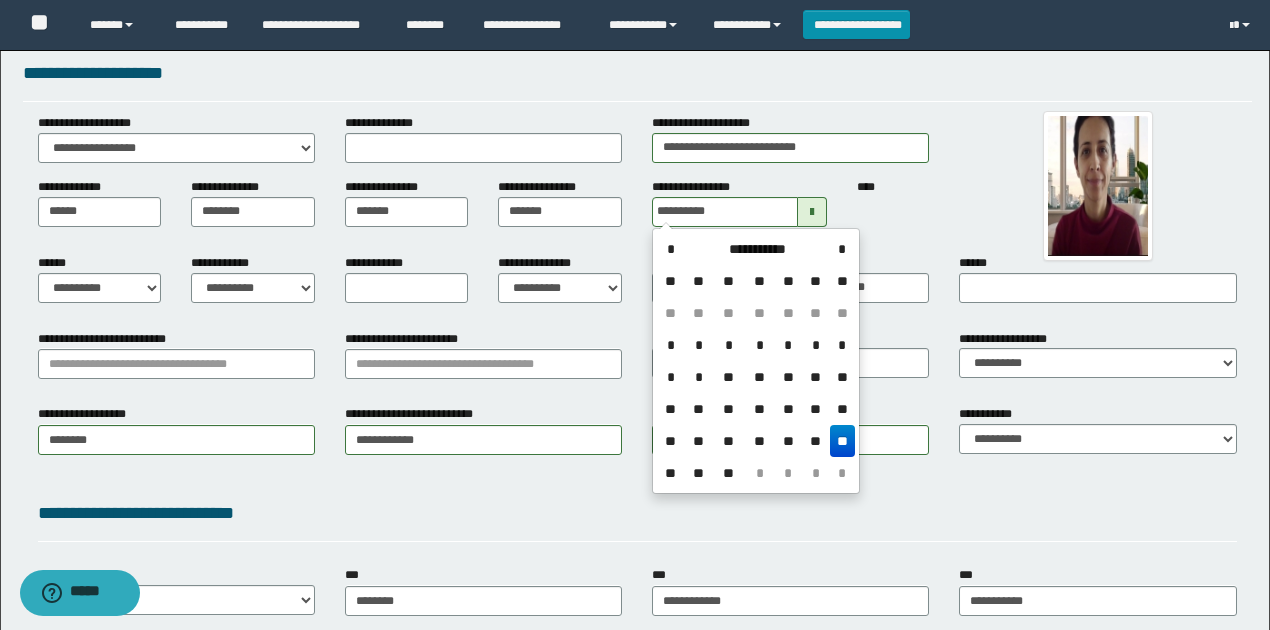 click on "**" at bounding box center [842, 441] 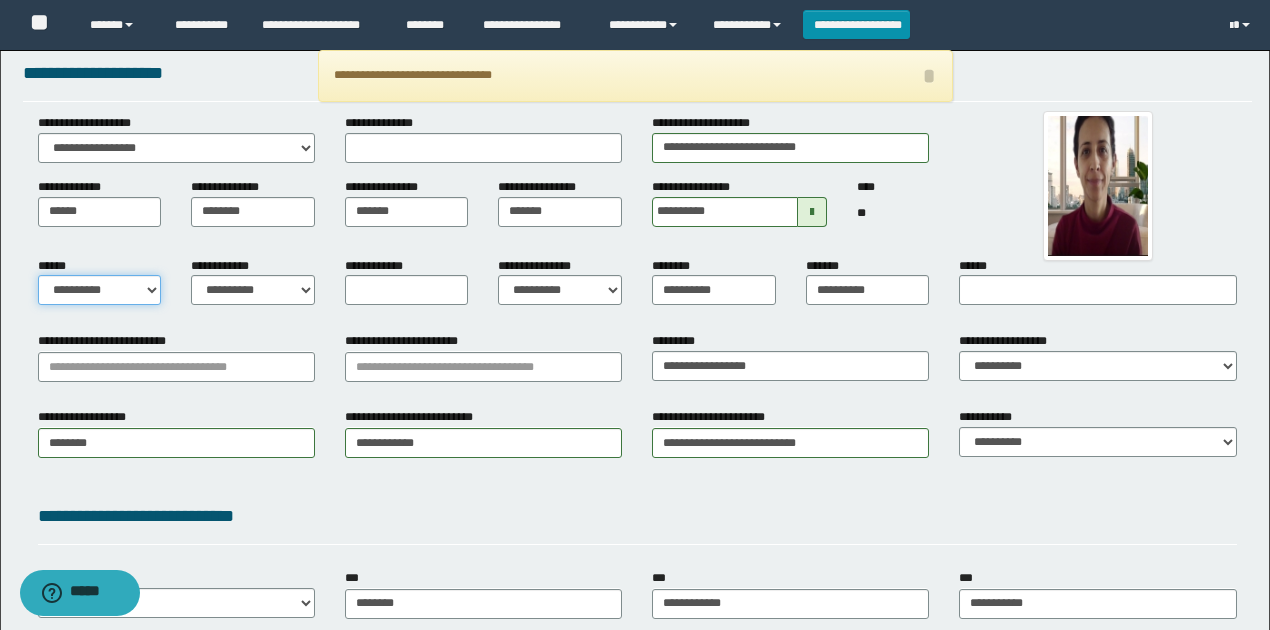 click on "**********" at bounding box center (100, 290) 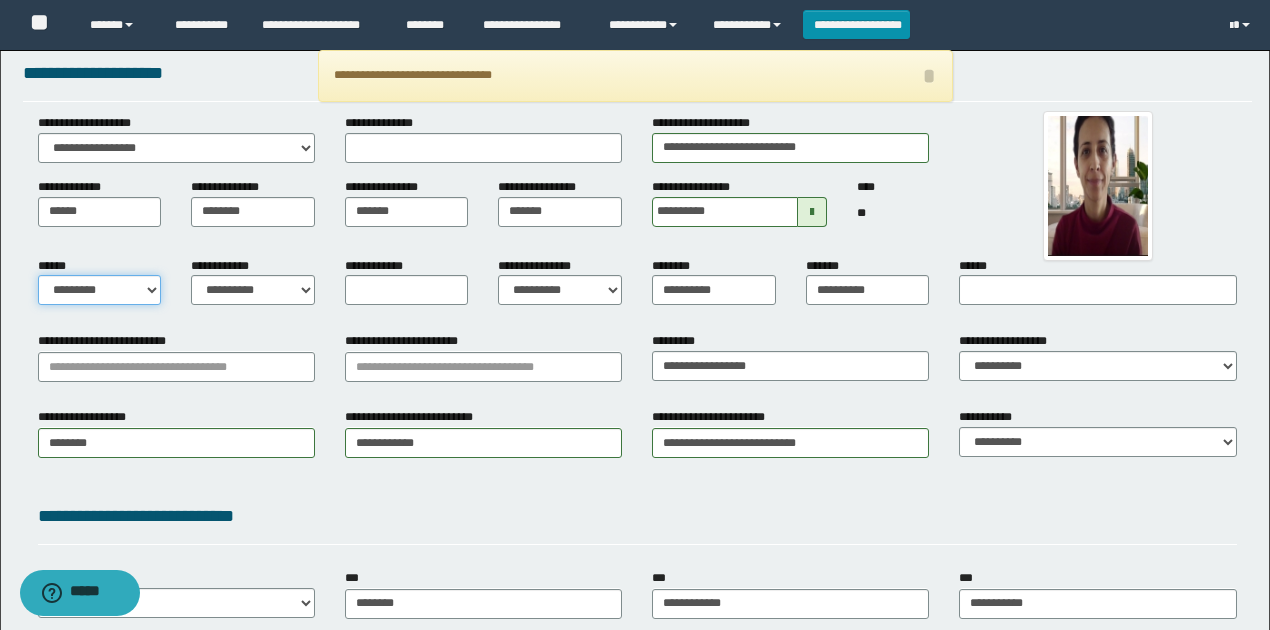 click on "**********" at bounding box center (100, 290) 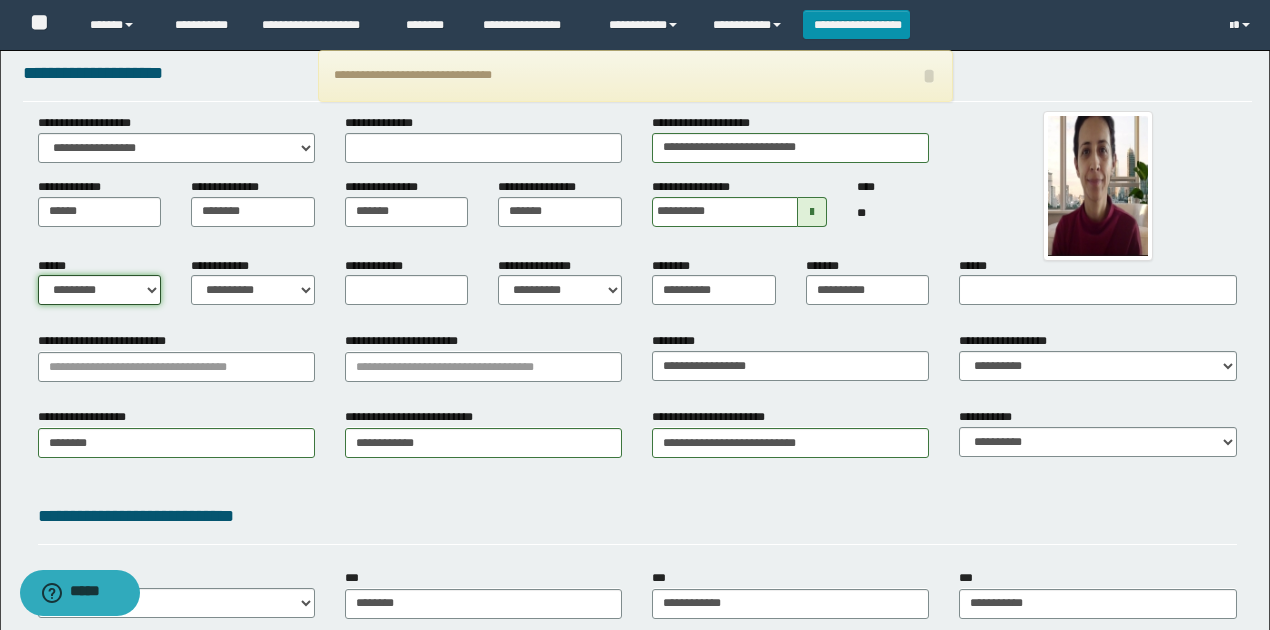 click on "**********" at bounding box center (100, 290) 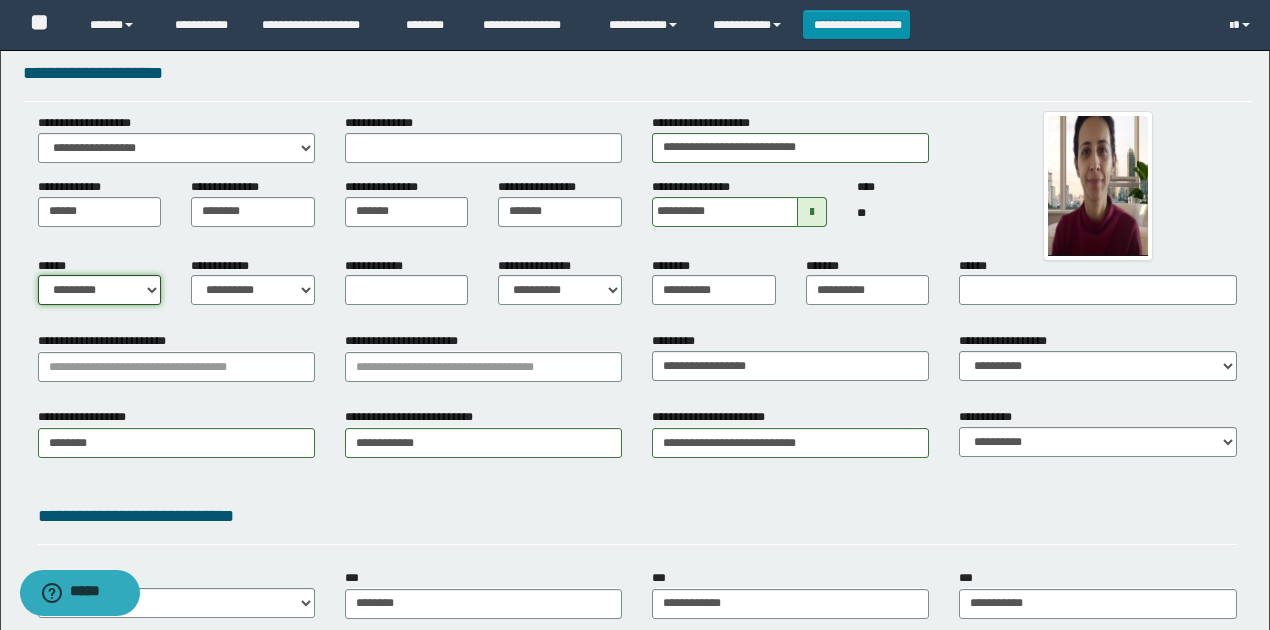select on "*" 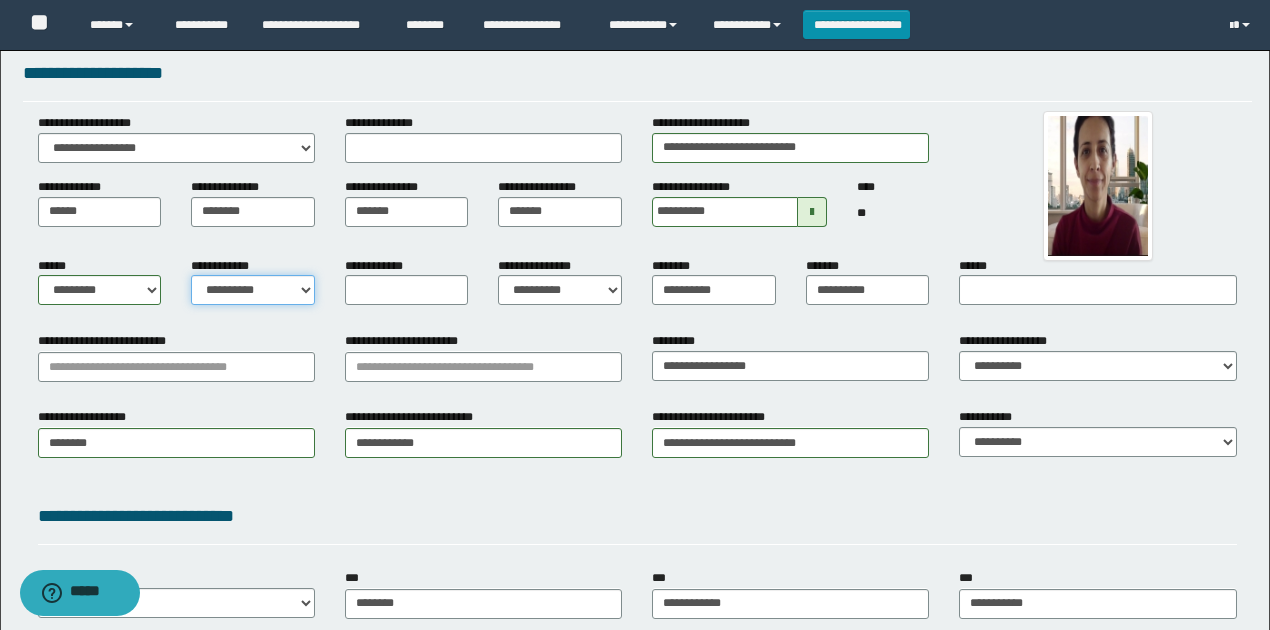 click on "**********" at bounding box center (253, 290) 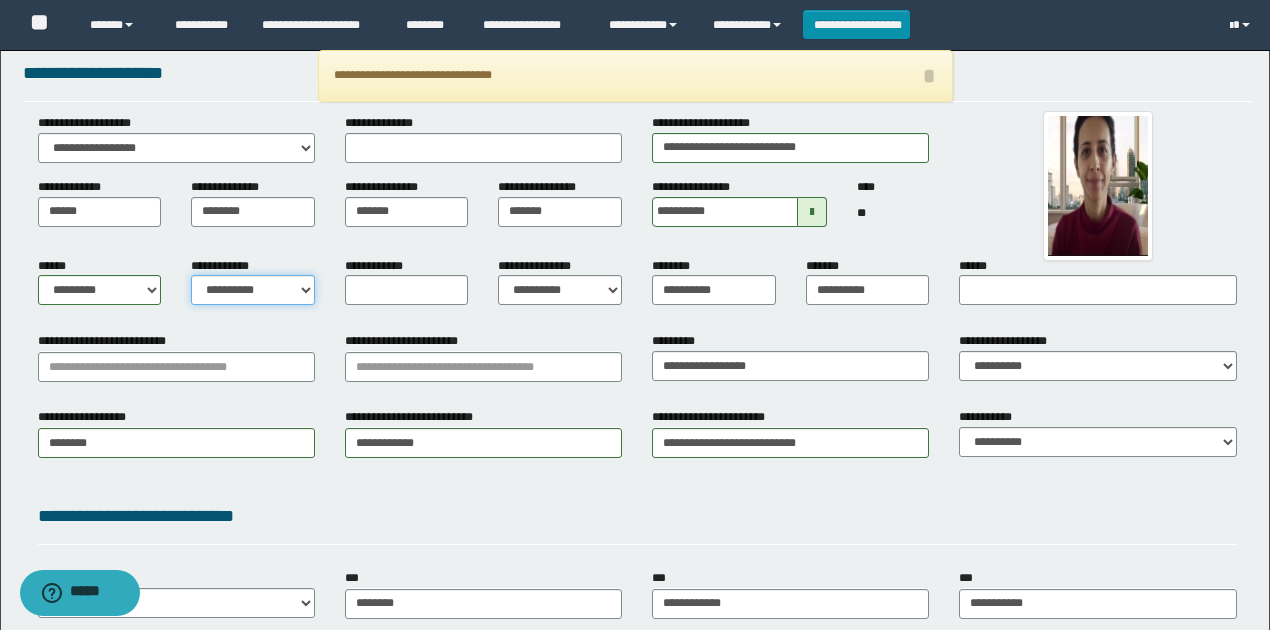 select on "*" 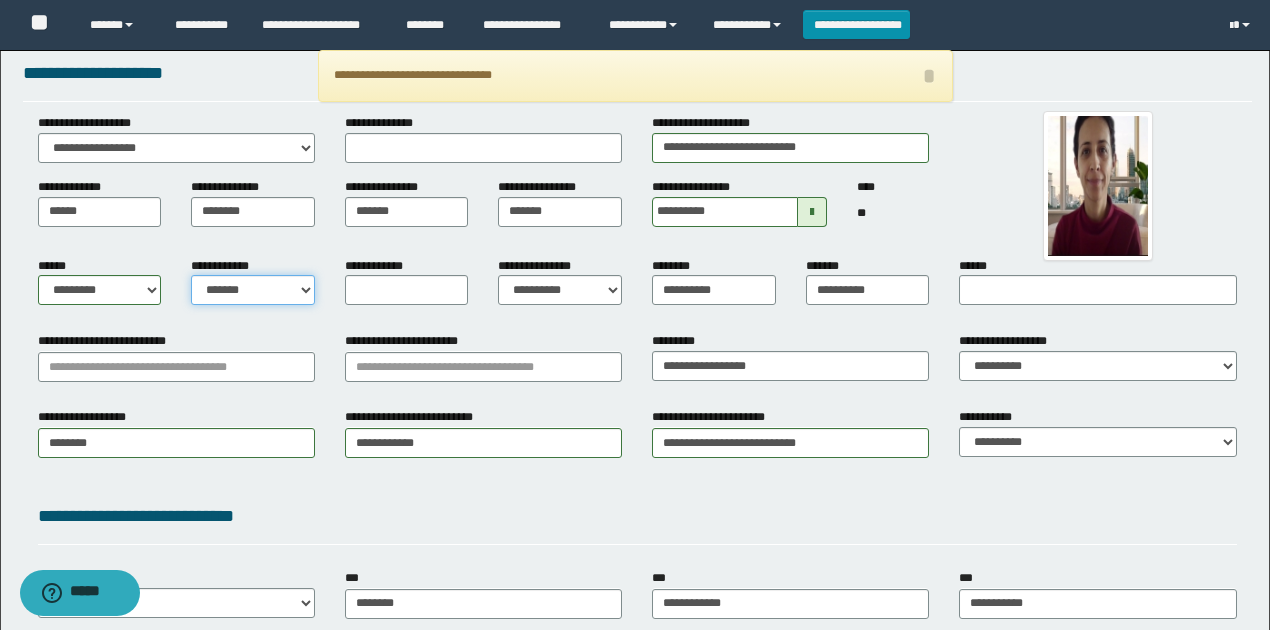 click on "**********" at bounding box center [253, 290] 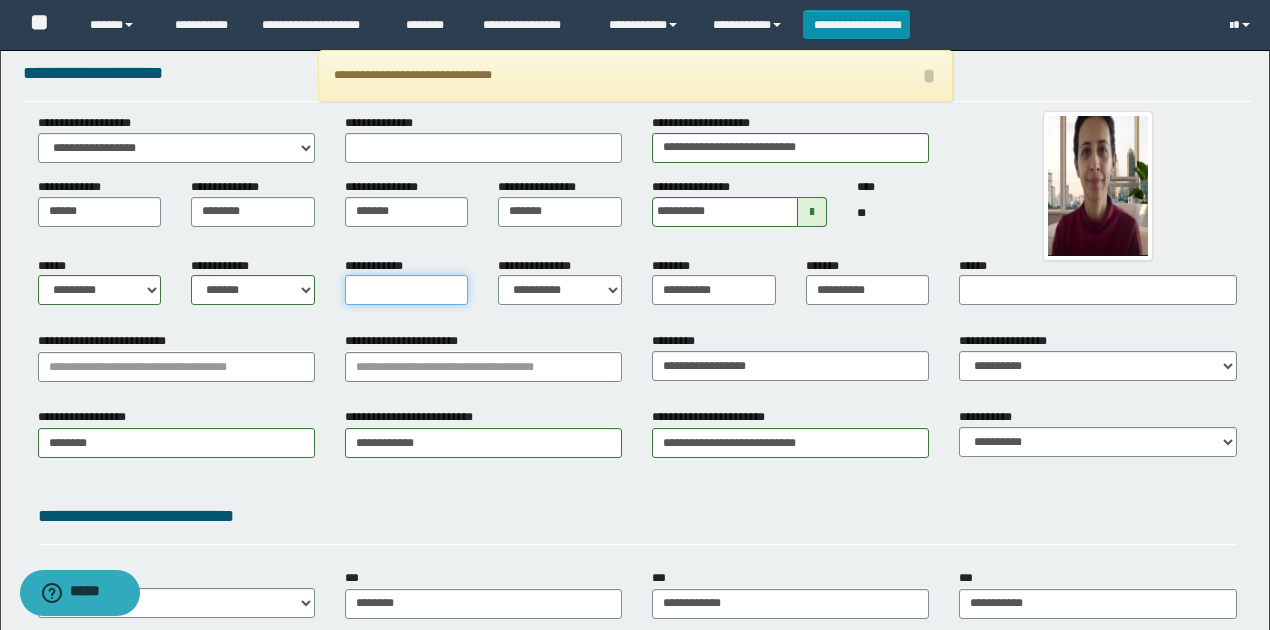 click on "**********" at bounding box center (407, 290) 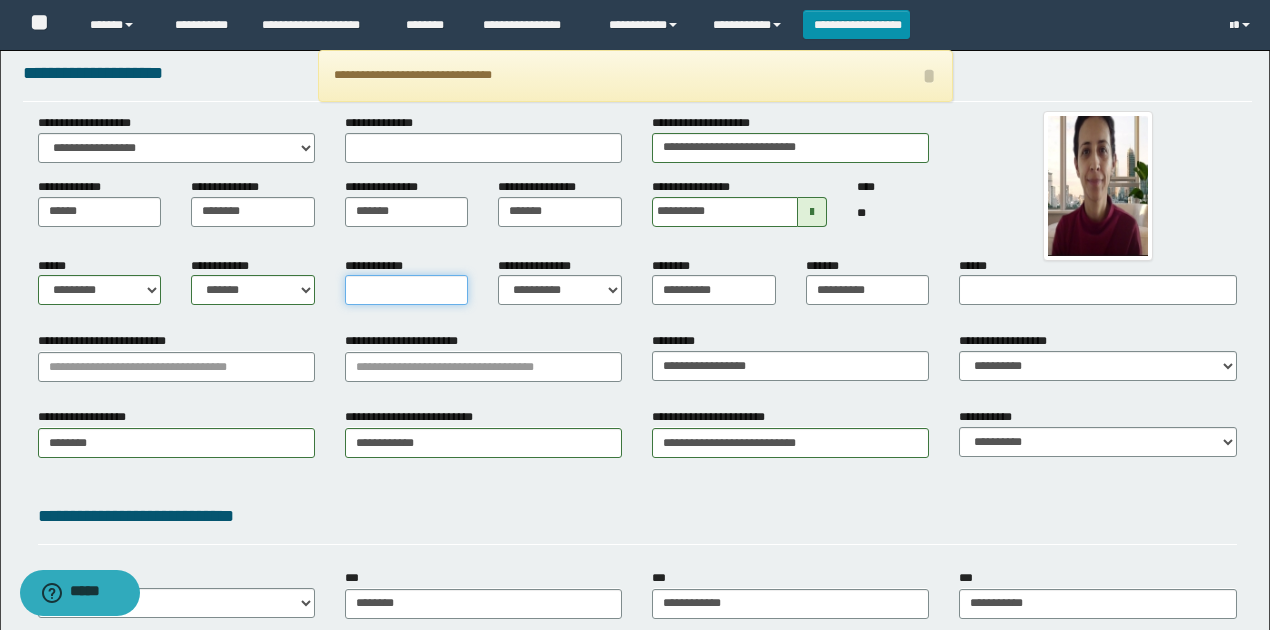 type on "*" 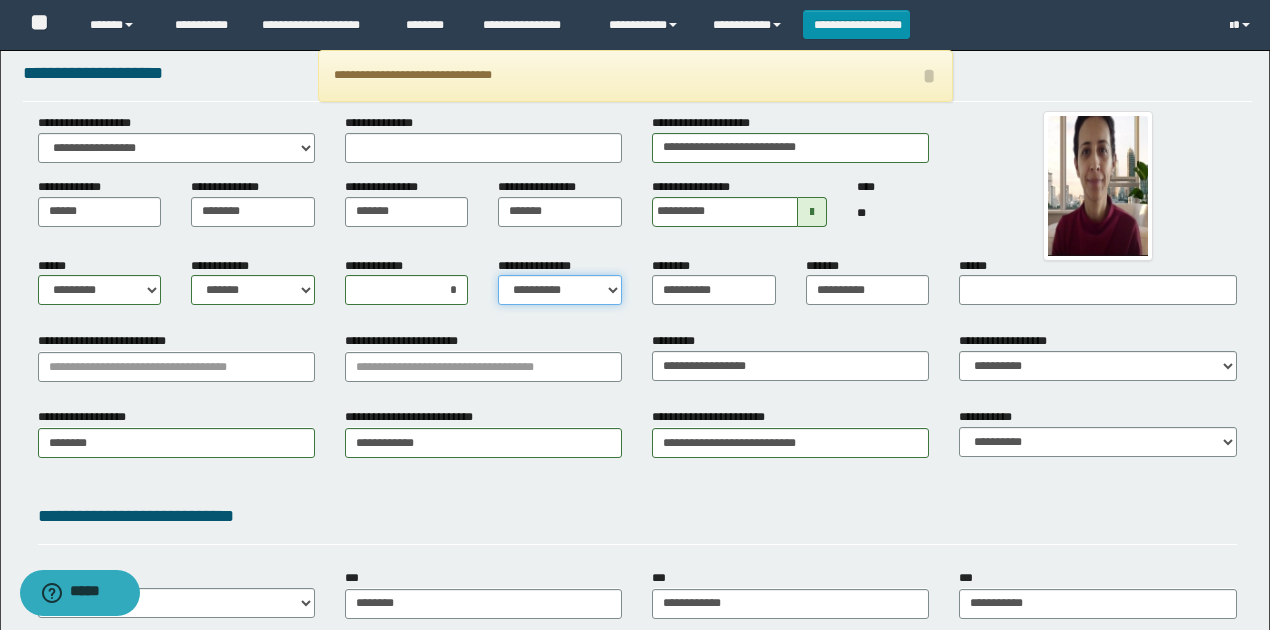 click on "**********" at bounding box center [560, 290] 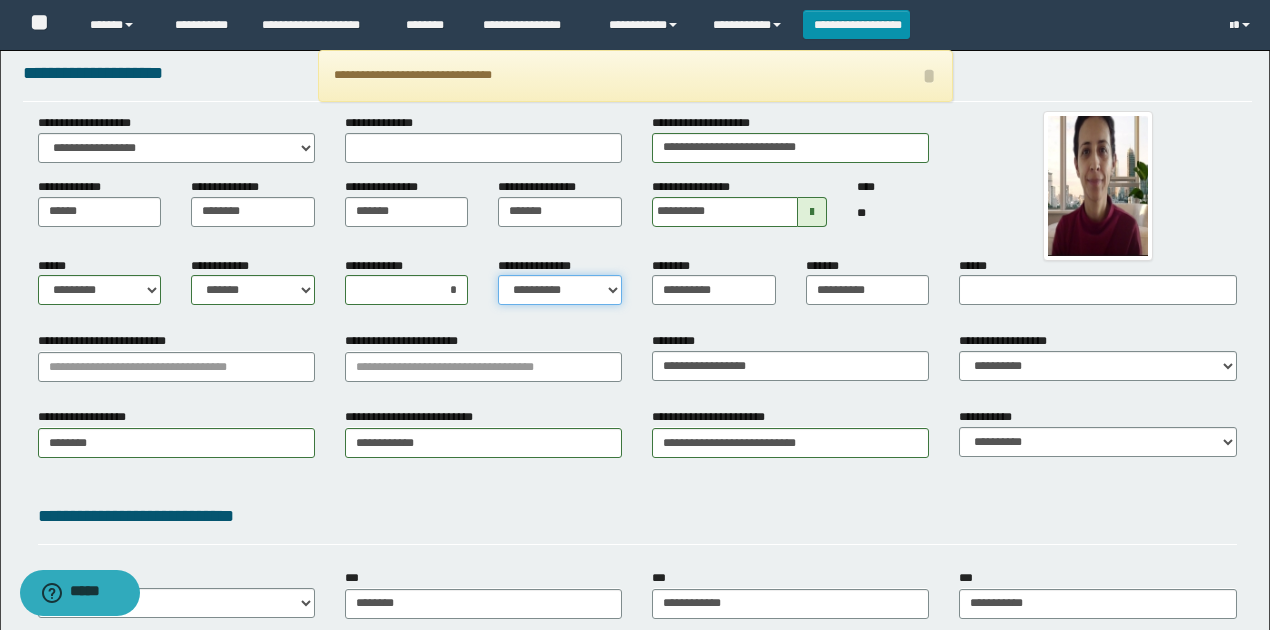select on "*" 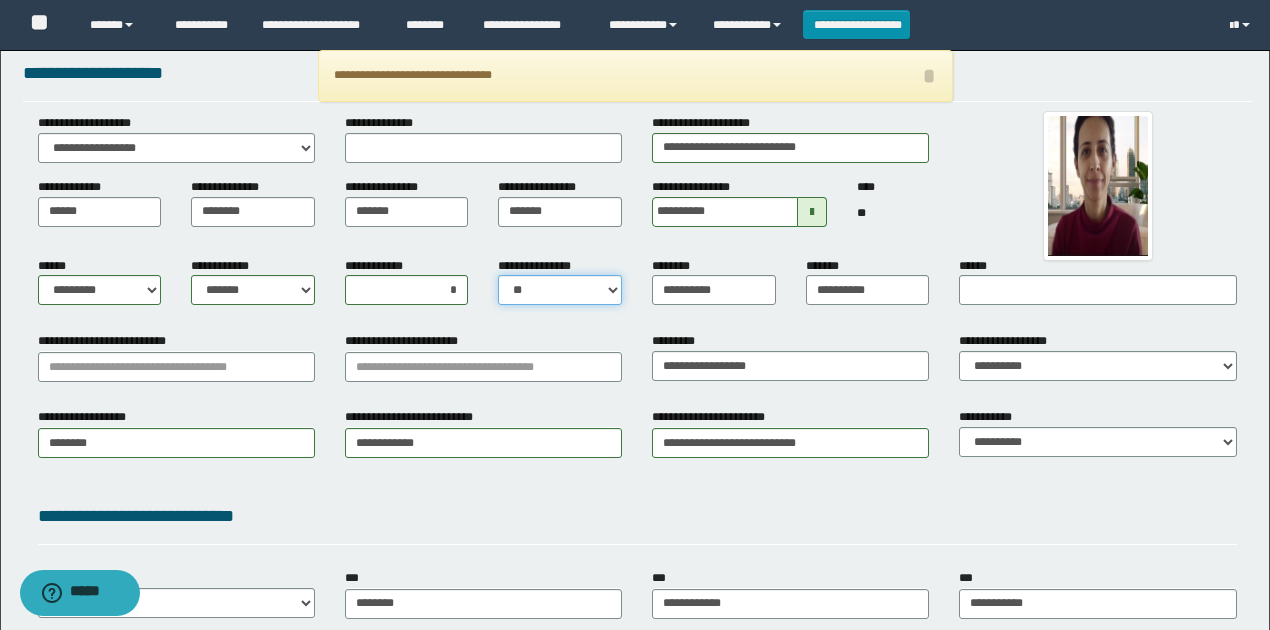 click on "**********" at bounding box center (560, 290) 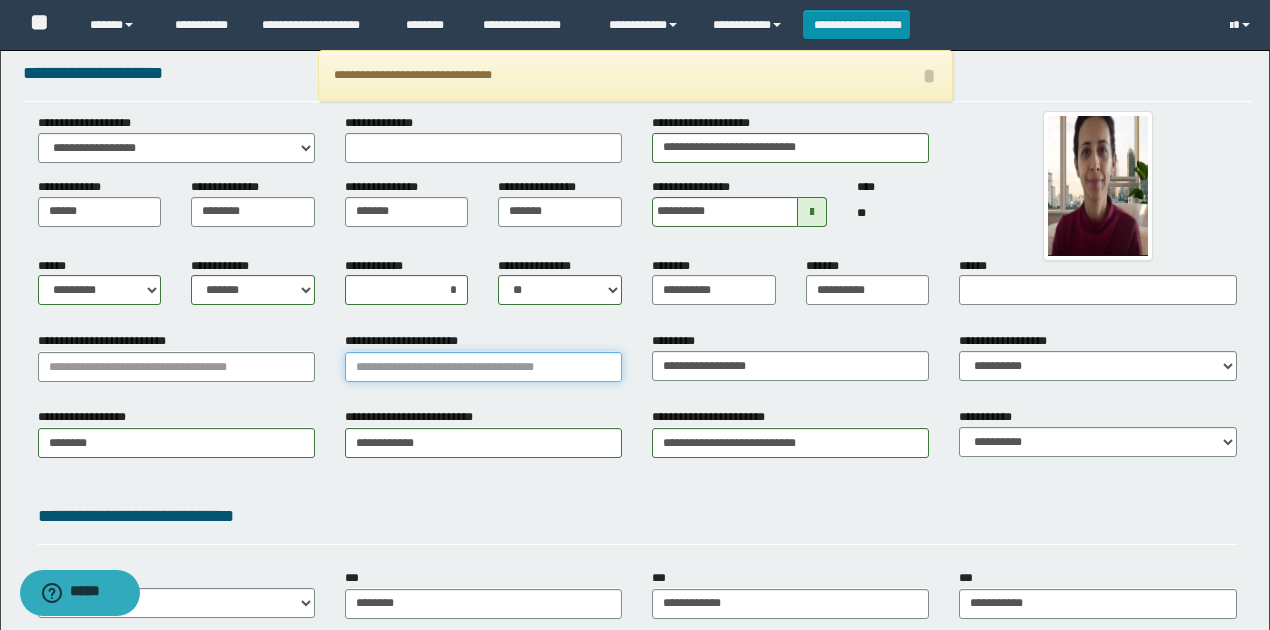 click on "**********" at bounding box center (483, 367) 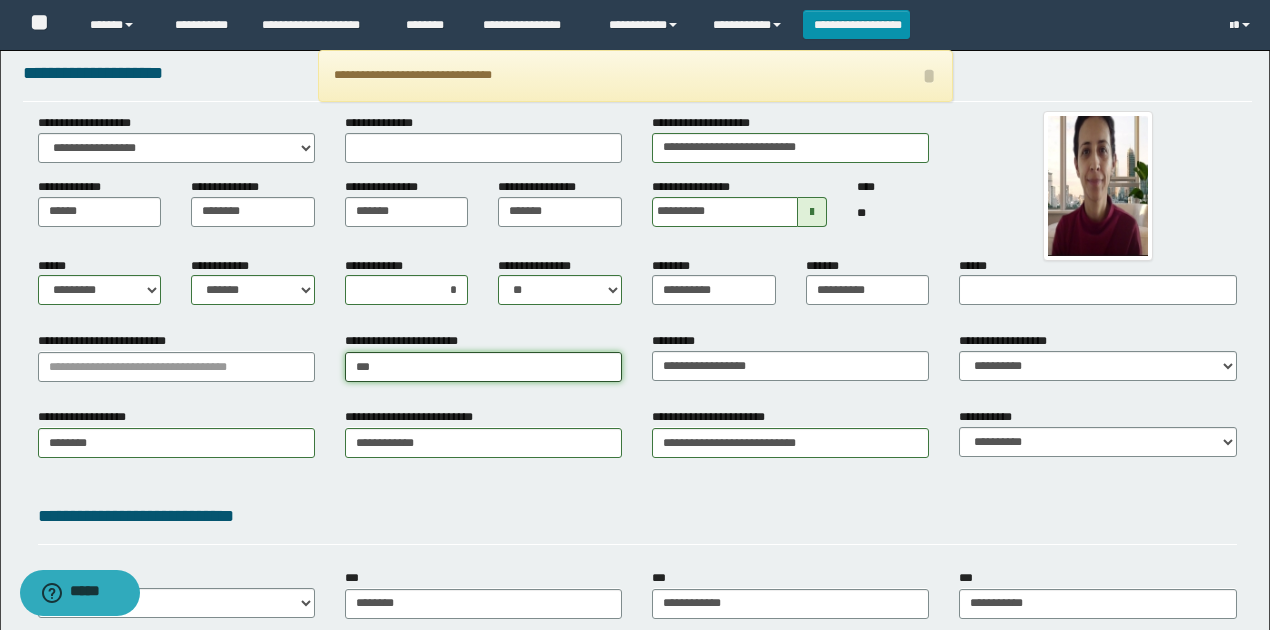 type on "****" 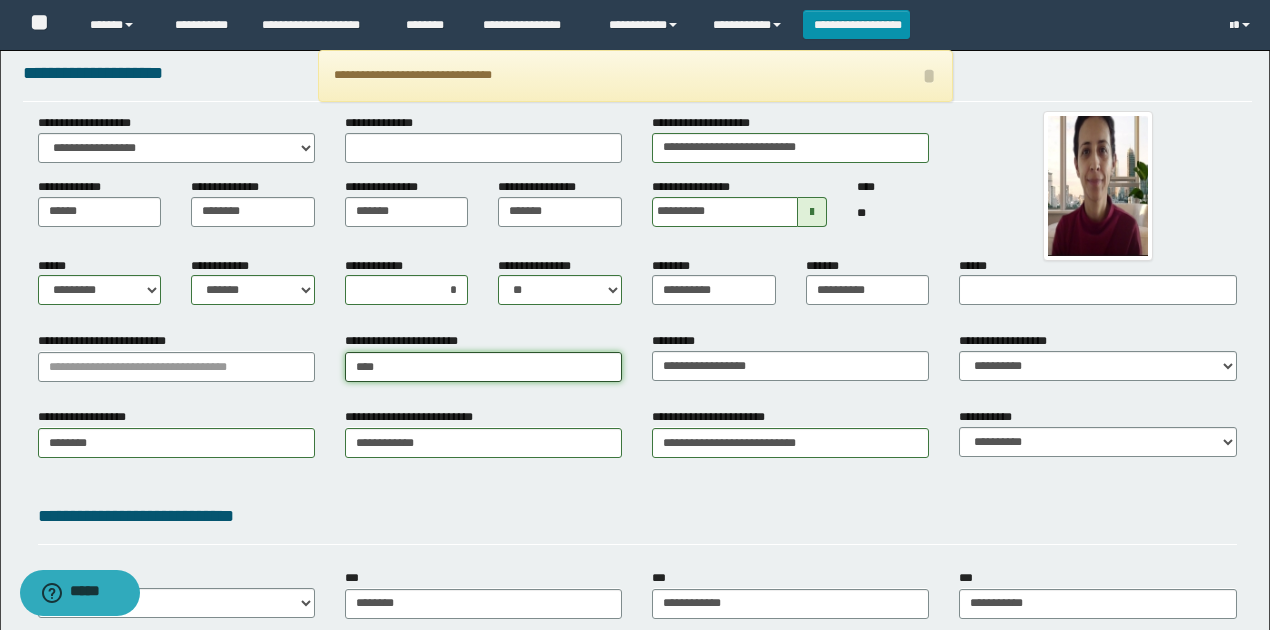 type on "**********" 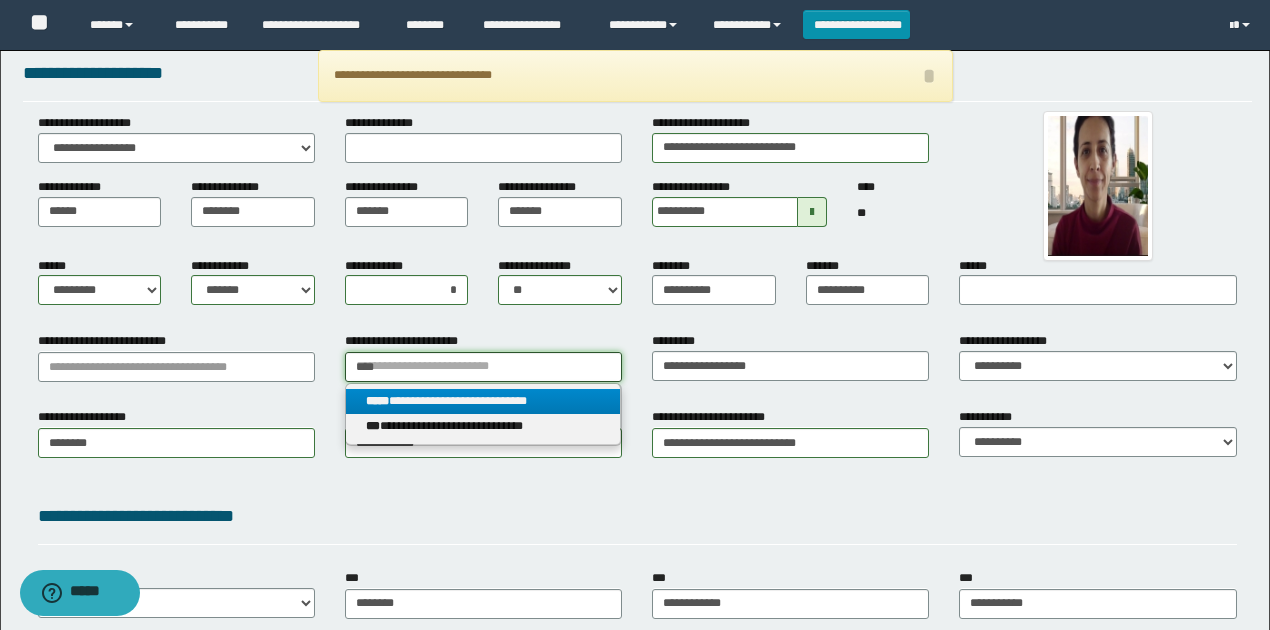 type on "****" 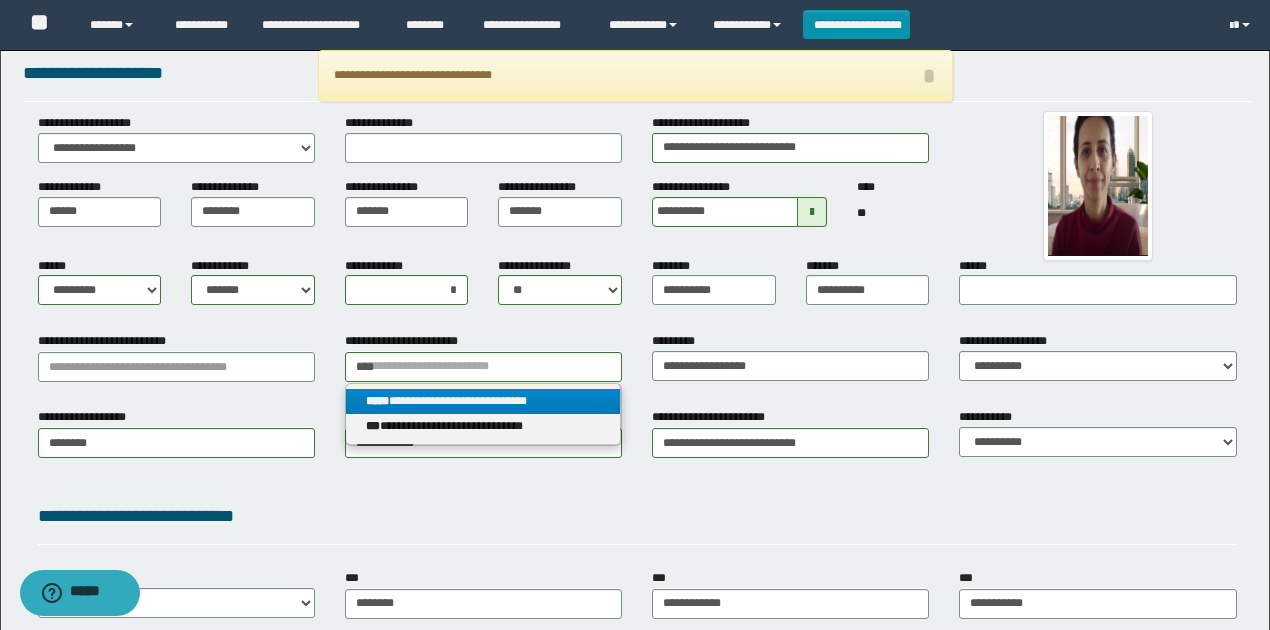 click on "**********" at bounding box center [483, 401] 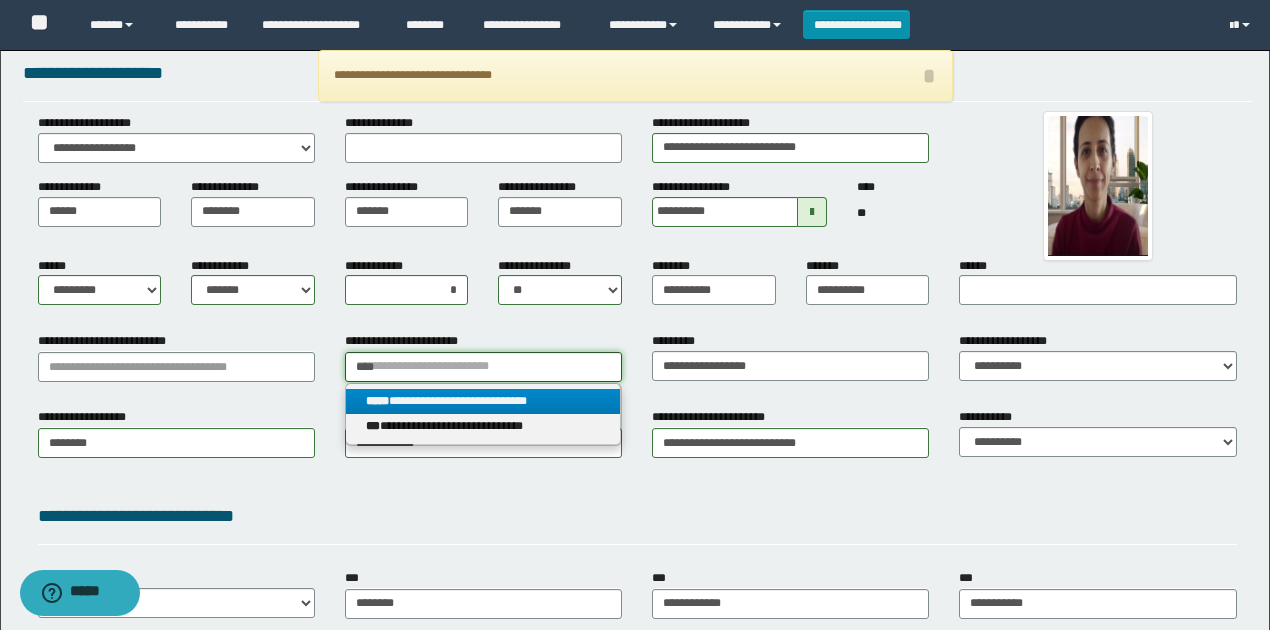 type 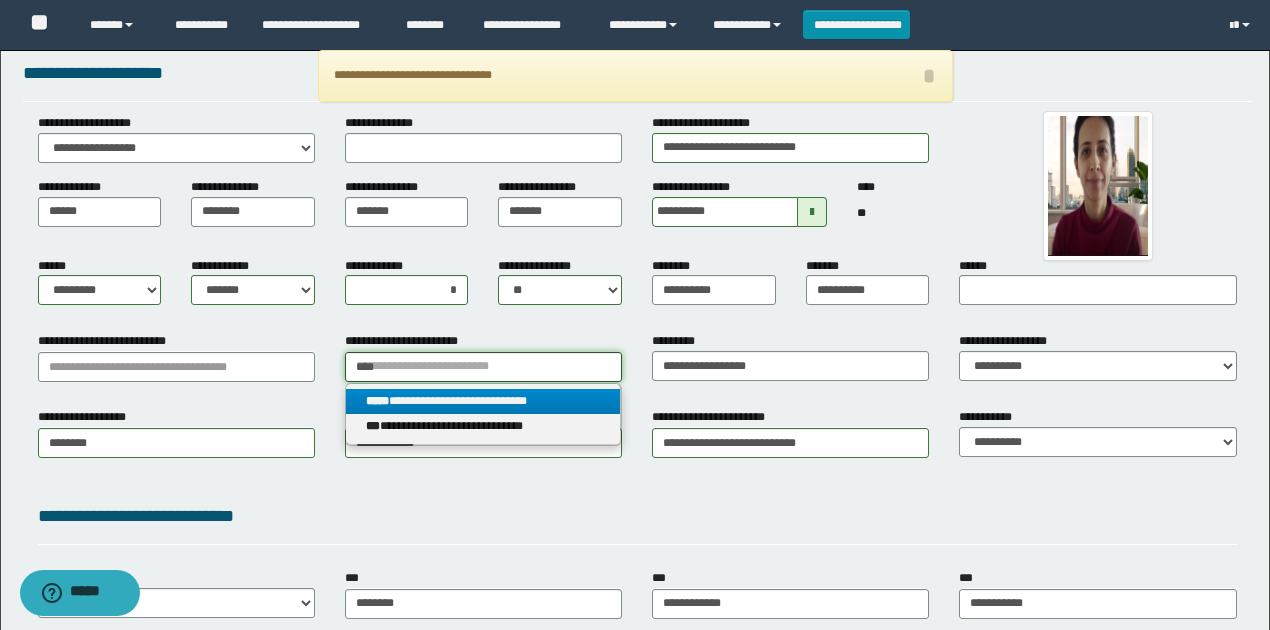 type on "**********" 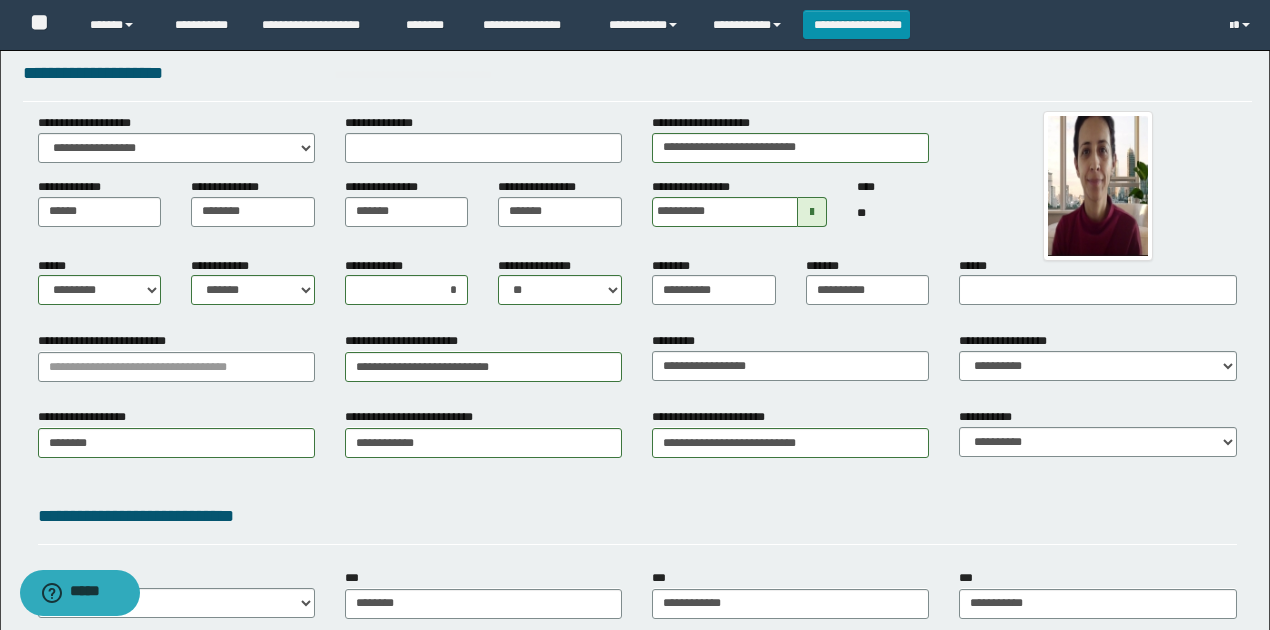 drag, startPoint x: 333, startPoint y: 368, endPoint x: 293, endPoint y: 368, distance: 40 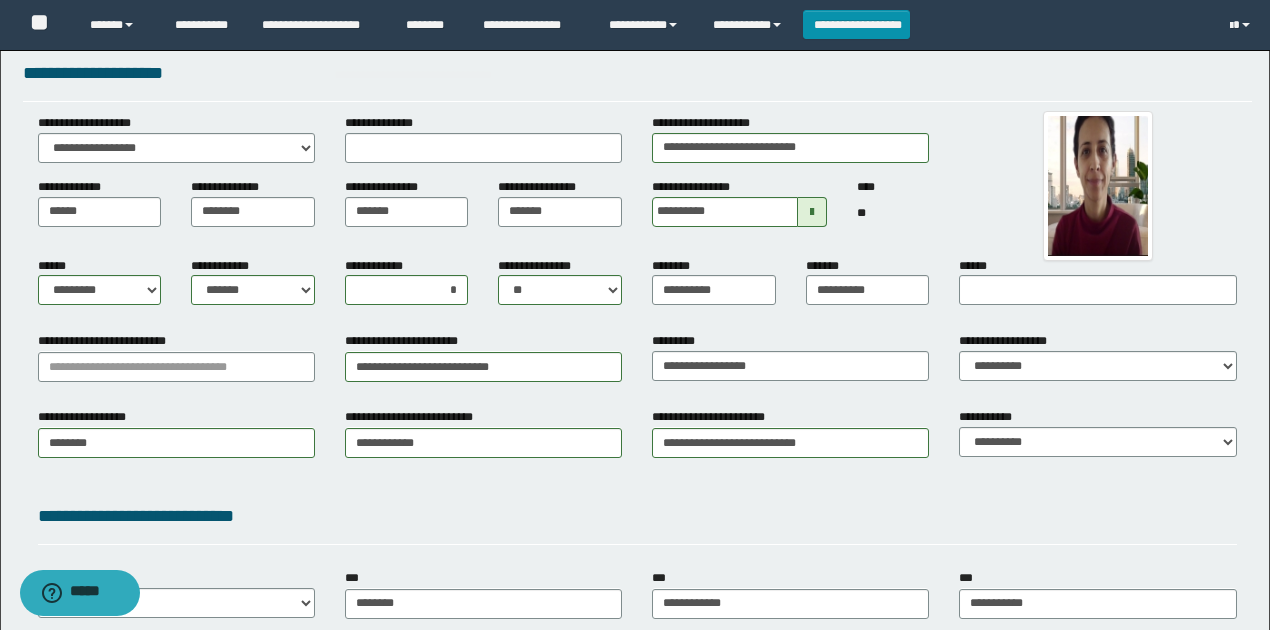 click on "**********" at bounding box center (637, 364) 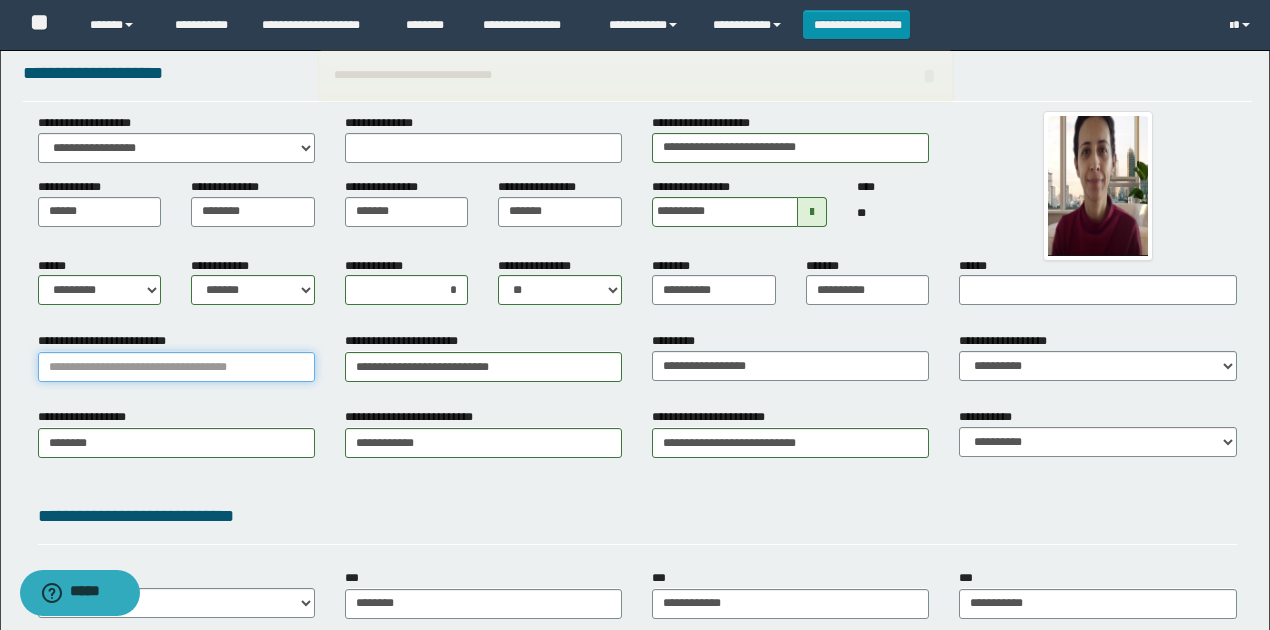 click on "**********" at bounding box center (176, 367) 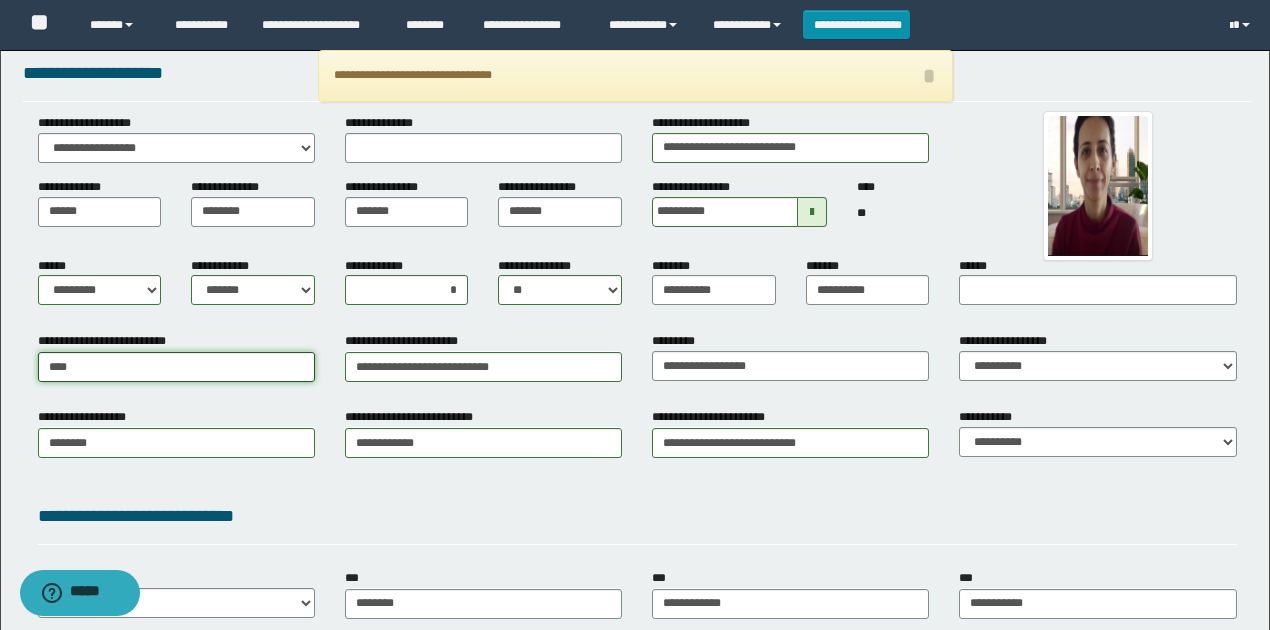 type on "*****" 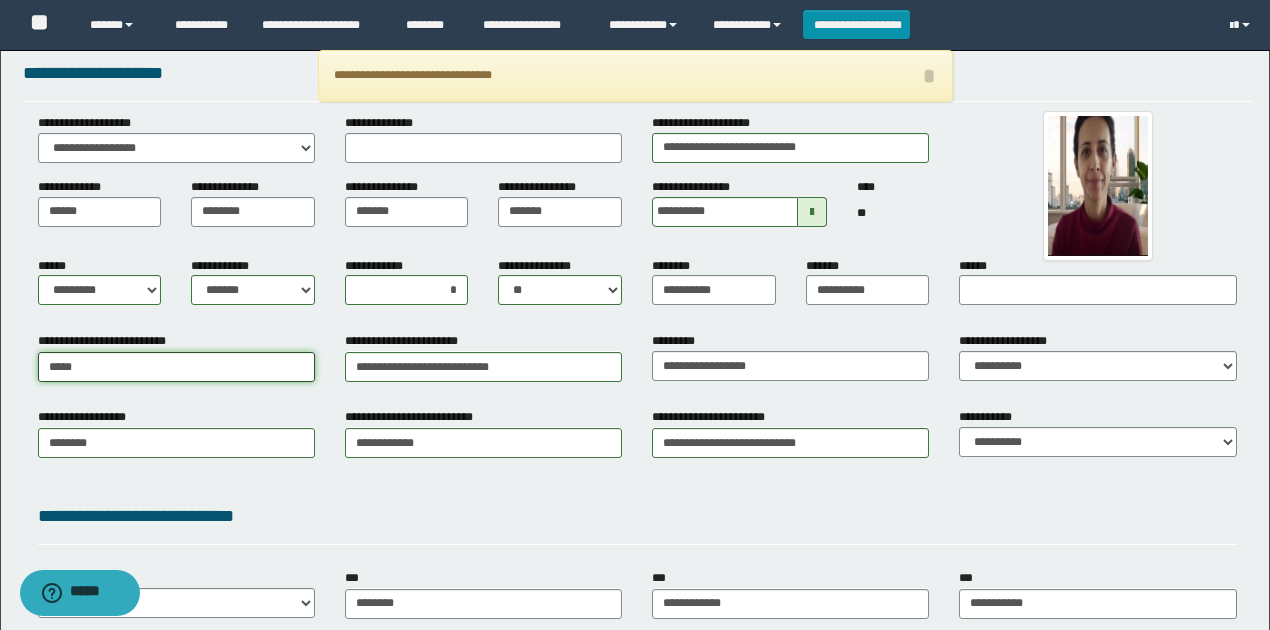 type on "**********" 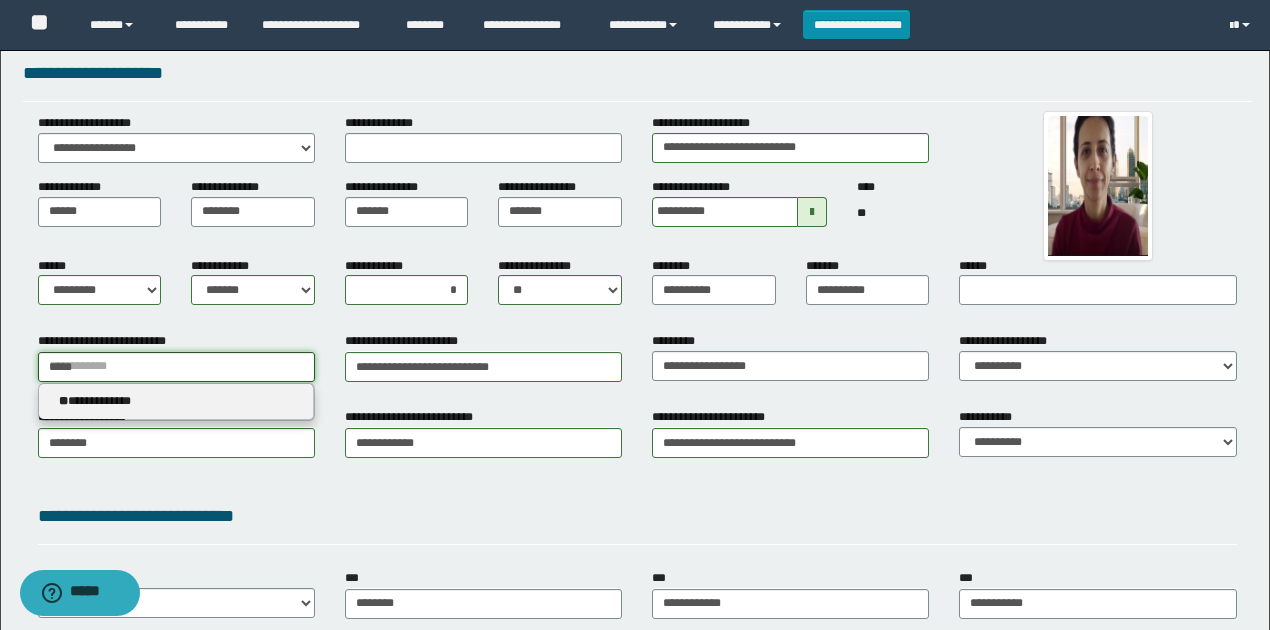 type on "*****" 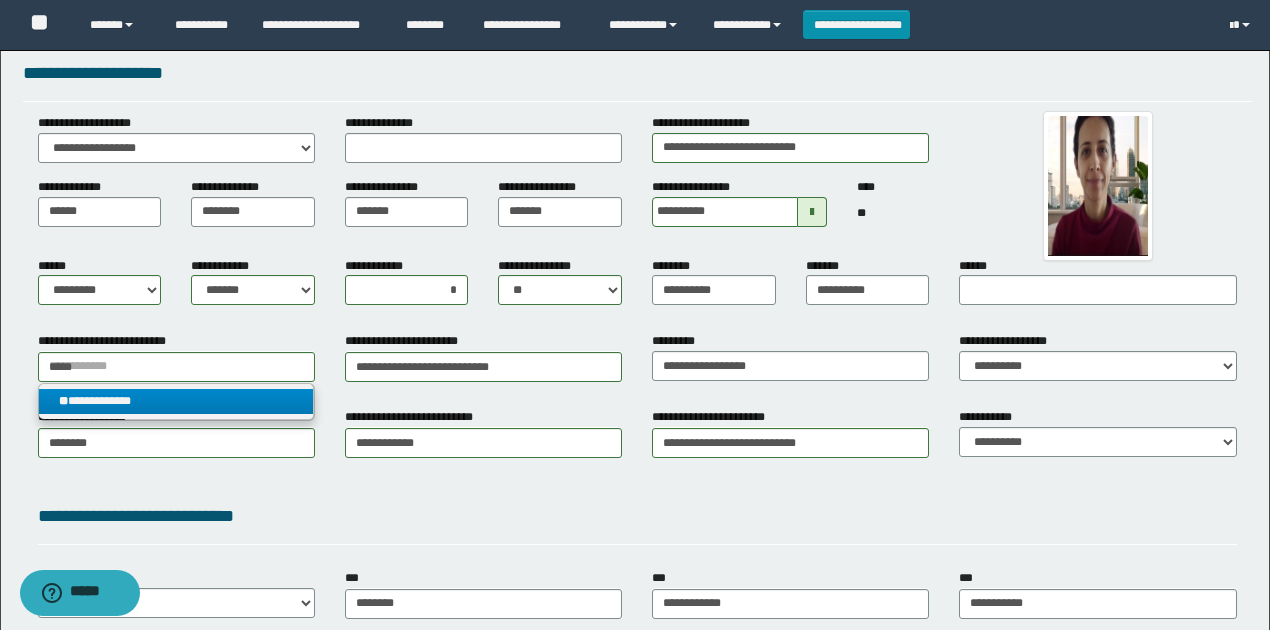 click on "**********" at bounding box center [176, 401] 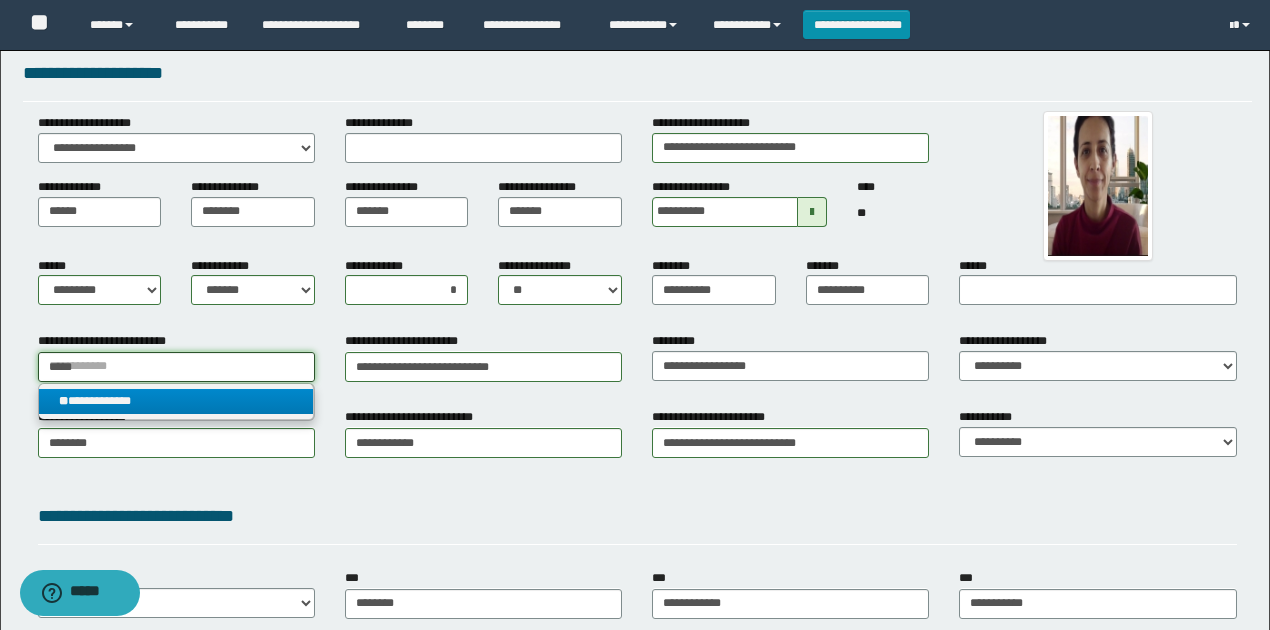 type 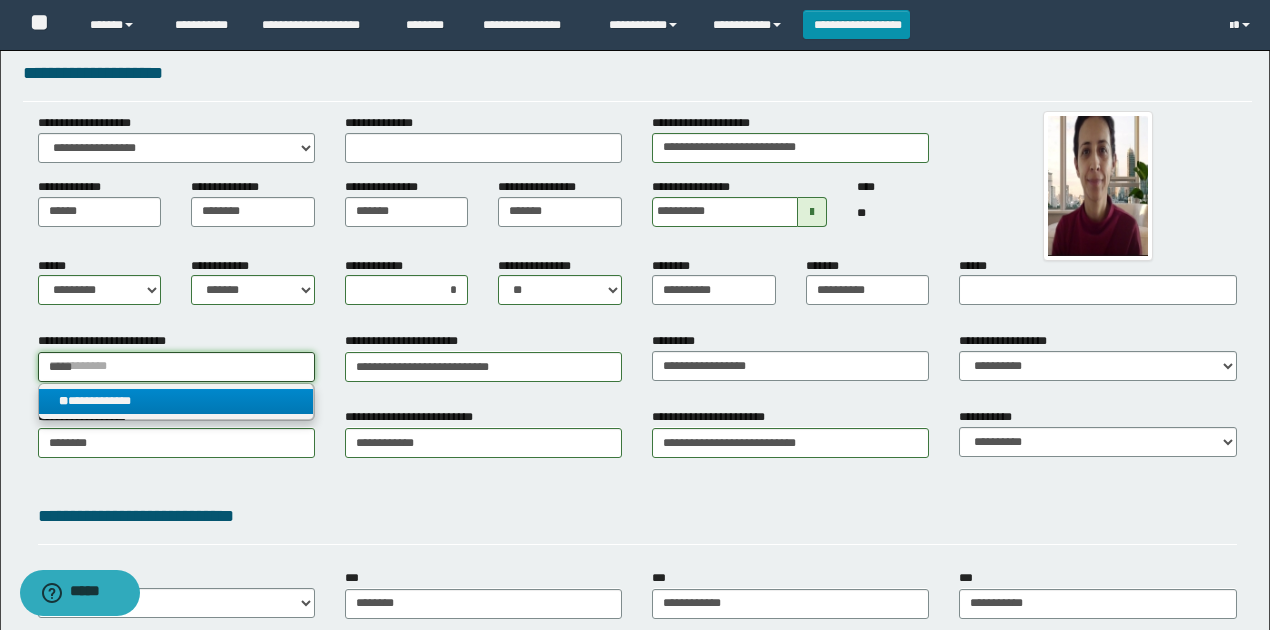 type on "**********" 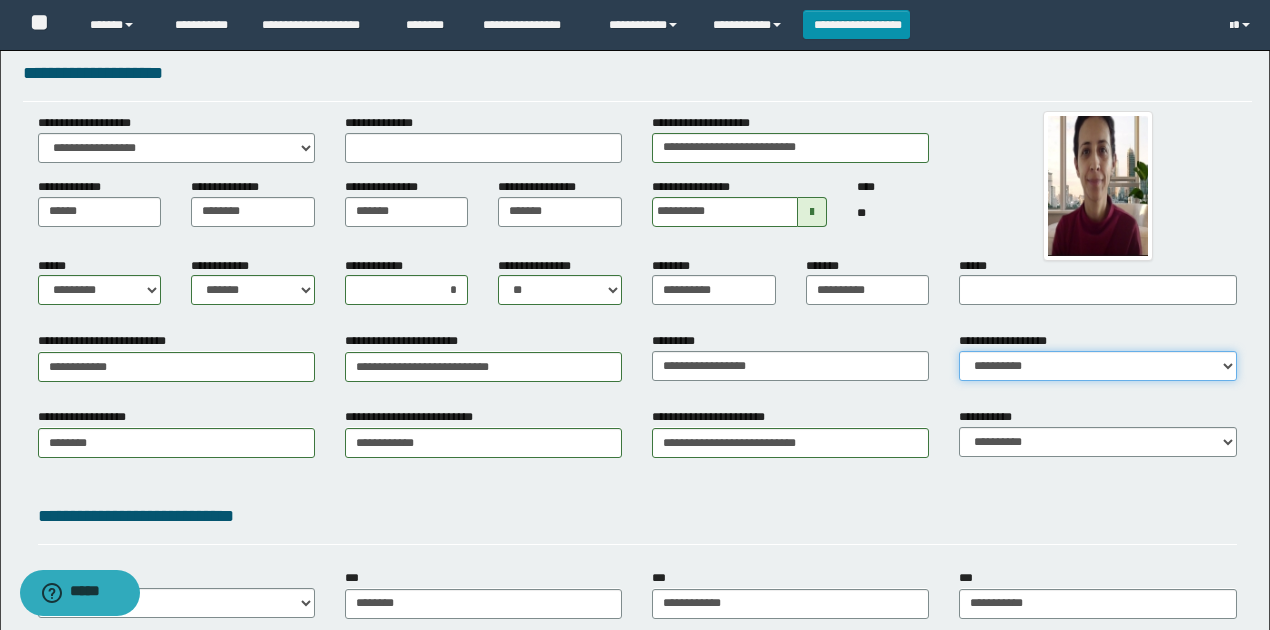 drag, startPoint x: 974, startPoint y: 364, endPoint x: 980, endPoint y: 377, distance: 14.3178215 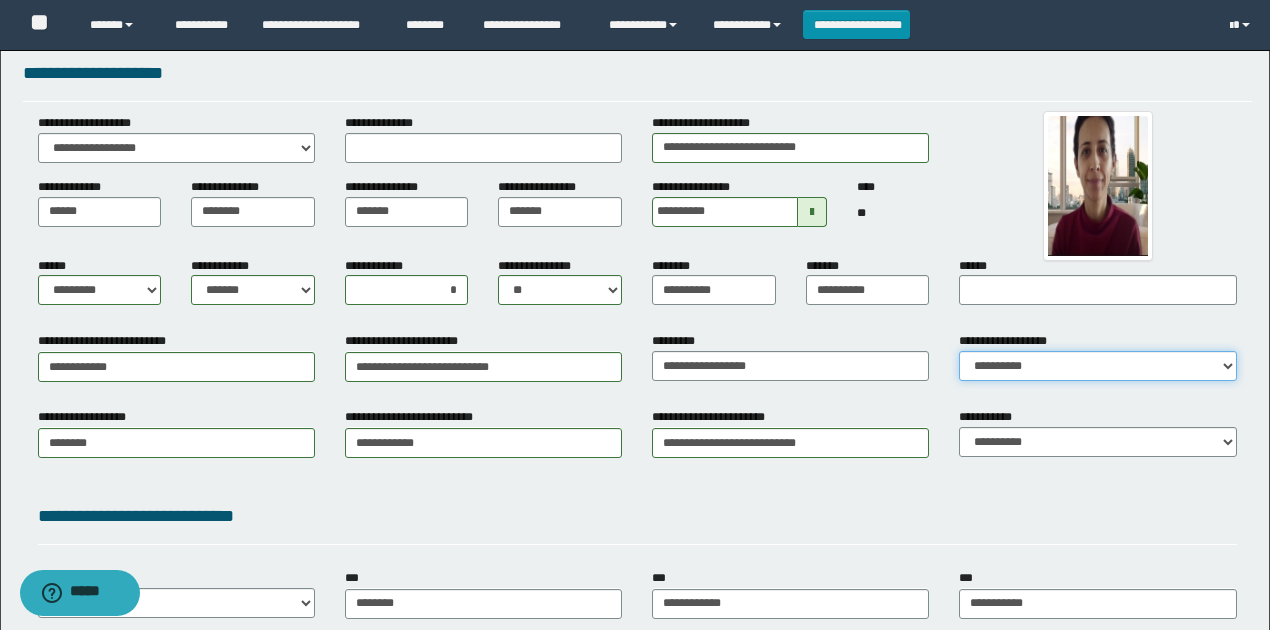 click on "**********" at bounding box center (1097, 366) 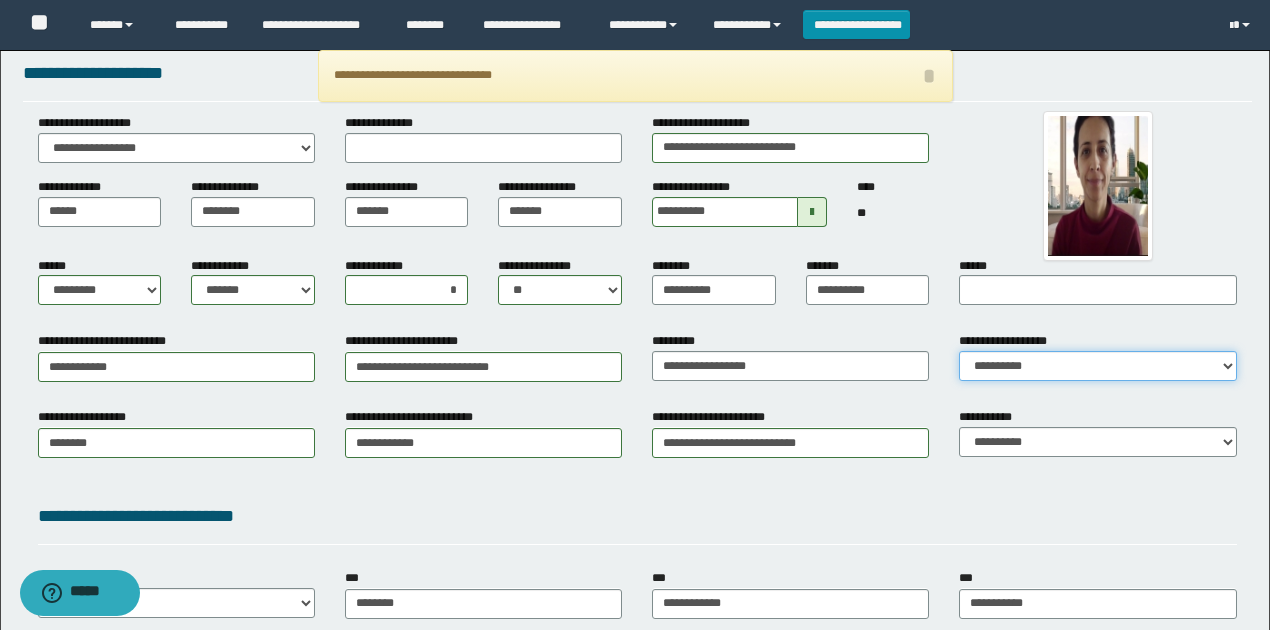 select on "*" 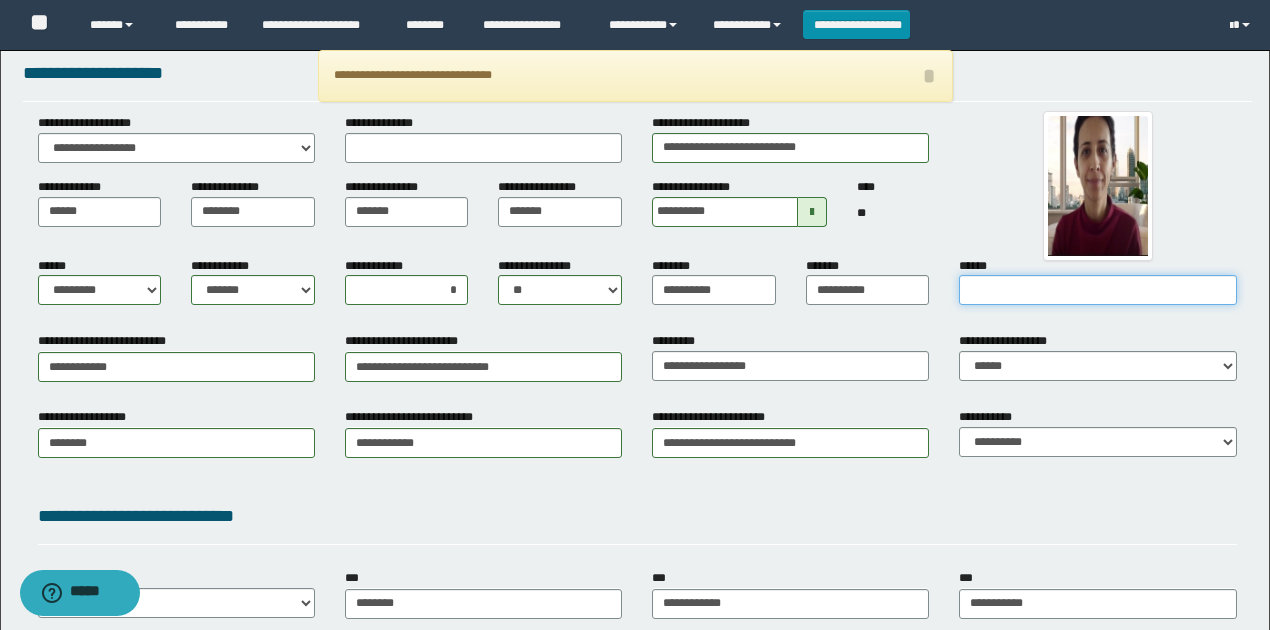 click on "******" at bounding box center (1097, 290) 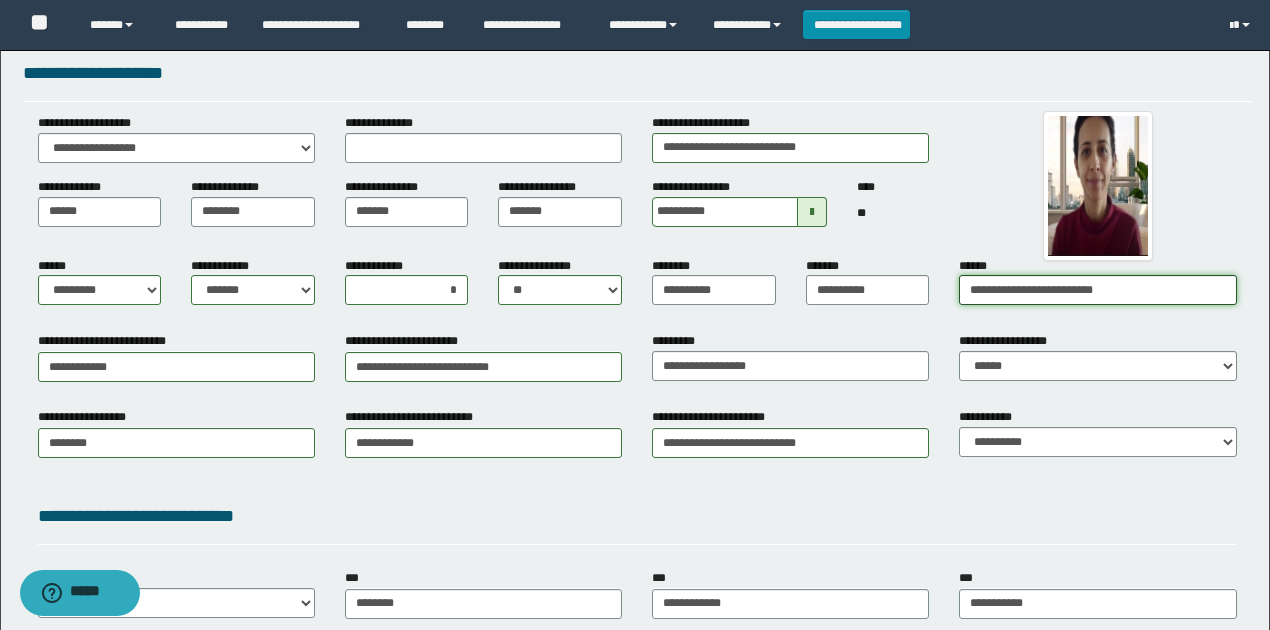 type on "**********" 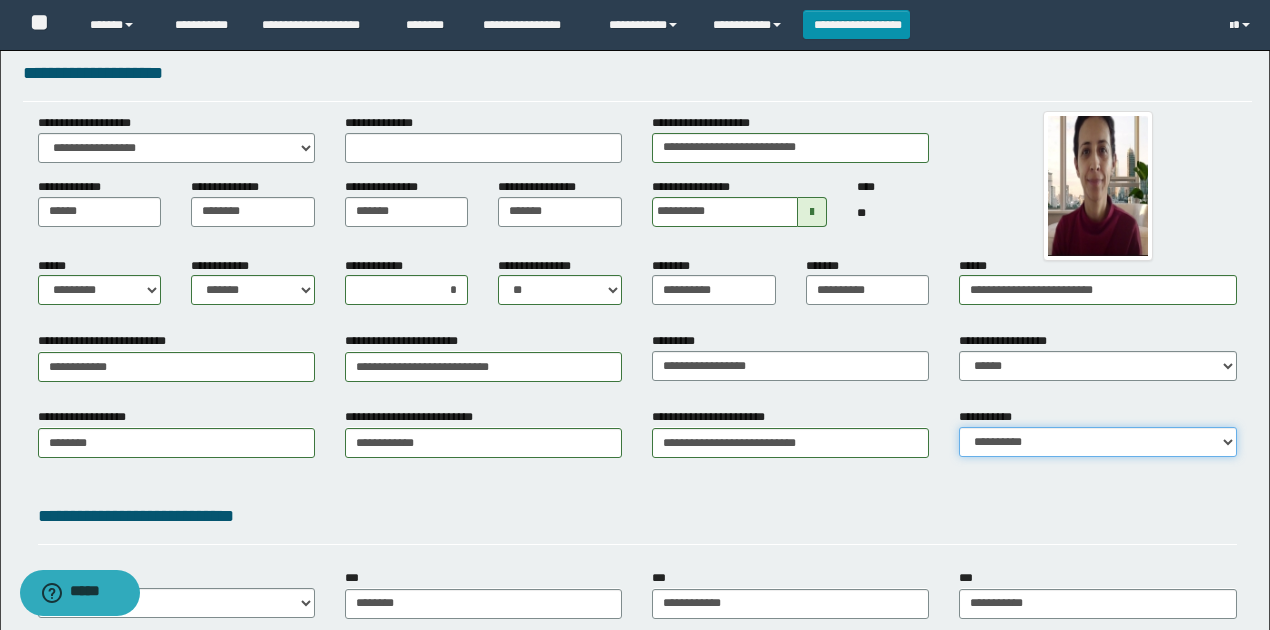 click on "**********" at bounding box center (1097, 442) 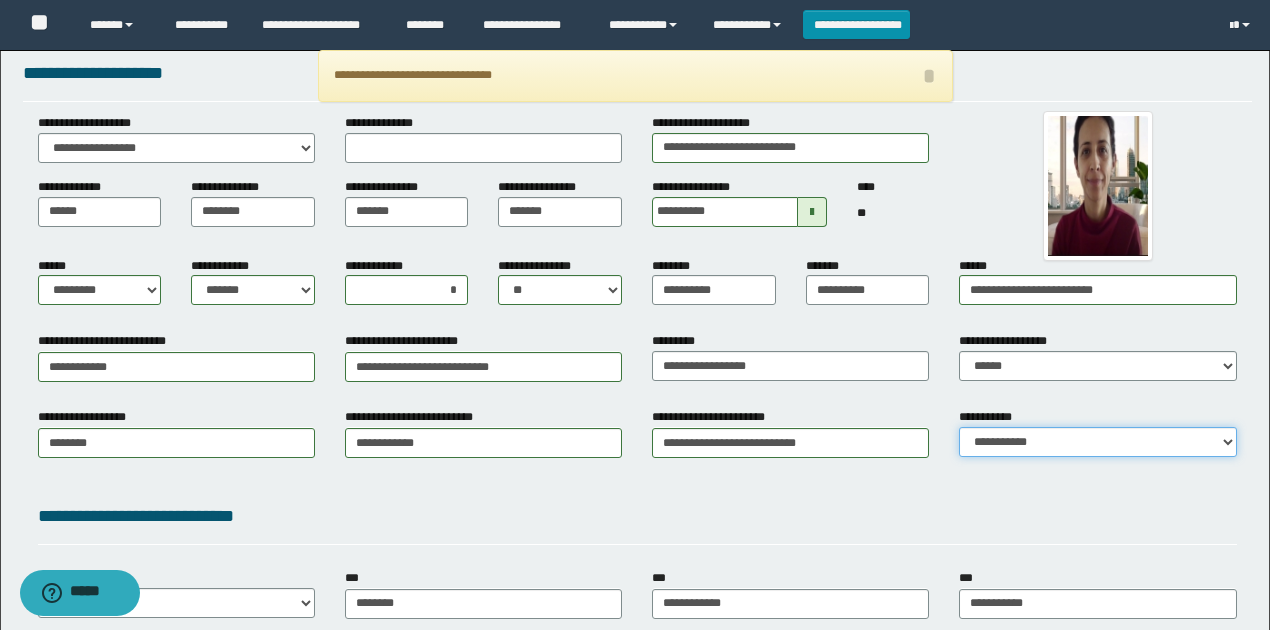 click on "**********" at bounding box center [1097, 442] 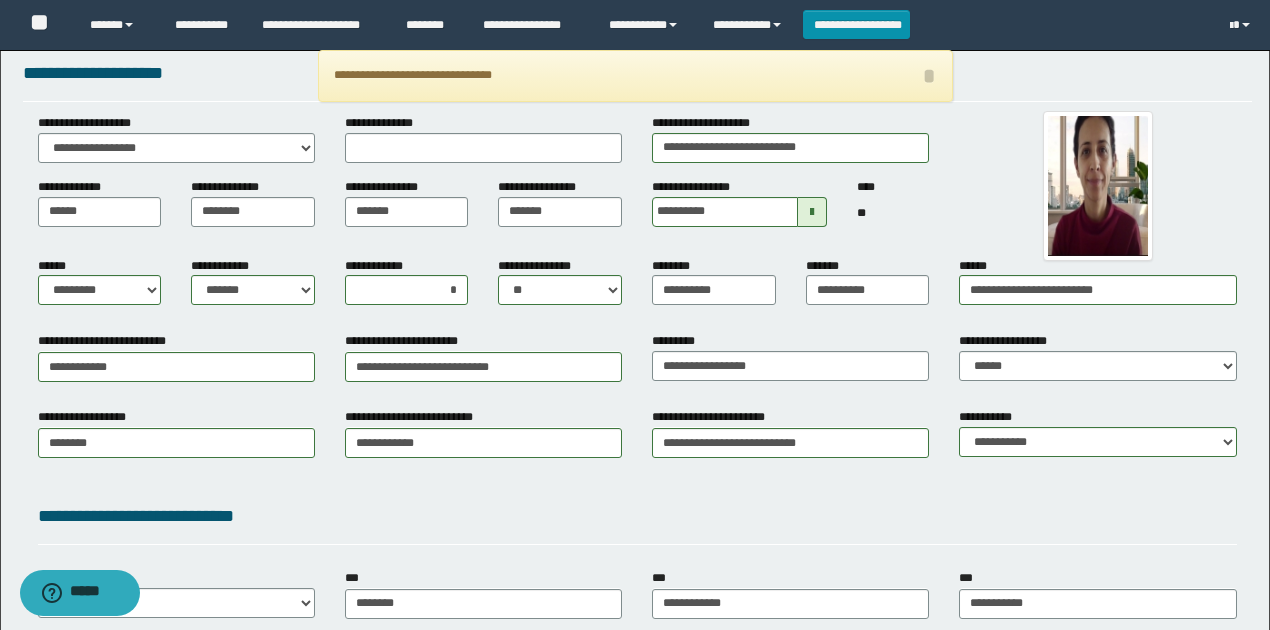 click on "**********" at bounding box center (637, 520) 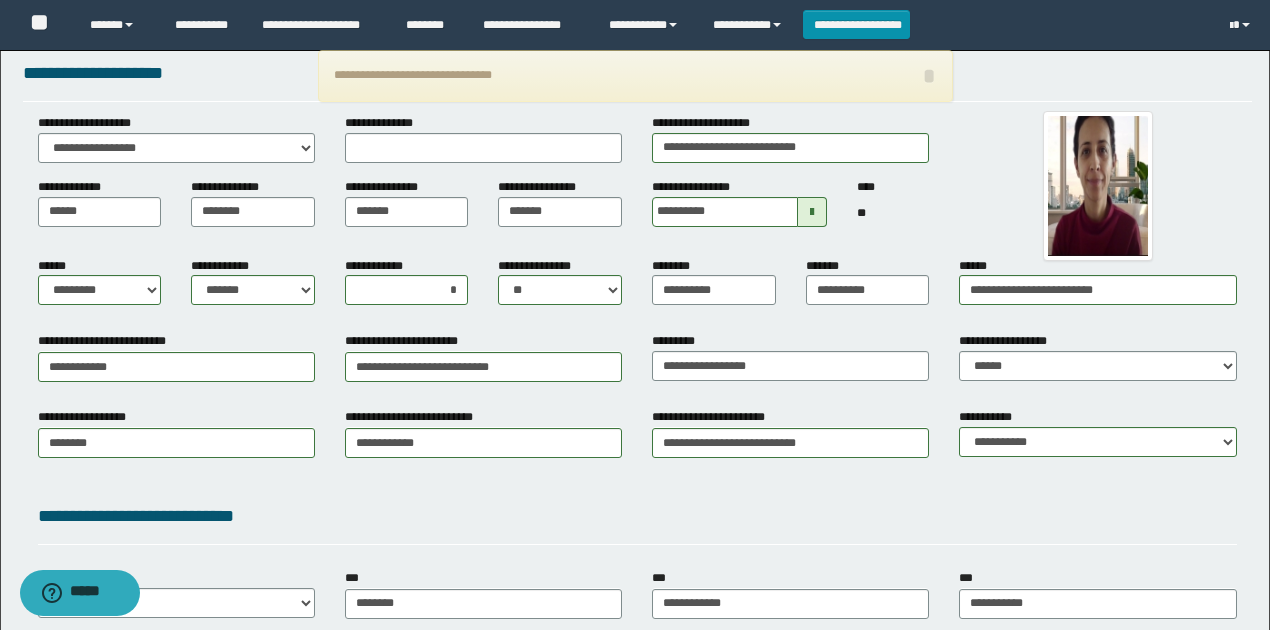 scroll, scrollTop: 266, scrollLeft: 0, axis: vertical 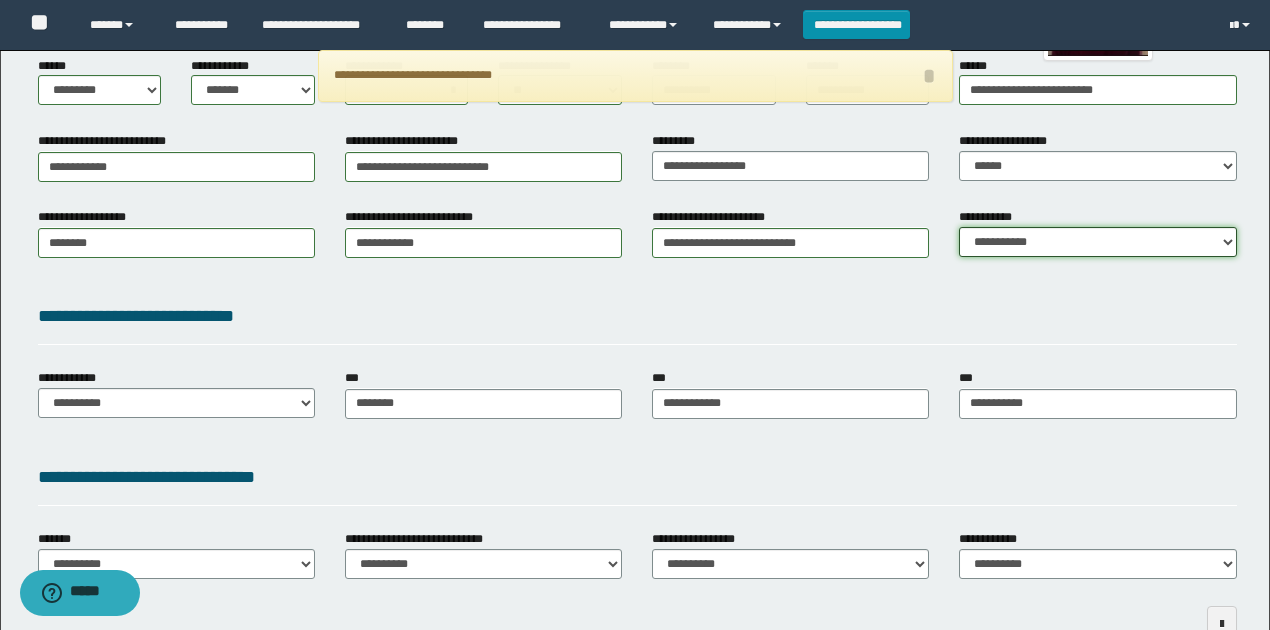 click on "**********" at bounding box center (1097, 242) 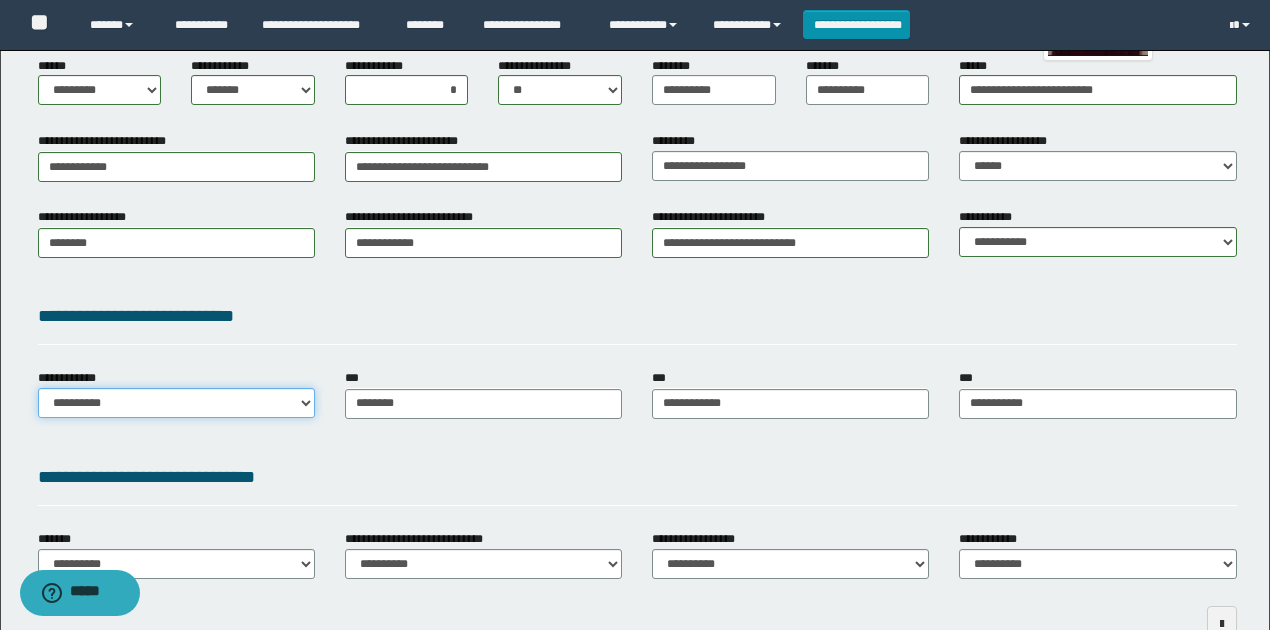 drag, startPoint x: 304, startPoint y: 399, endPoint x: 292, endPoint y: 388, distance: 16.27882 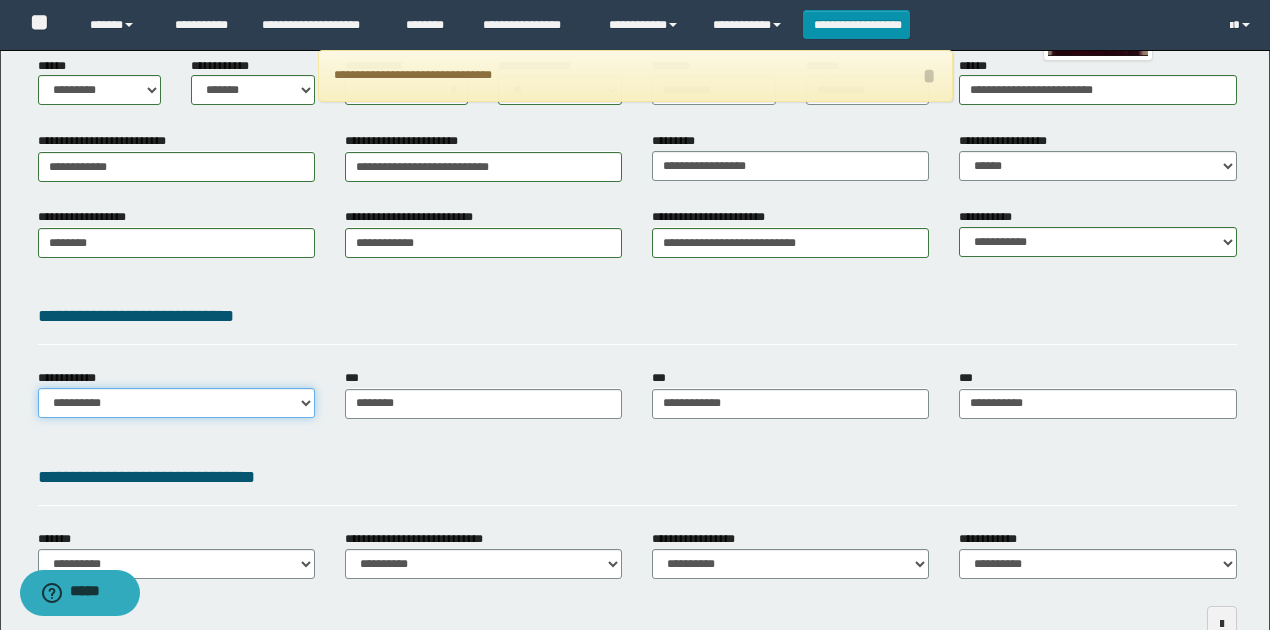 select on "**" 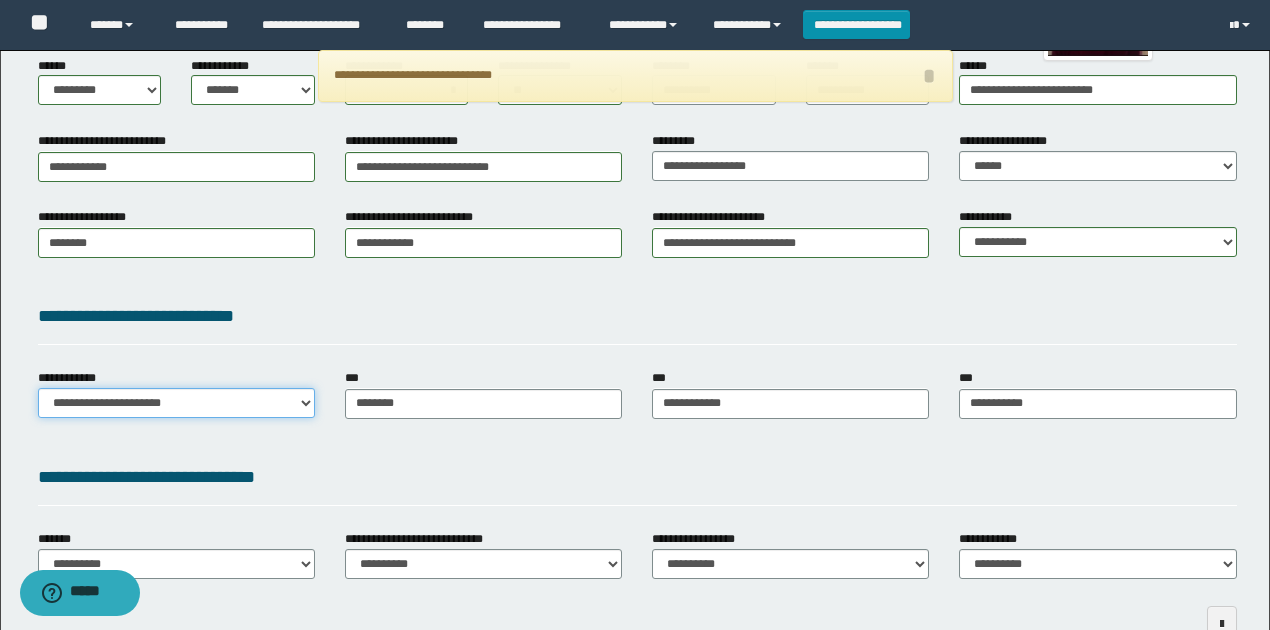click on "**********" at bounding box center [176, 403] 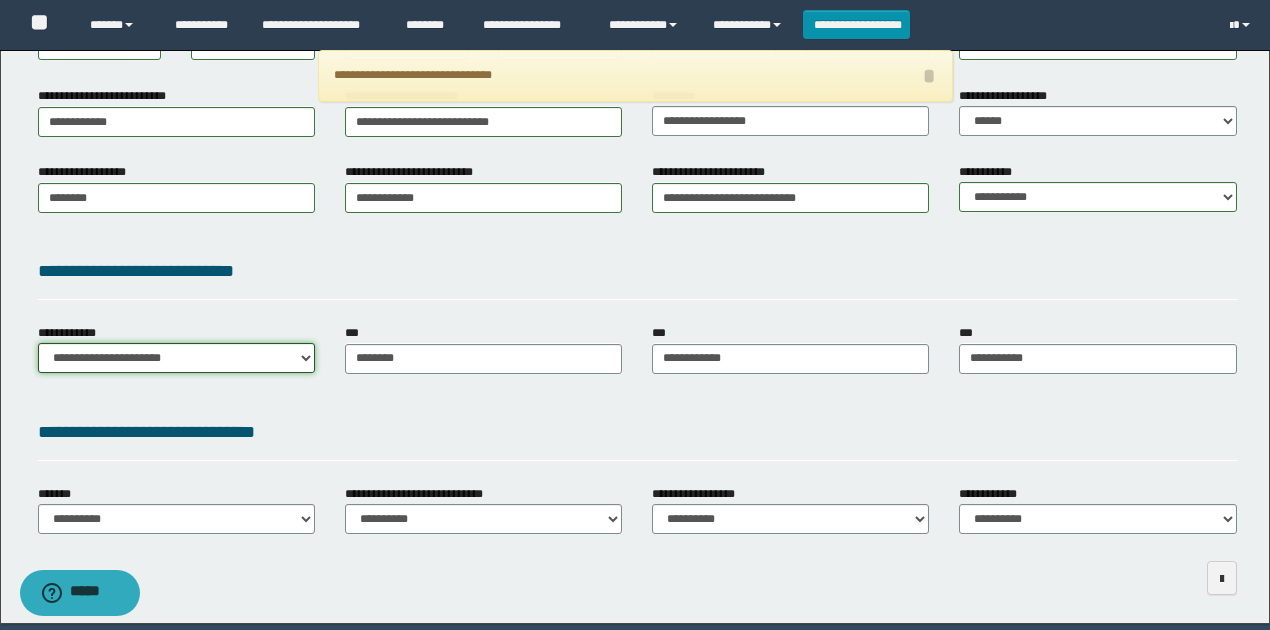 scroll, scrollTop: 383, scrollLeft: 0, axis: vertical 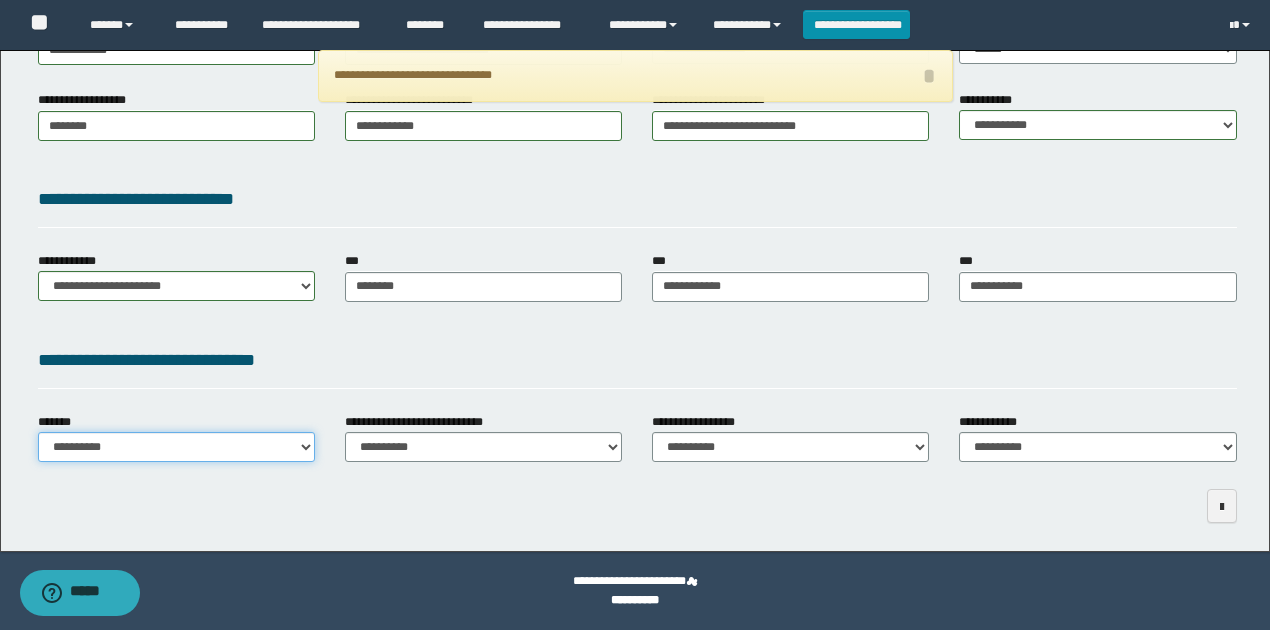 click on "**********" at bounding box center [176, 447] 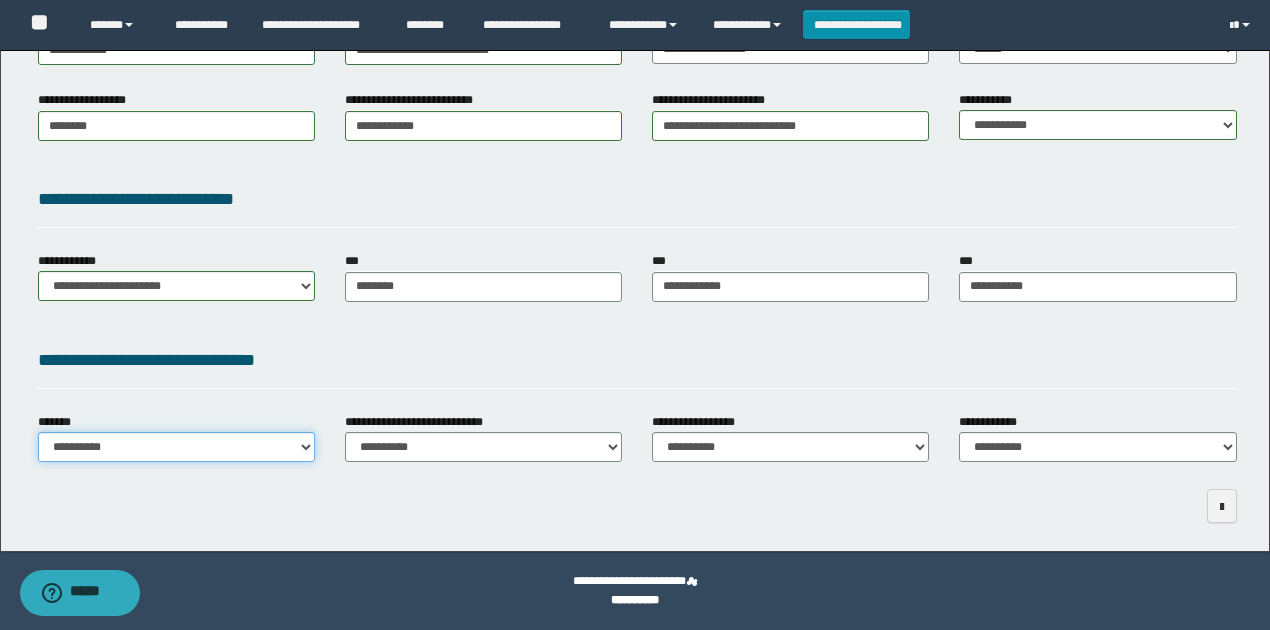 select on "*" 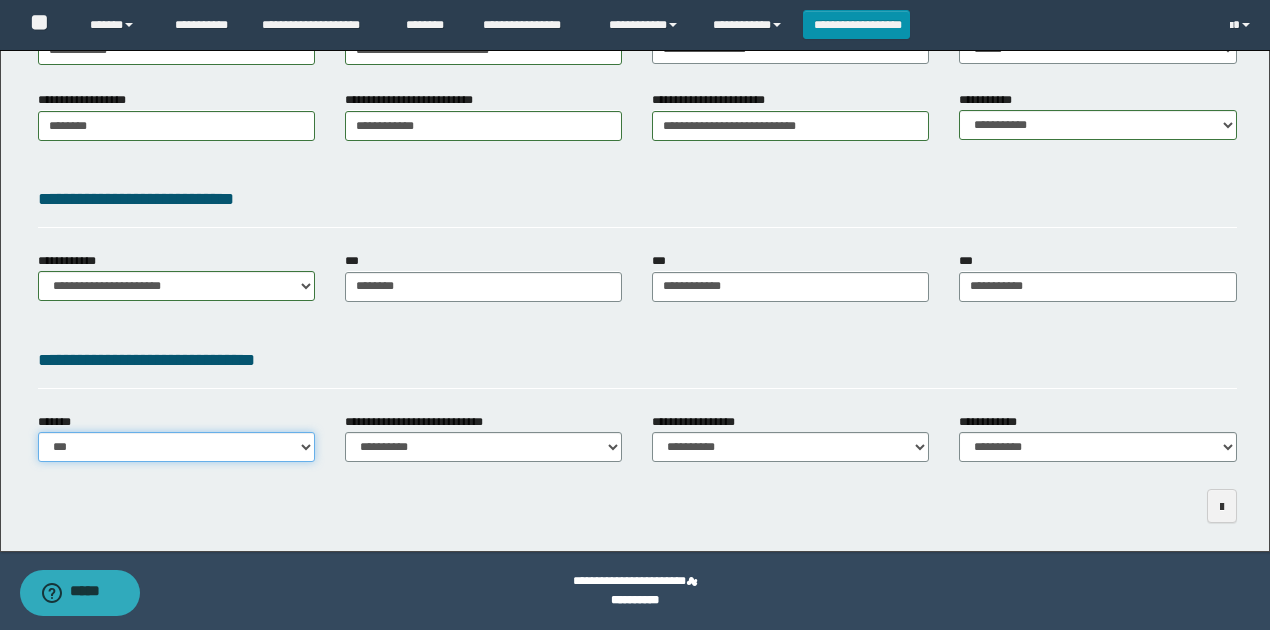 click on "**********" at bounding box center [176, 447] 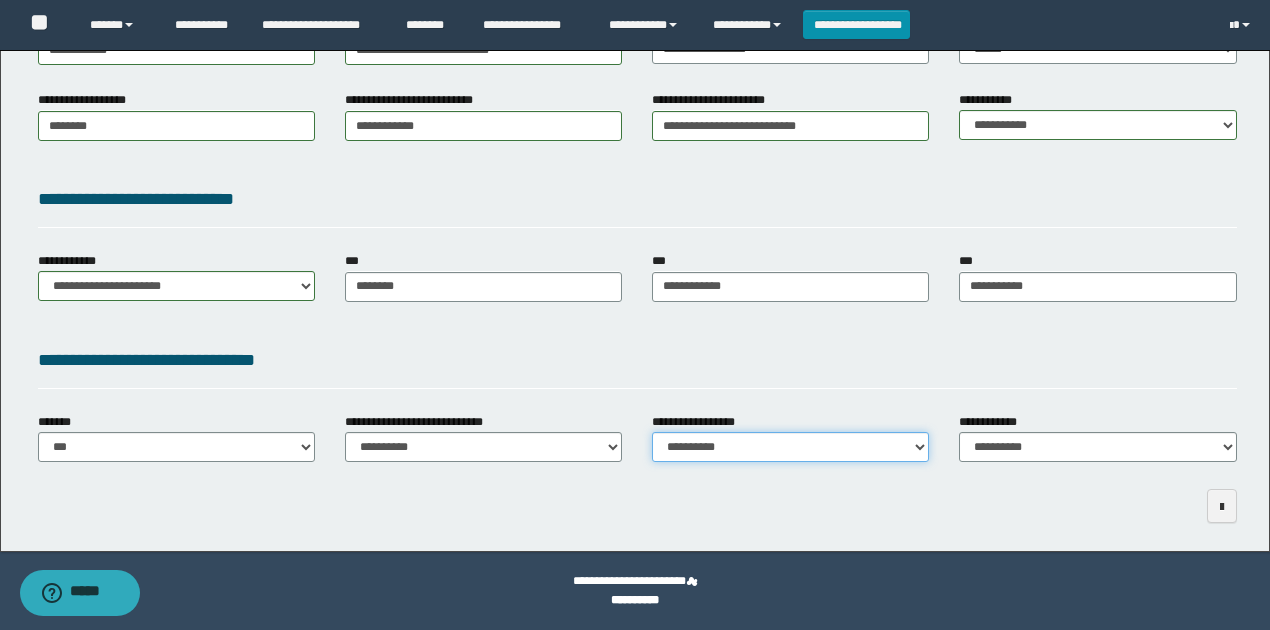 drag, startPoint x: 908, startPoint y: 449, endPoint x: 897, endPoint y: 459, distance: 14.866069 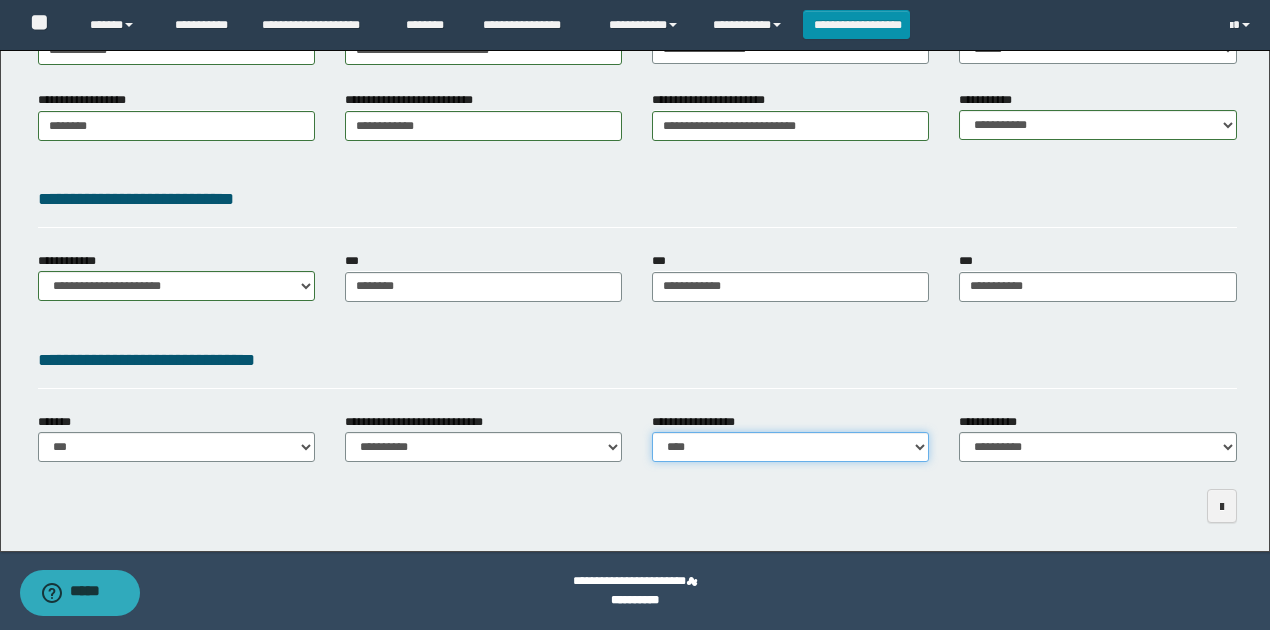 click on "**********" at bounding box center [790, 447] 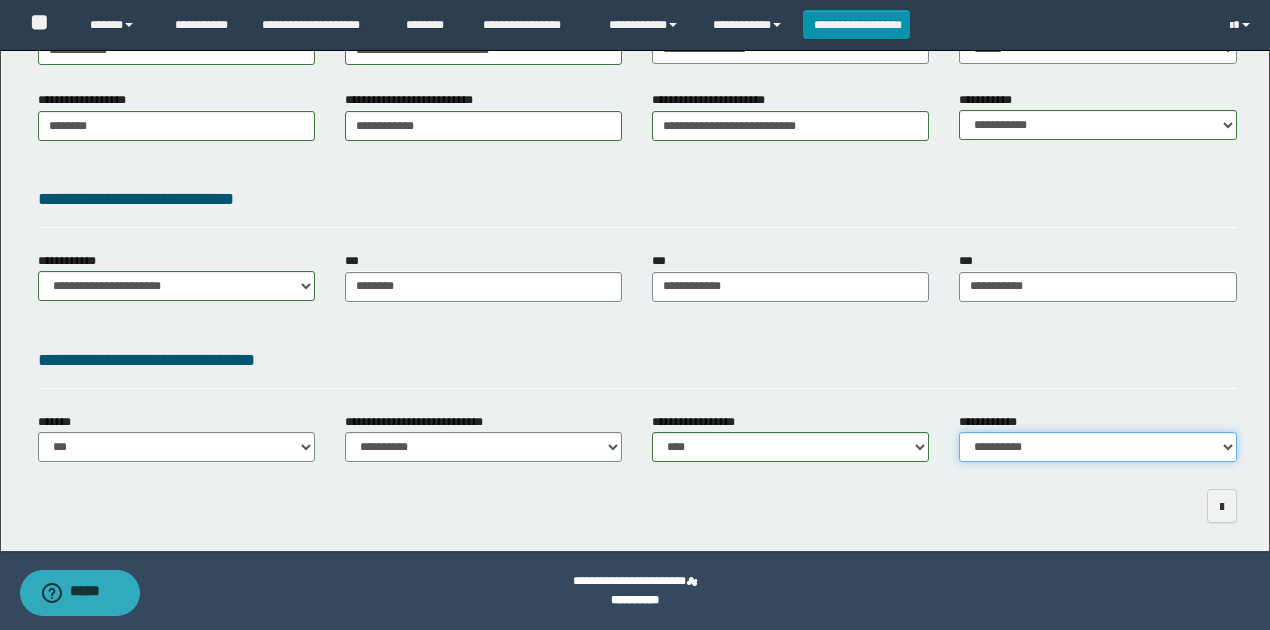 drag, startPoint x: 1012, startPoint y: 441, endPoint x: 1001, endPoint y: 460, distance: 21.954498 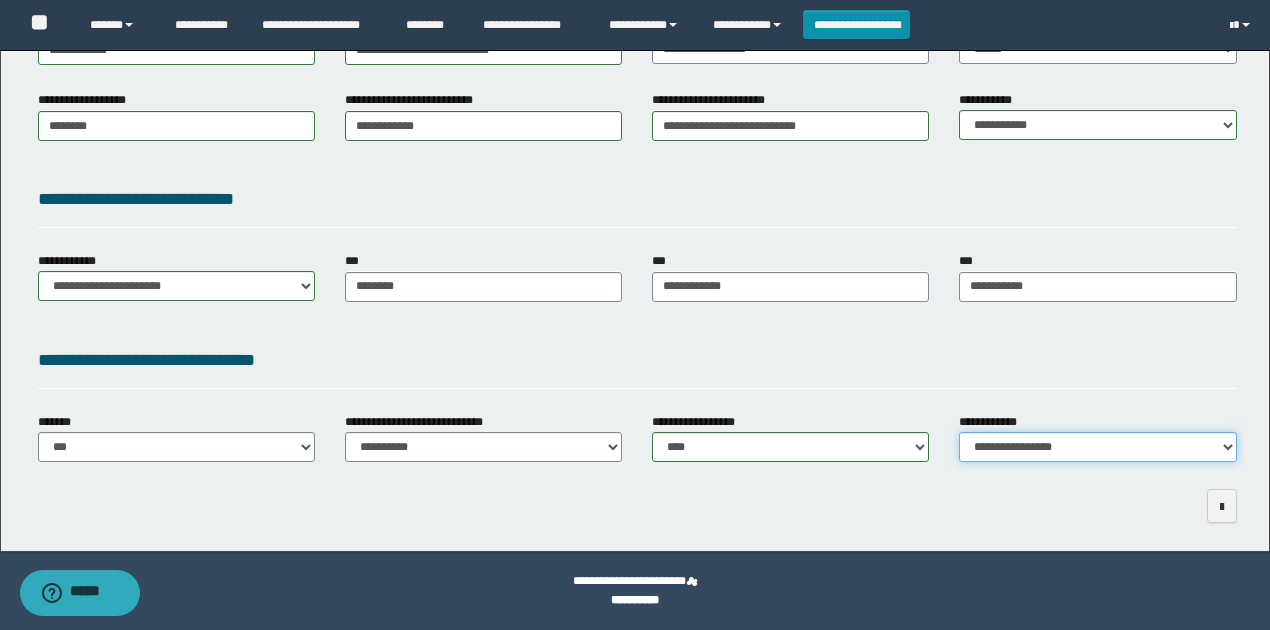 click on "**********" at bounding box center [1097, 447] 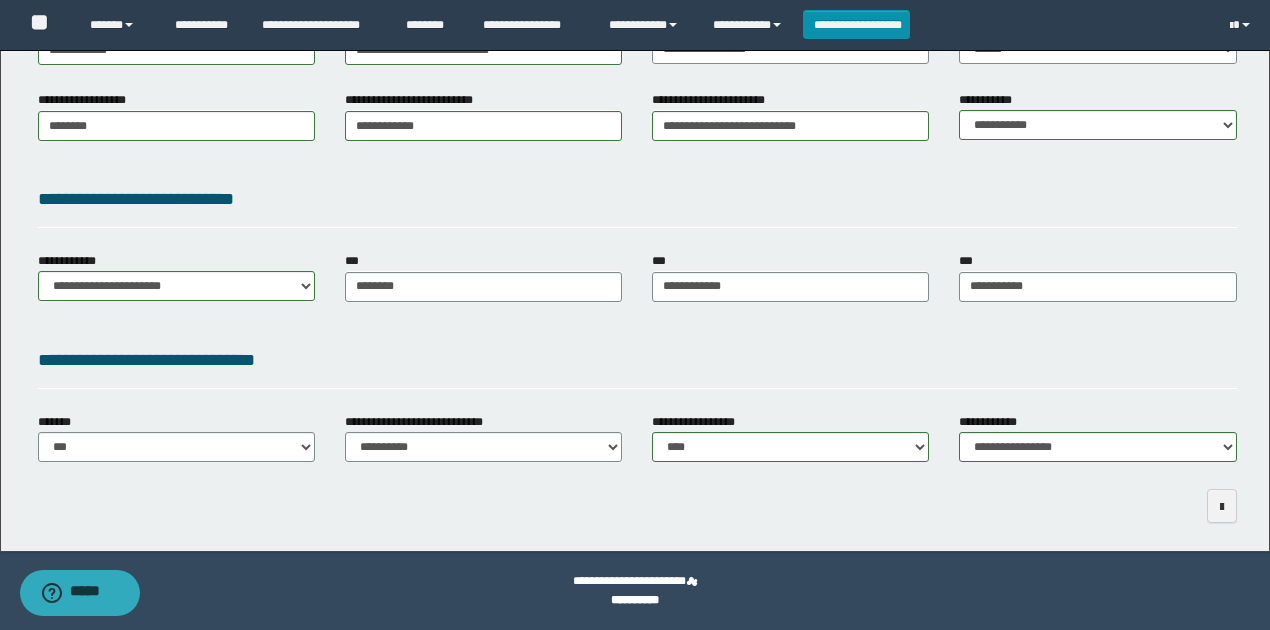click on "**********" at bounding box center (637, 367) 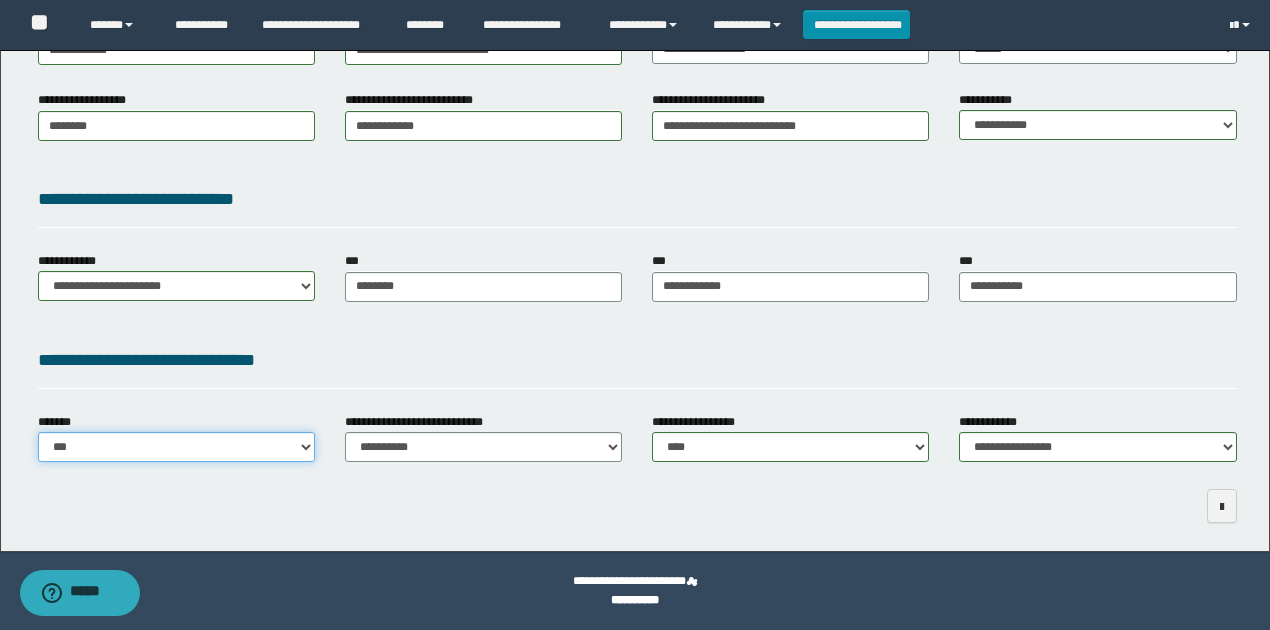 drag, startPoint x: 165, startPoint y: 446, endPoint x: 165, endPoint y: 458, distance: 12 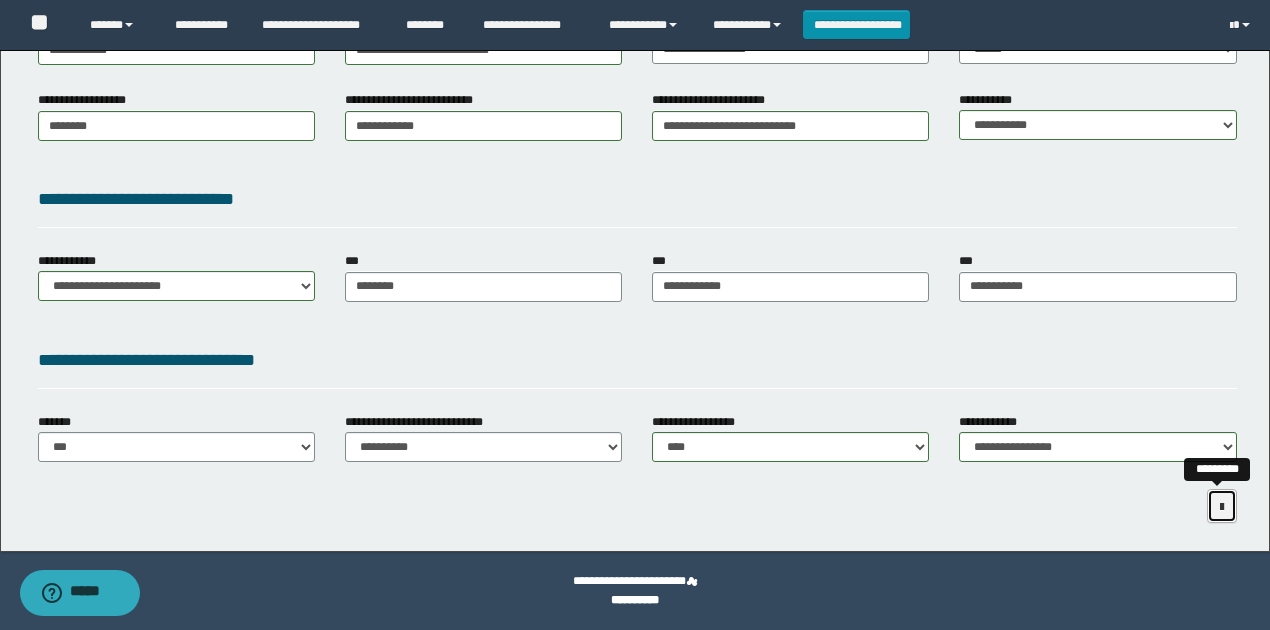 click at bounding box center (1222, 506) 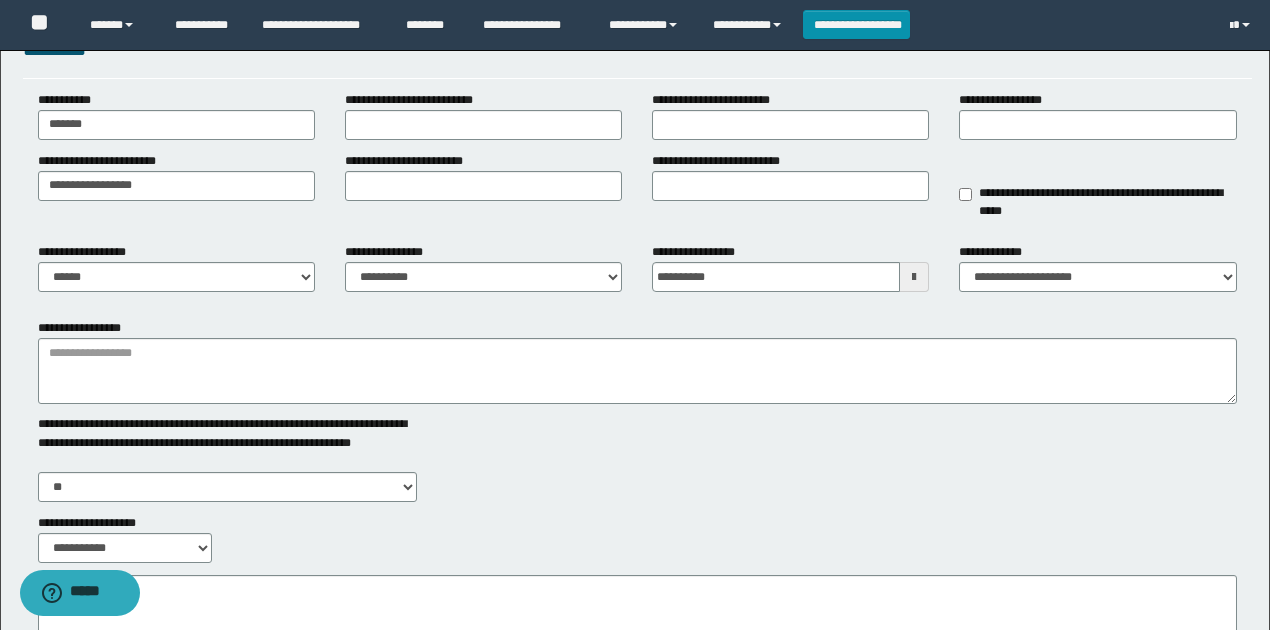 scroll, scrollTop: 113, scrollLeft: 0, axis: vertical 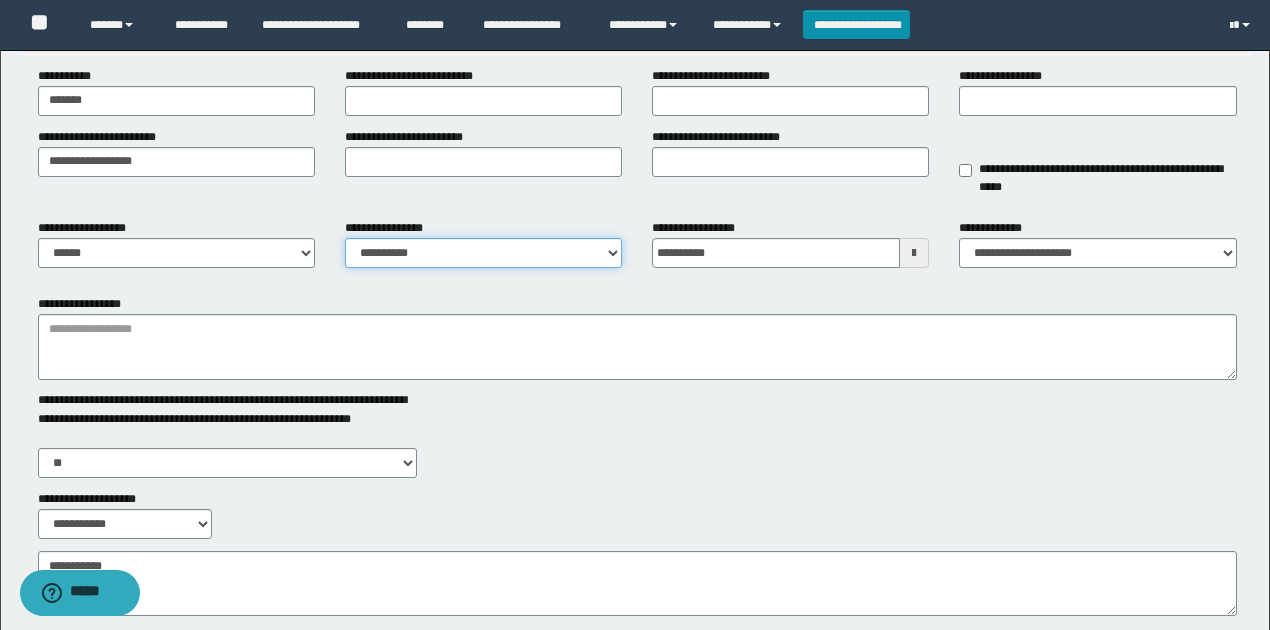 drag, startPoint x: 394, startPoint y: 249, endPoint x: 392, endPoint y: 262, distance: 13.152946 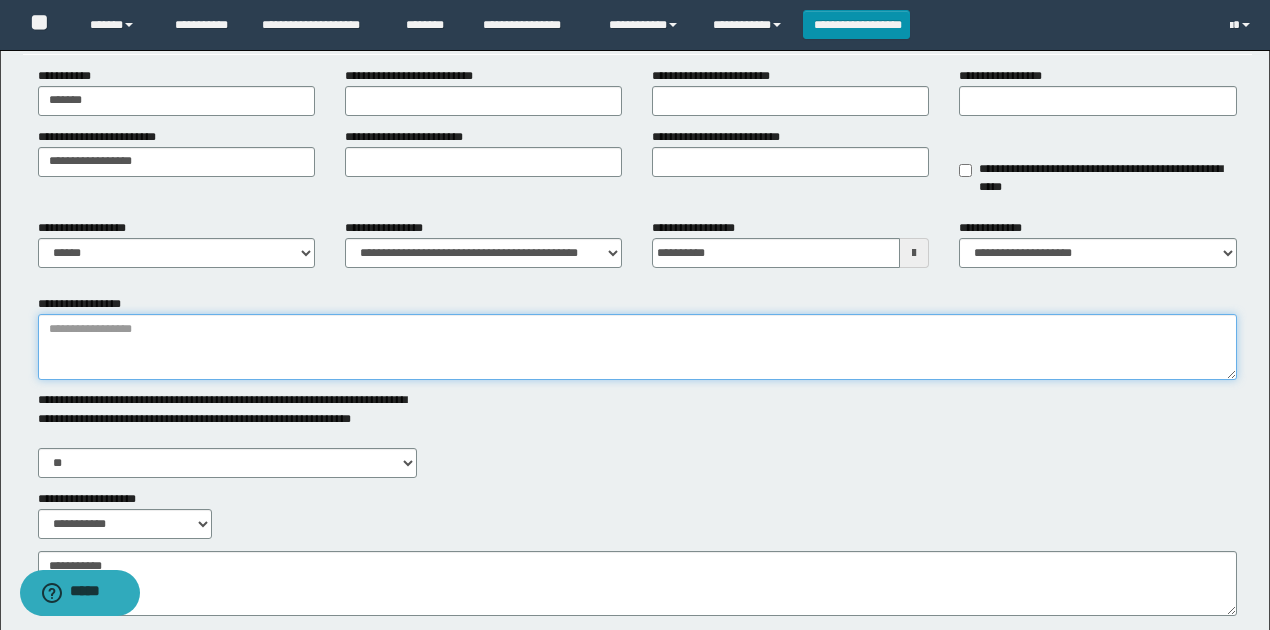 click on "**********" at bounding box center (637, 347) 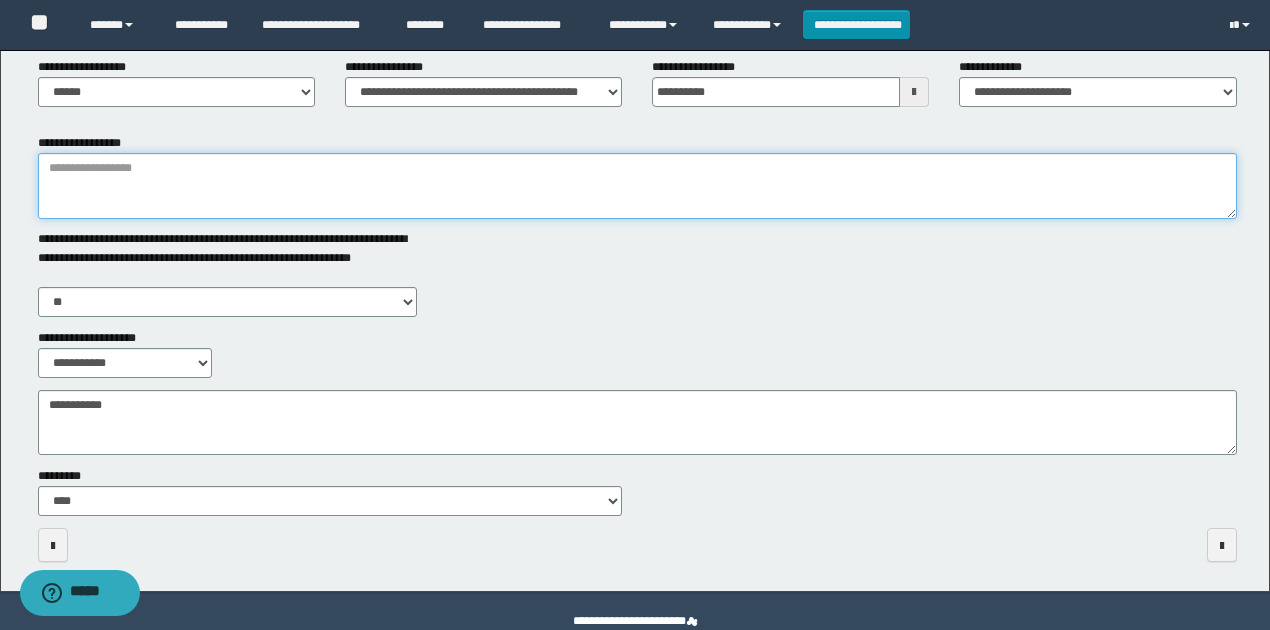 scroll, scrollTop: 313, scrollLeft: 0, axis: vertical 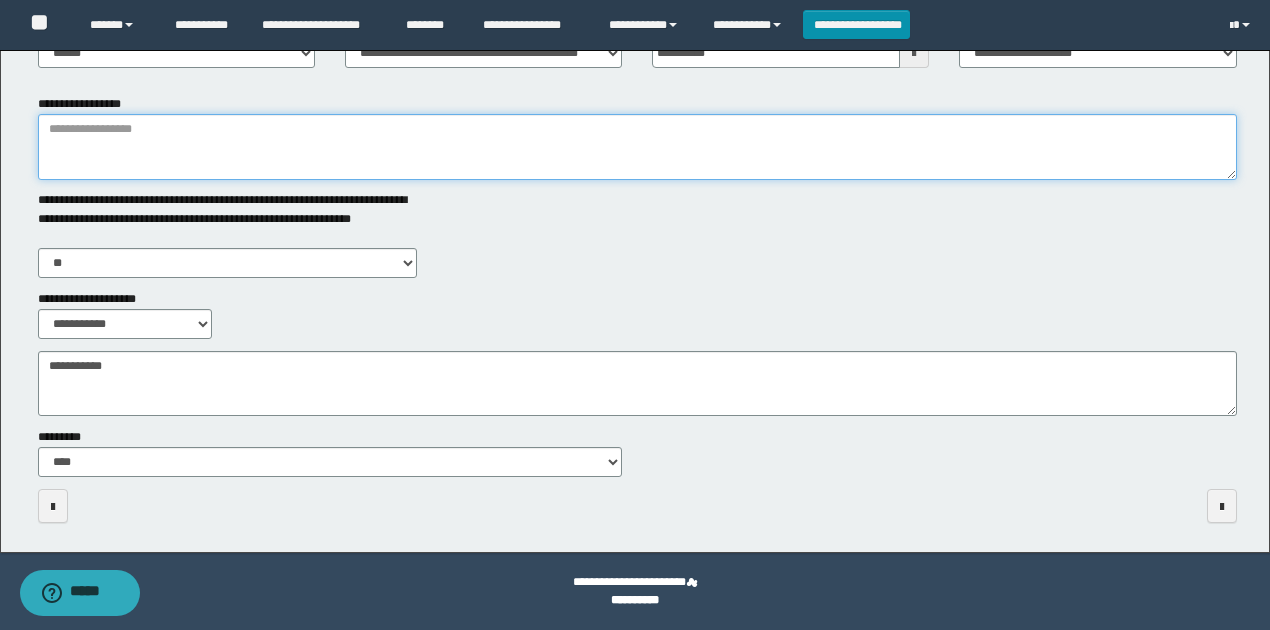 click on "**********" at bounding box center [637, 147] 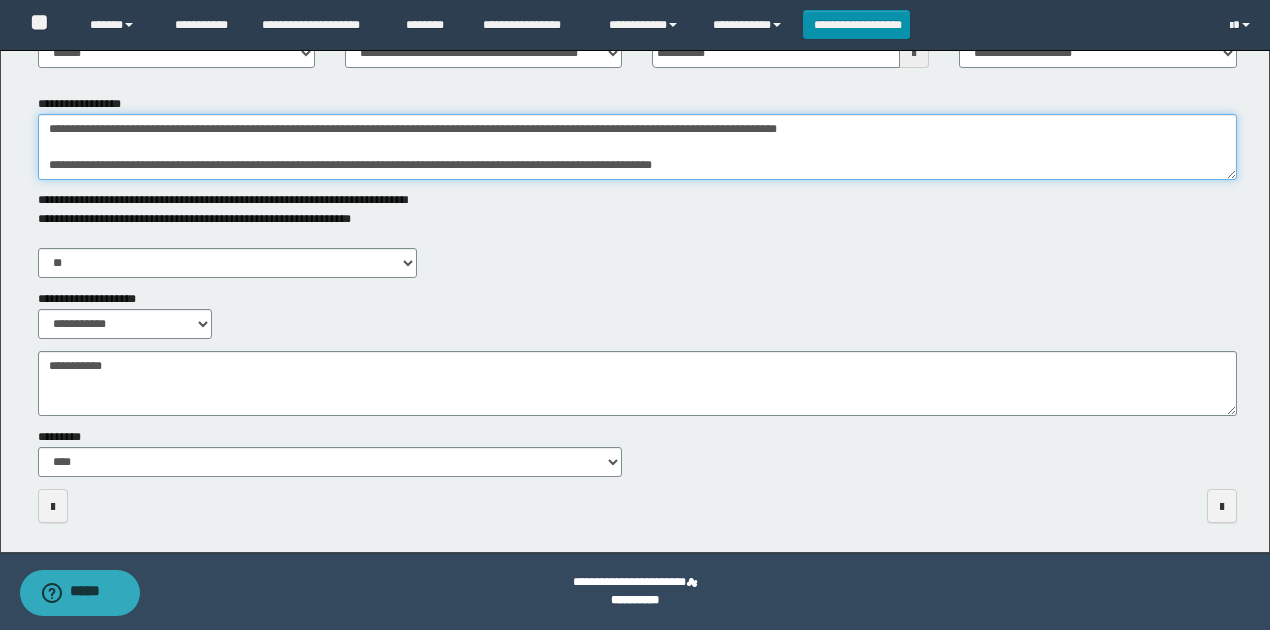 click on "**********" at bounding box center [637, 147] 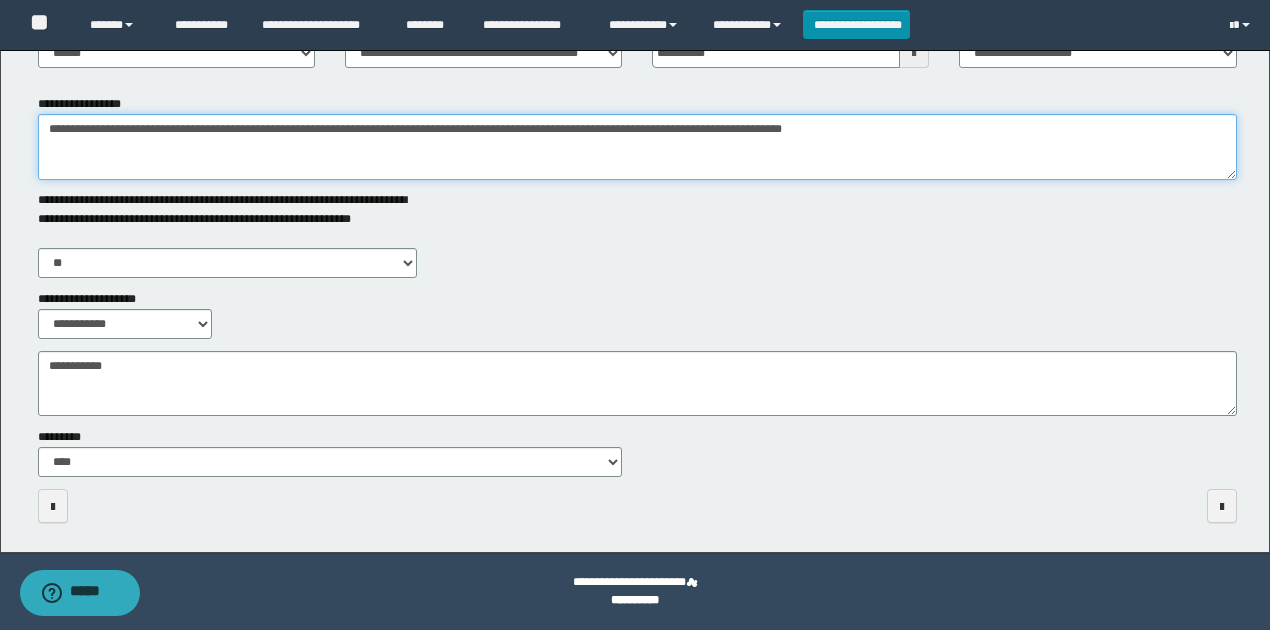 type on "**********" 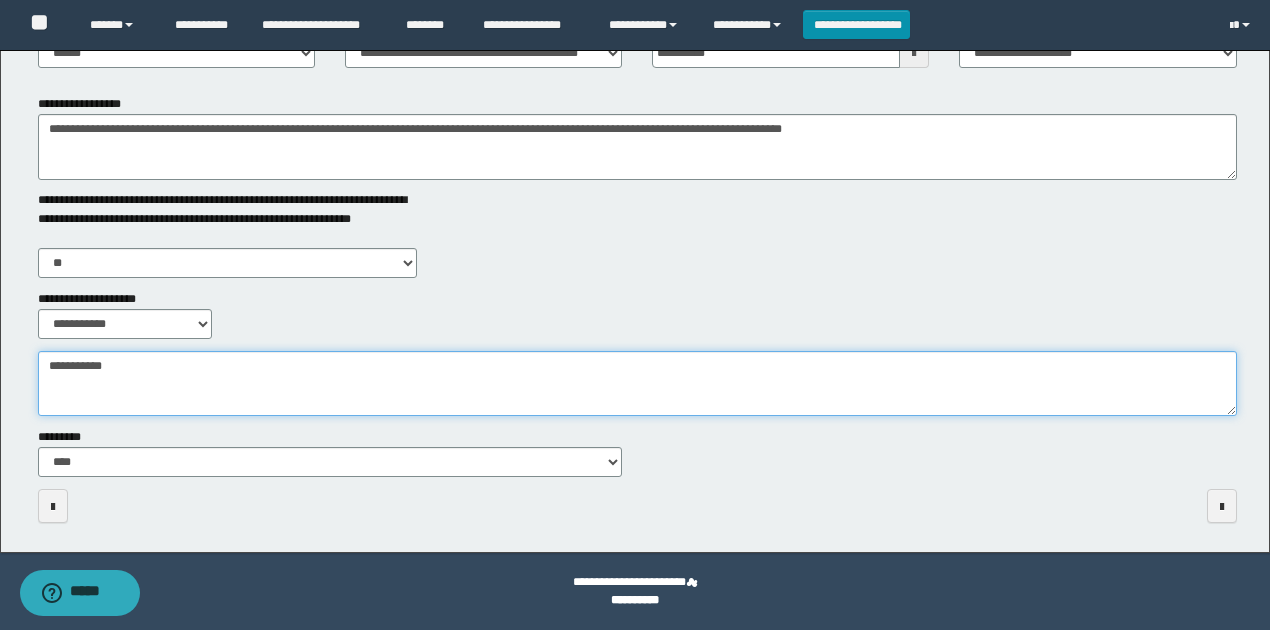 click on "**********" at bounding box center [637, 383] 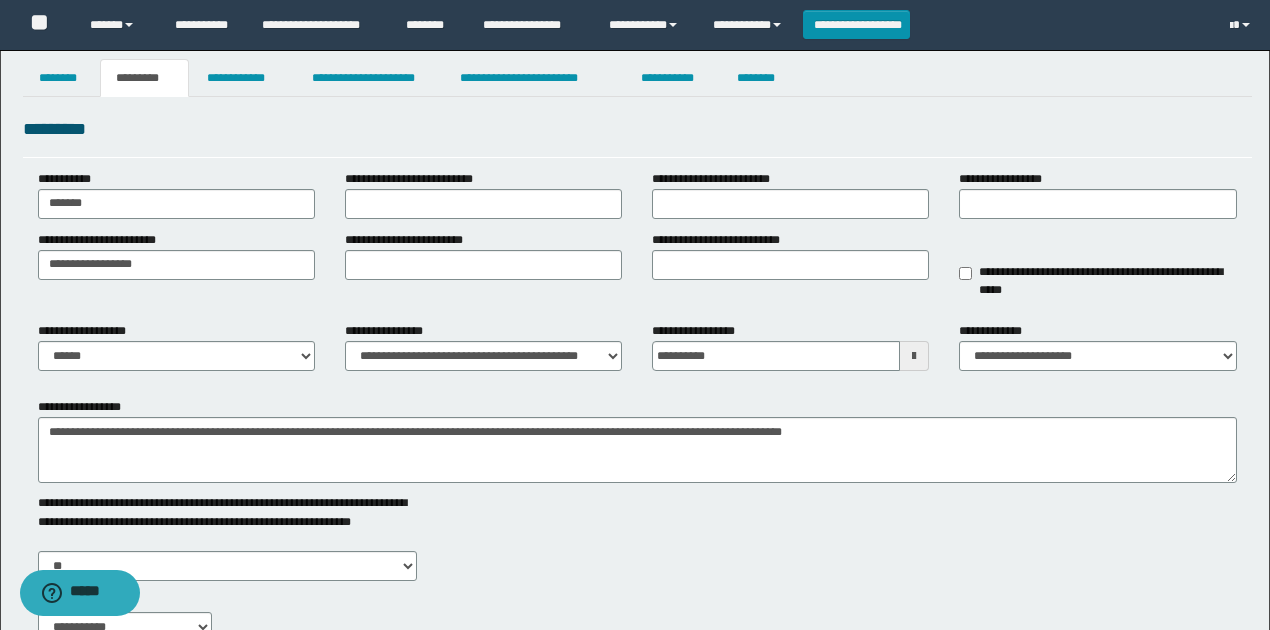 scroll, scrollTop: 0, scrollLeft: 0, axis: both 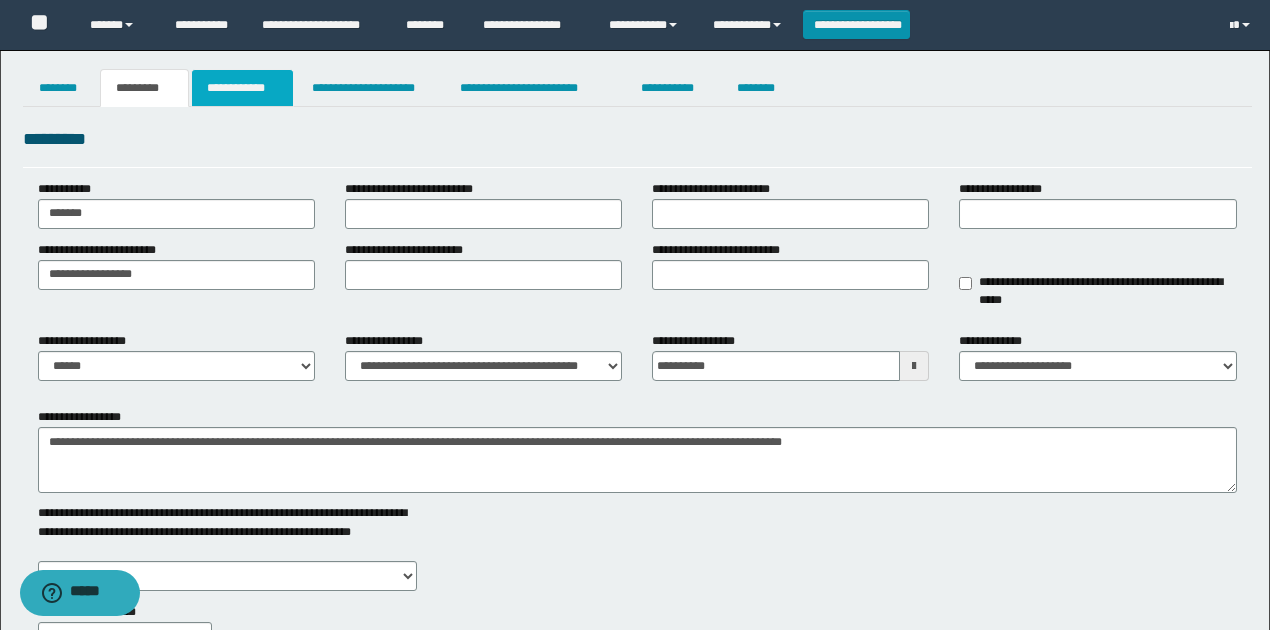 type on "**********" 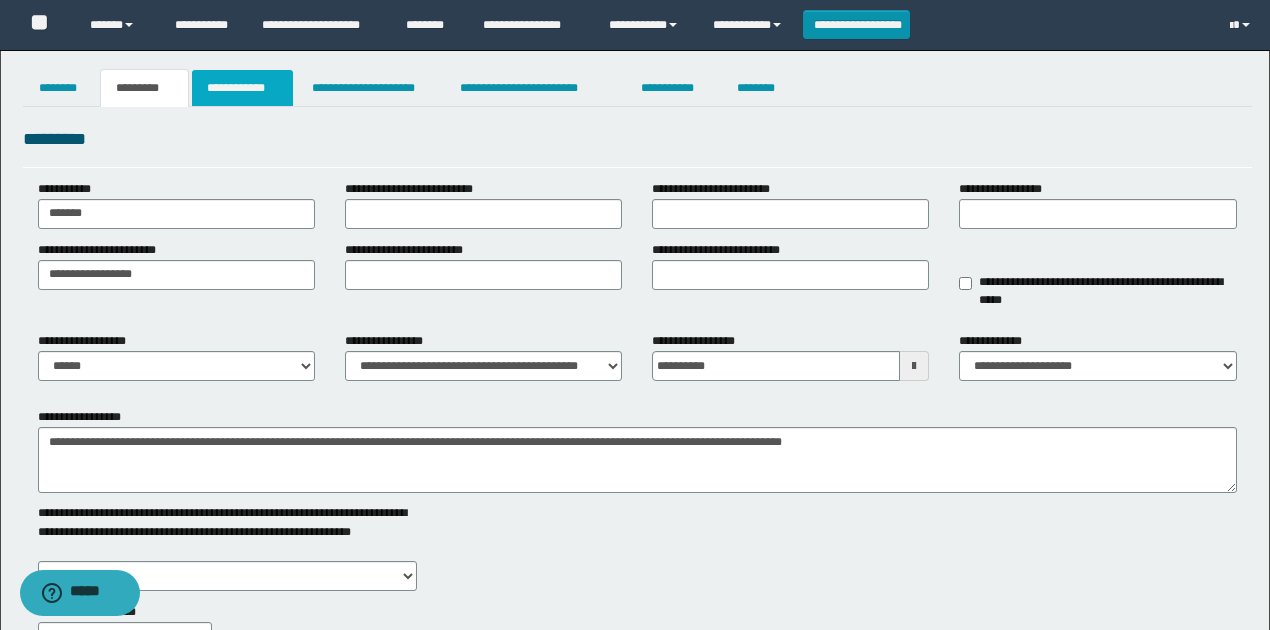 click on "**********" at bounding box center [243, 88] 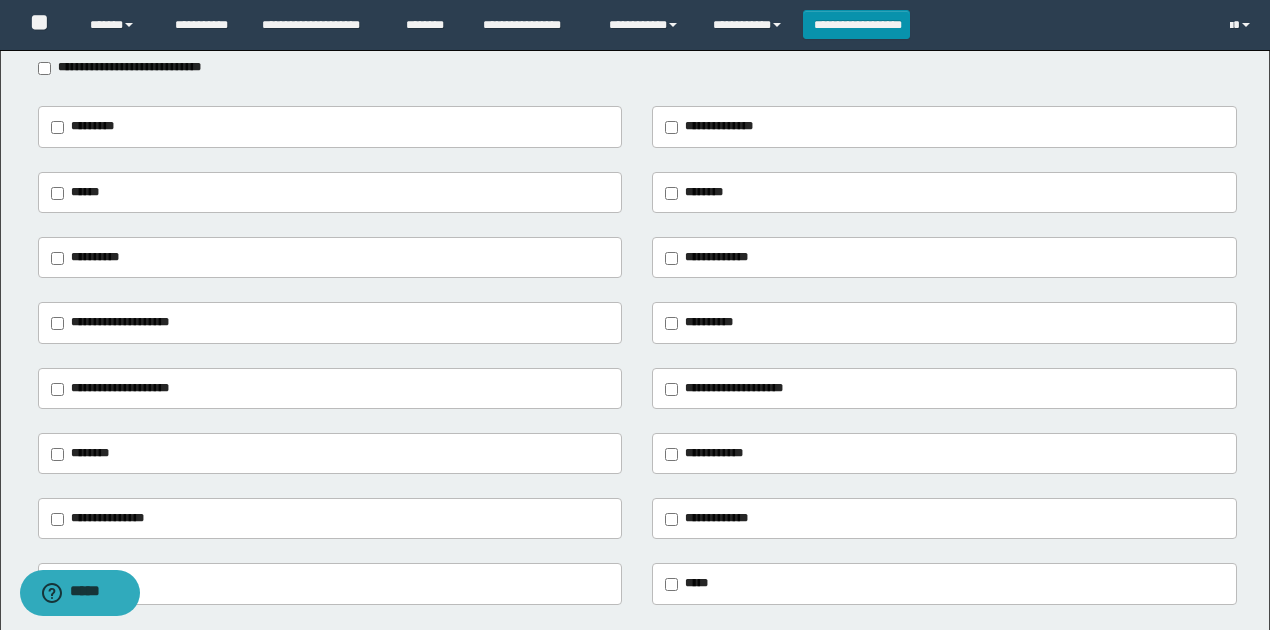 scroll, scrollTop: 266, scrollLeft: 0, axis: vertical 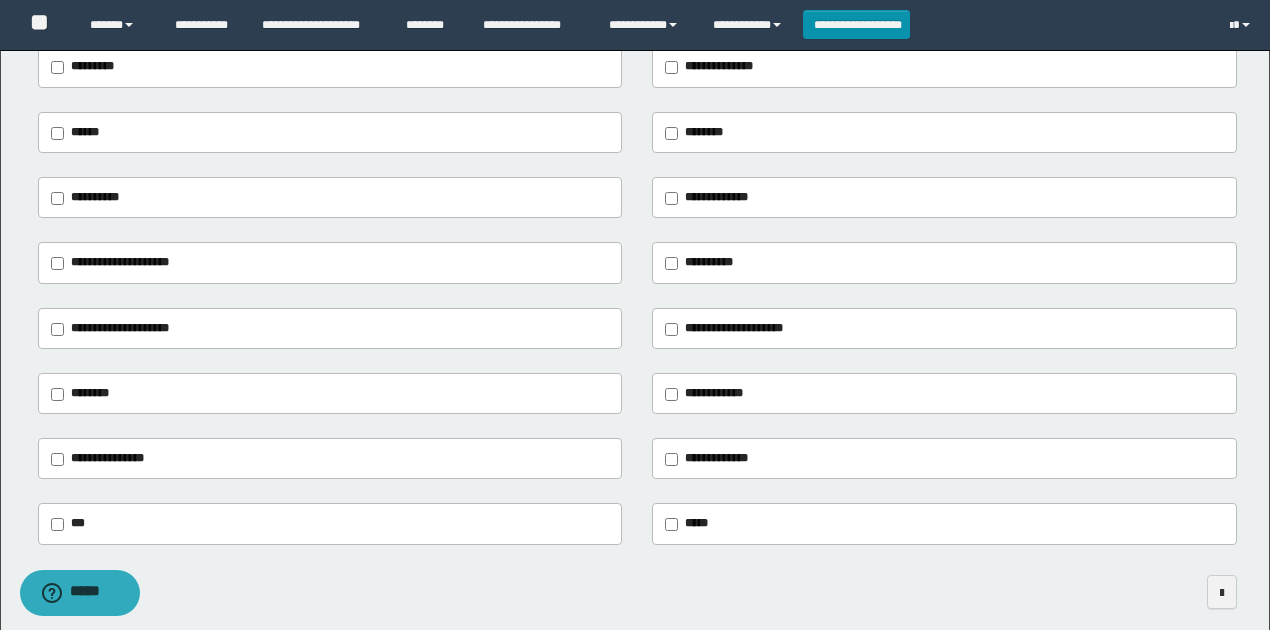 click on "**********" at bounding box center [719, 66] 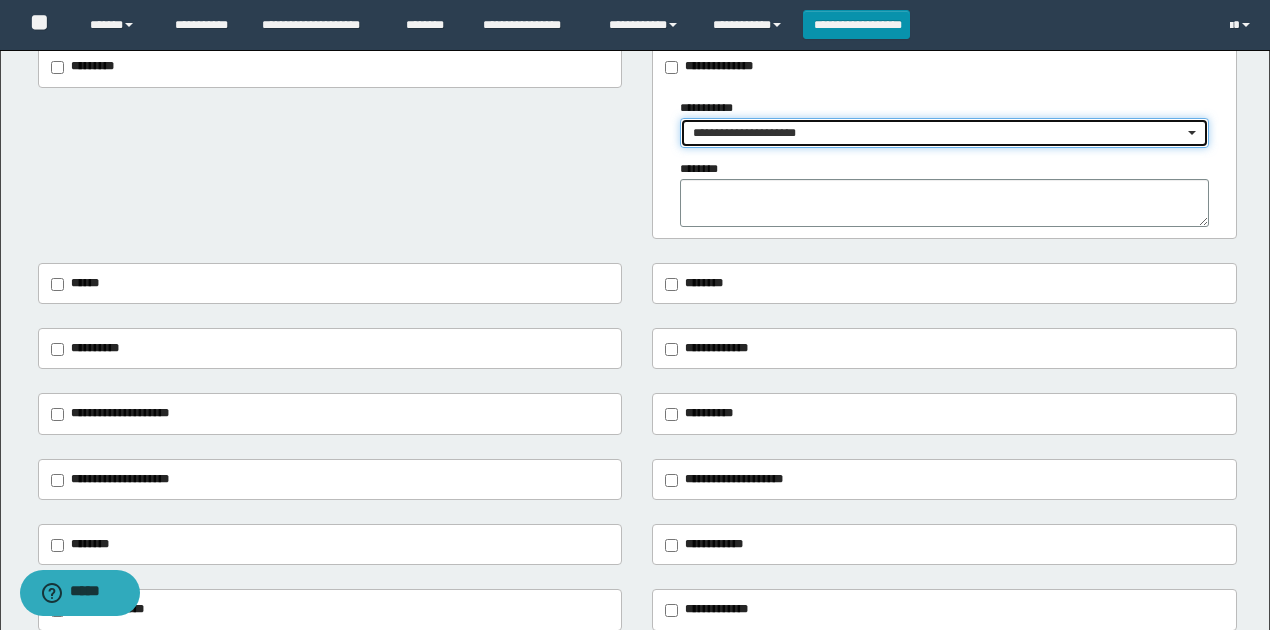 click on "**********" at bounding box center (938, 133) 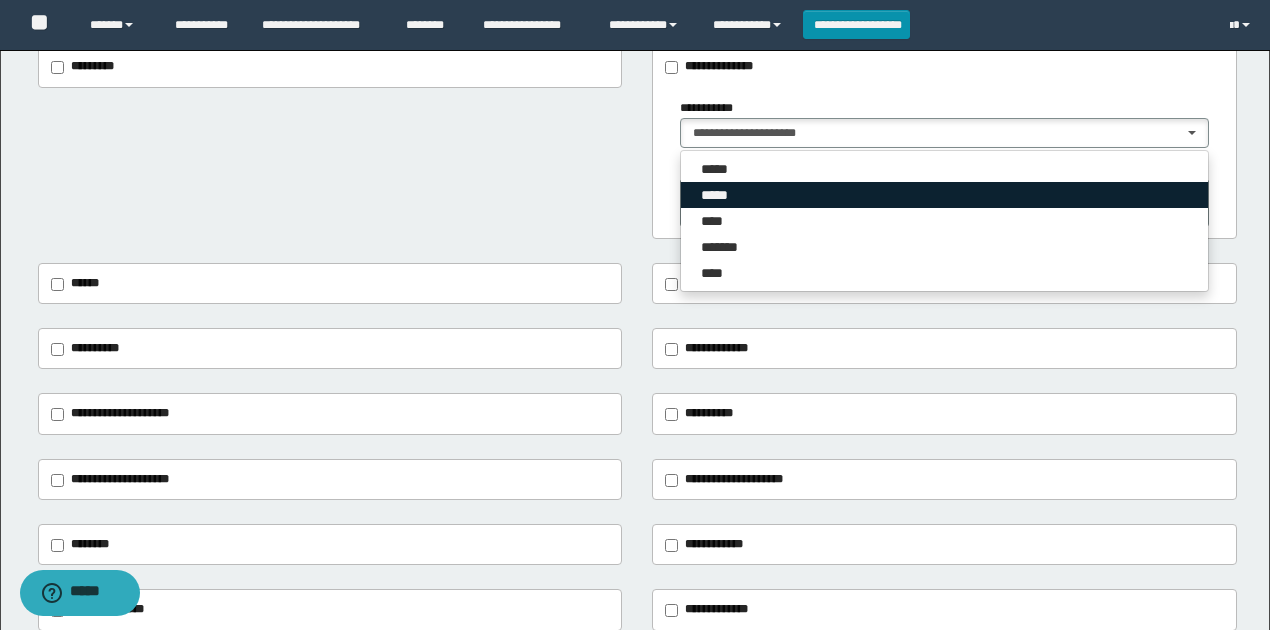 click on "*****" at bounding box center (944, 195) 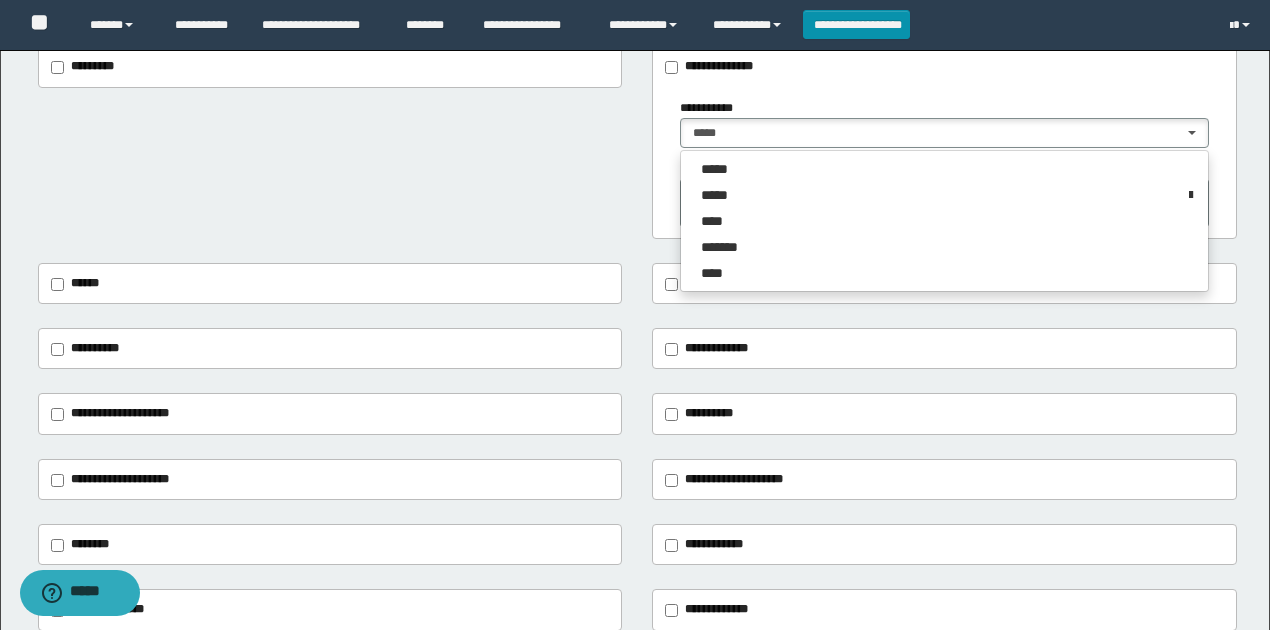 click on "**********" at bounding box center (637, 142) 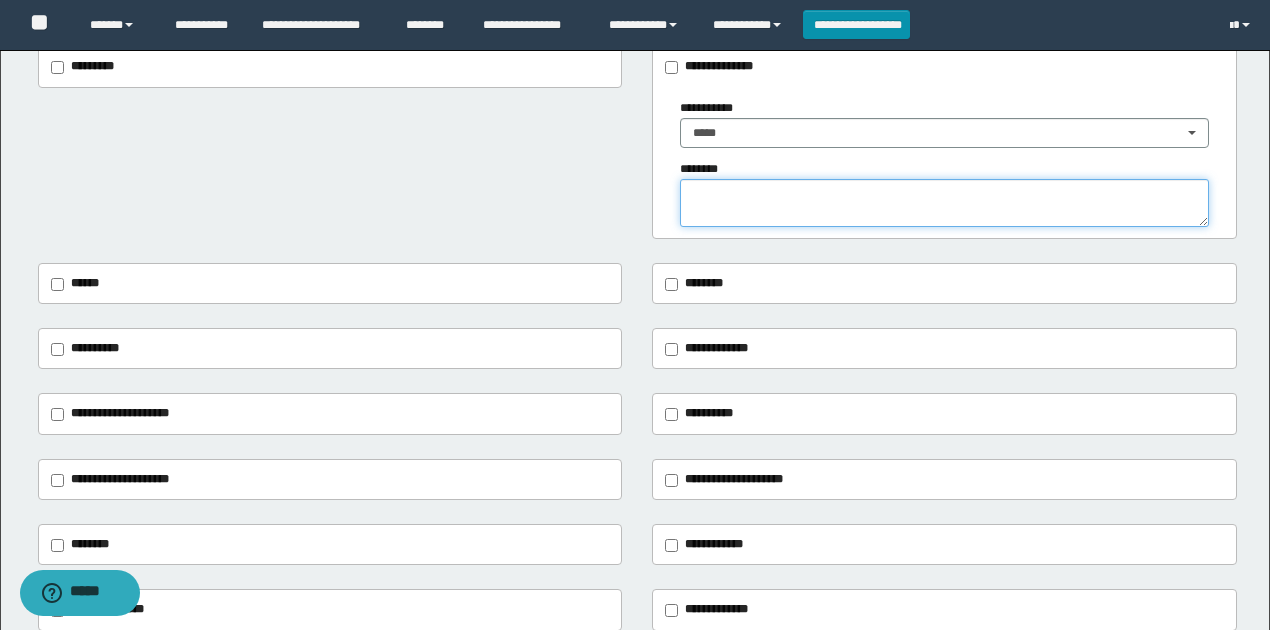 click at bounding box center (944, 203) 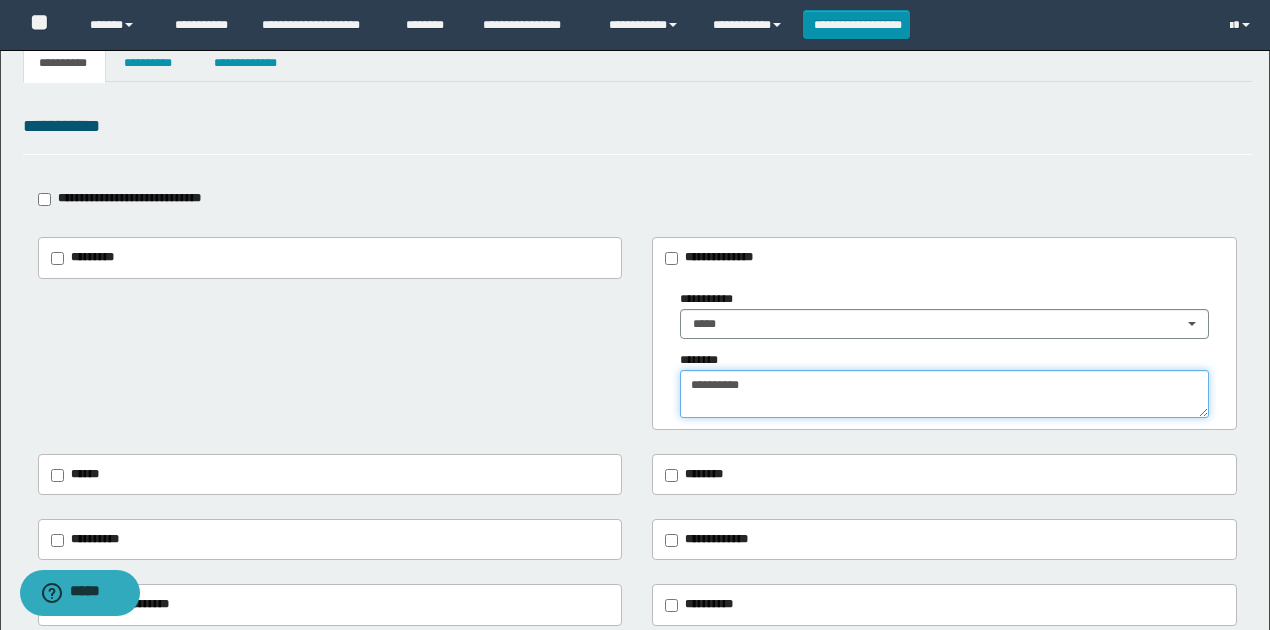 scroll, scrollTop: 0, scrollLeft: 0, axis: both 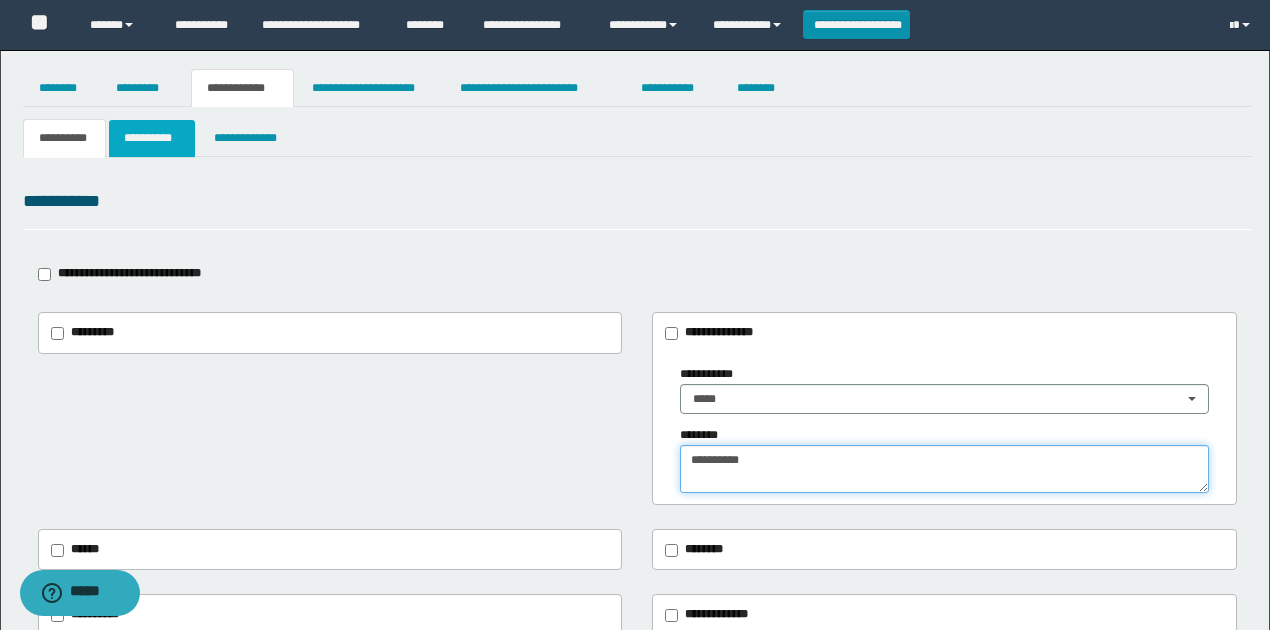 type on "**********" 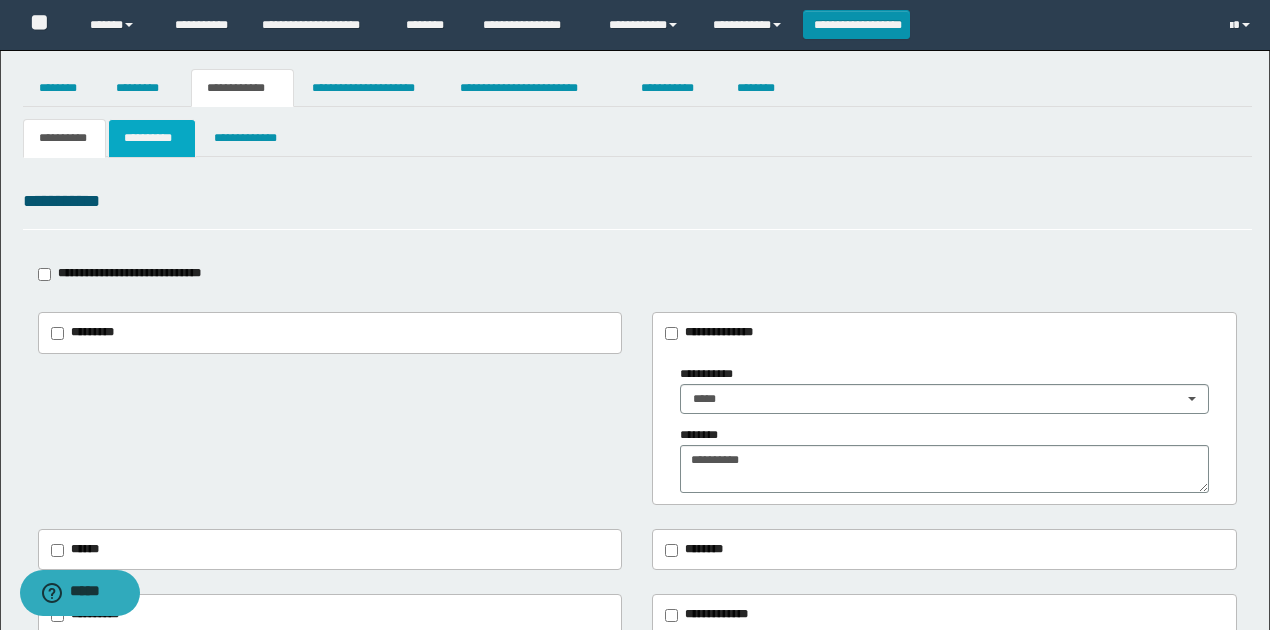 click on "**********" at bounding box center (151, 138) 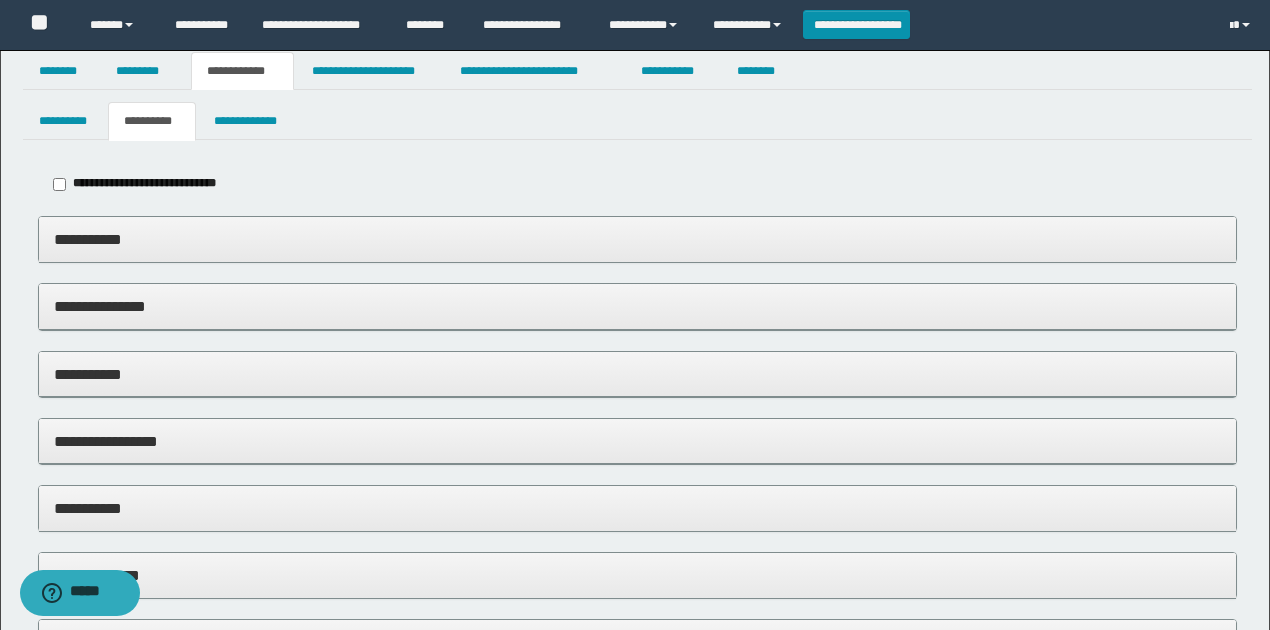 scroll, scrollTop: 66, scrollLeft: 0, axis: vertical 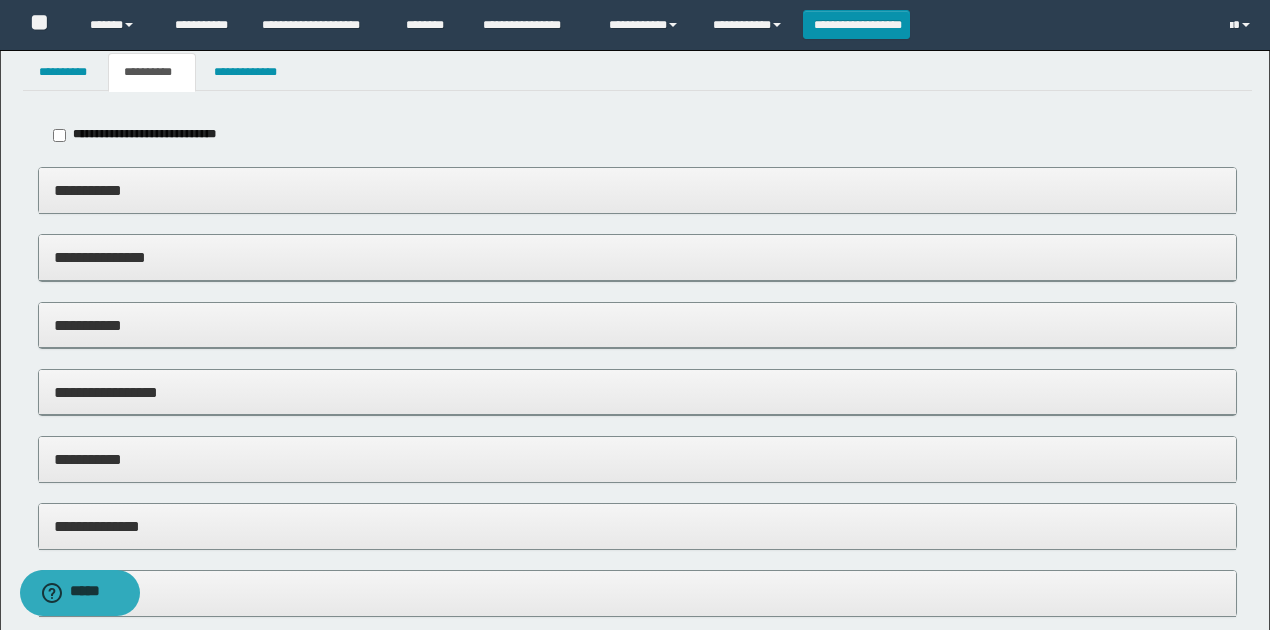 click on "**********" at bounding box center (638, 190) 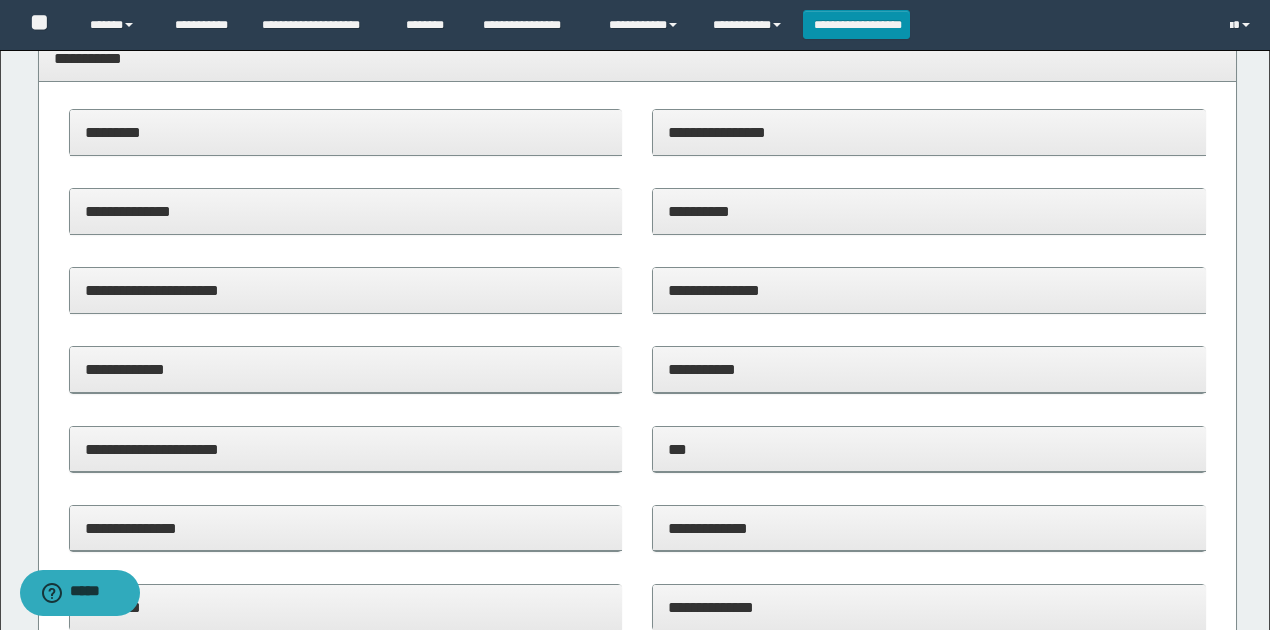 scroll, scrollTop: 200, scrollLeft: 0, axis: vertical 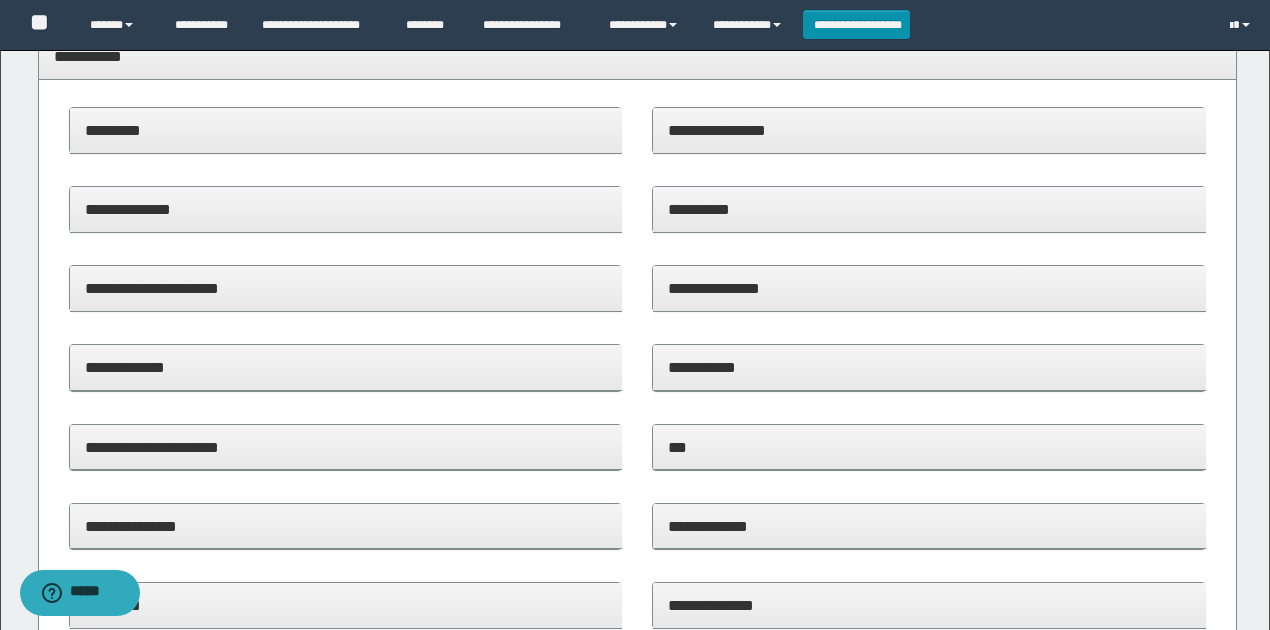 click on "**********" at bounding box center (346, 288) 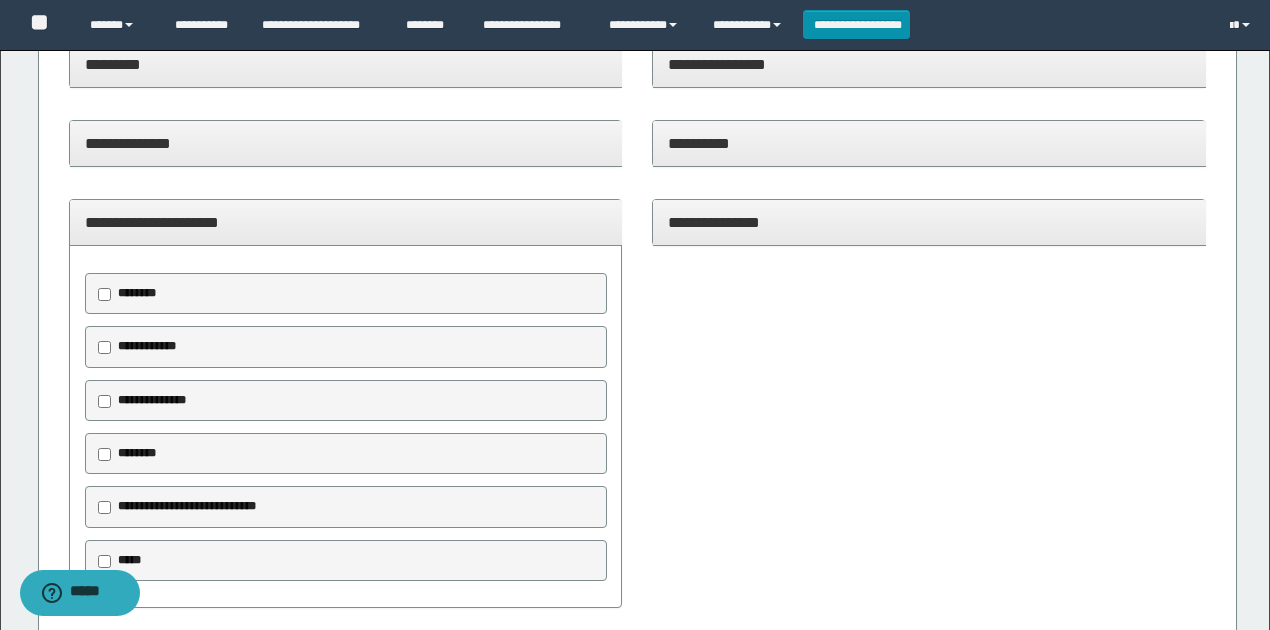 click on "**********" at bounding box center [152, 400] 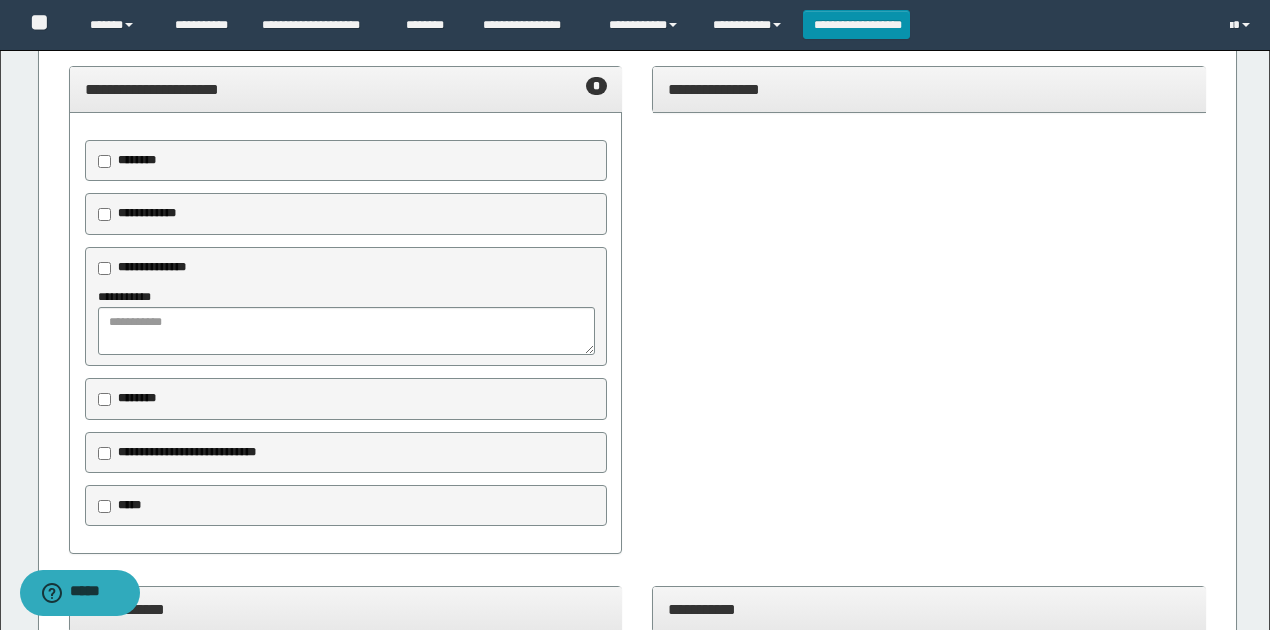 scroll, scrollTop: 400, scrollLeft: 0, axis: vertical 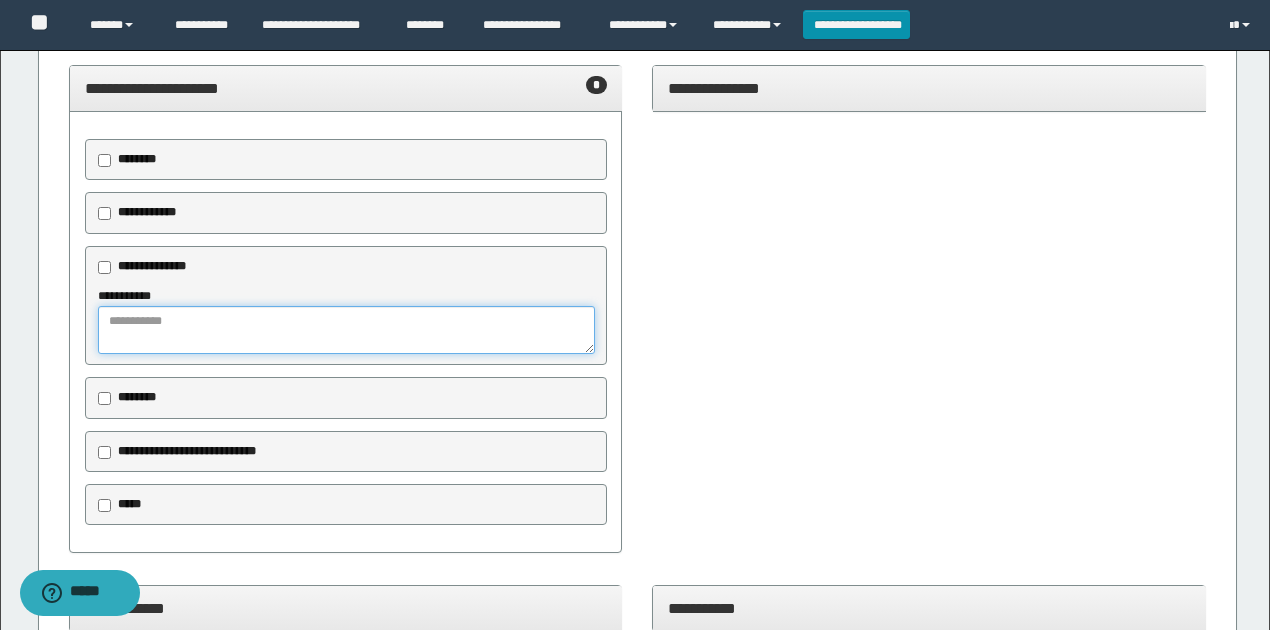 click at bounding box center [346, 330] 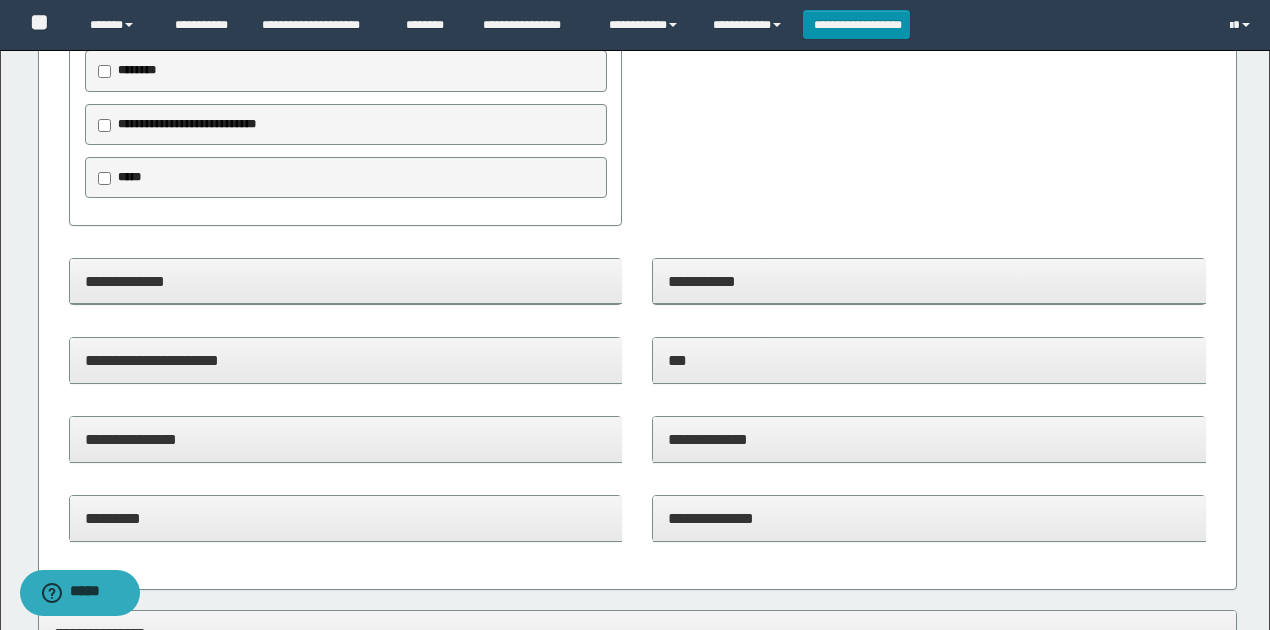 scroll, scrollTop: 866, scrollLeft: 0, axis: vertical 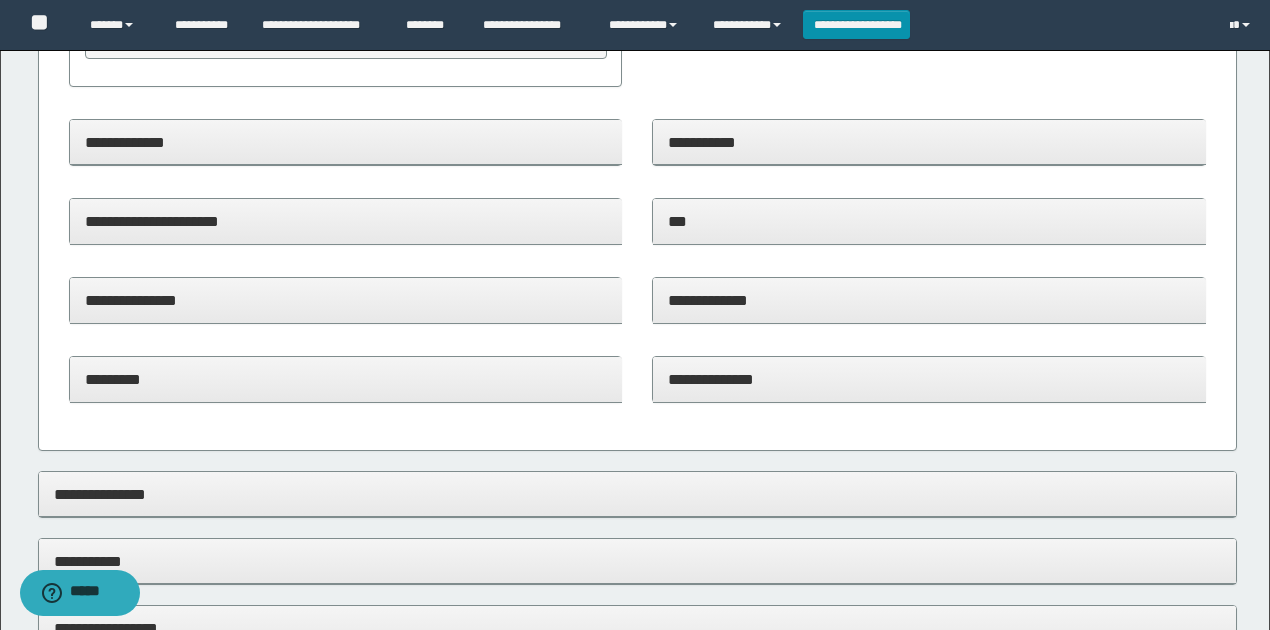 type on "**********" 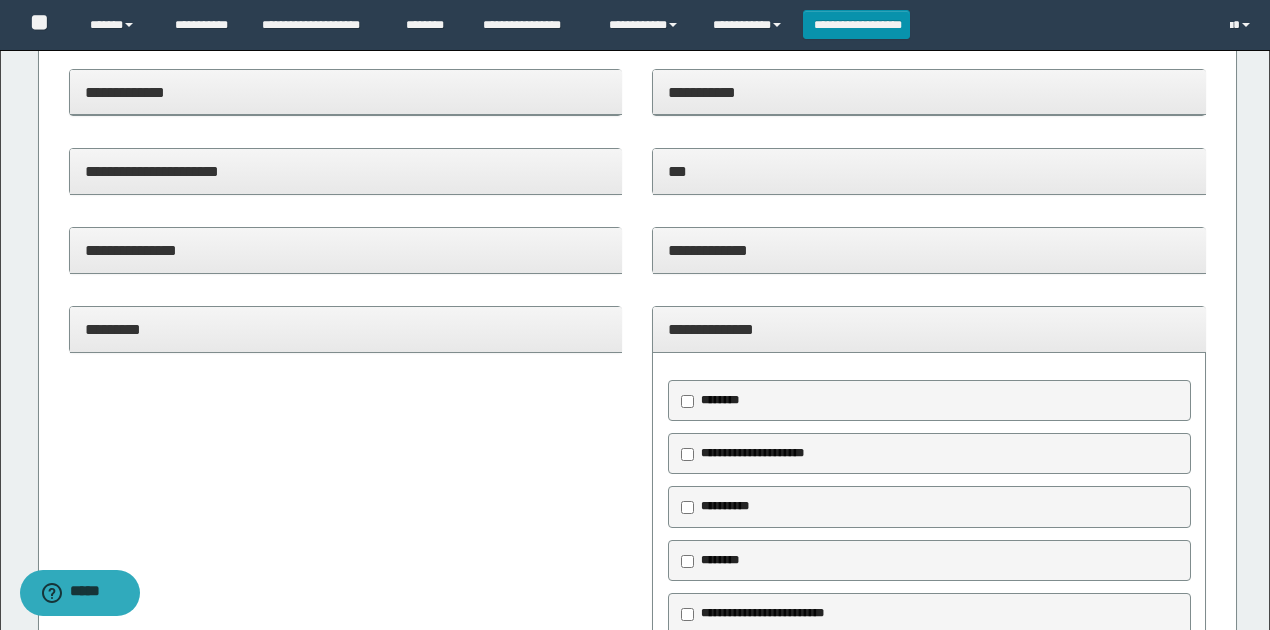 scroll, scrollTop: 1000, scrollLeft: 0, axis: vertical 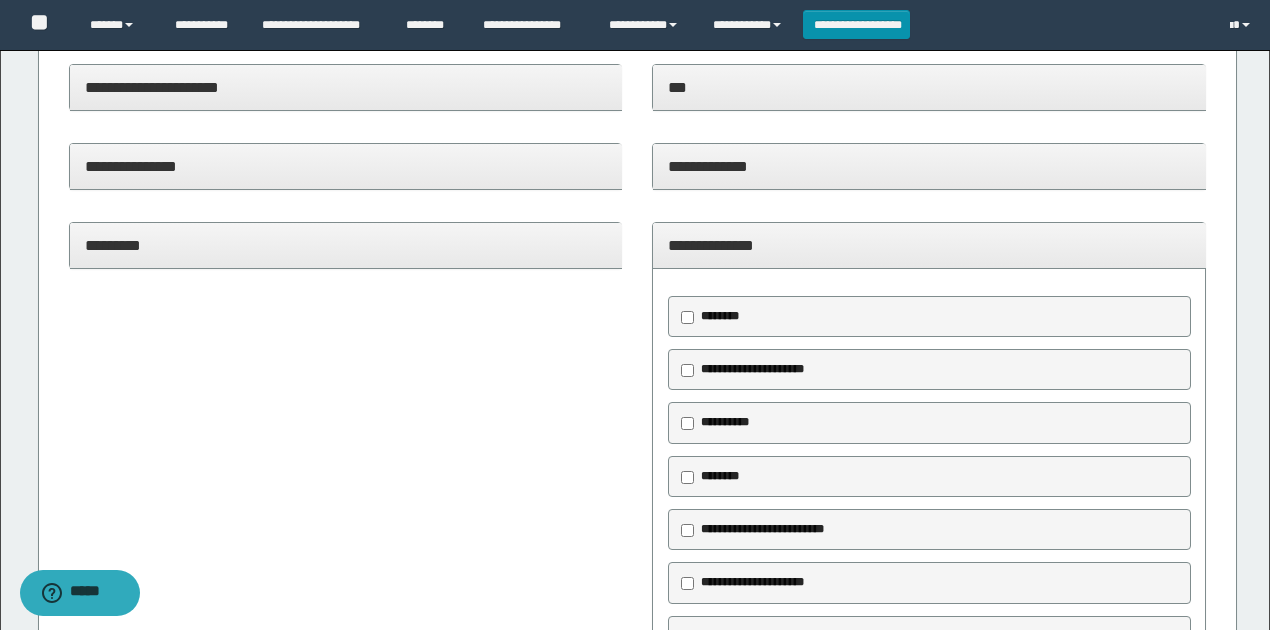 drag, startPoint x: 721, startPoint y: 370, endPoint x: 722, endPoint y: 400, distance: 30.016663 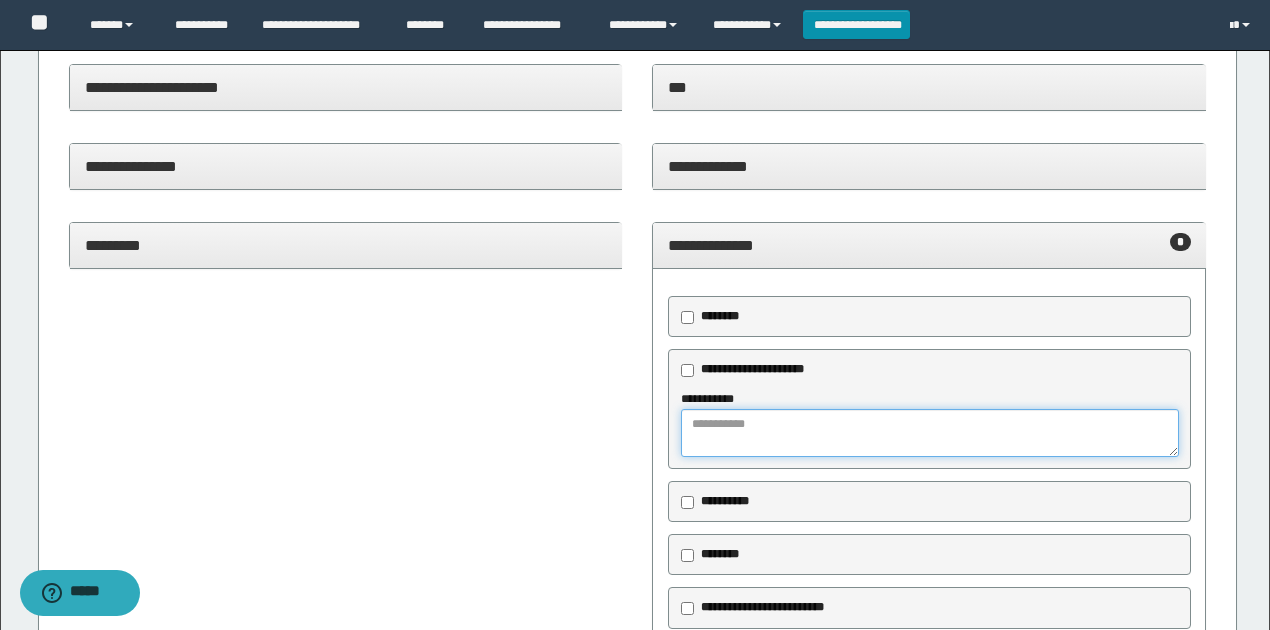 click at bounding box center [929, 433] 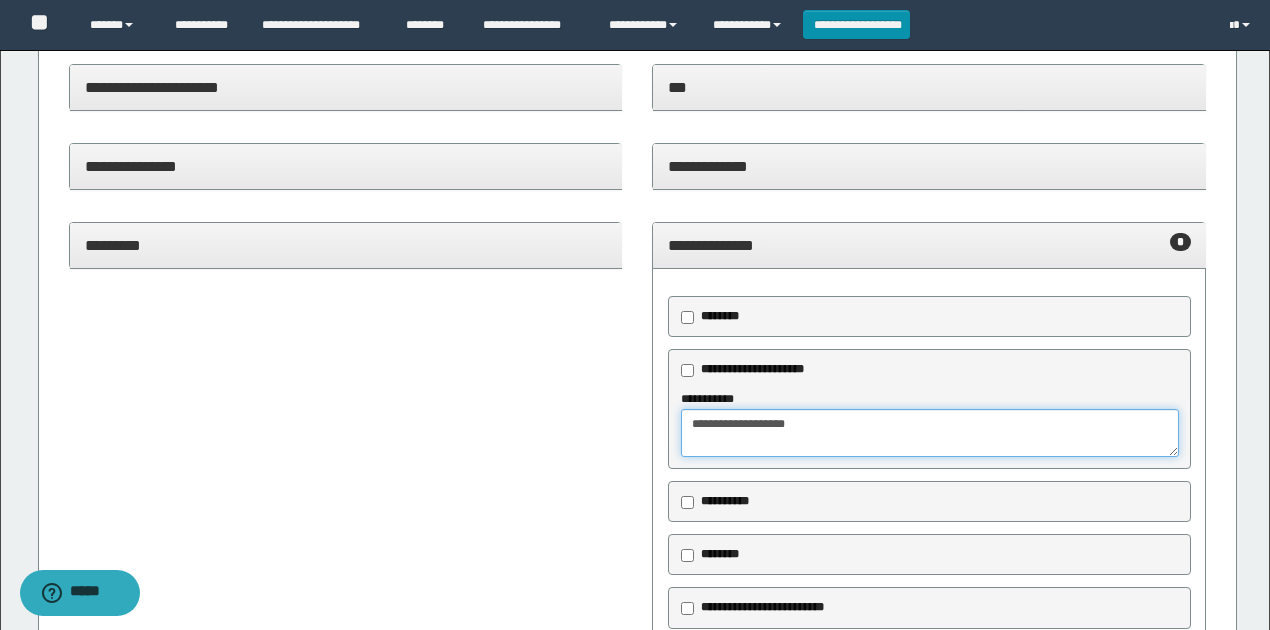 type on "**********" 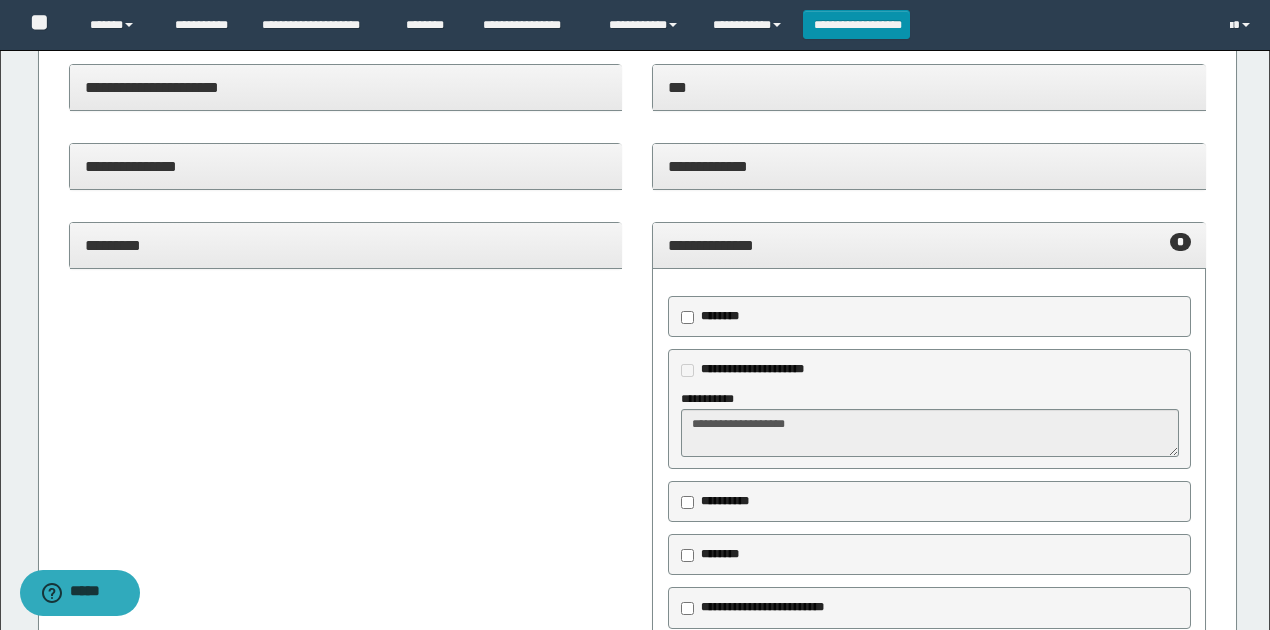 click on "**********" at bounding box center [929, 245] 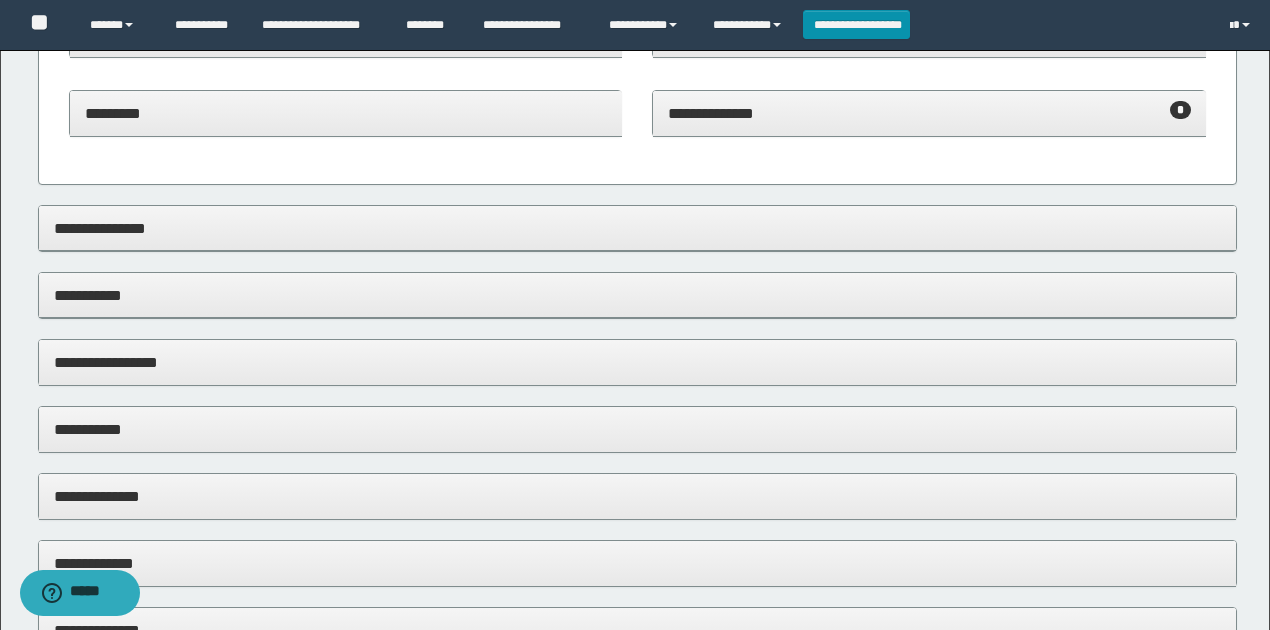 scroll, scrollTop: 1133, scrollLeft: 0, axis: vertical 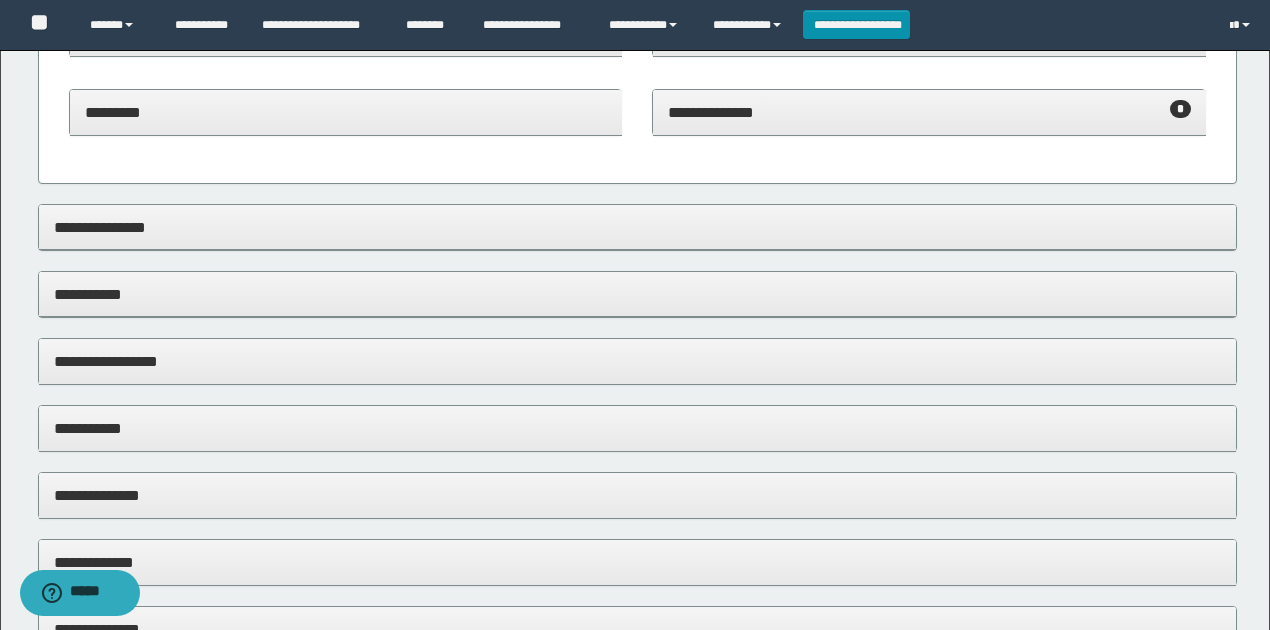 click on "**********" at bounding box center [638, 227] 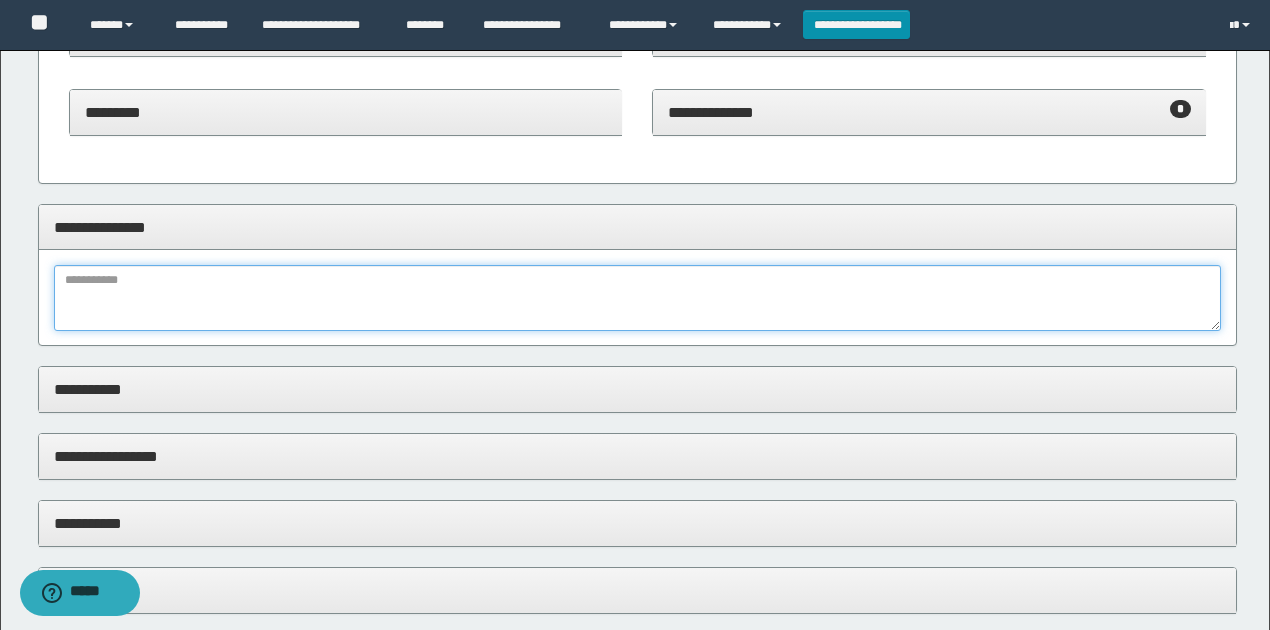 click at bounding box center [638, 298] 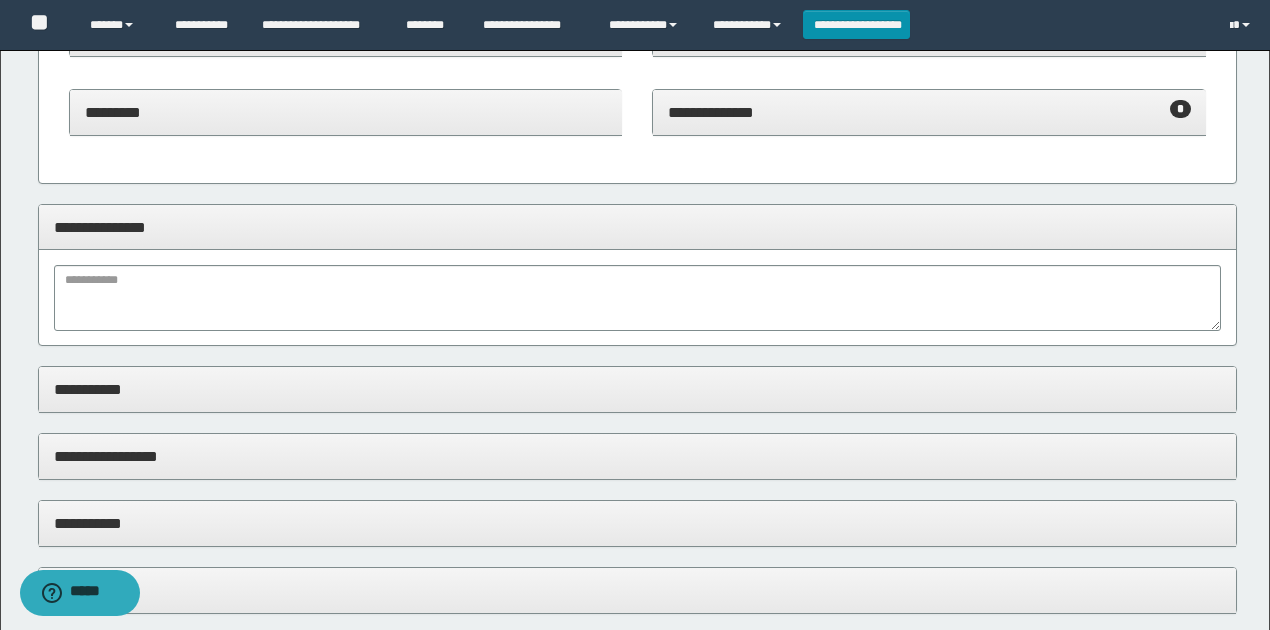 click on "**********" at bounding box center (638, 227) 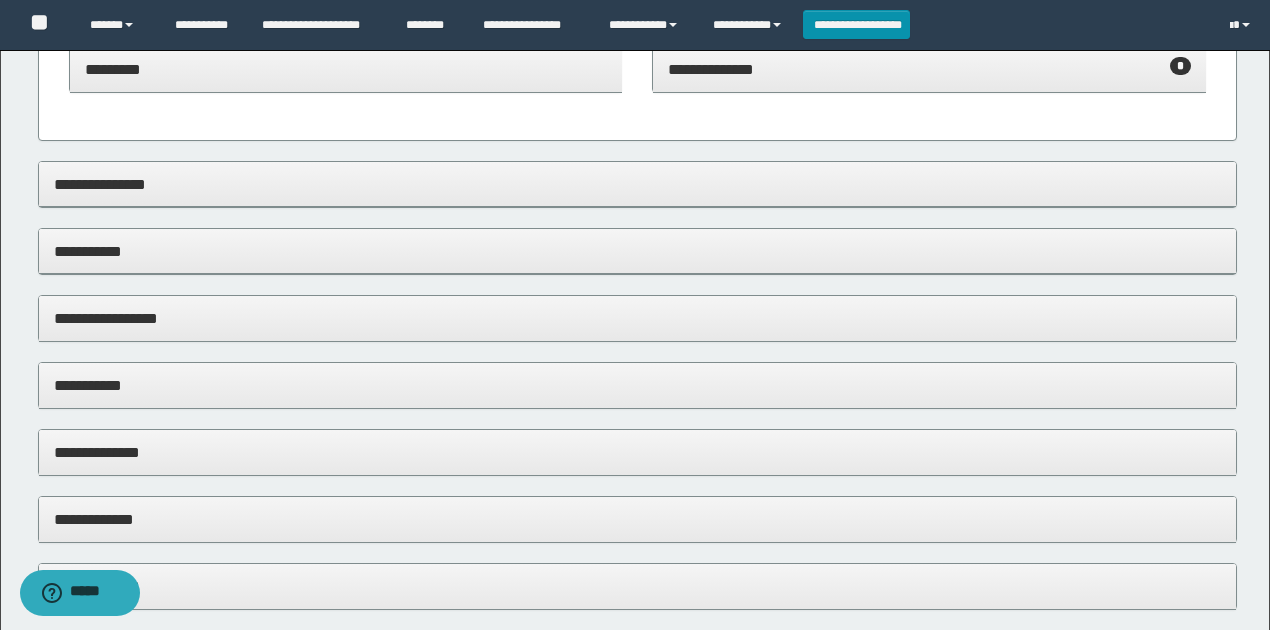 scroll, scrollTop: 1200, scrollLeft: 0, axis: vertical 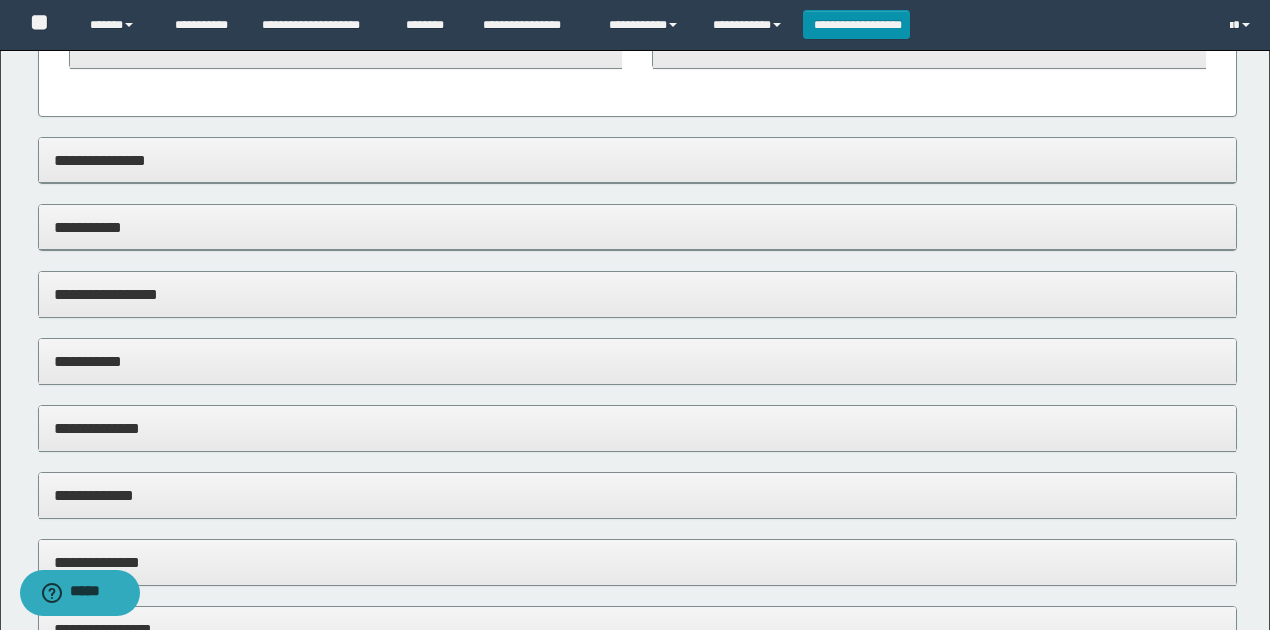click on "**********" at bounding box center [638, 227] 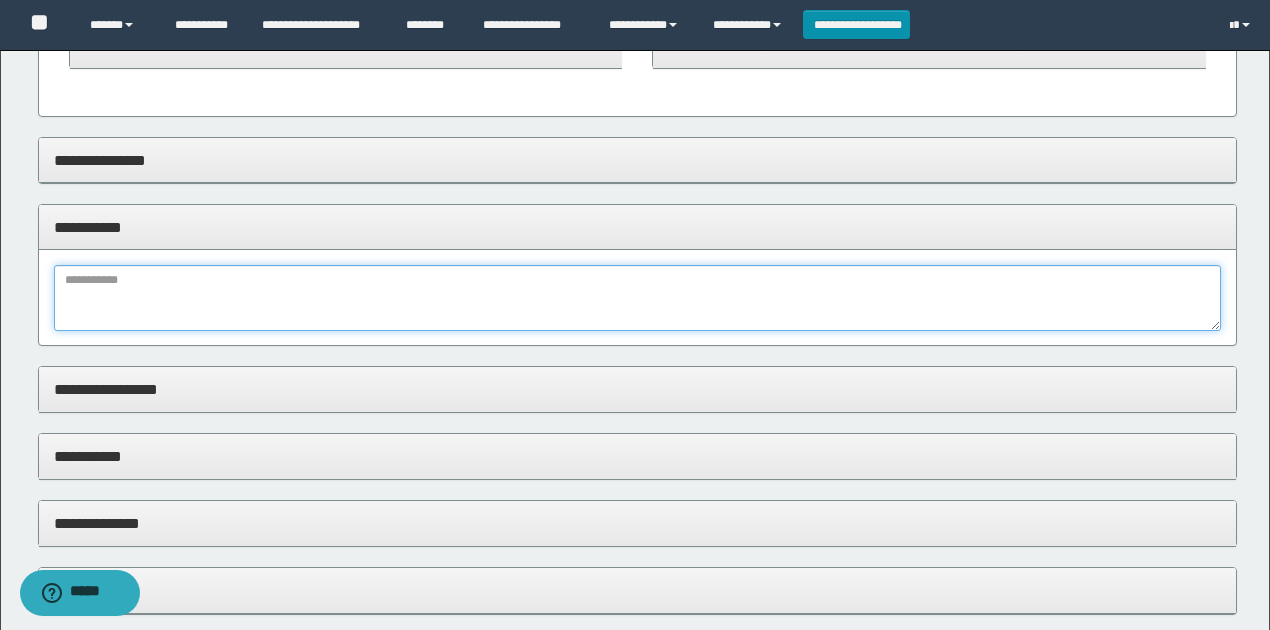 click at bounding box center [638, 298] 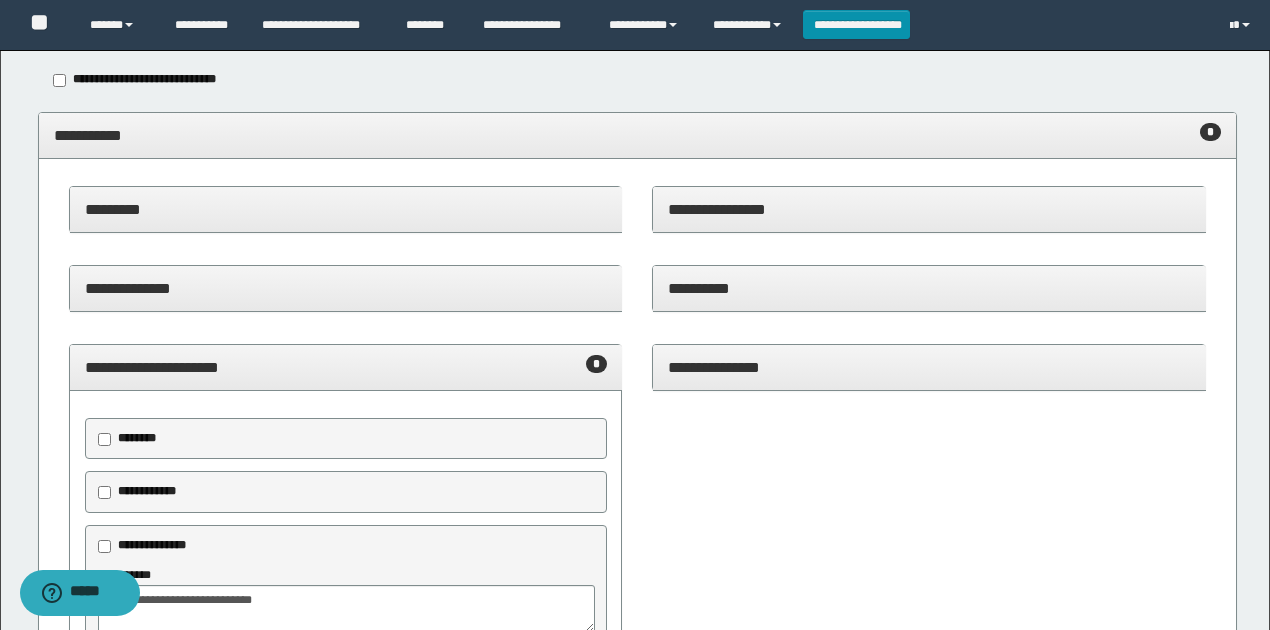 scroll, scrollTop: 0, scrollLeft: 0, axis: both 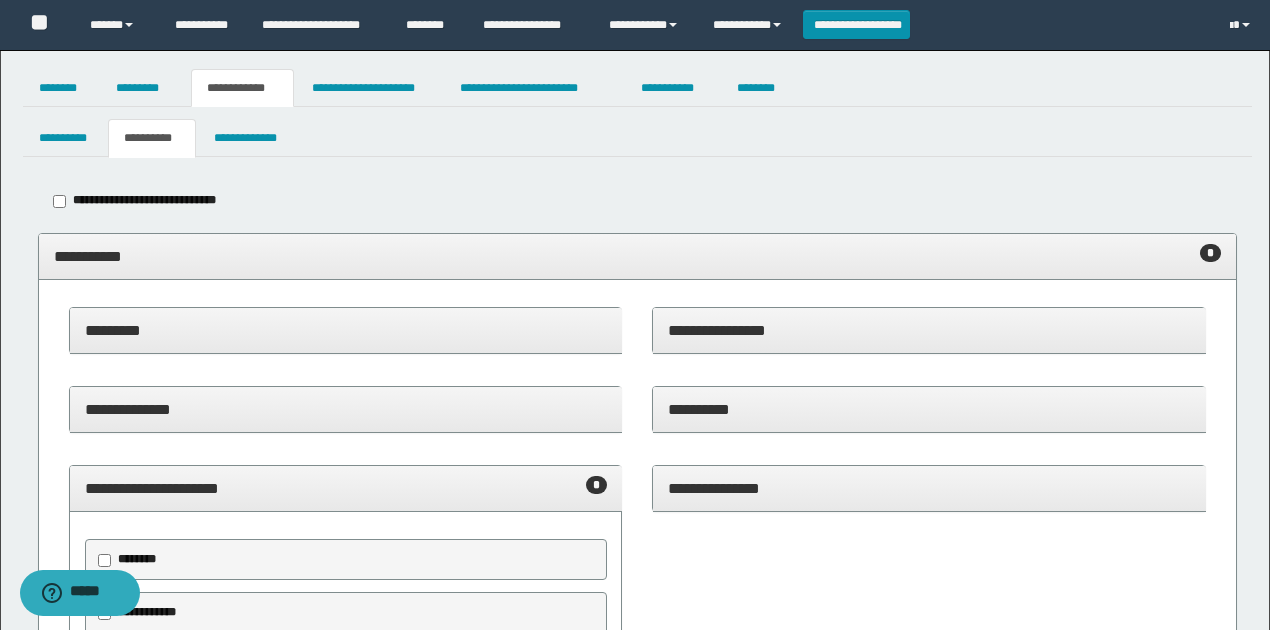 click on "*********" at bounding box center [346, 331] 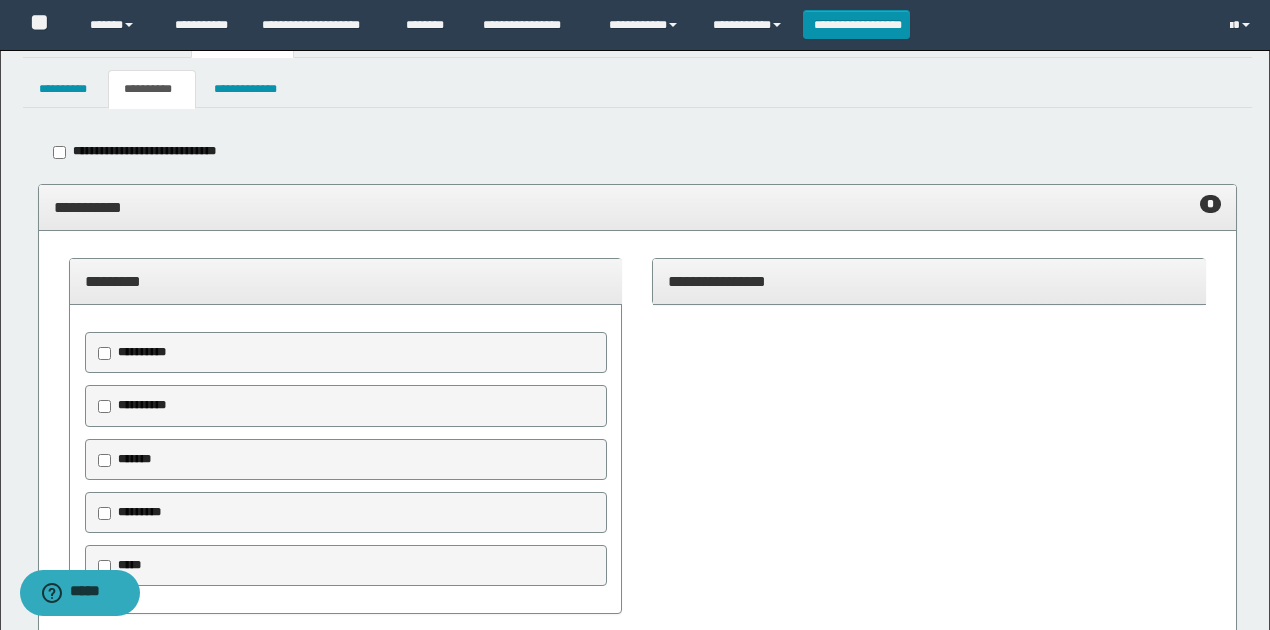 scroll, scrollTop: 133, scrollLeft: 0, axis: vertical 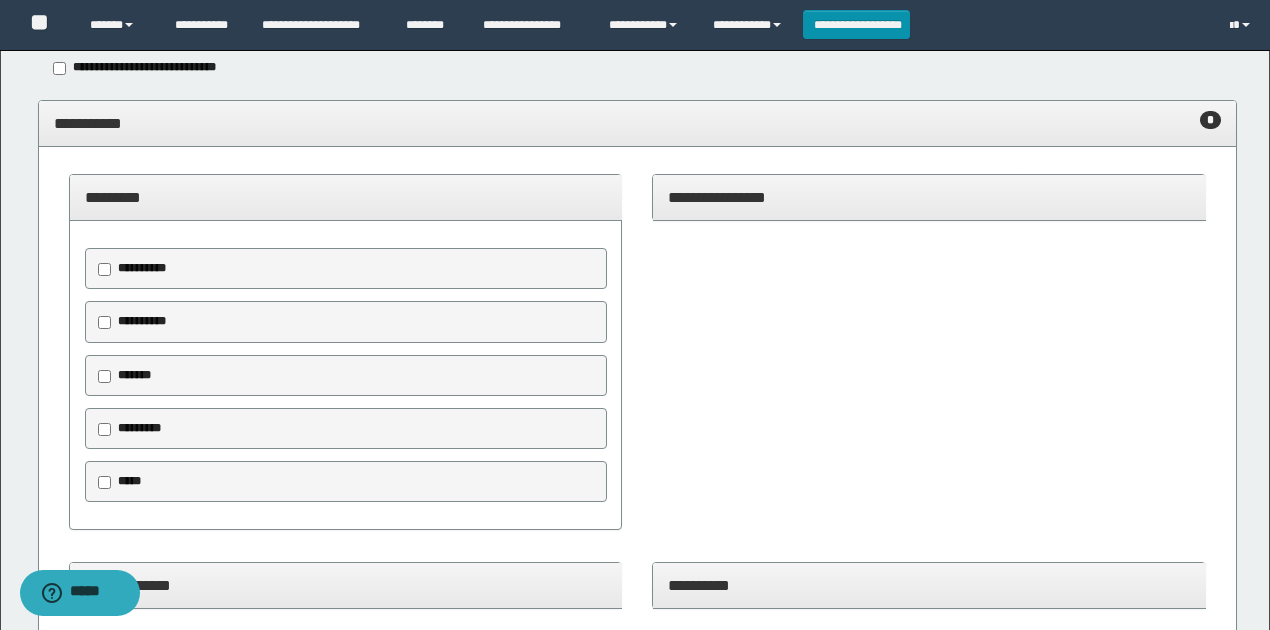 click on "*****" at bounding box center [129, 481] 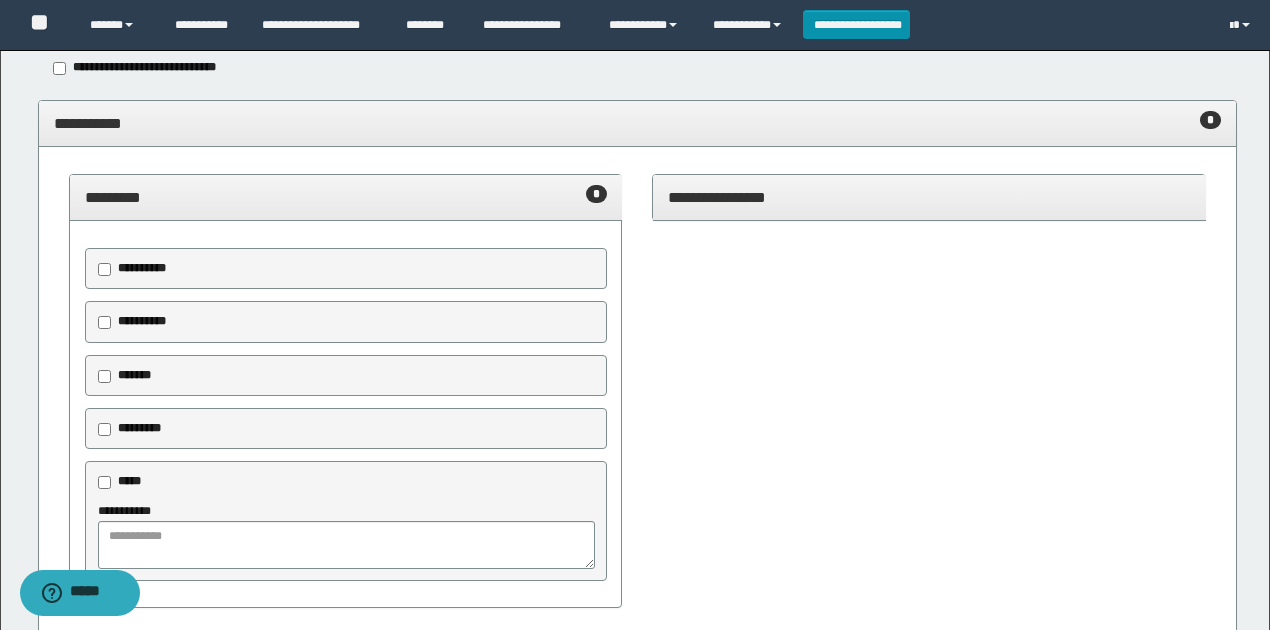 click on "*****" at bounding box center (129, 481) 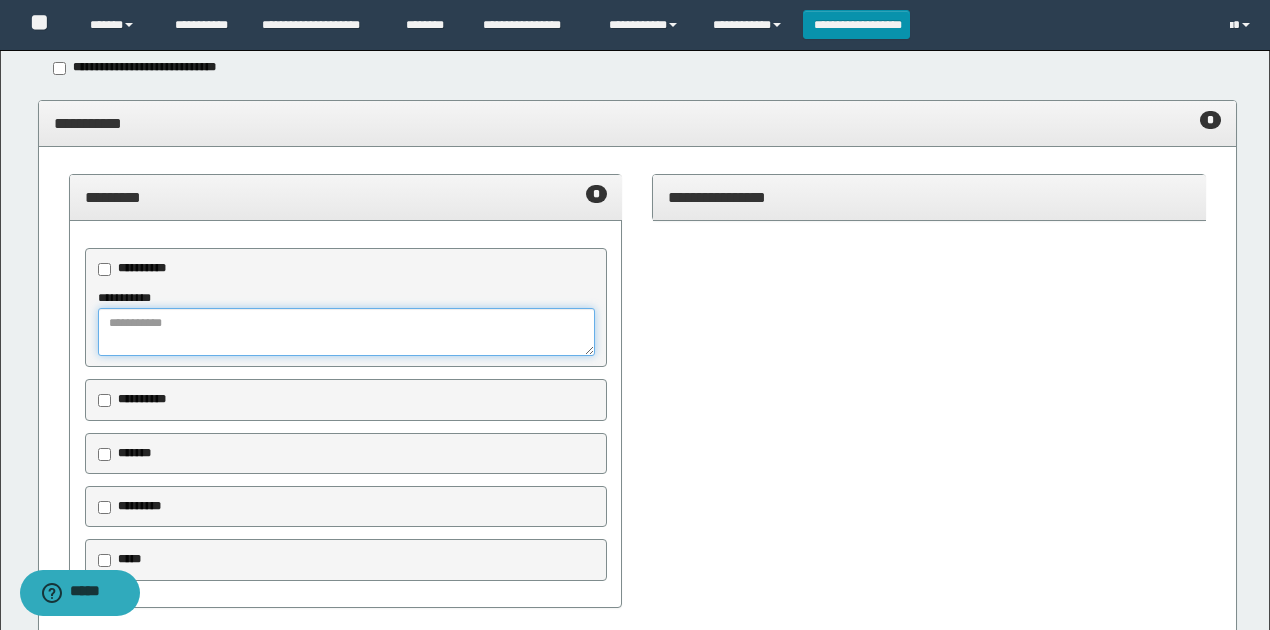 click at bounding box center (346, 332) 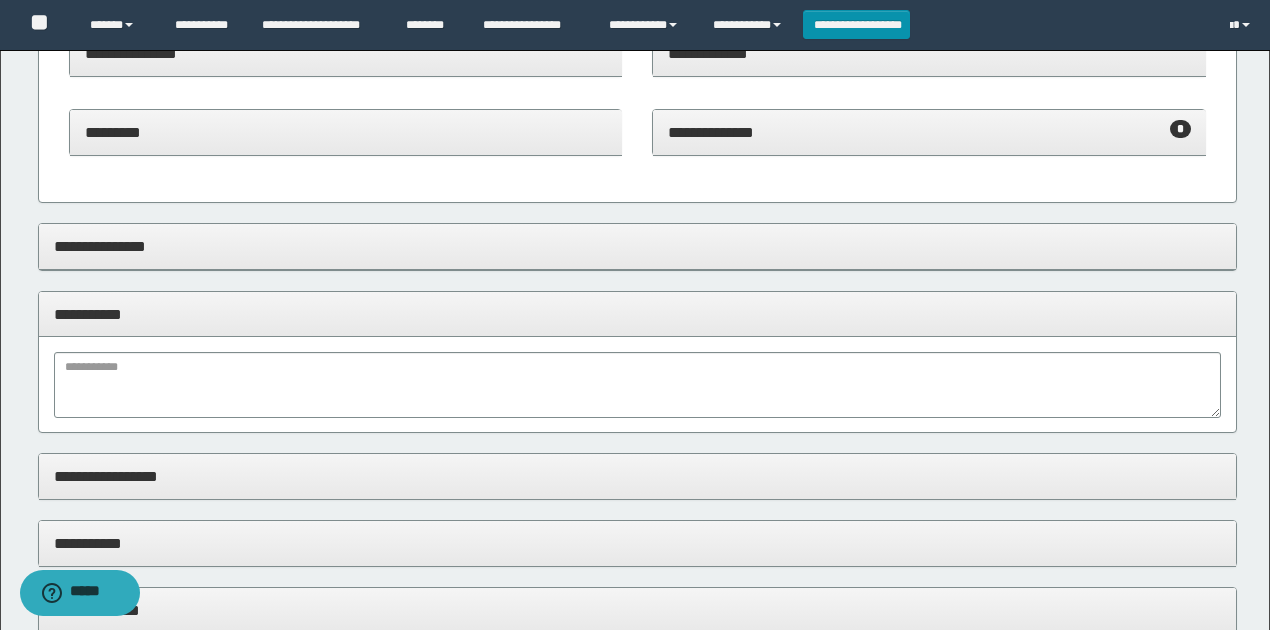 scroll, scrollTop: 1533, scrollLeft: 0, axis: vertical 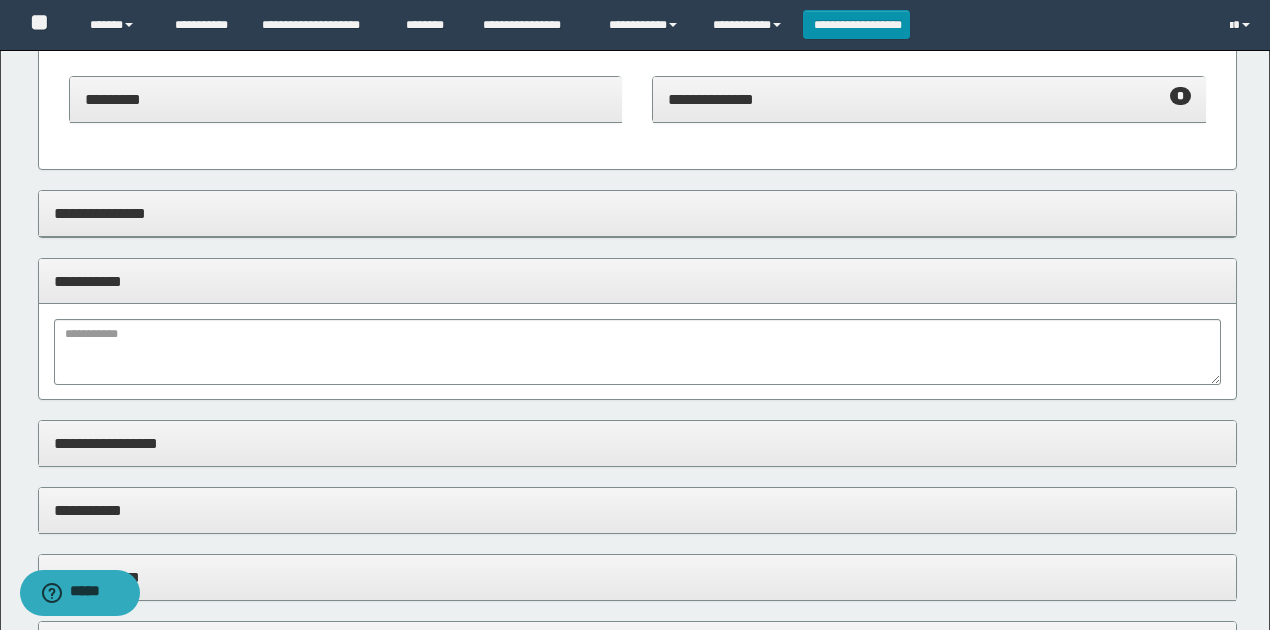 type on "********" 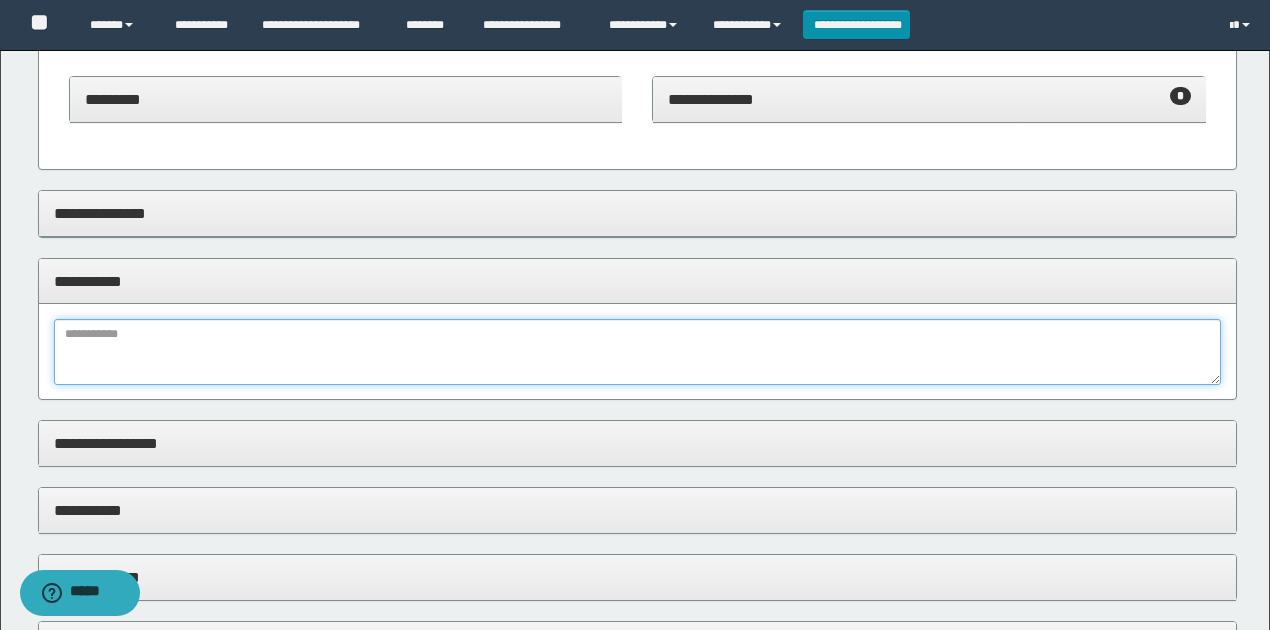 click at bounding box center (638, 352) 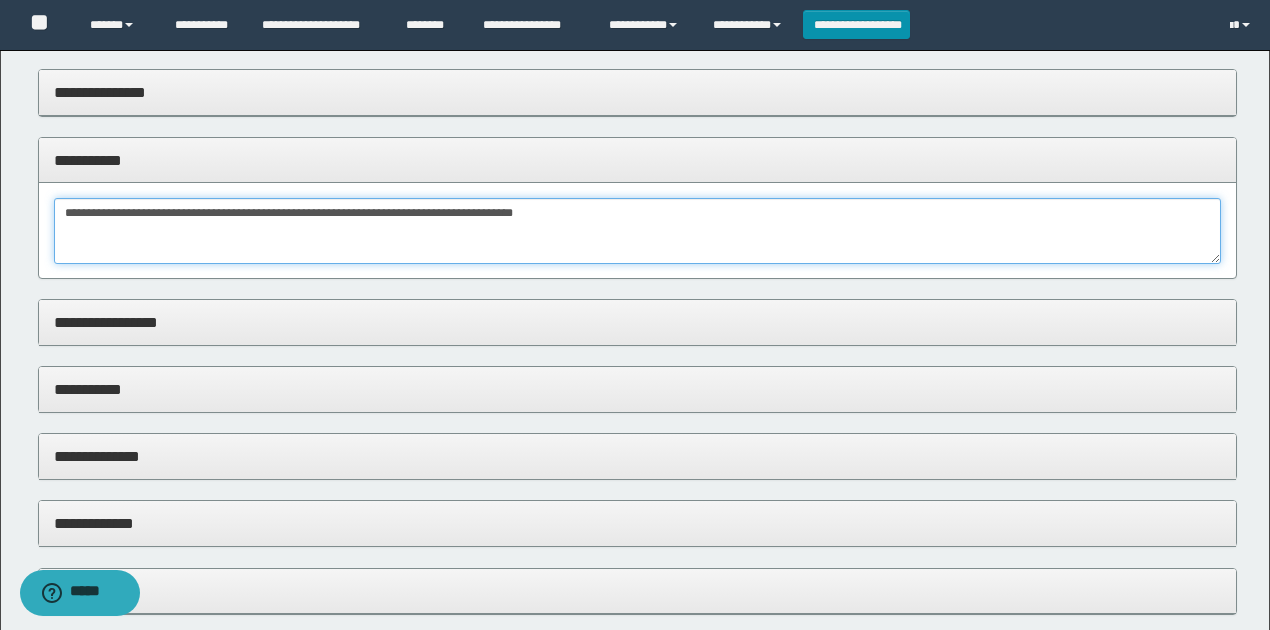 scroll, scrollTop: 1800, scrollLeft: 0, axis: vertical 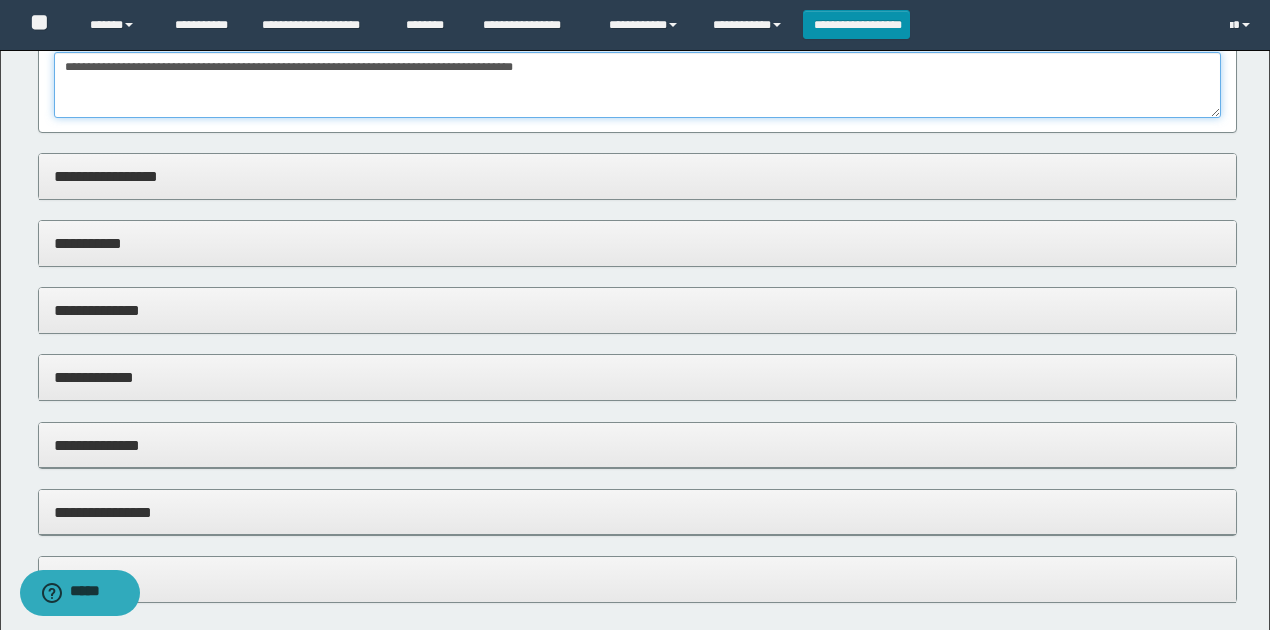 type on "**********" 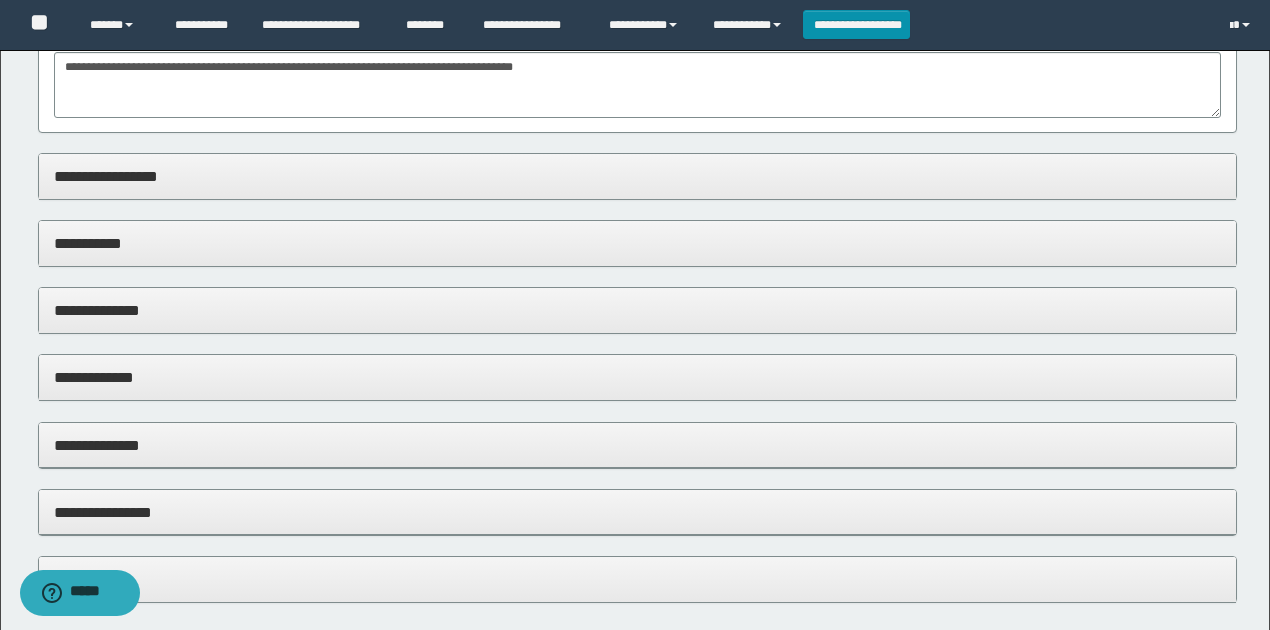 click on "**********" at bounding box center (638, 243) 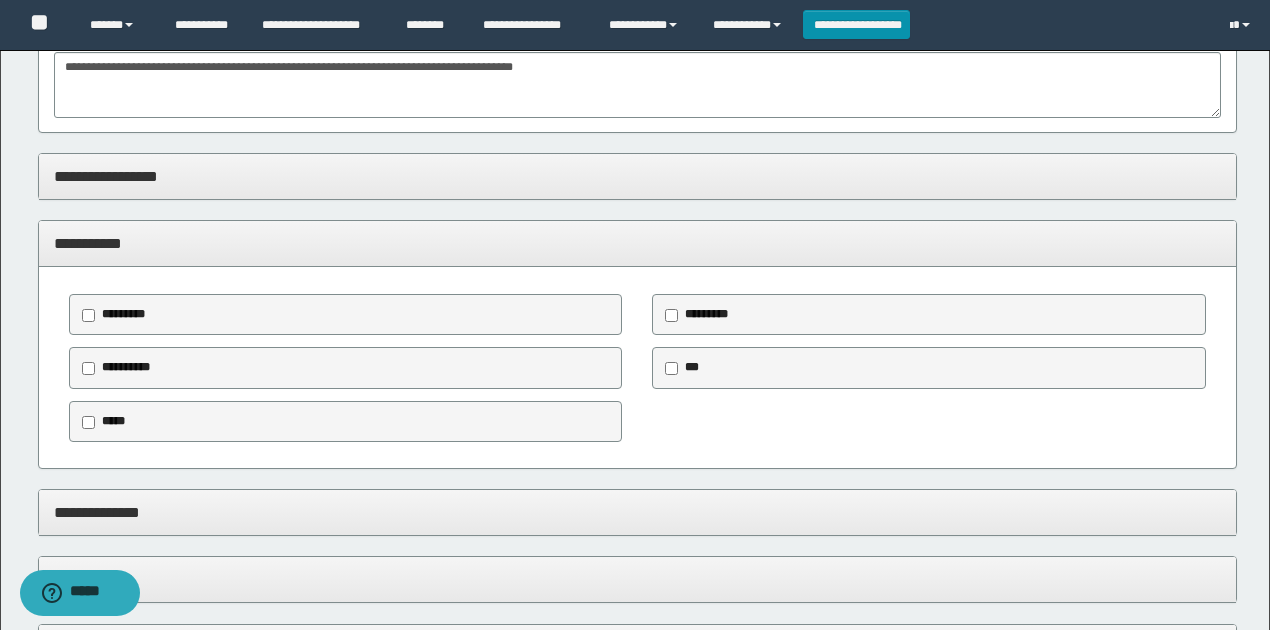click on "*****" at bounding box center (113, 421) 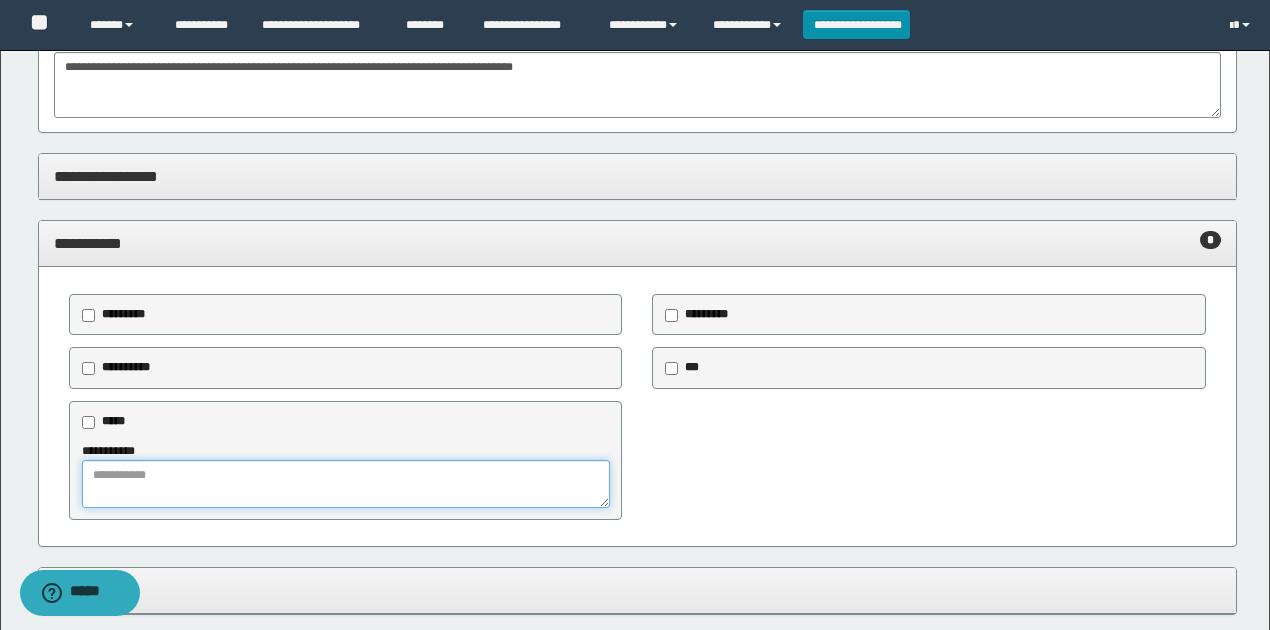 click at bounding box center [346, 484] 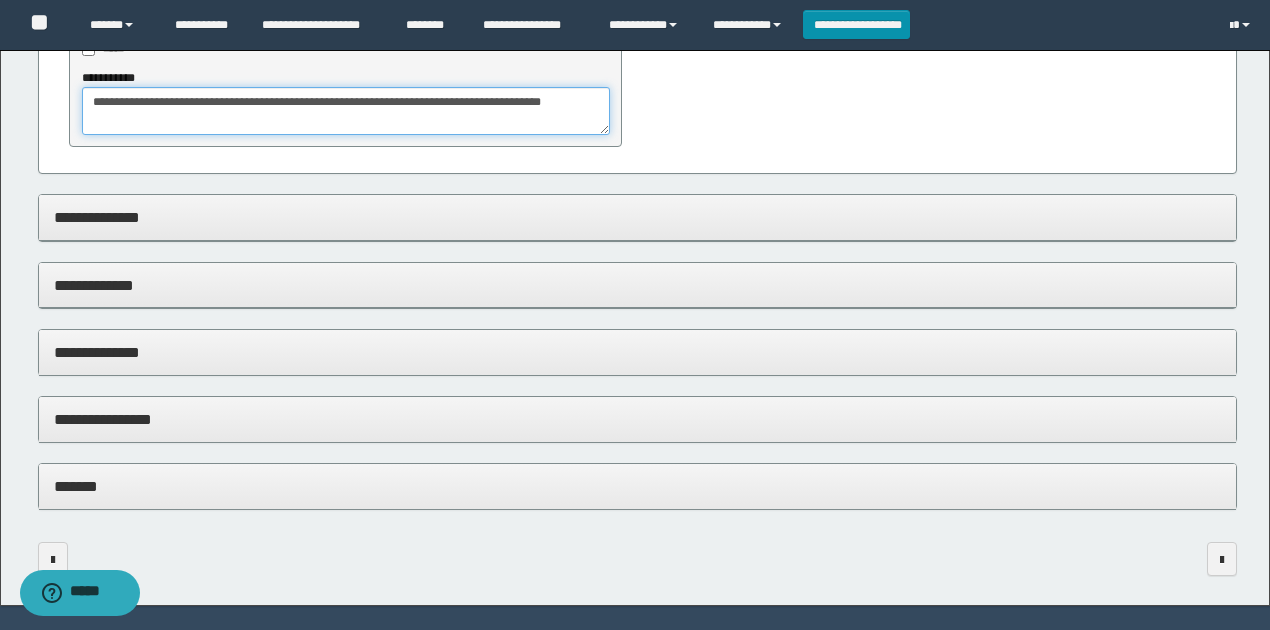 scroll, scrollTop: 2226, scrollLeft: 0, axis: vertical 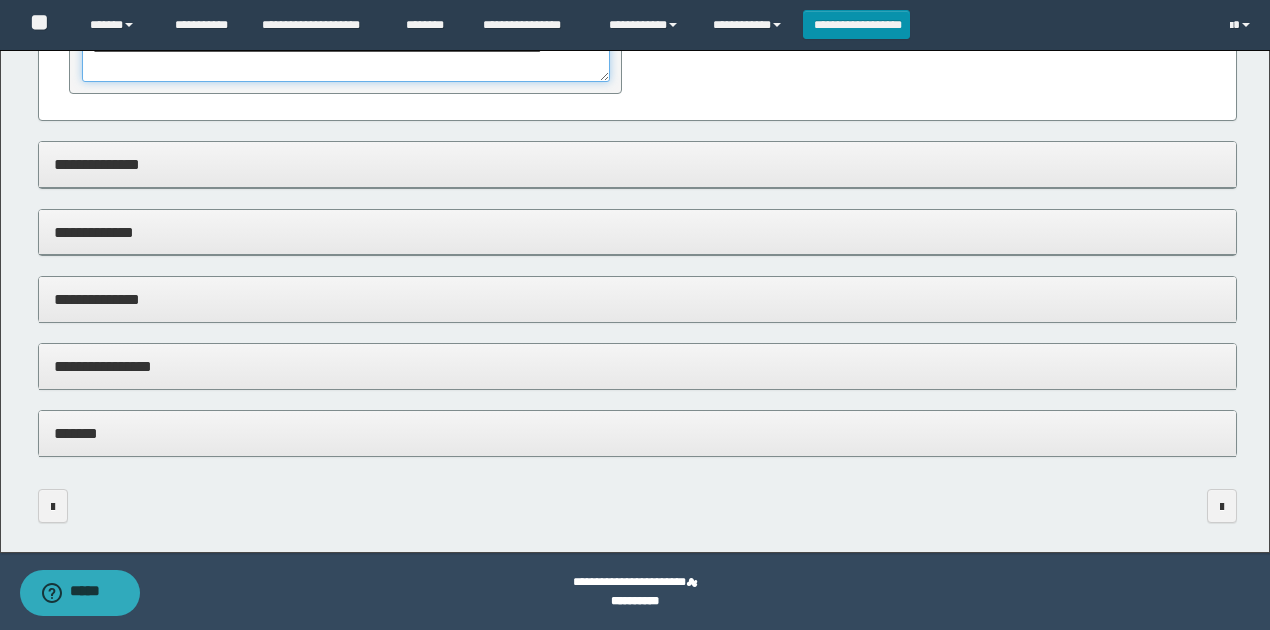 type on "**********" 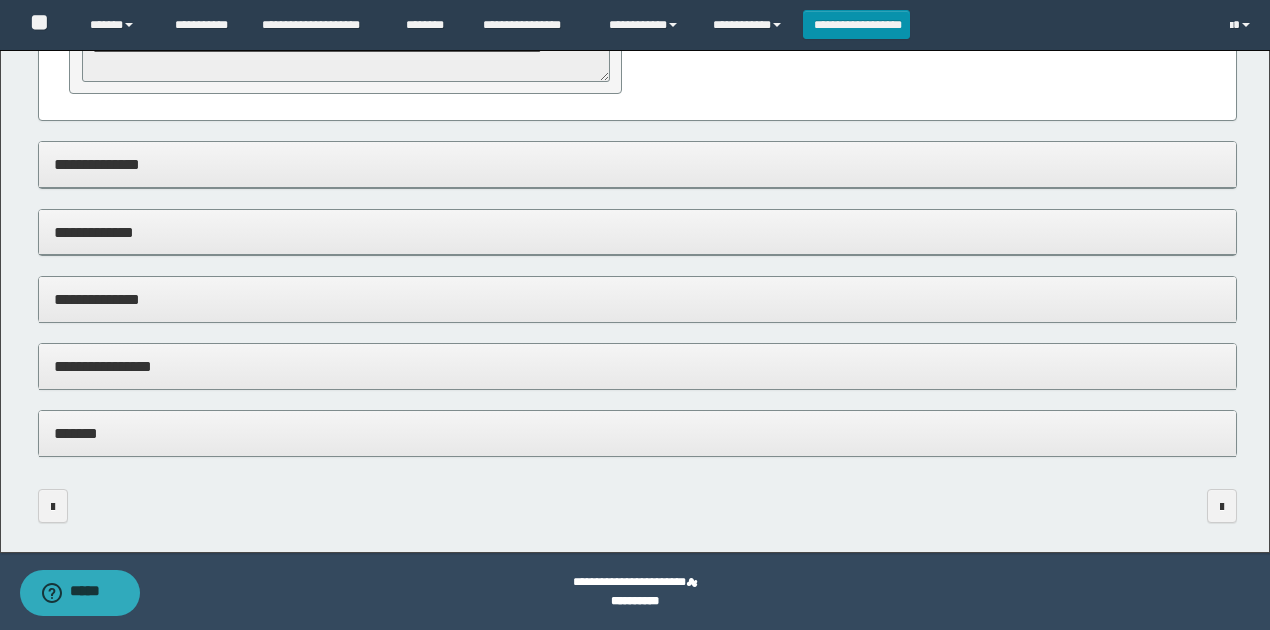 click on "**********" at bounding box center (638, 299) 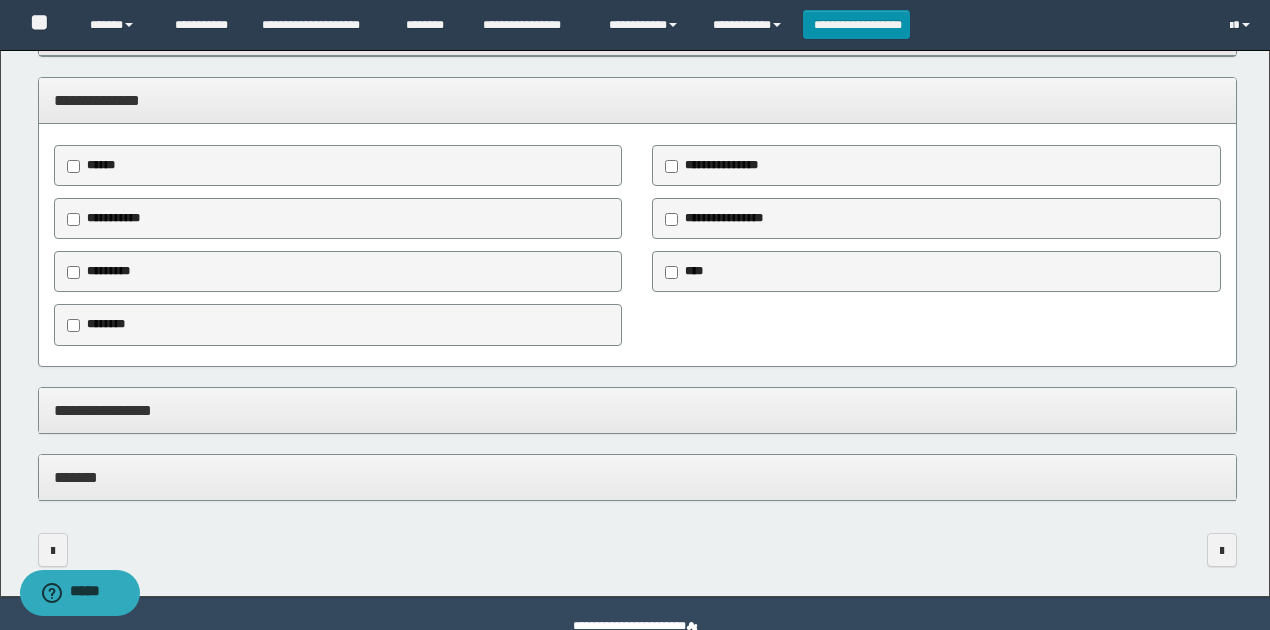 scroll, scrollTop: 2470, scrollLeft: 0, axis: vertical 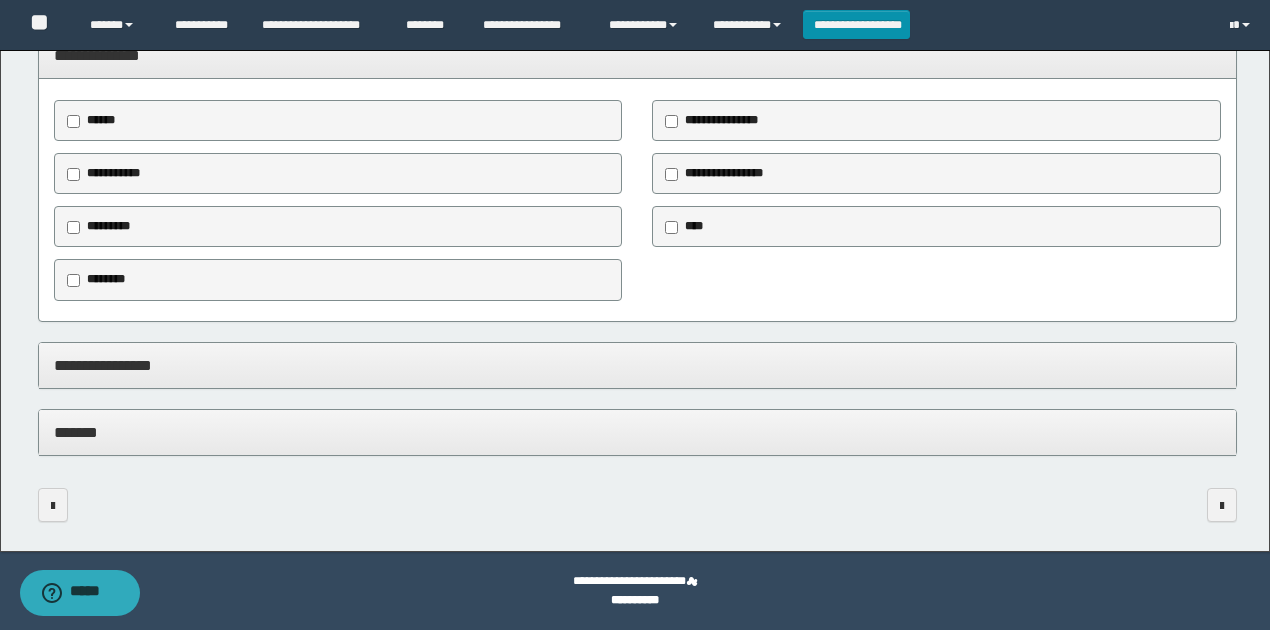 click on "********" at bounding box center (106, 279) 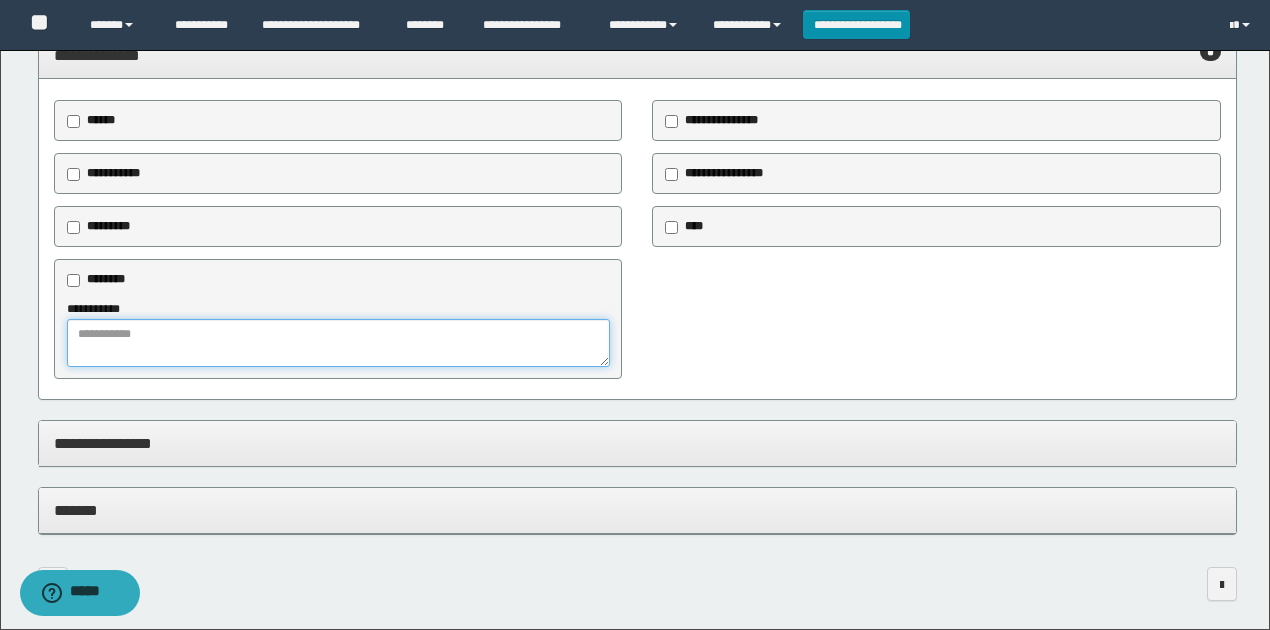 click at bounding box center (339, 343) 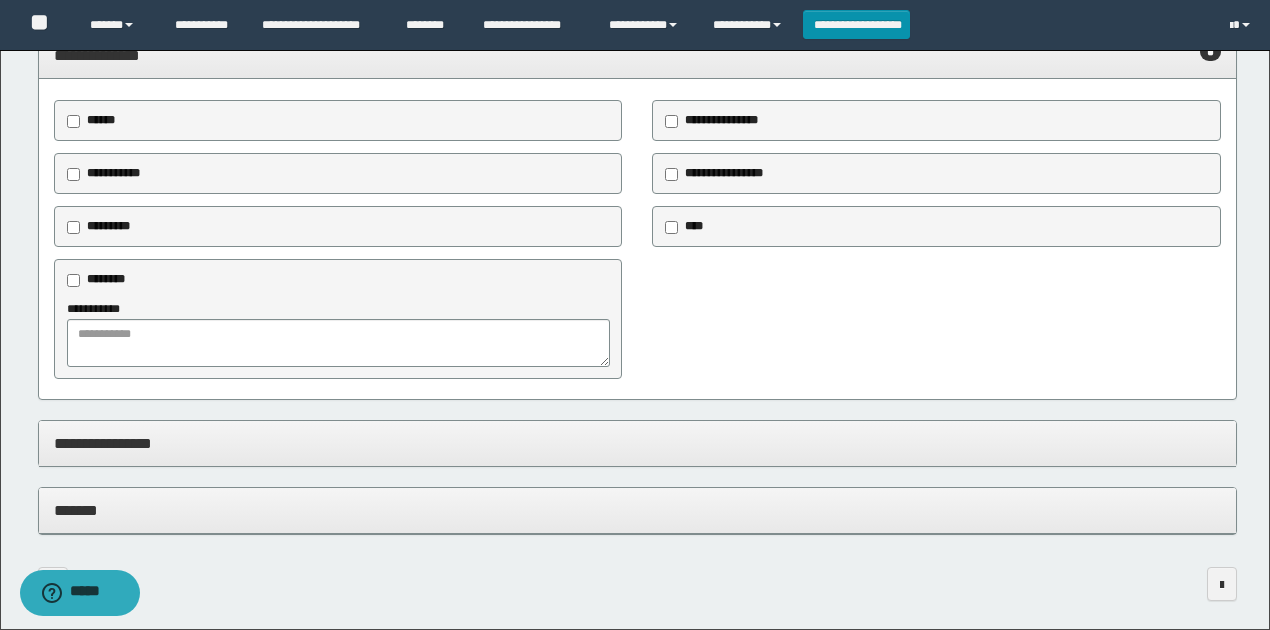 click on "**********" at bounding box center [638, 444] 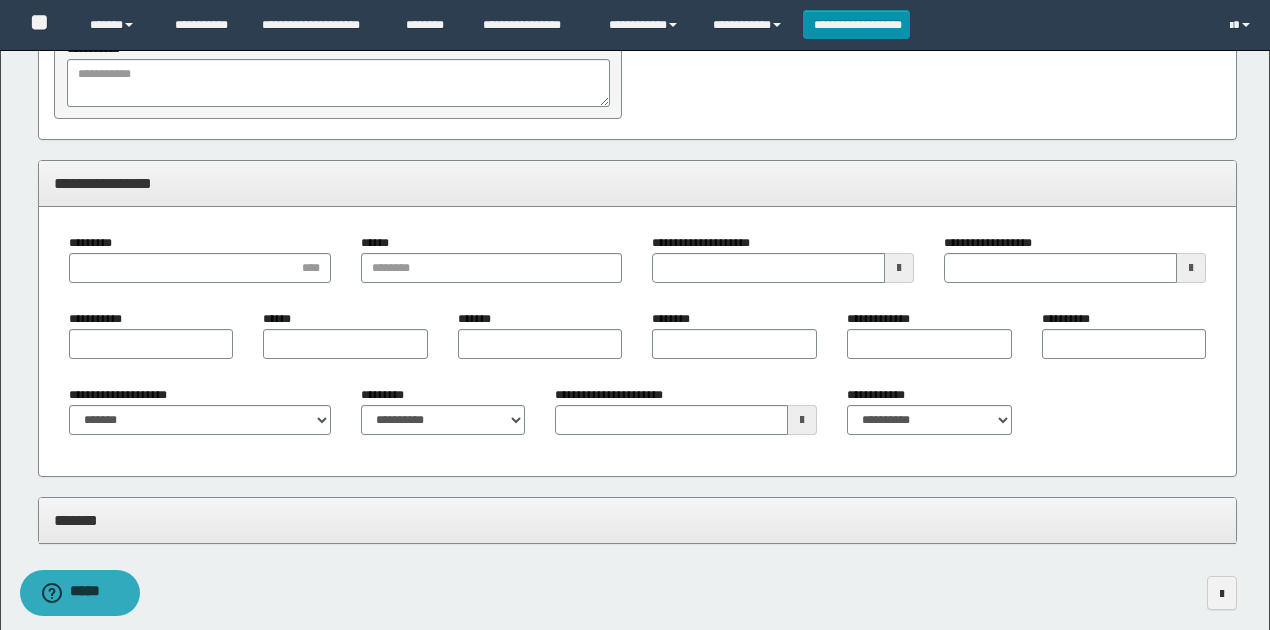 scroll, scrollTop: 2736, scrollLeft: 0, axis: vertical 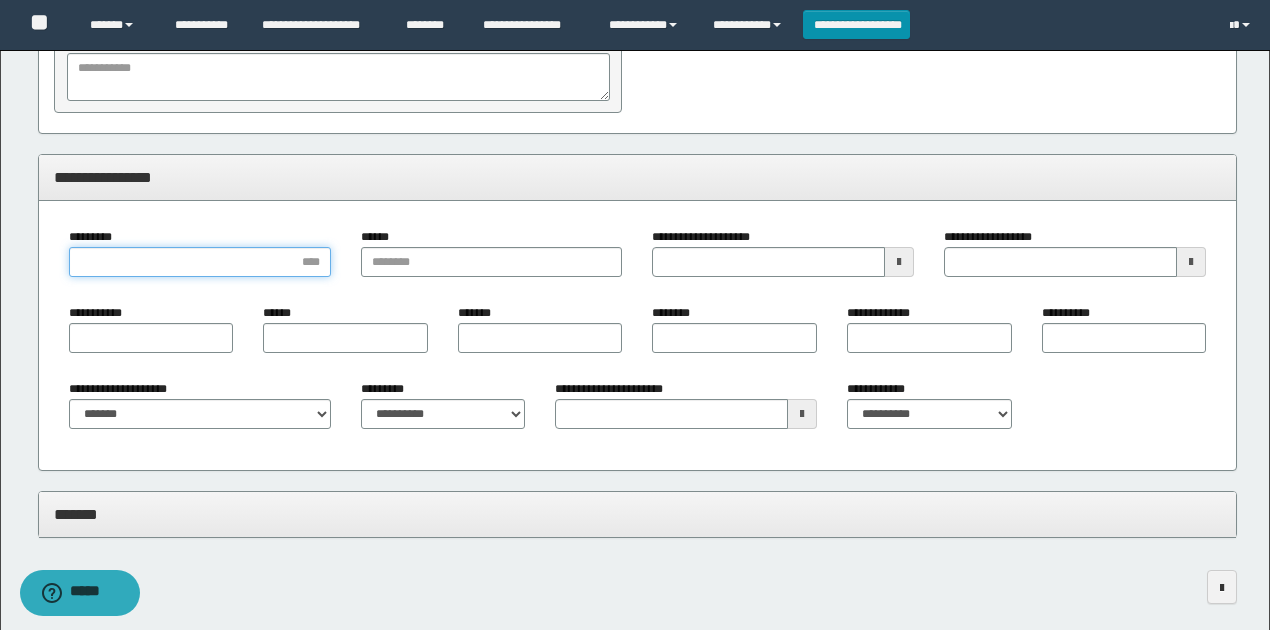 click on "*********" at bounding box center (200, 262) 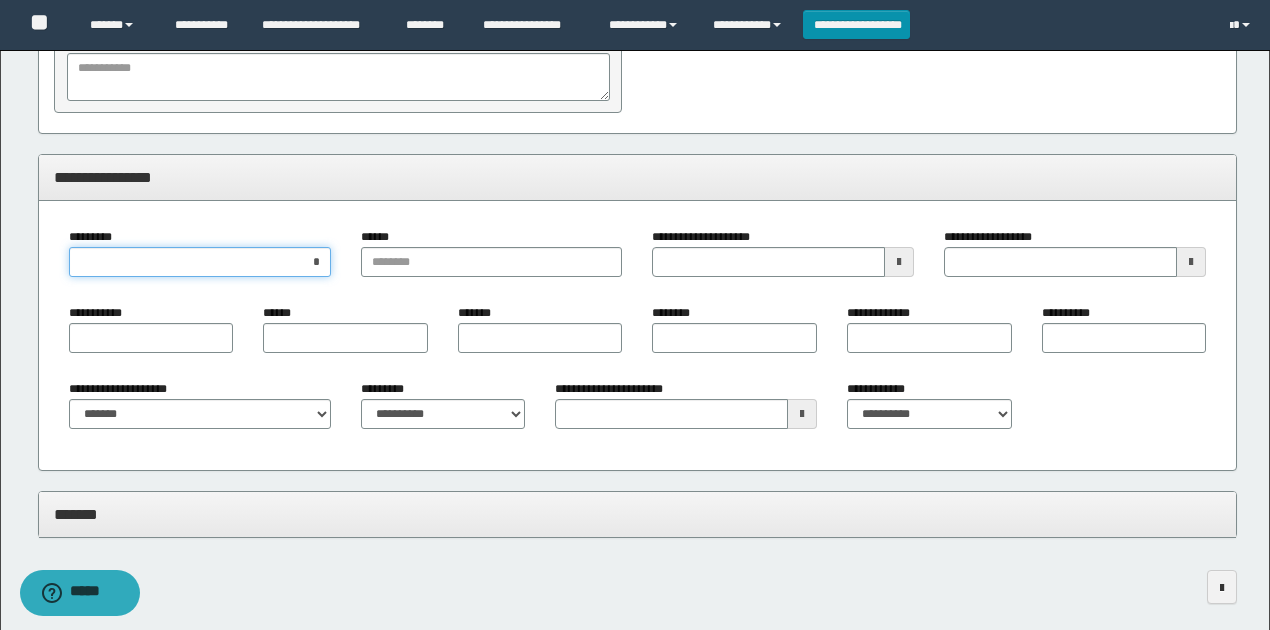 type on "**" 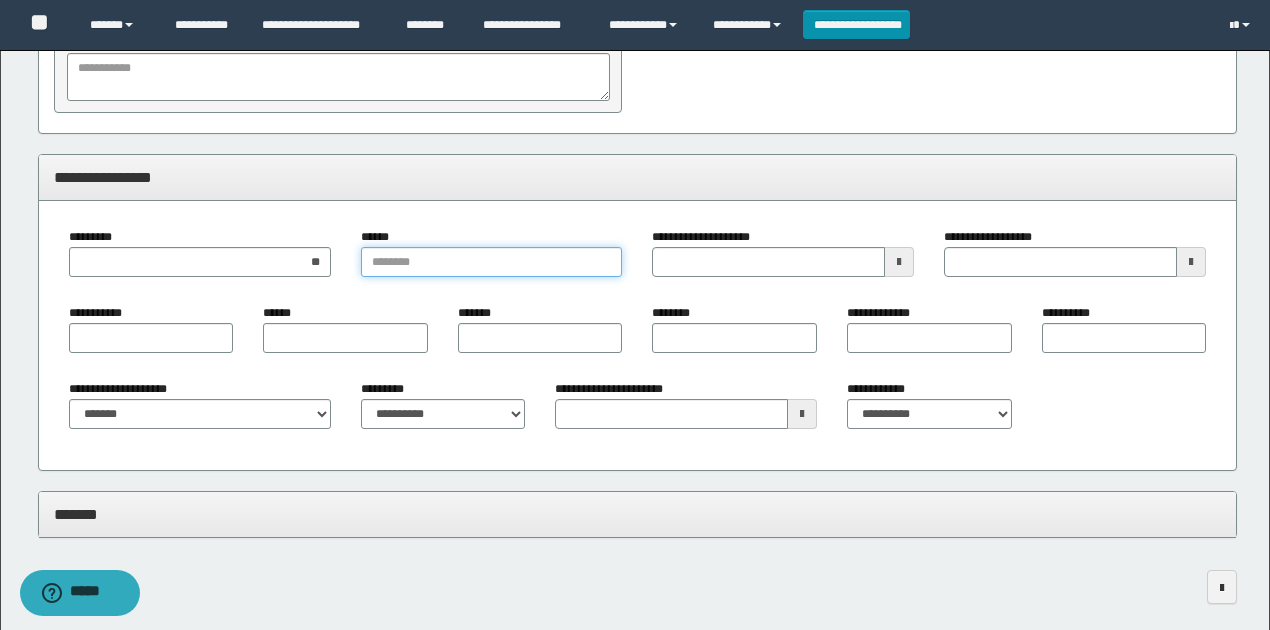 click on "******" at bounding box center (492, 262) 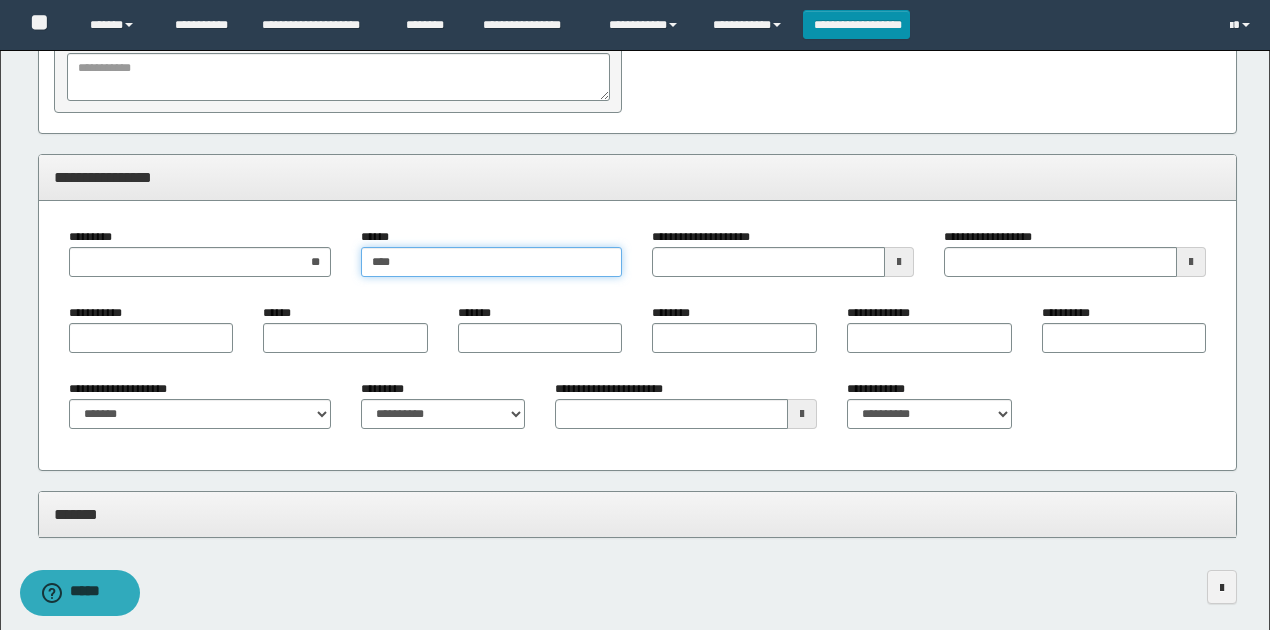 type on "****" 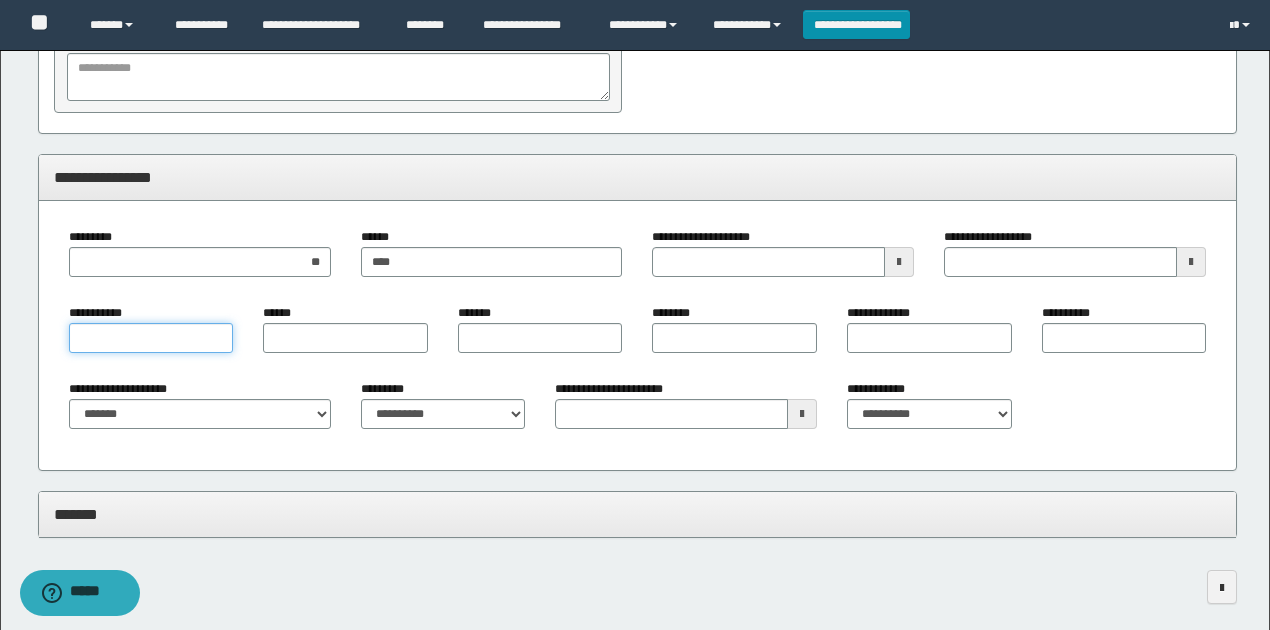 click on "**********" at bounding box center [151, 338] 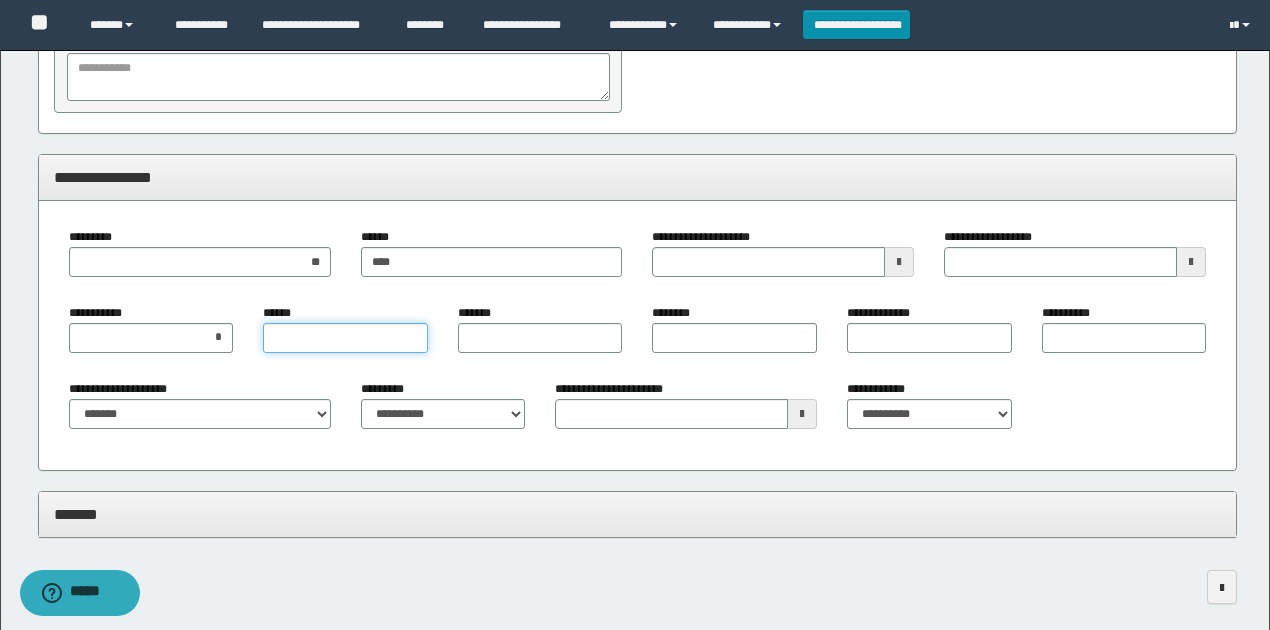type on "*" 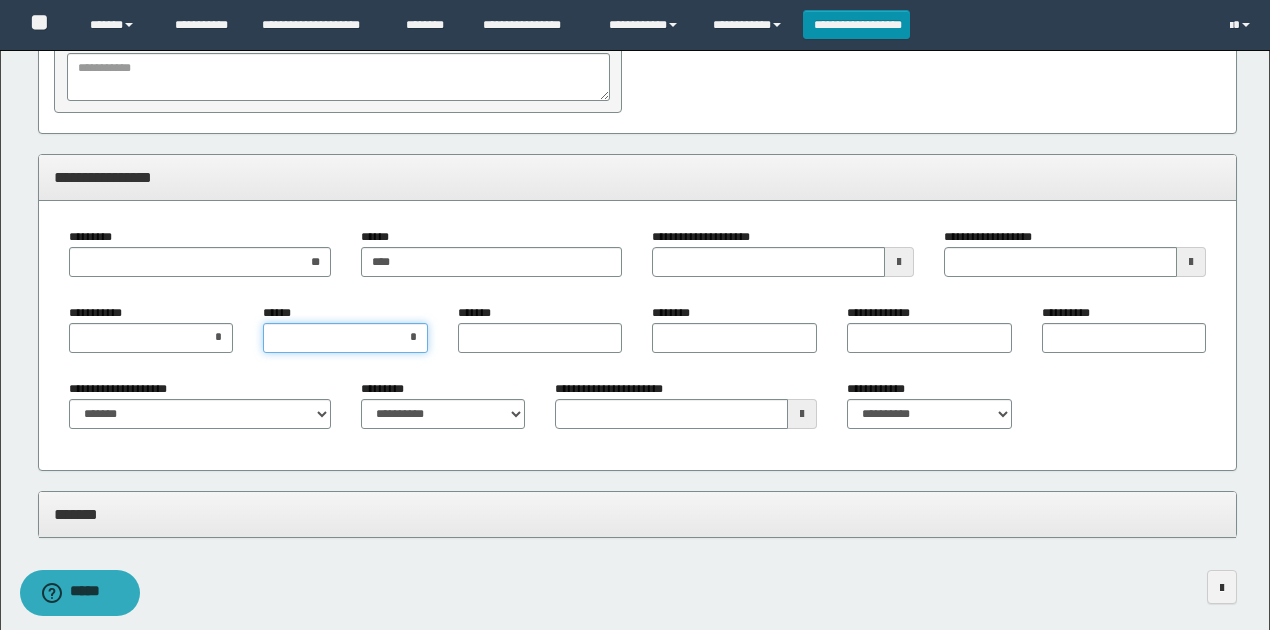type 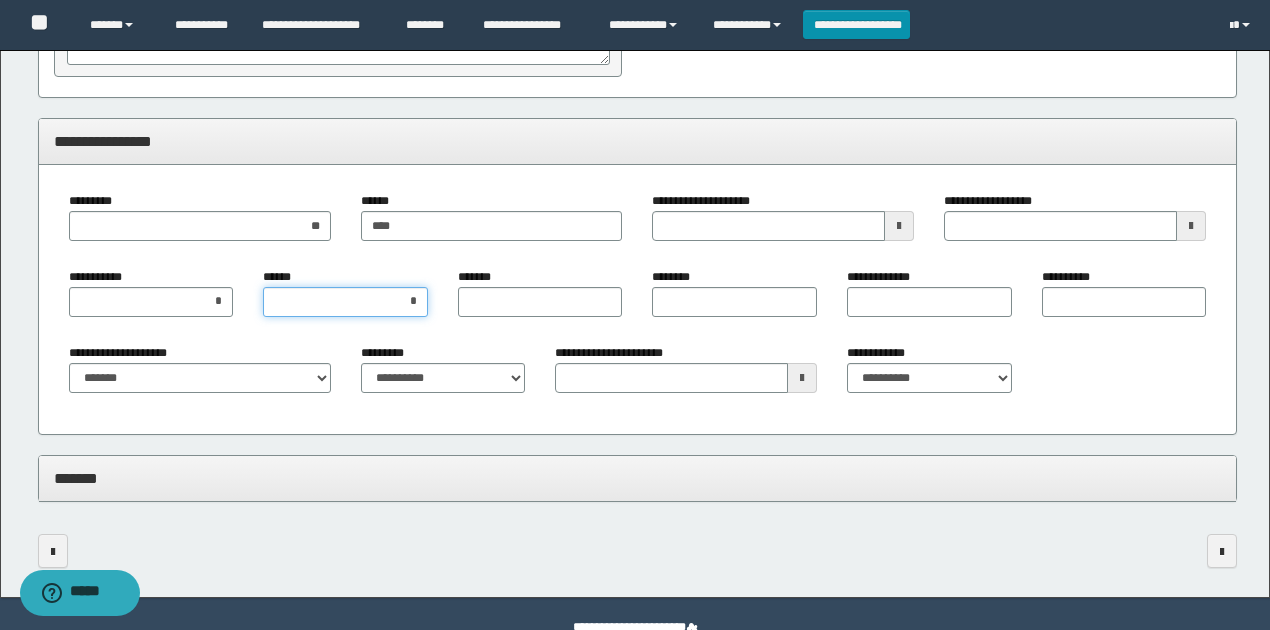 scroll, scrollTop: 2803, scrollLeft: 0, axis: vertical 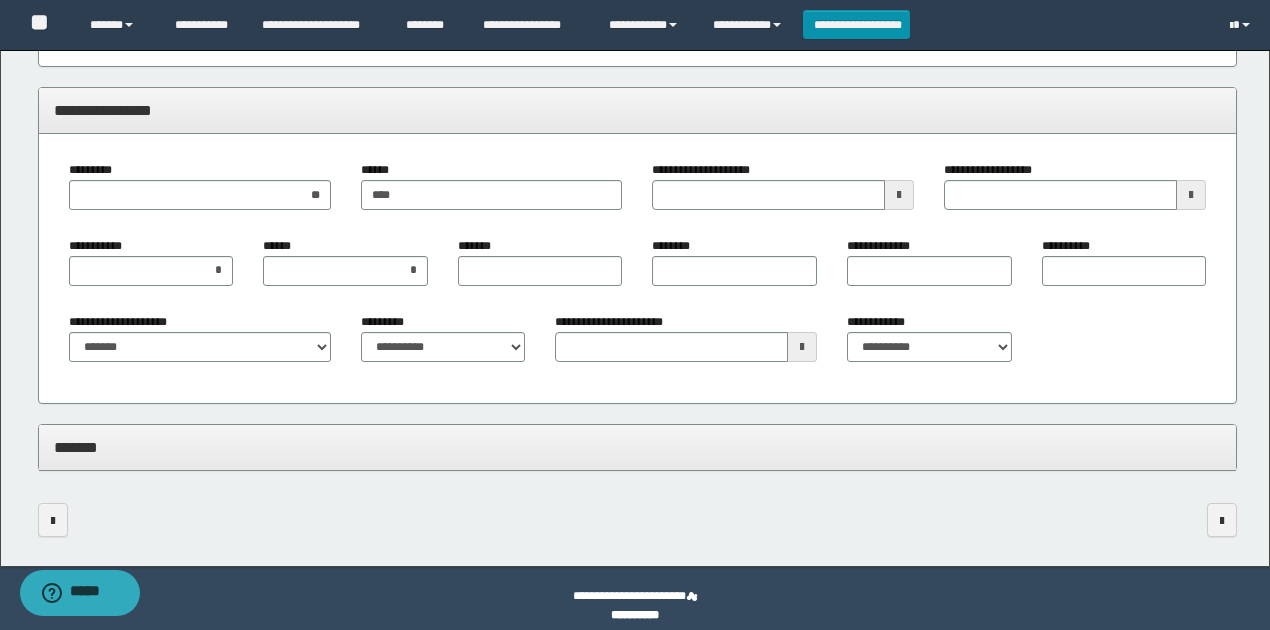 click on "**********" at bounding box center [638, 269] 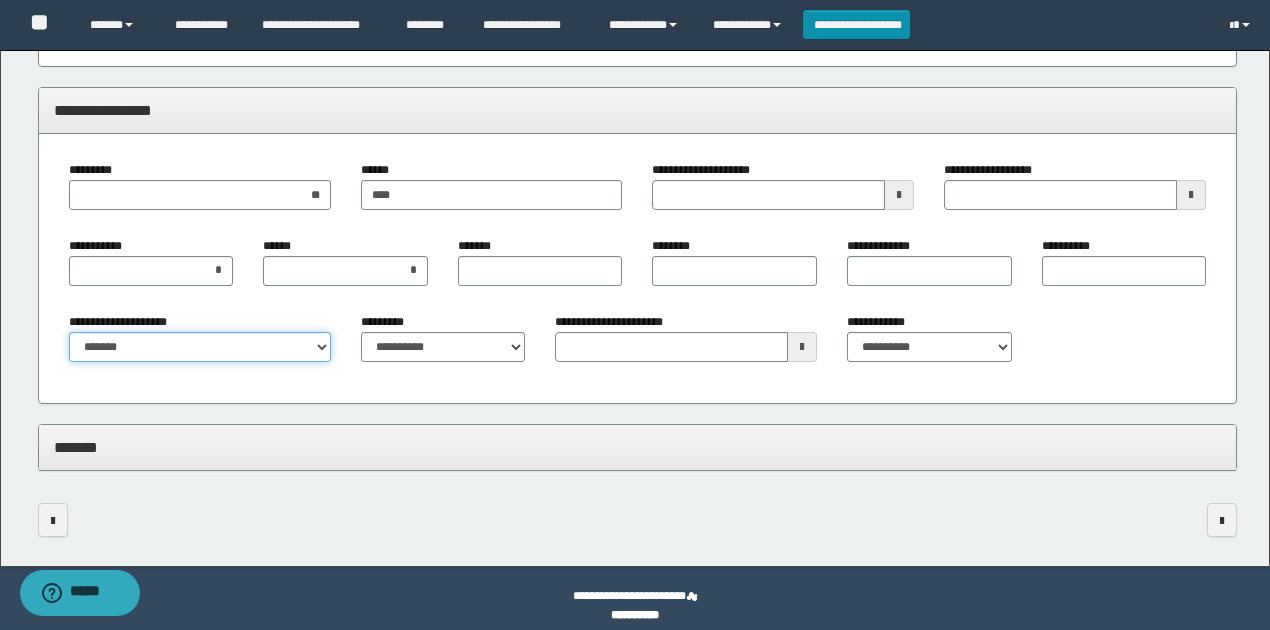 click on "**********" at bounding box center [200, 347] 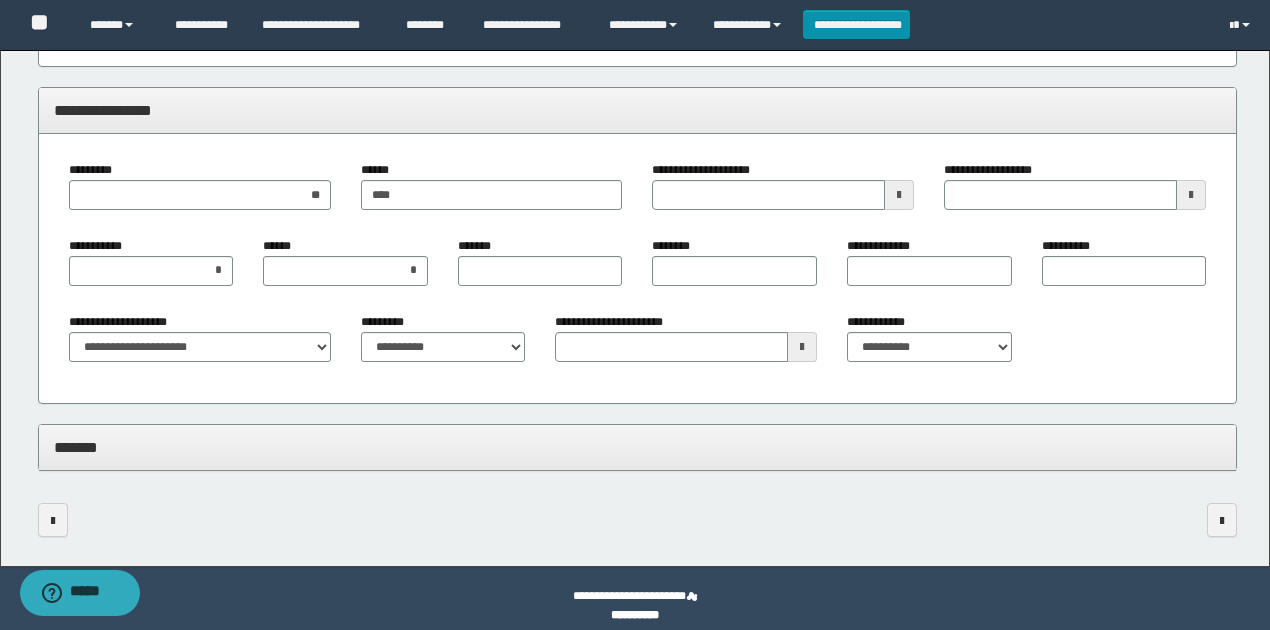 click on "**********" at bounding box center [638, 269] 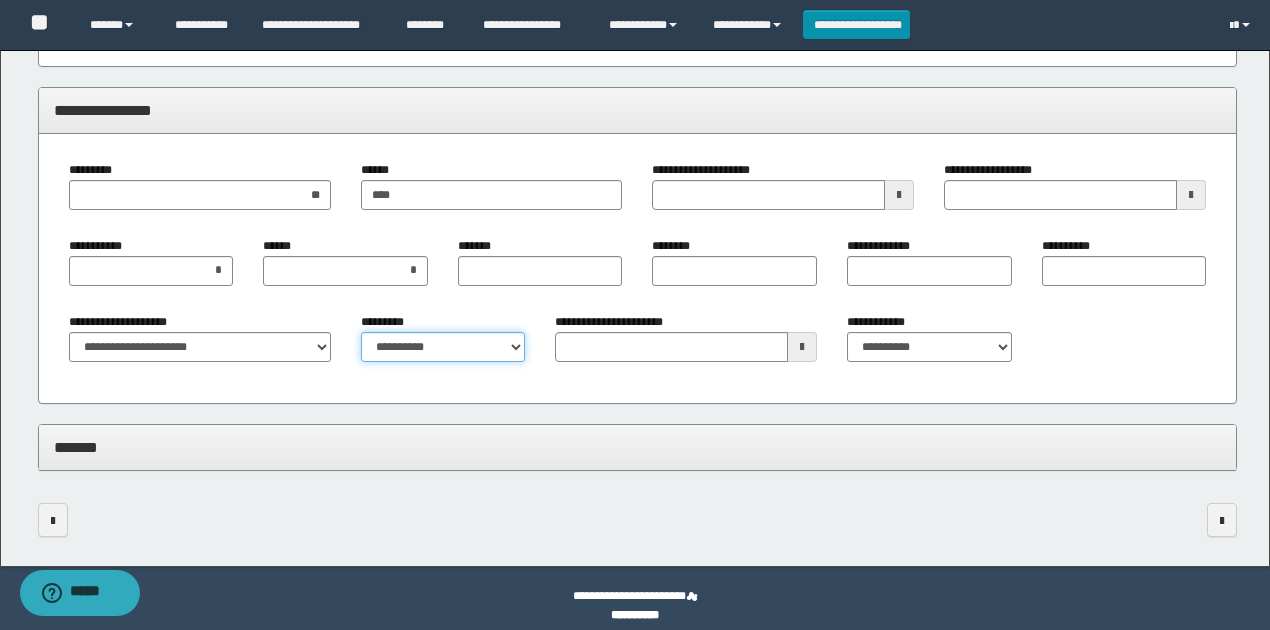 click on "**********" at bounding box center (443, 347) 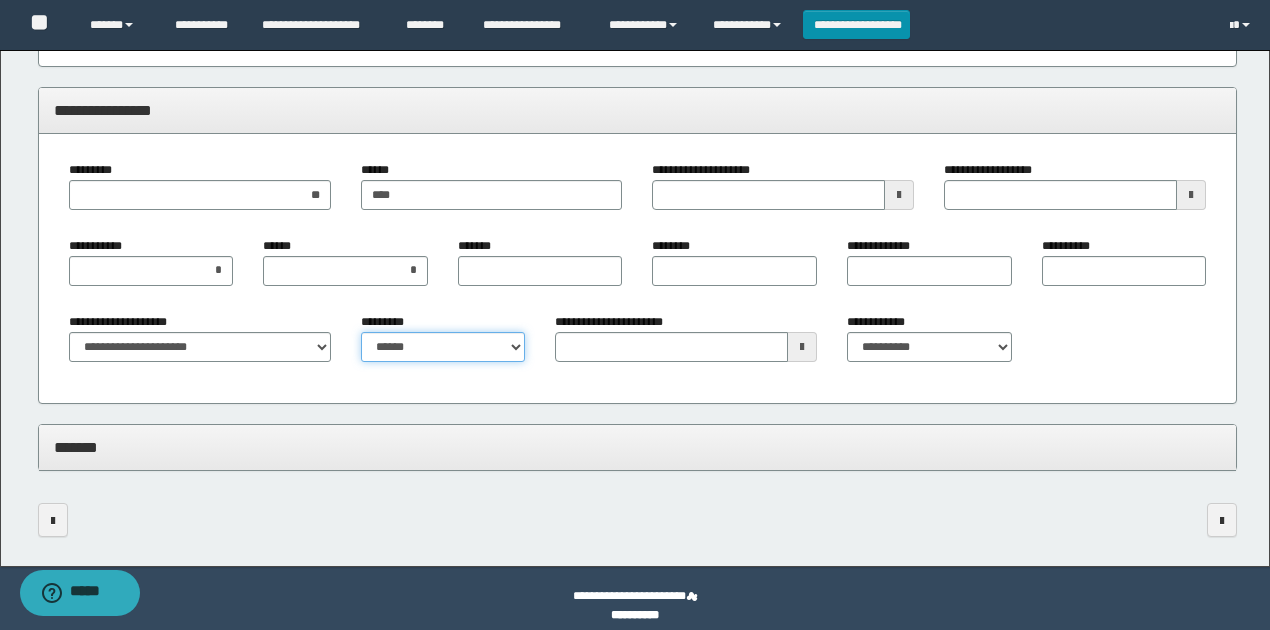 click on "**********" at bounding box center (443, 347) 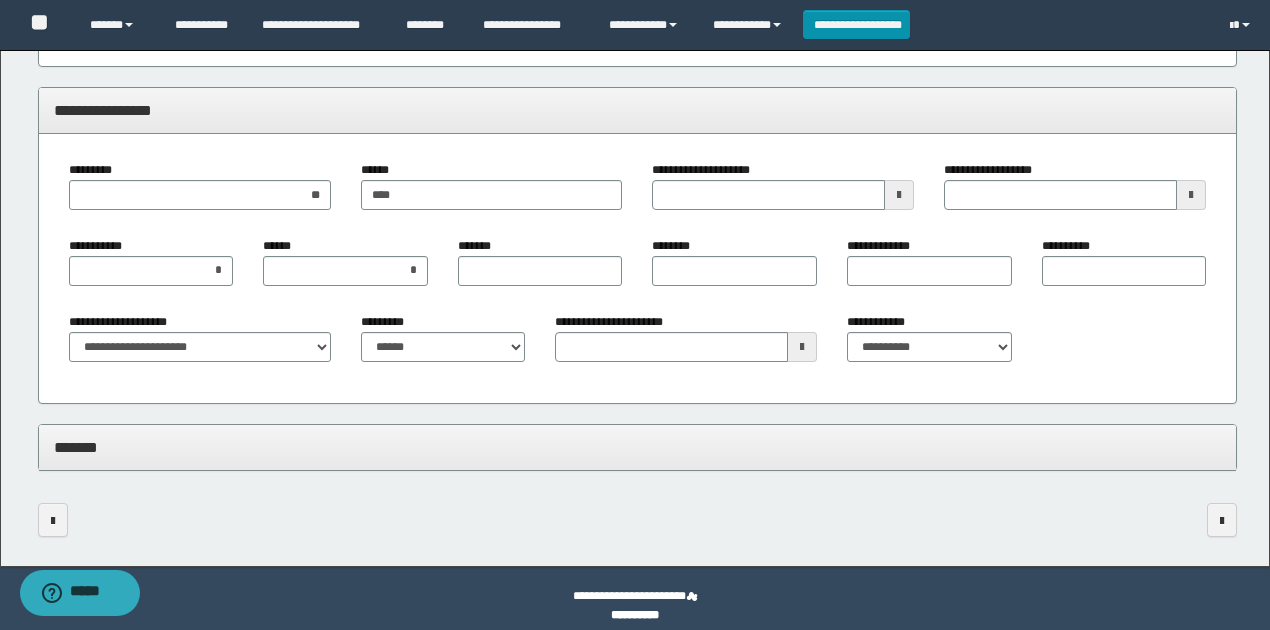 click at bounding box center [802, 347] 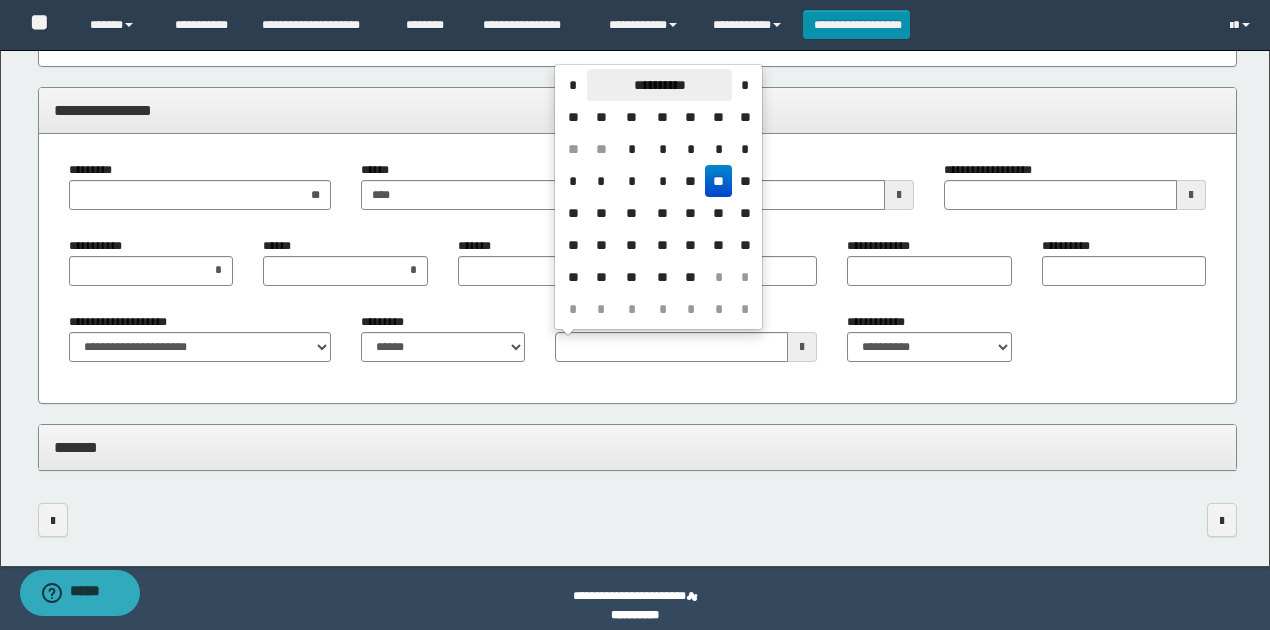 click on "**********" at bounding box center (659, 85) 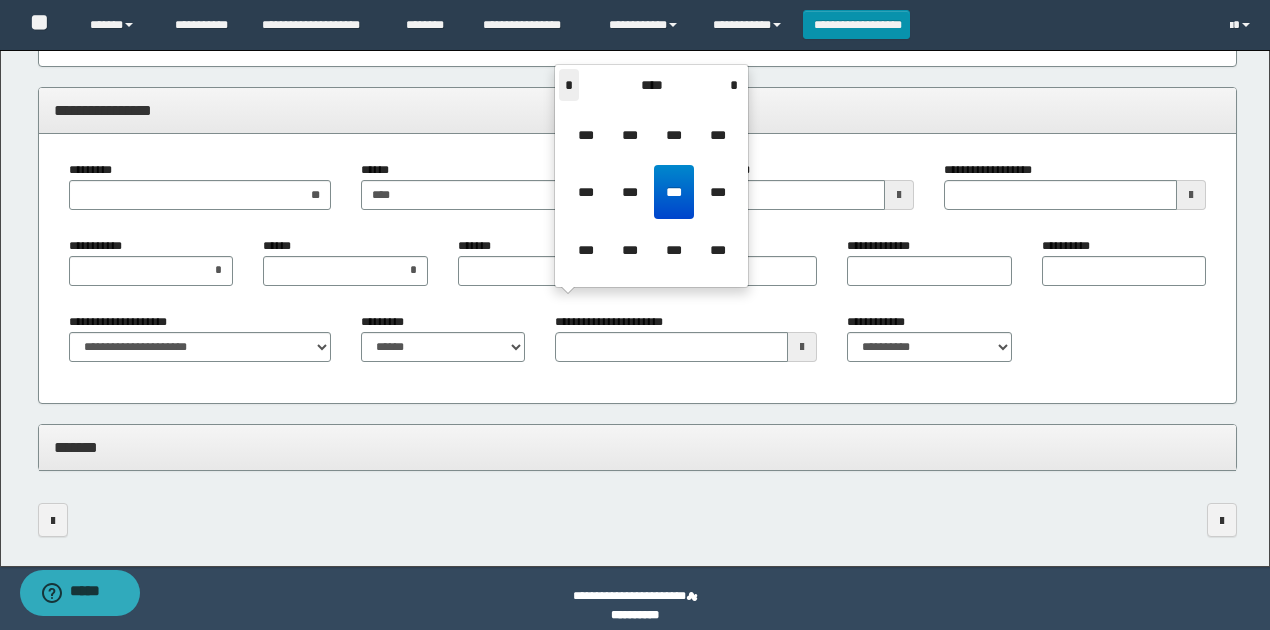 click on "*" at bounding box center (569, 85) 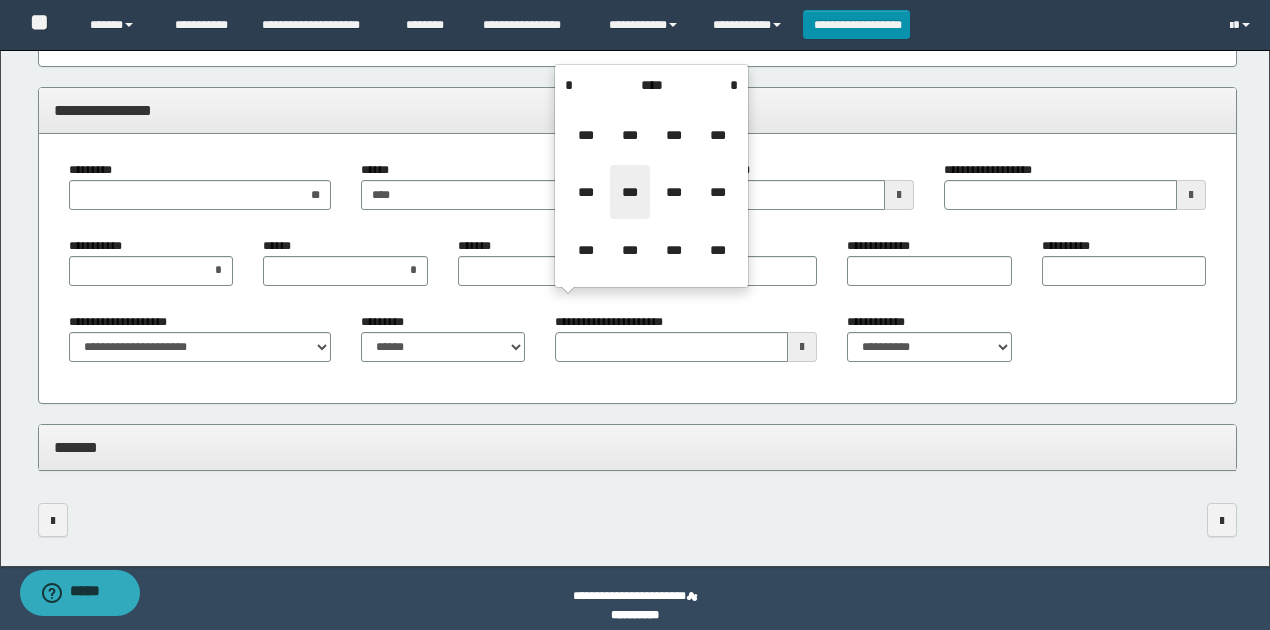 click on "***" at bounding box center [630, 192] 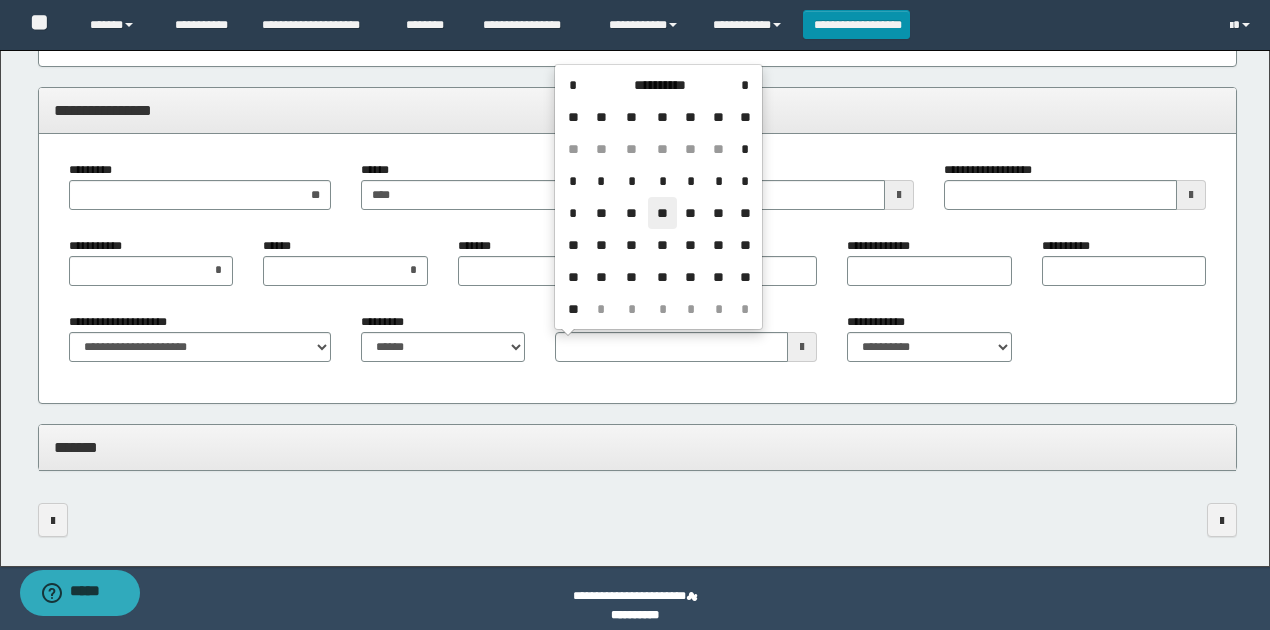 click on "**" at bounding box center [662, 213] 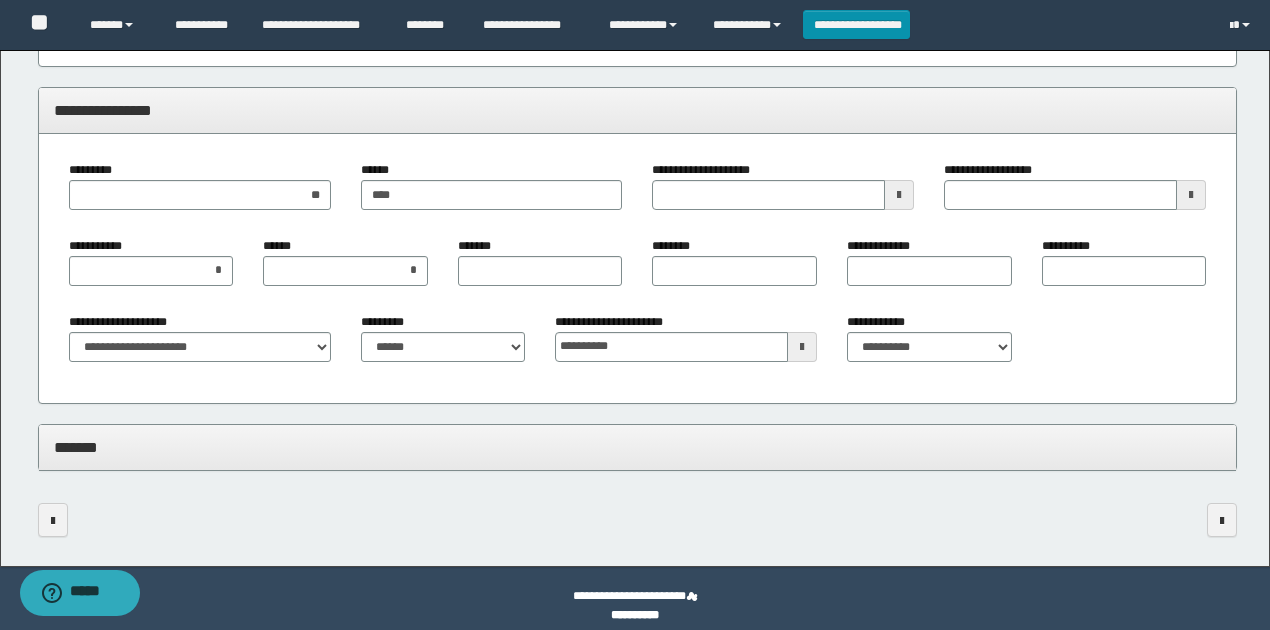 click on "*******" at bounding box center (638, 447) 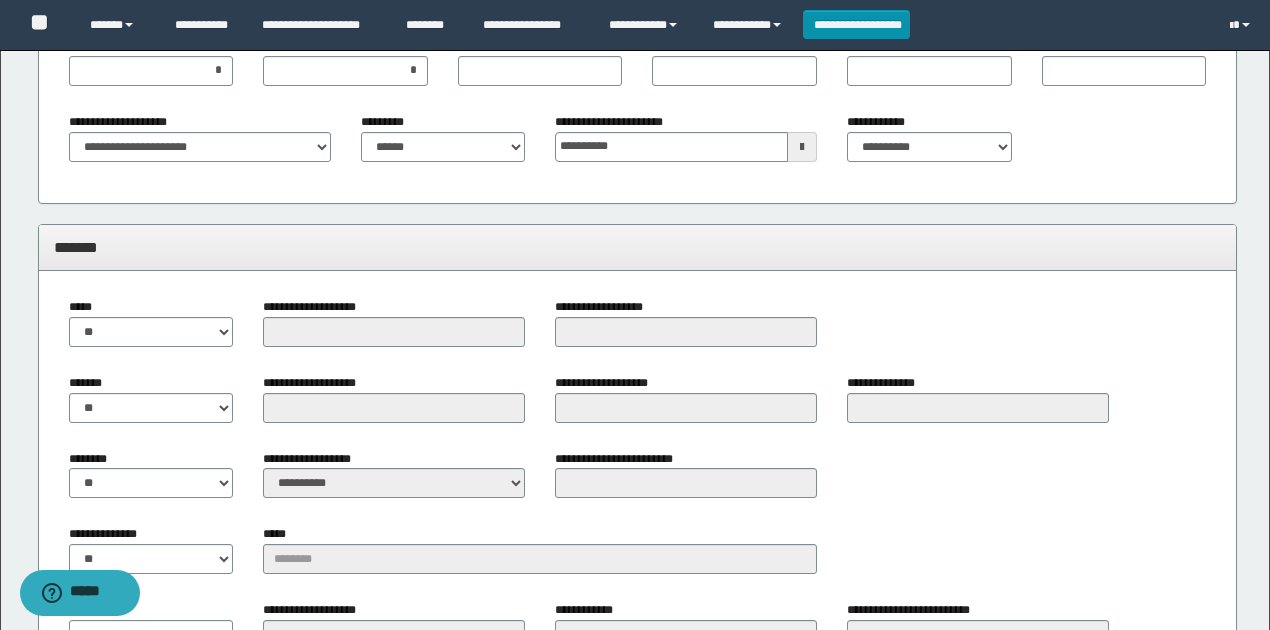 click on "*******
**
**" at bounding box center (151, 406) 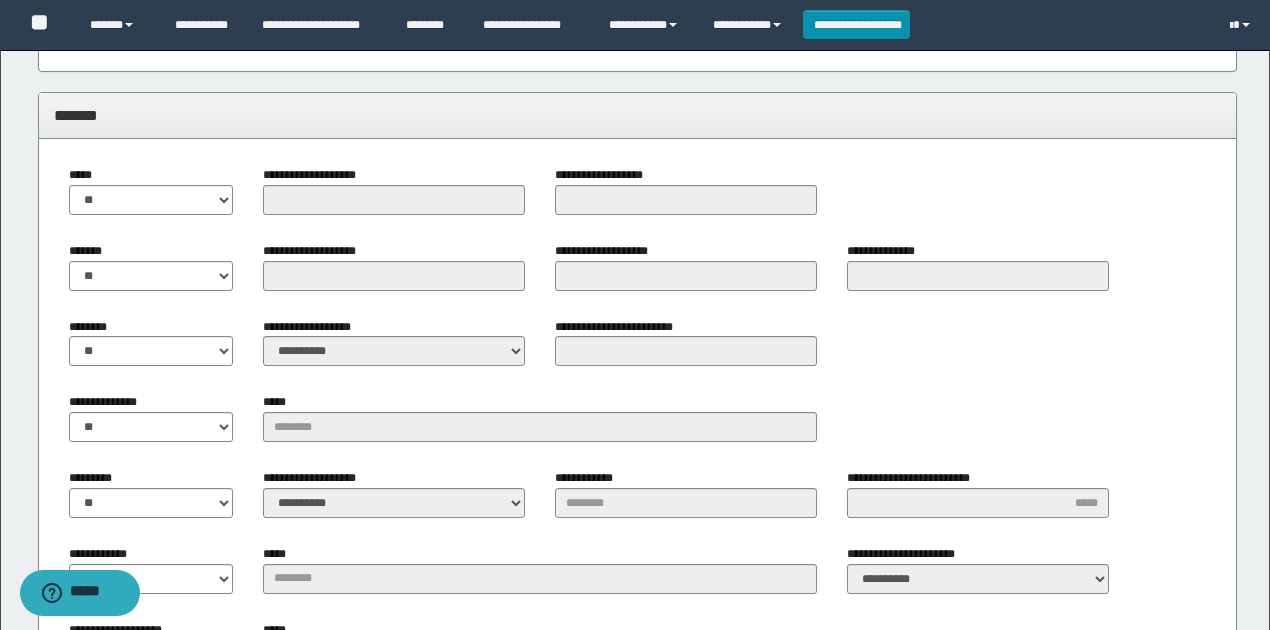 scroll, scrollTop: 3136, scrollLeft: 0, axis: vertical 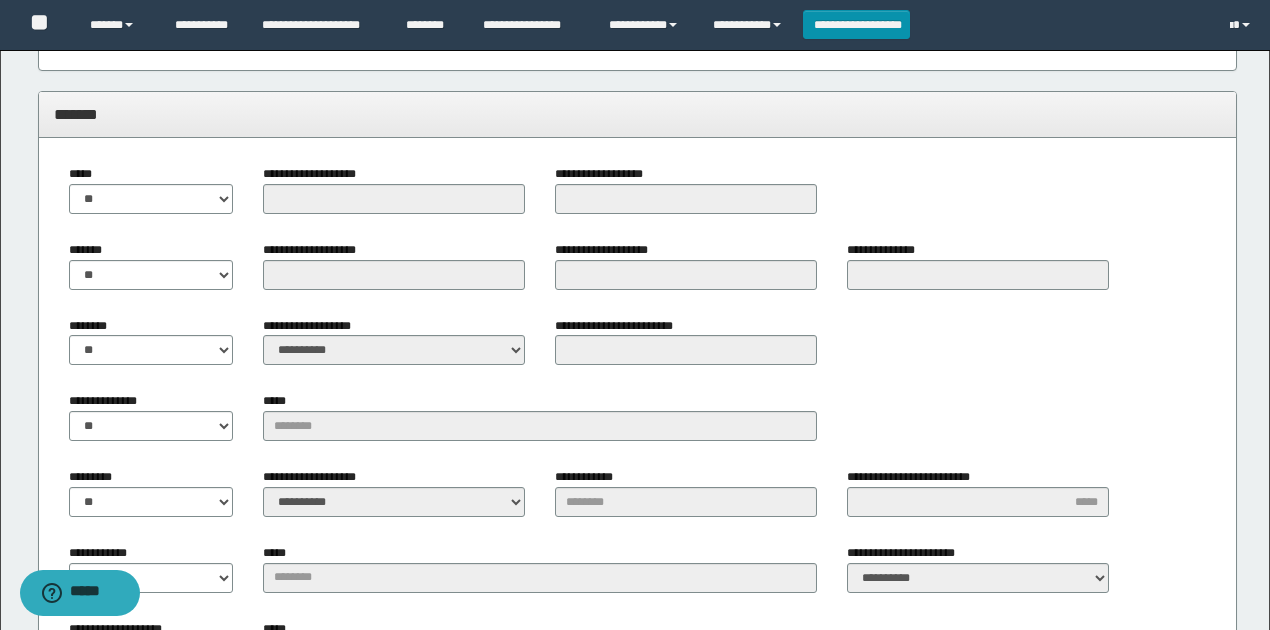 click on "*******
**
**" at bounding box center [151, 273] 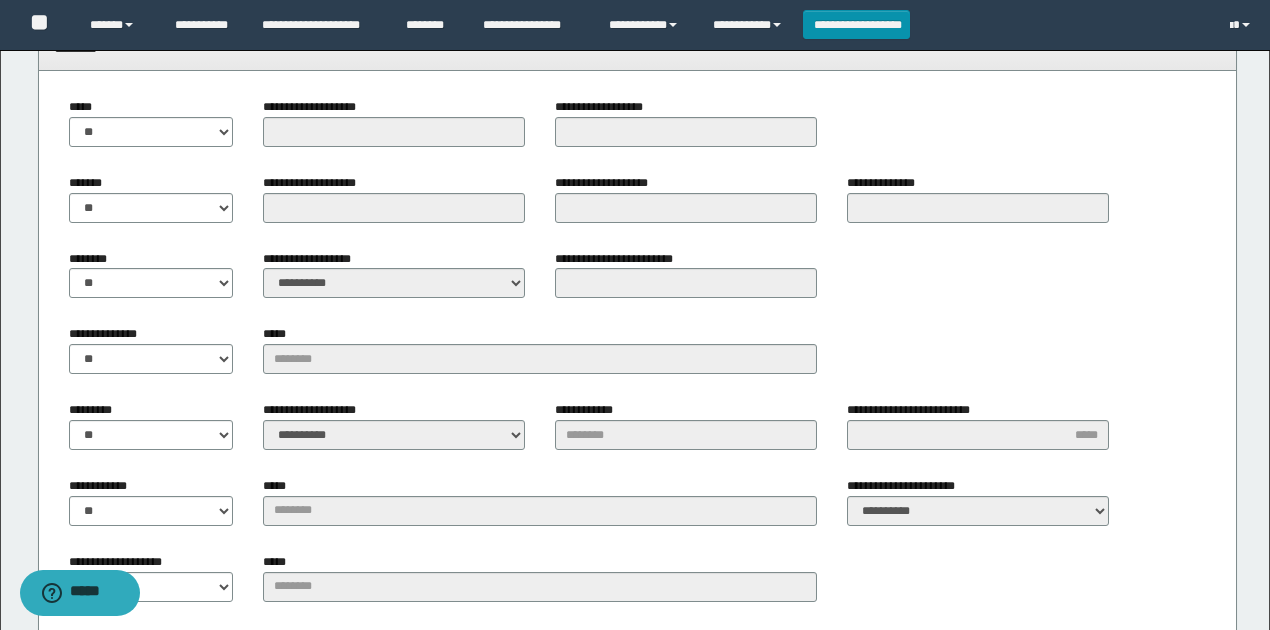 click on "**********" at bounding box center (151, 357) 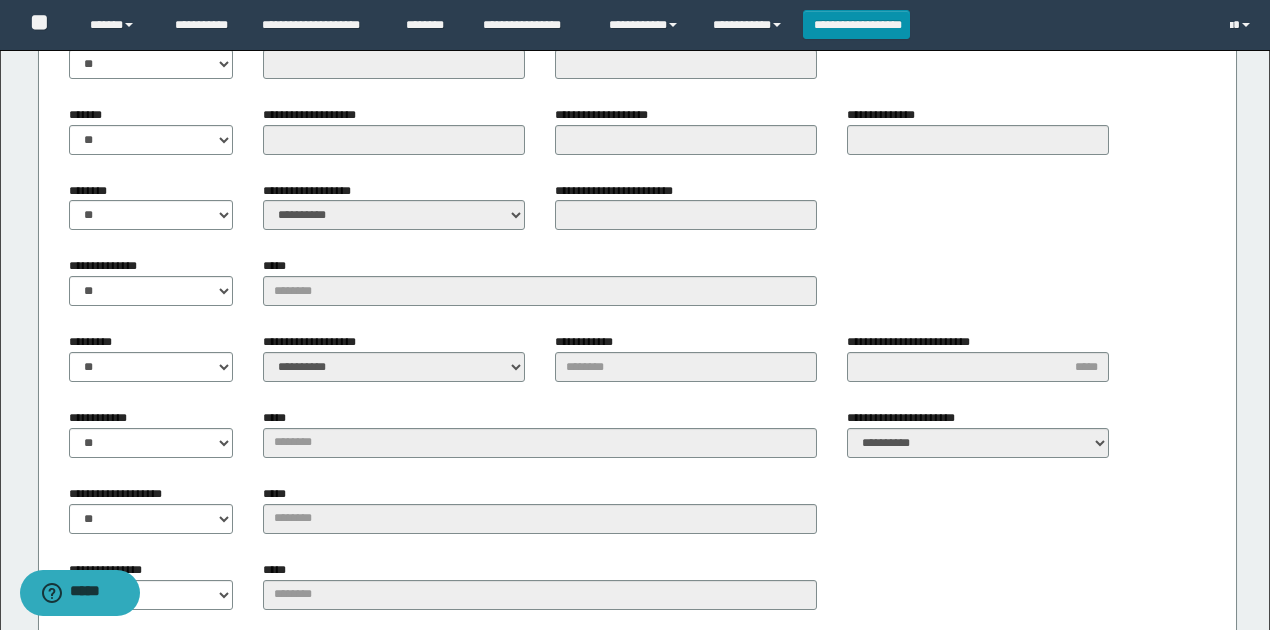 scroll, scrollTop: 3336, scrollLeft: 0, axis: vertical 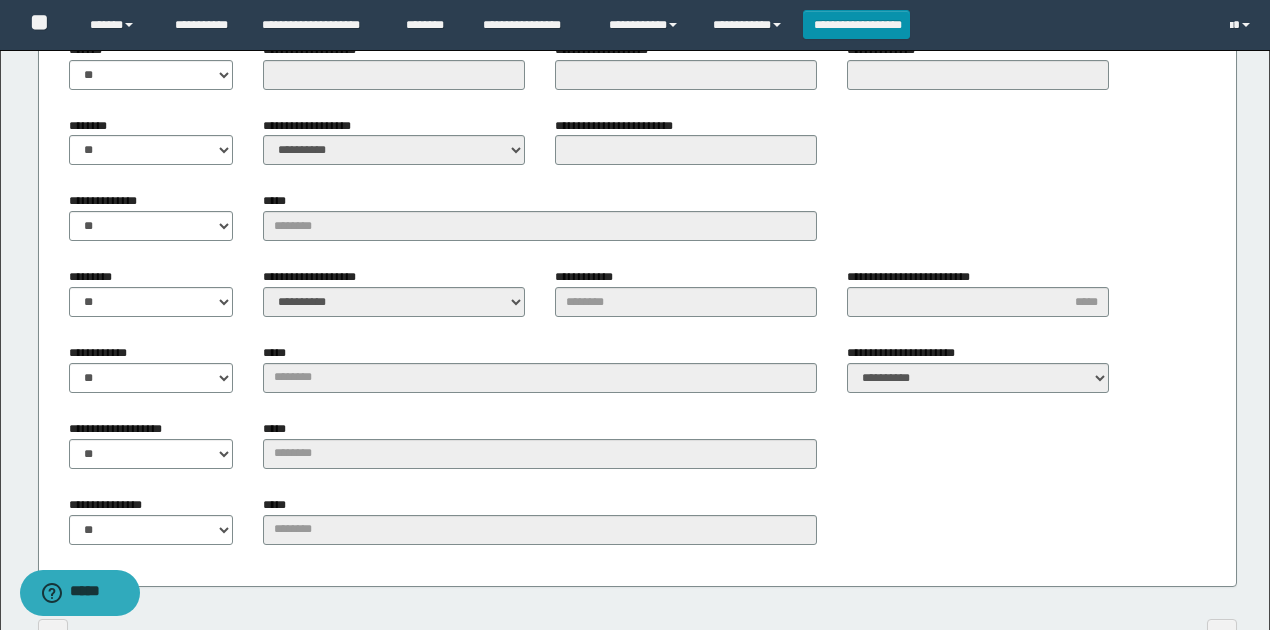 click on "**********" at bounding box center (638, 262) 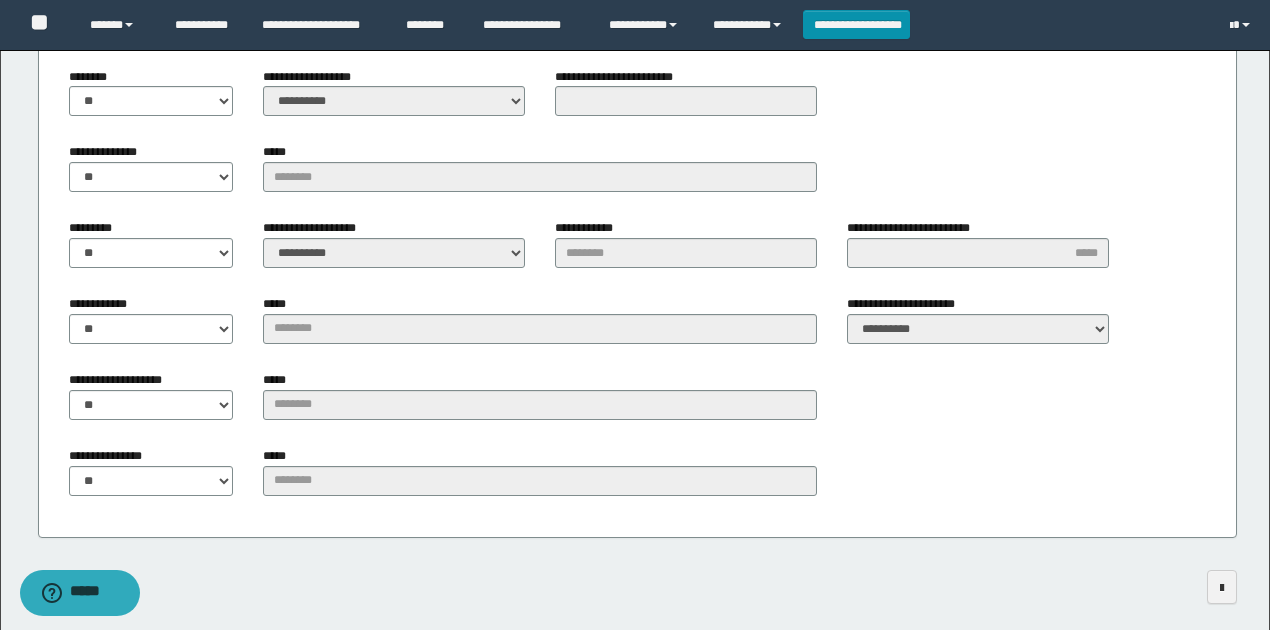 scroll, scrollTop: 3466, scrollLeft: 0, axis: vertical 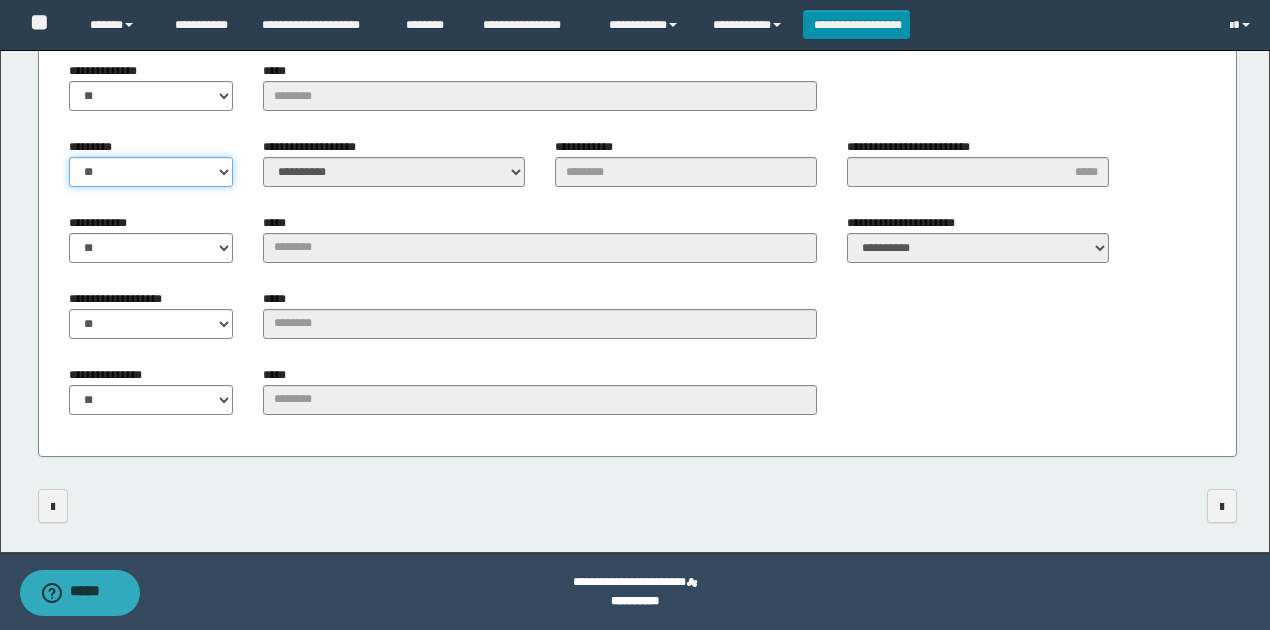 click on "**
**" at bounding box center [151, 172] 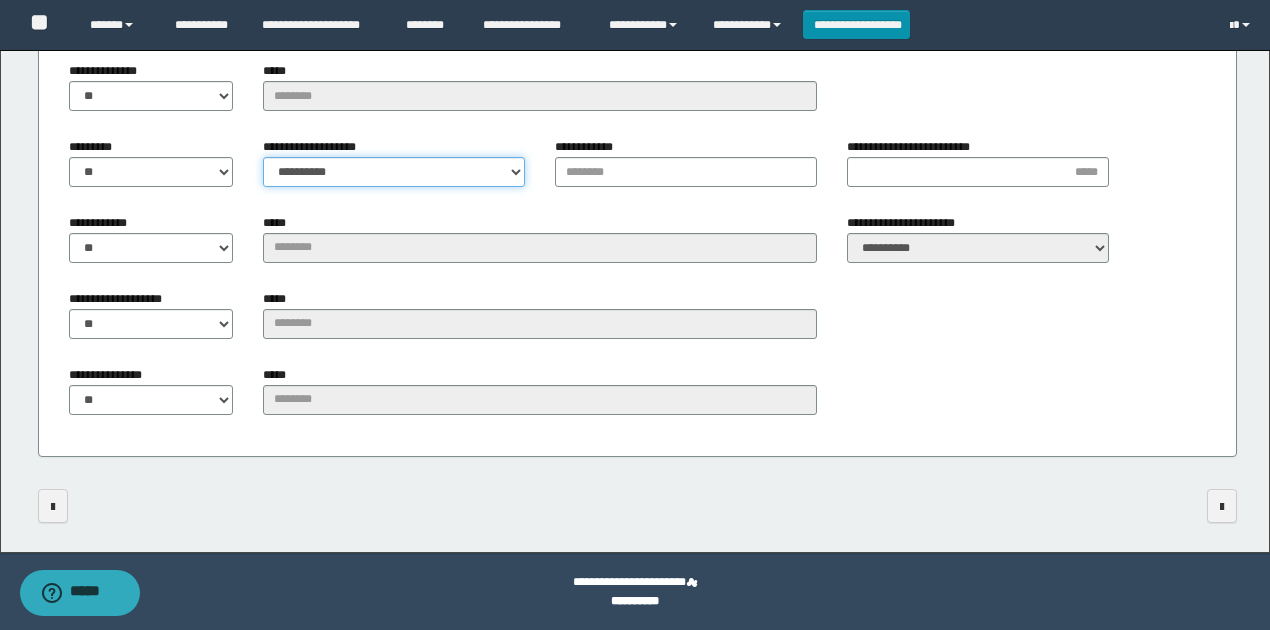 drag, startPoint x: 308, startPoint y: 170, endPoint x: 308, endPoint y: 183, distance: 13 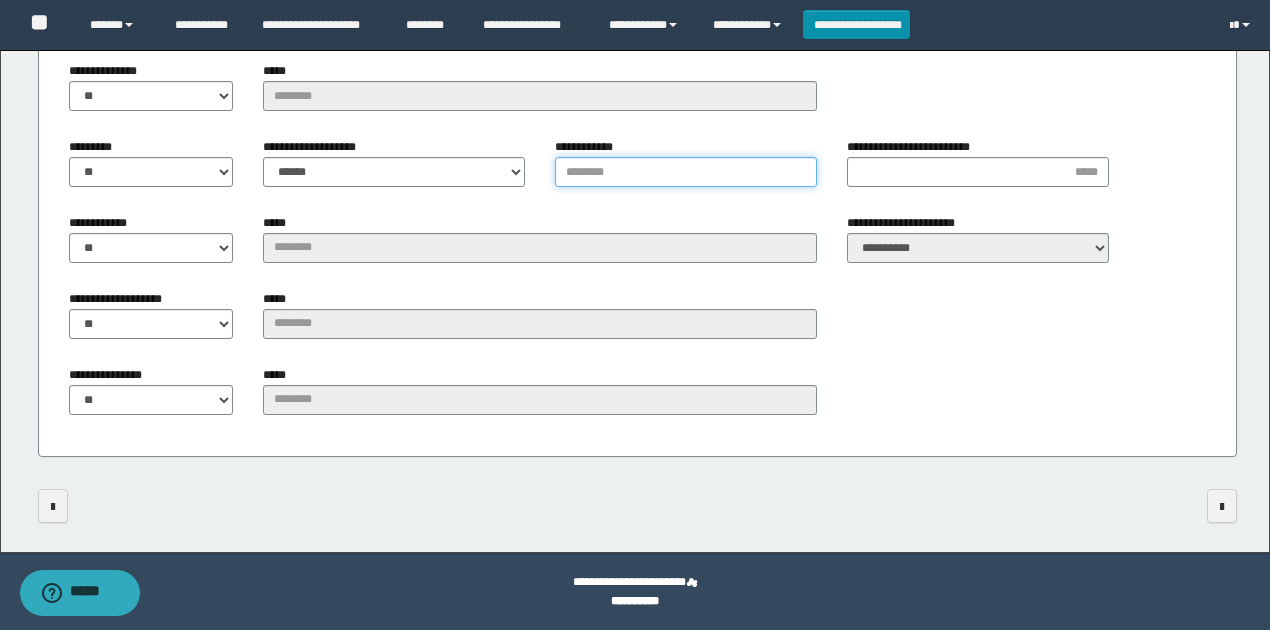 click on "**********" at bounding box center [686, 172] 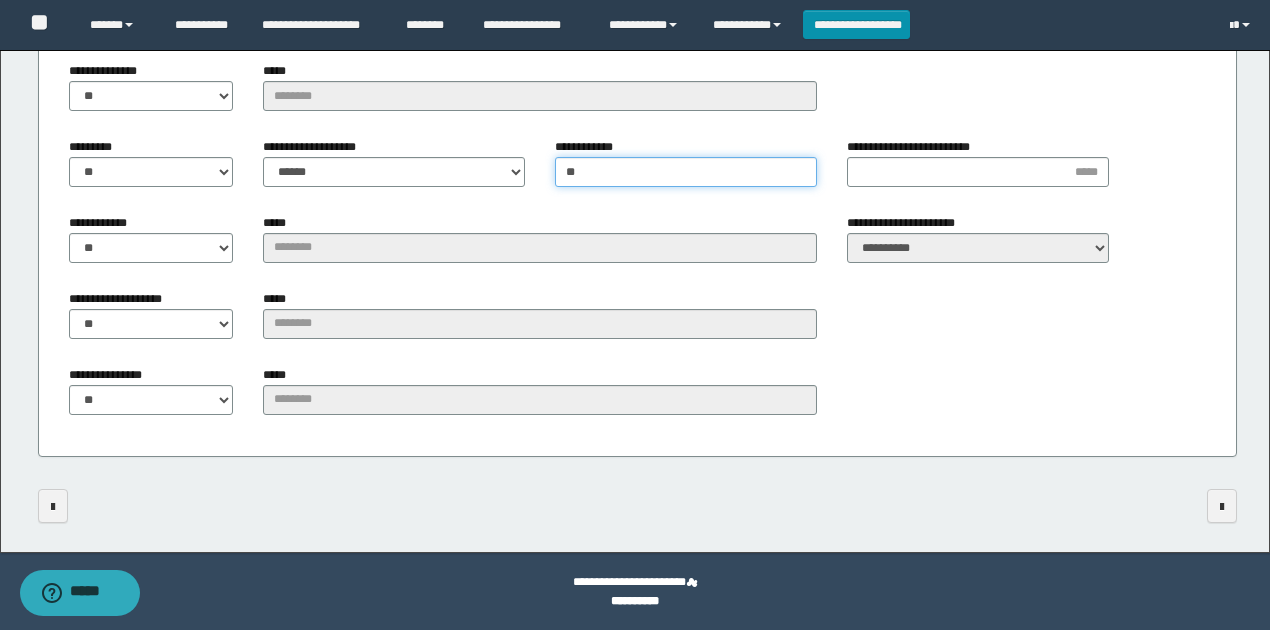 type on "*" 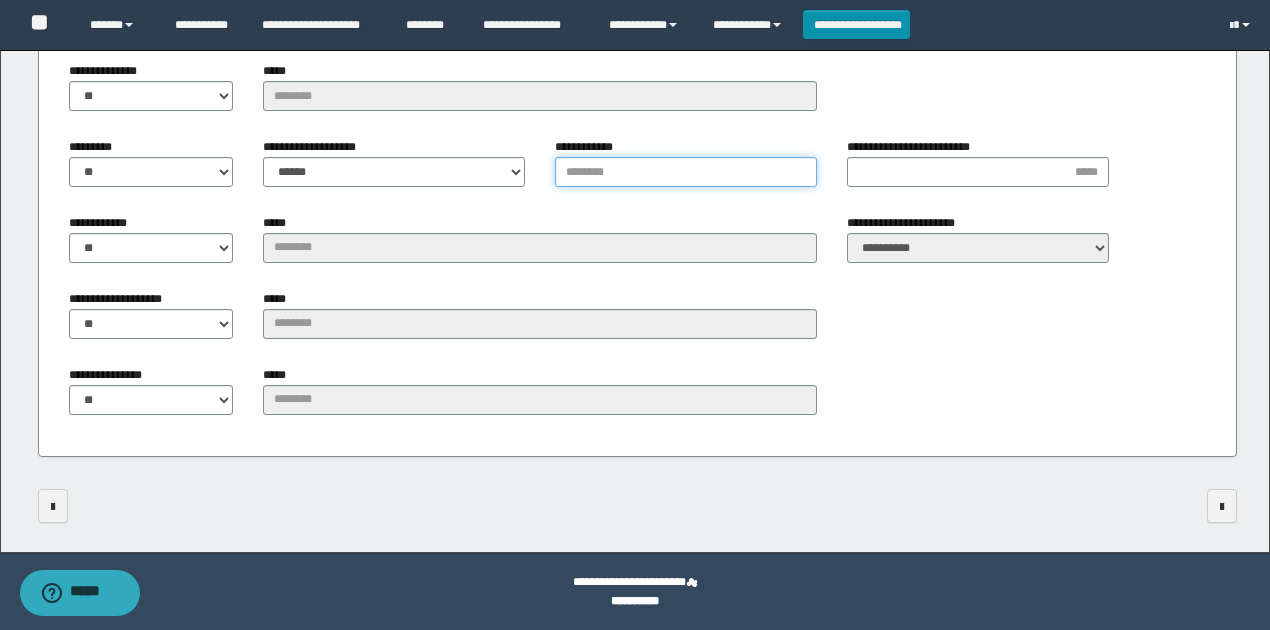 type on "*" 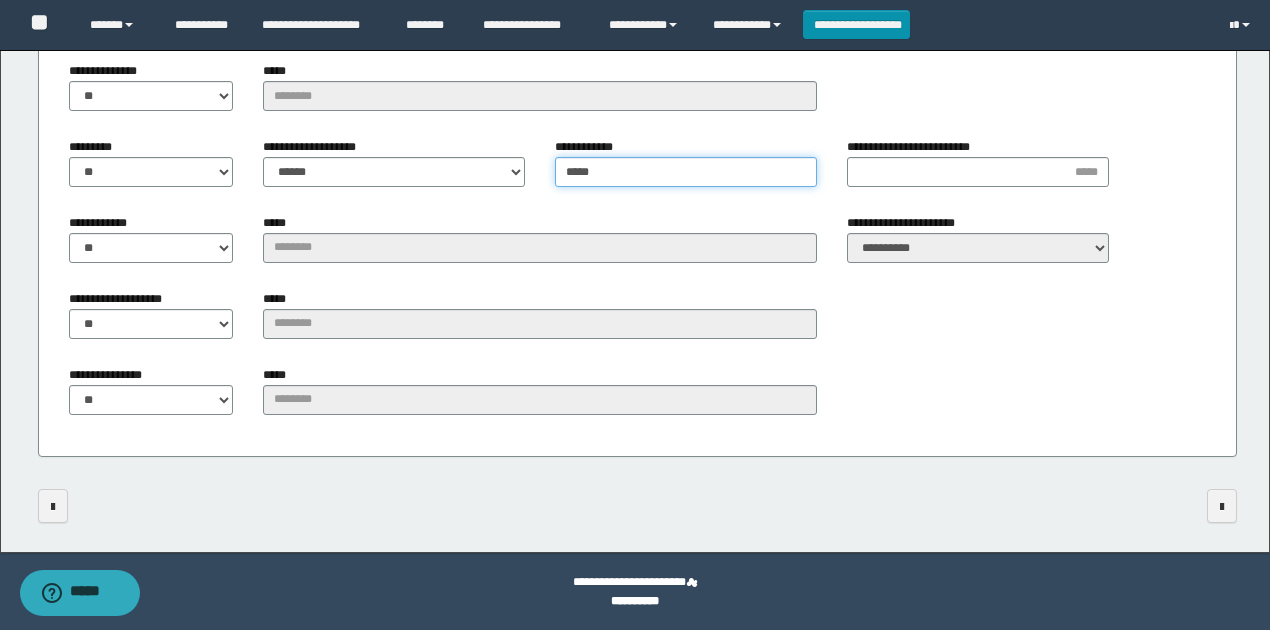 type on "*****" 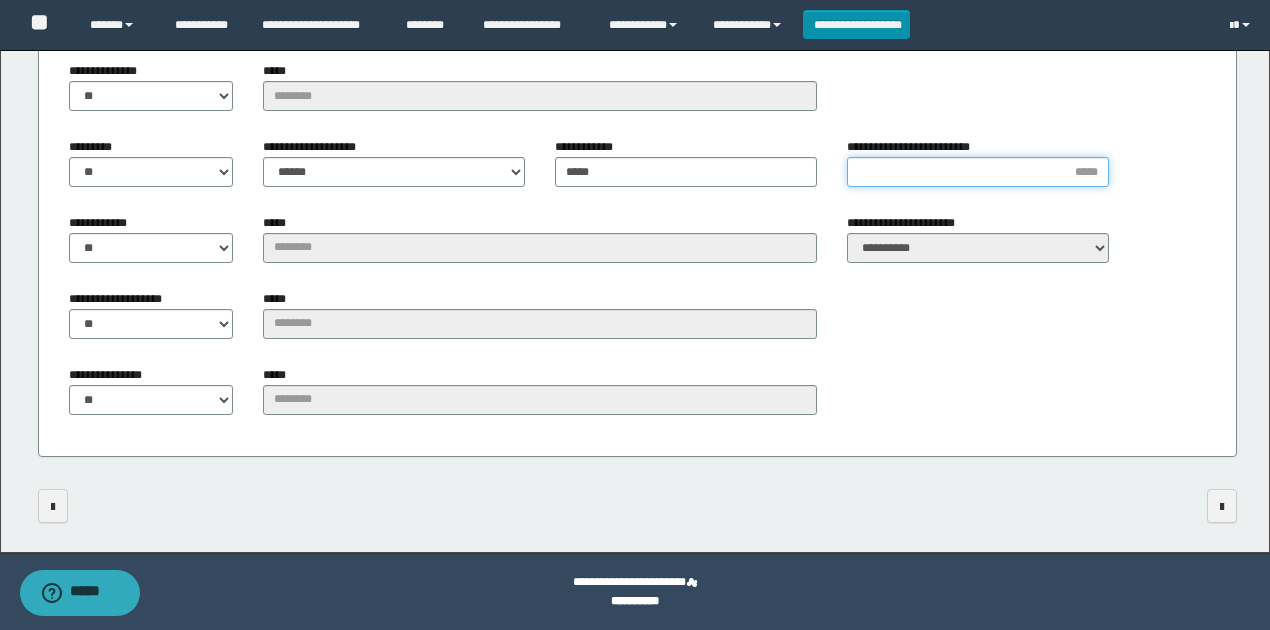 type on "*" 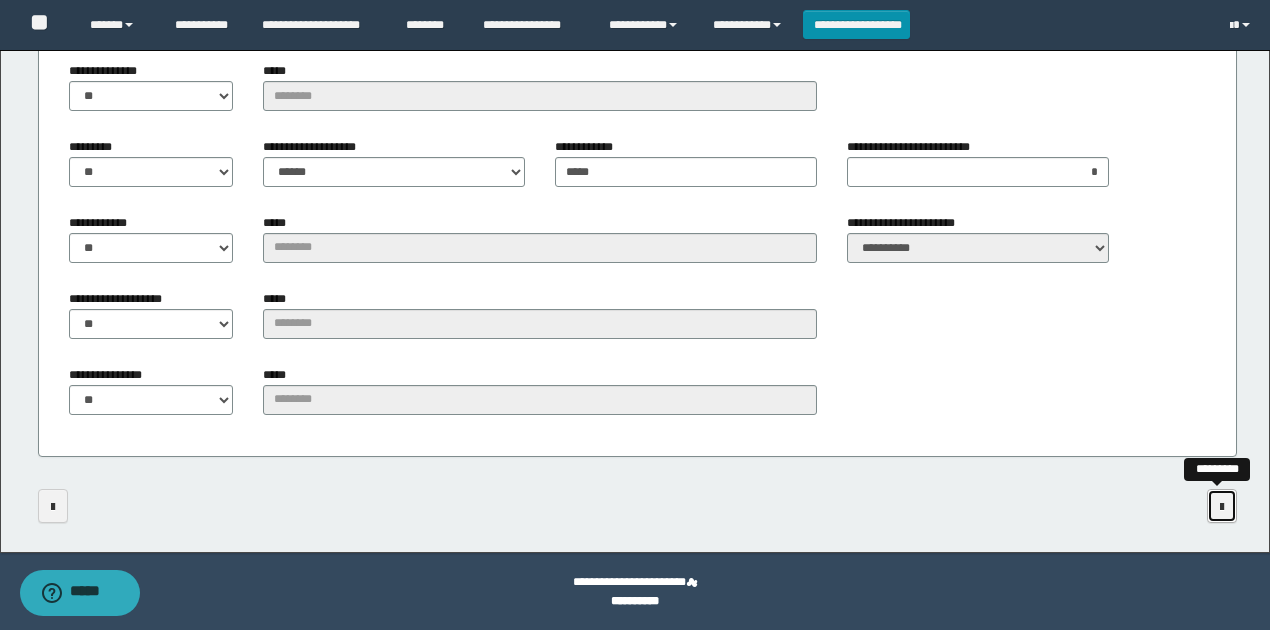 click at bounding box center [1222, 506] 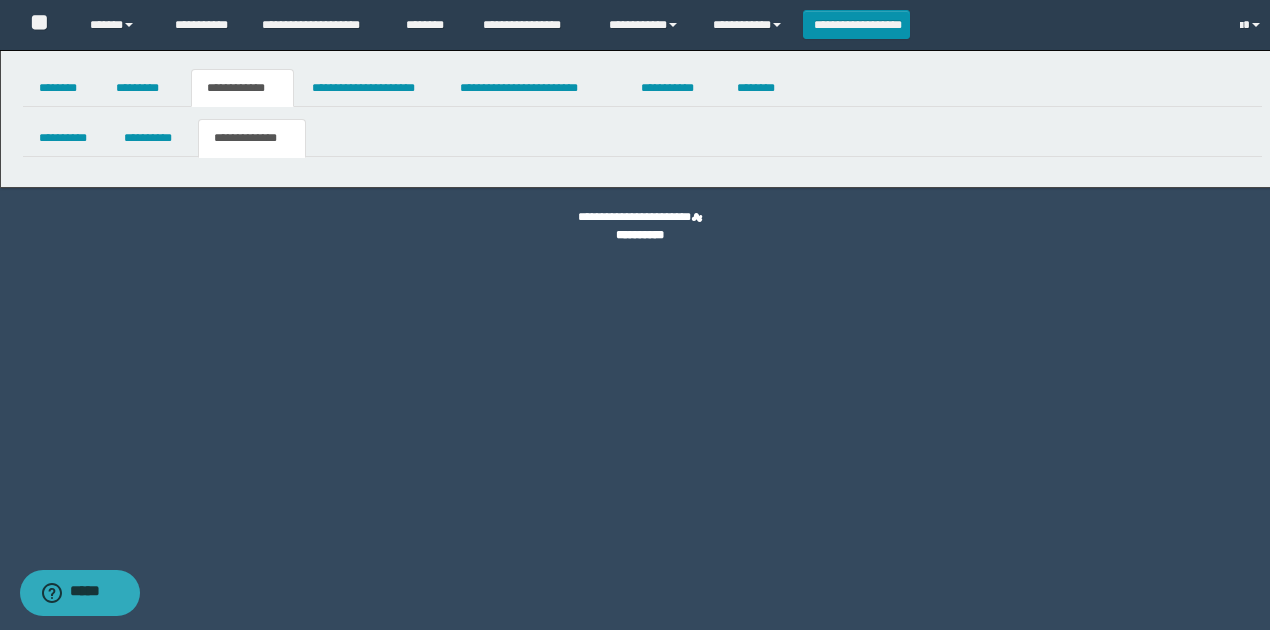 scroll, scrollTop: 0, scrollLeft: 0, axis: both 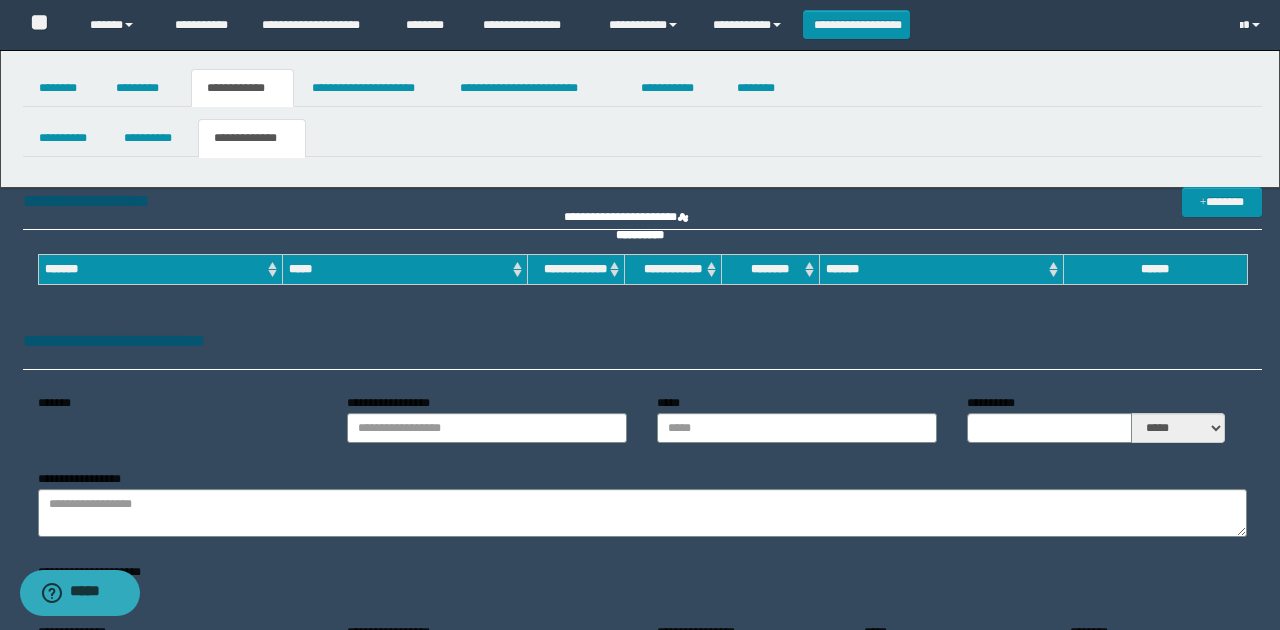 type on "**********" 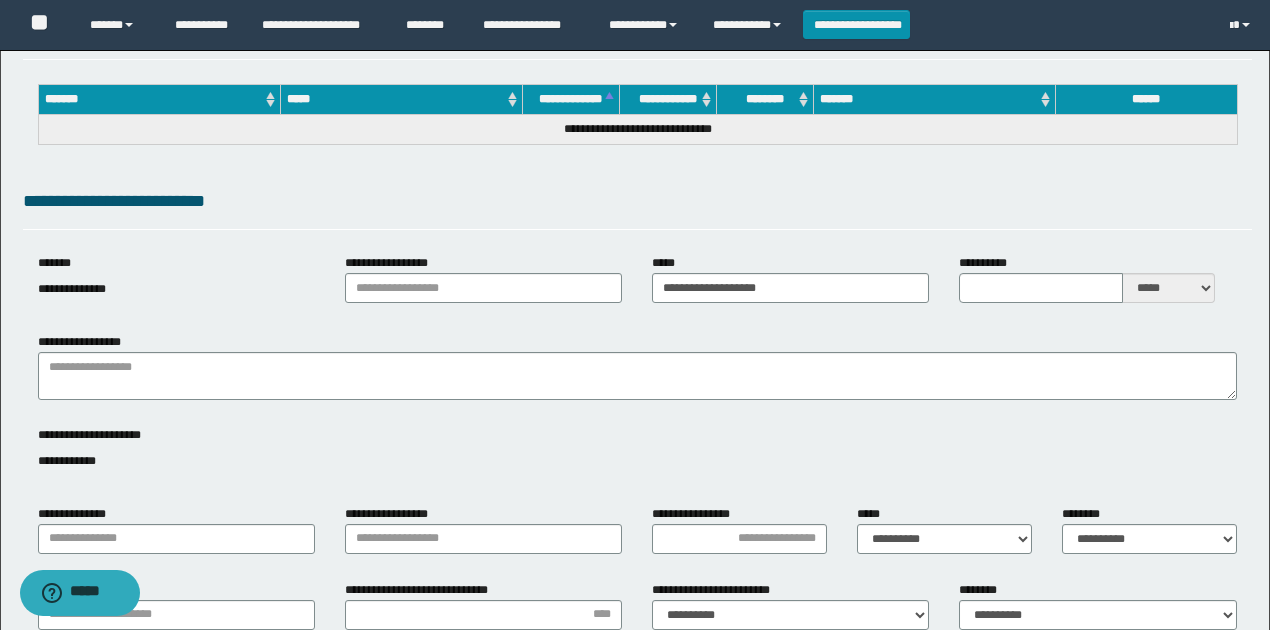 scroll, scrollTop: 200, scrollLeft: 0, axis: vertical 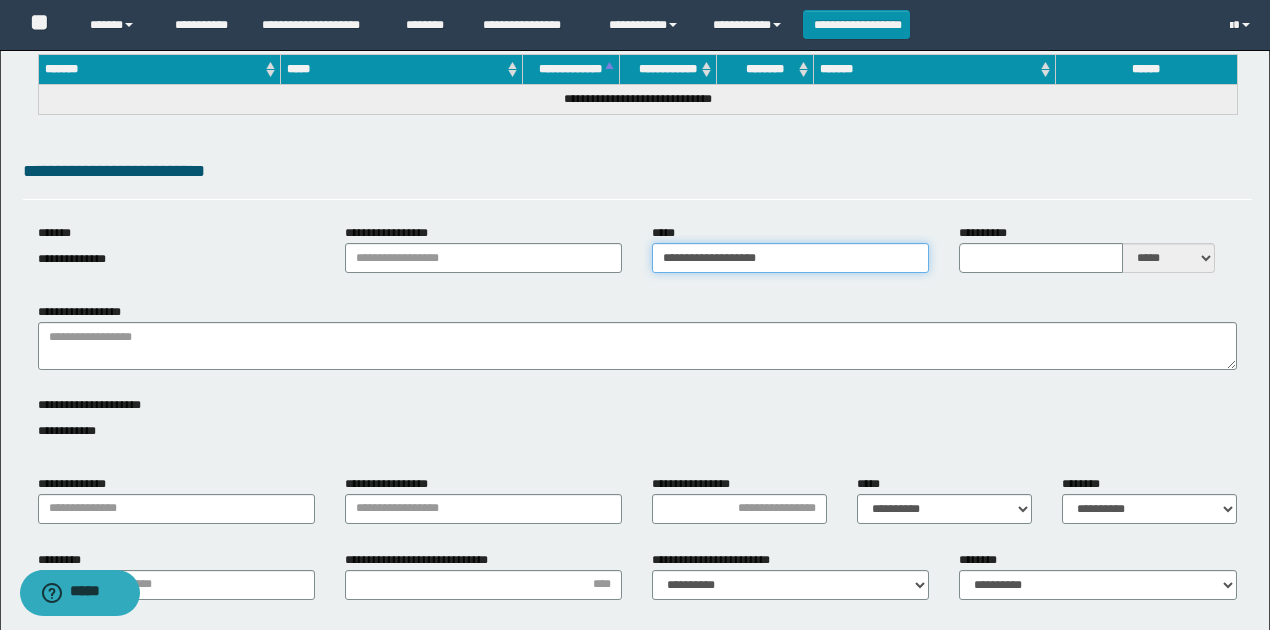drag, startPoint x: 817, startPoint y: 254, endPoint x: 651, endPoint y: 257, distance: 166.0271 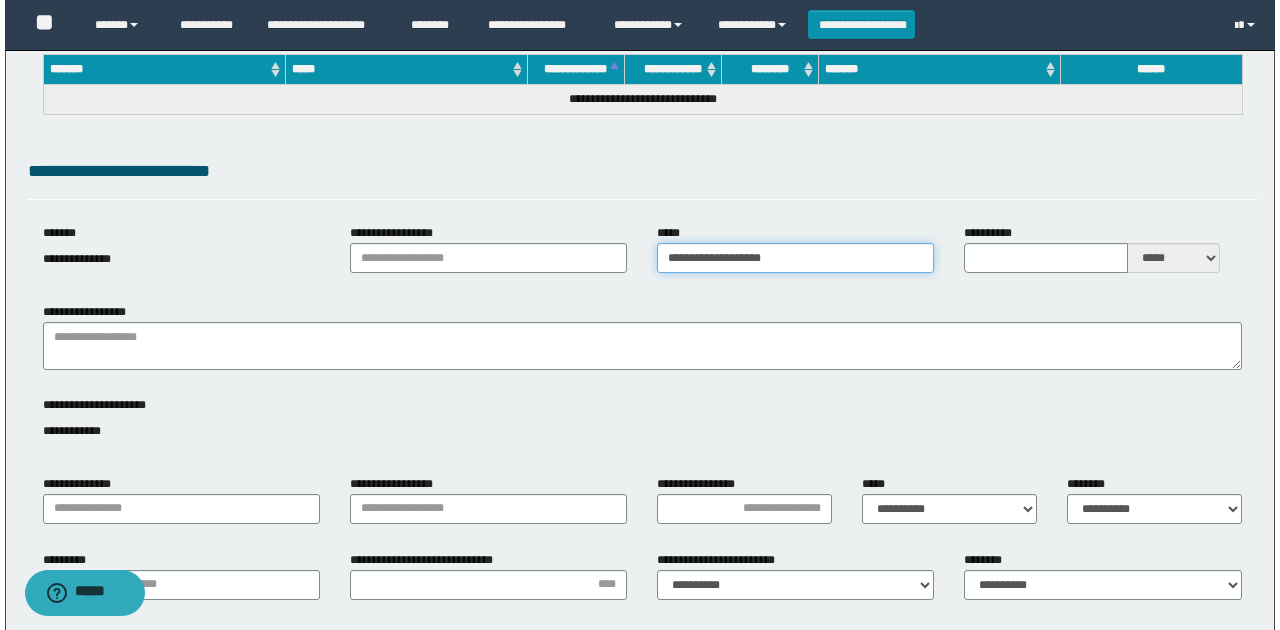 scroll, scrollTop: 0, scrollLeft: 0, axis: both 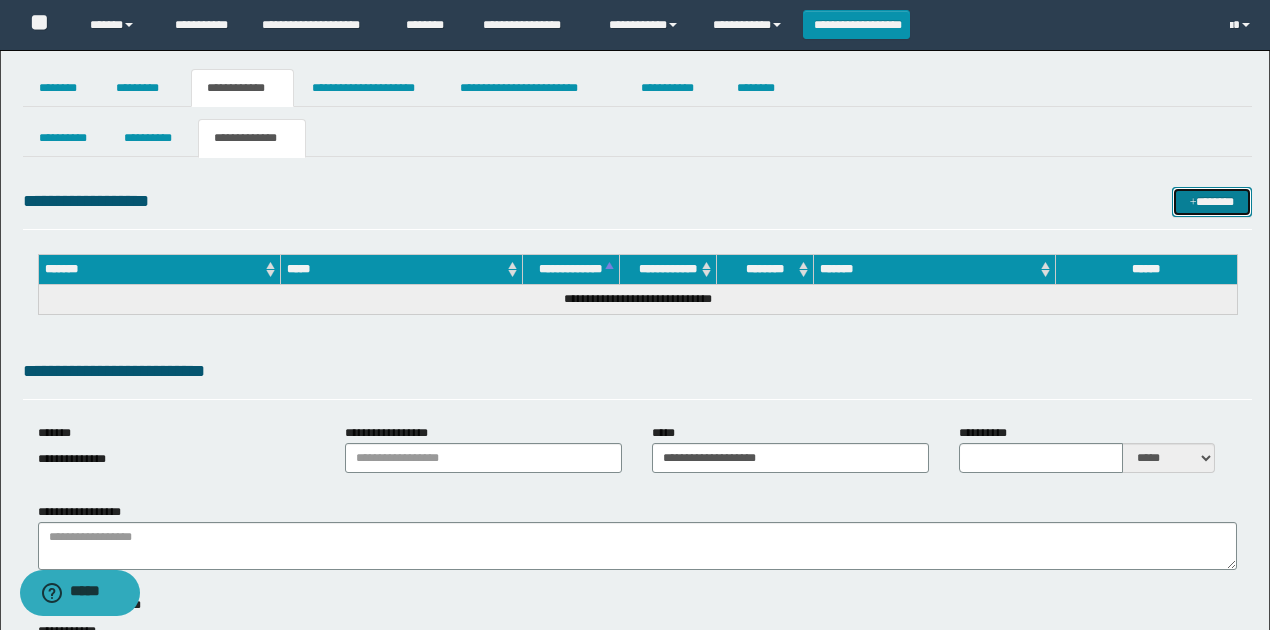 click on "*******" at bounding box center [1211, 201] 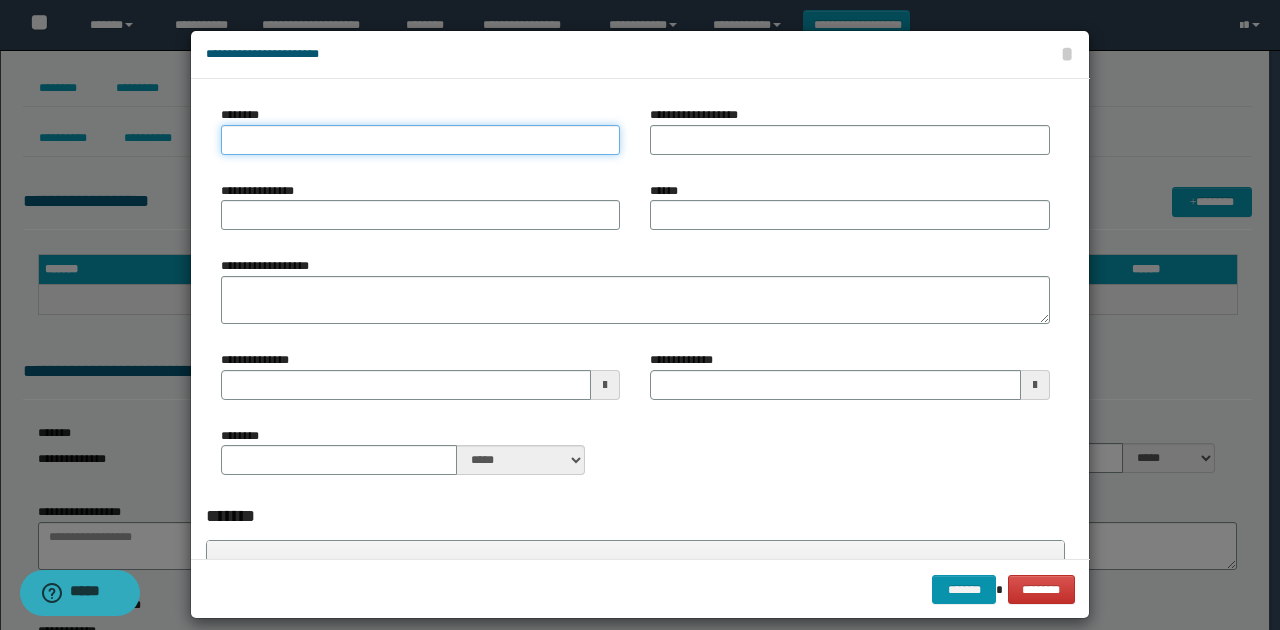 click on "********" at bounding box center (420, 140) 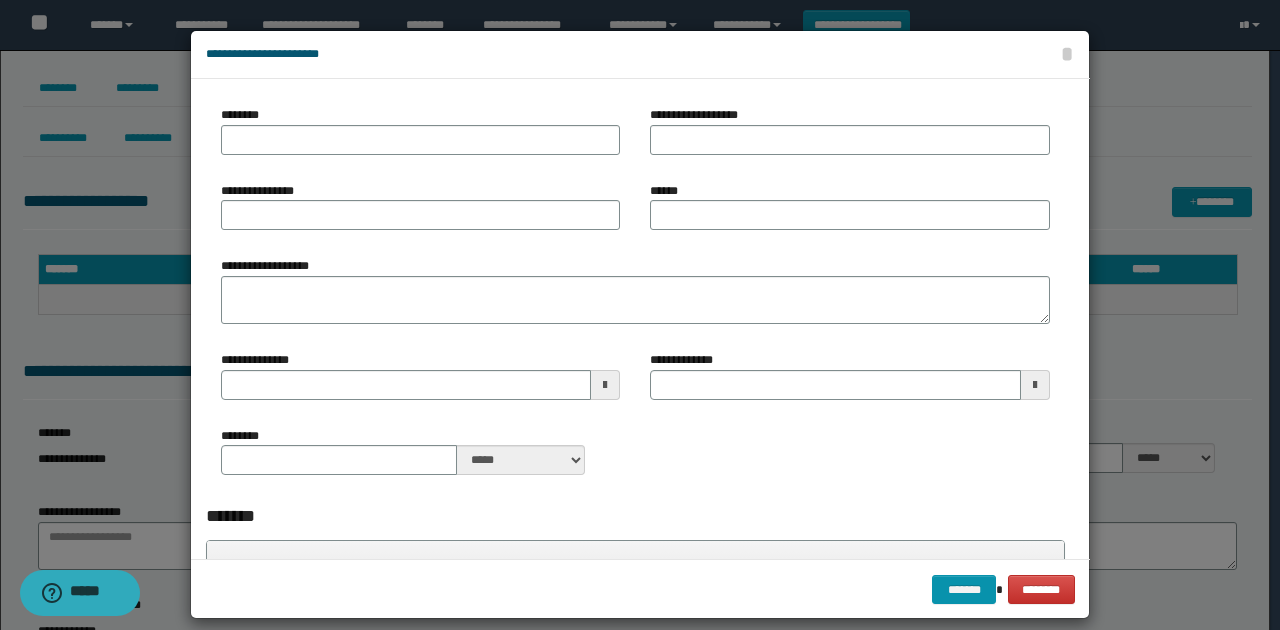 drag, startPoint x: 369, startPoint y: 114, endPoint x: 377, endPoint y: 126, distance: 14.422205 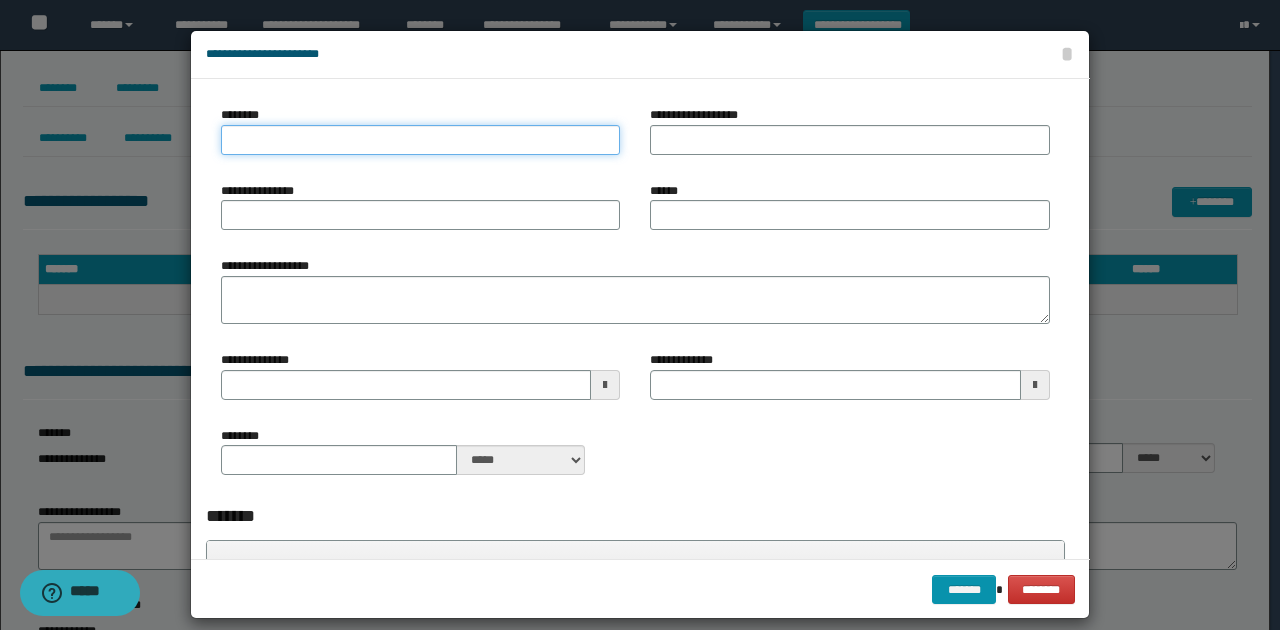 click on "********" at bounding box center [420, 140] 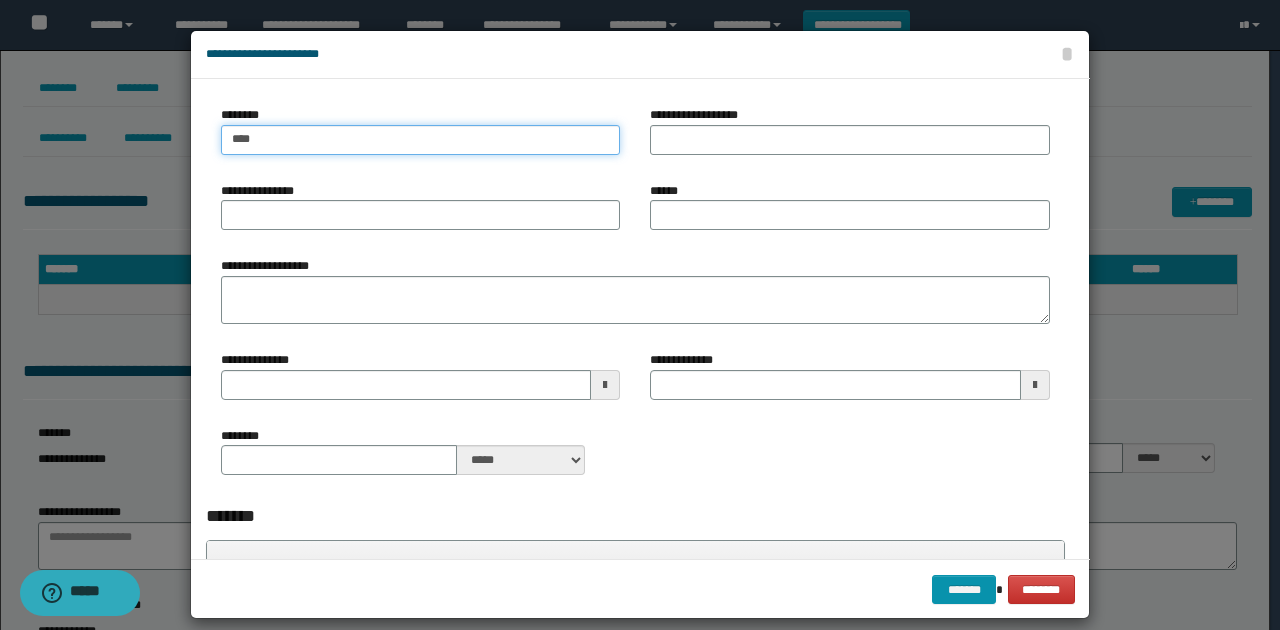 type on "****" 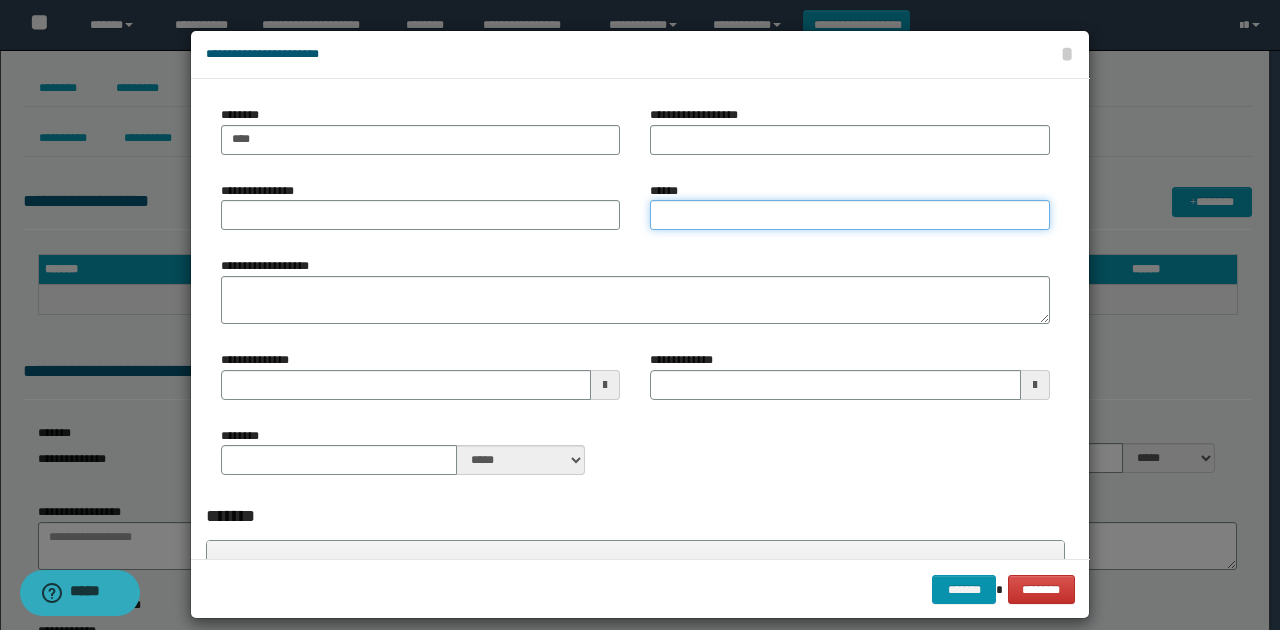 drag, startPoint x: 690, startPoint y: 213, endPoint x: 681, endPoint y: 197, distance: 18.35756 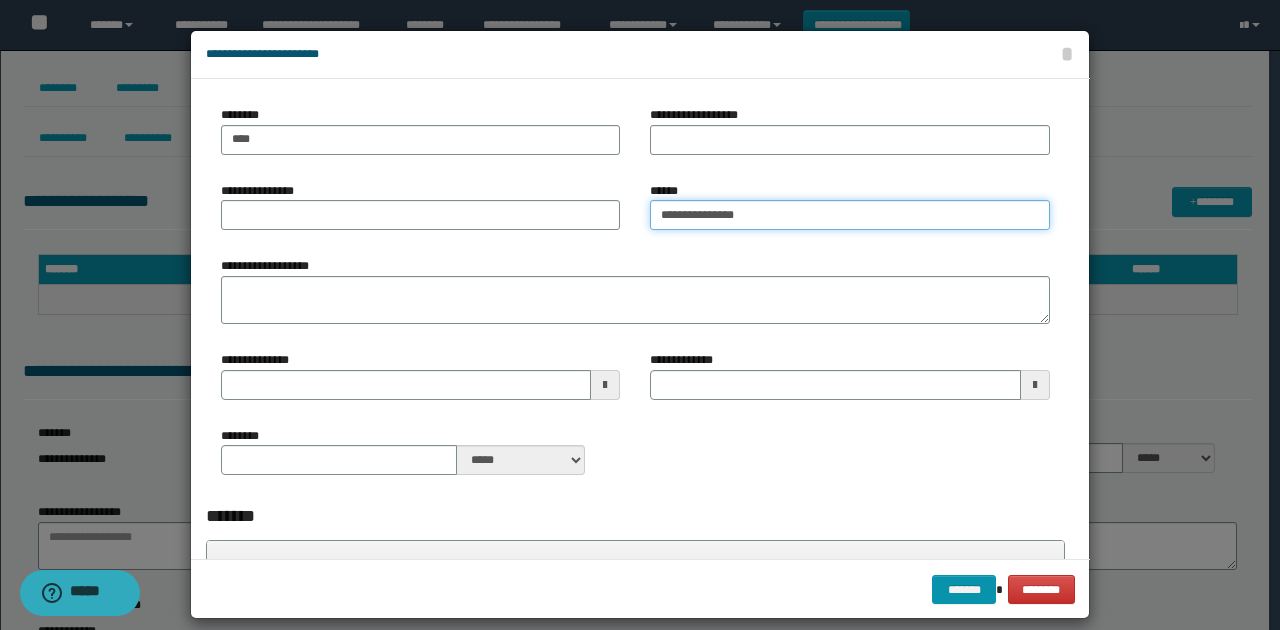 type on "**********" 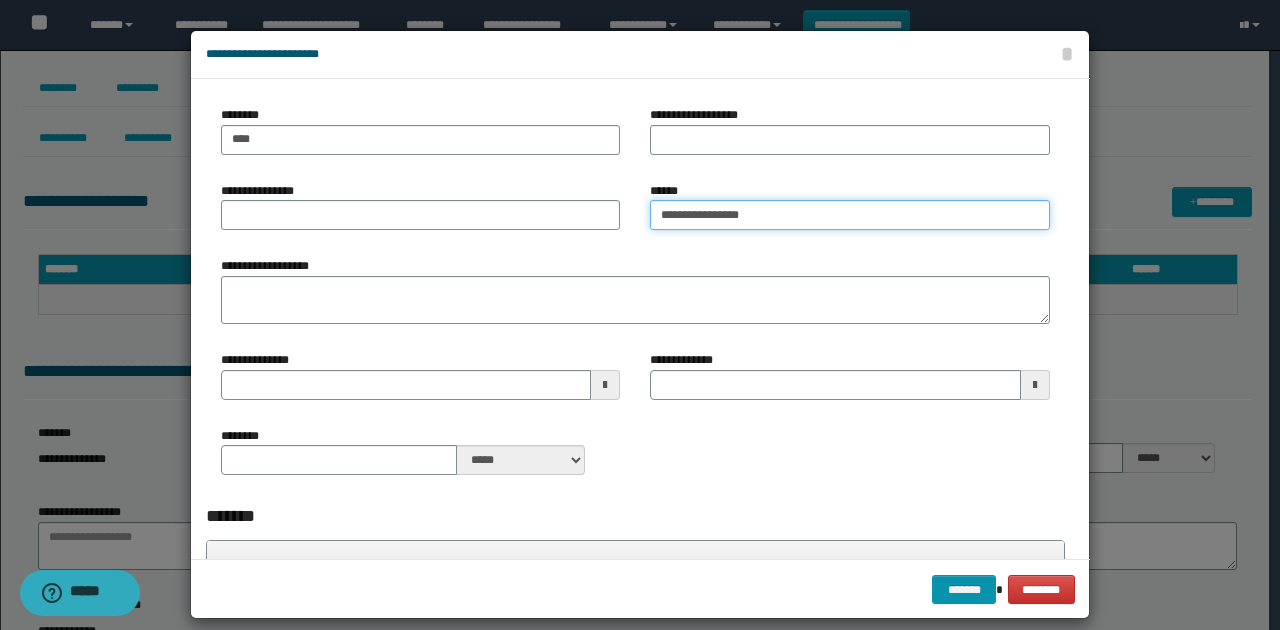 type 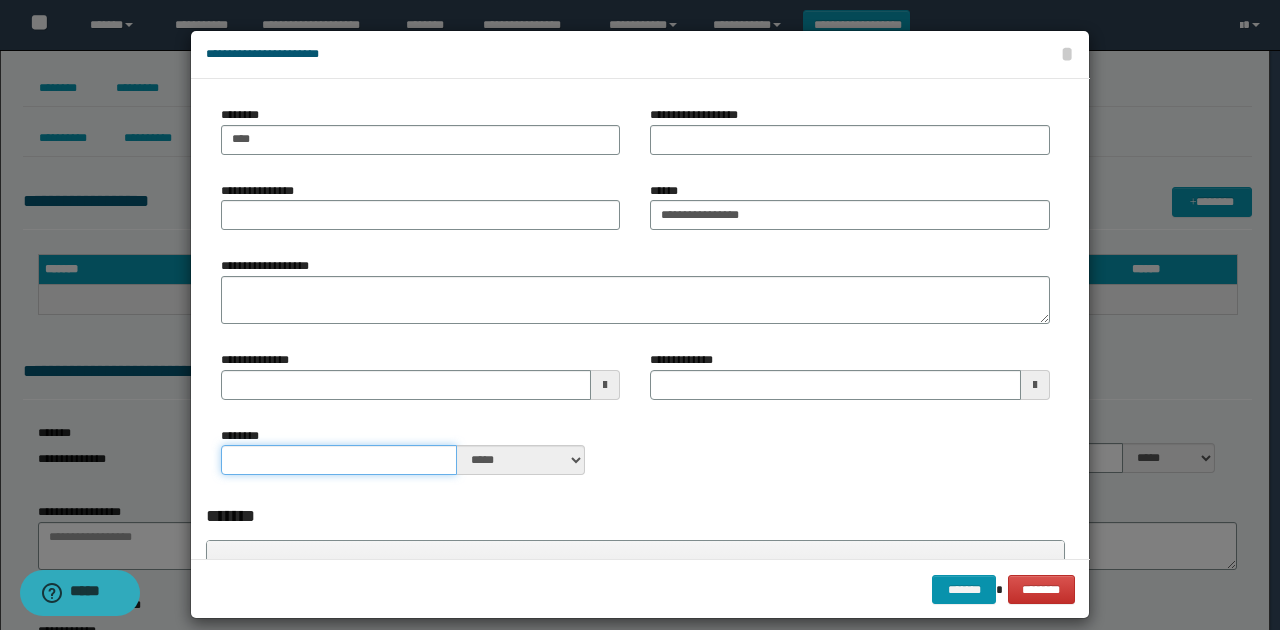 click on "********" at bounding box center [339, 460] 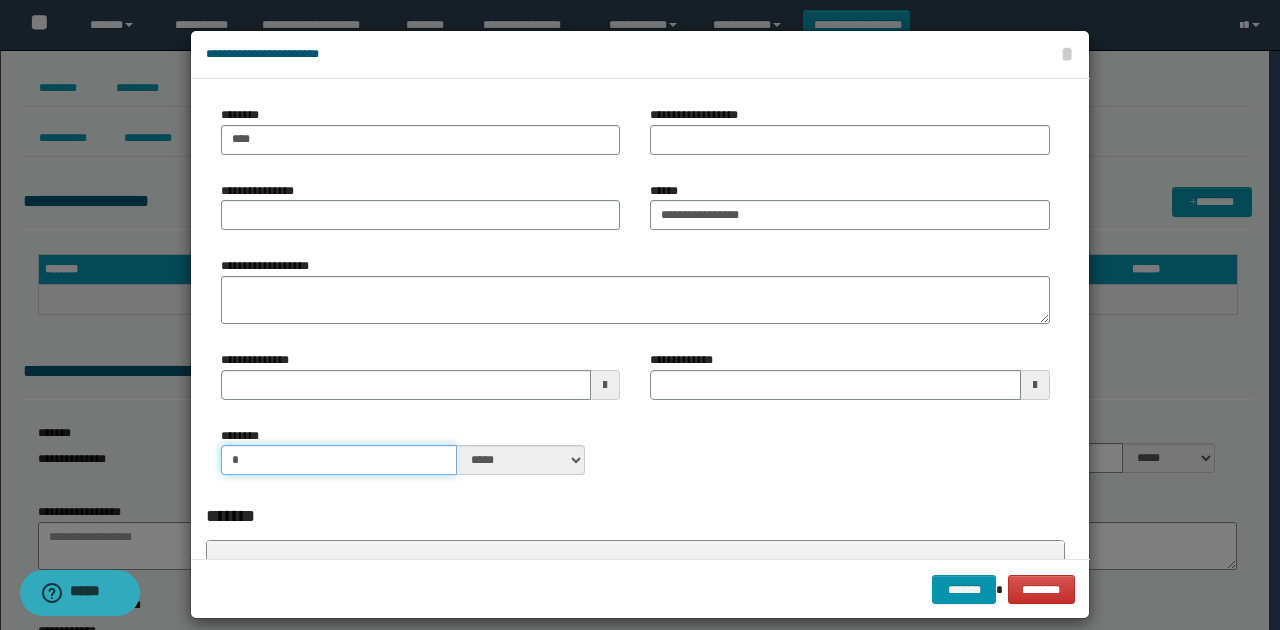 type 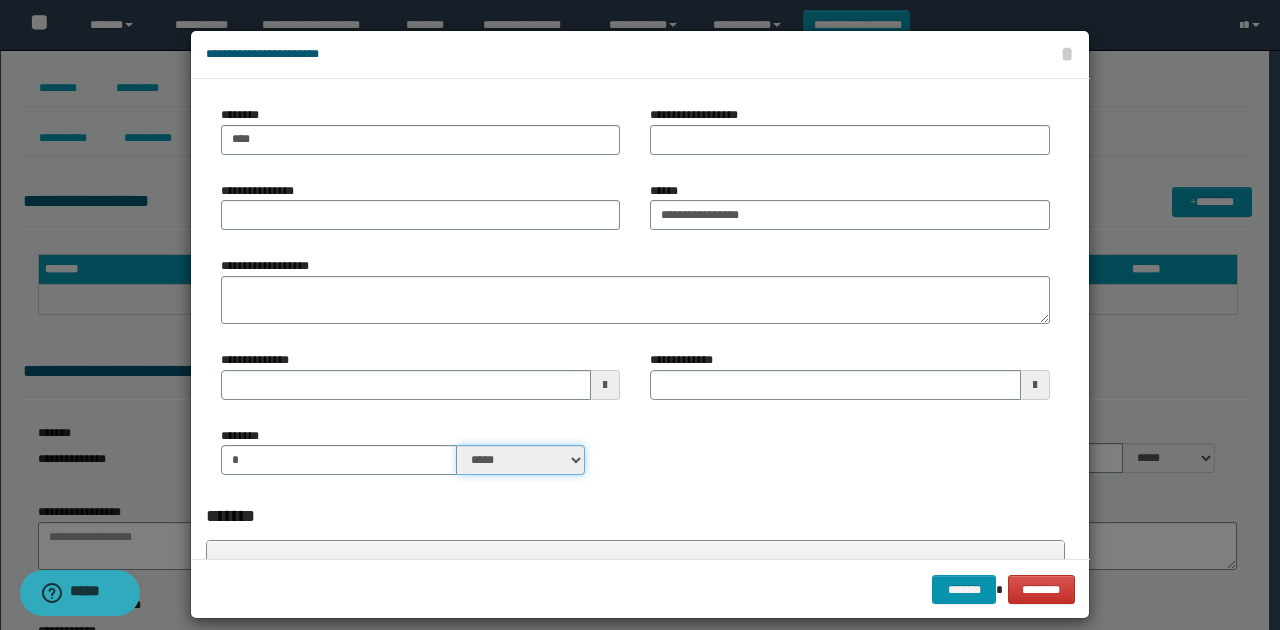 click on "*****
****" at bounding box center (521, 460) 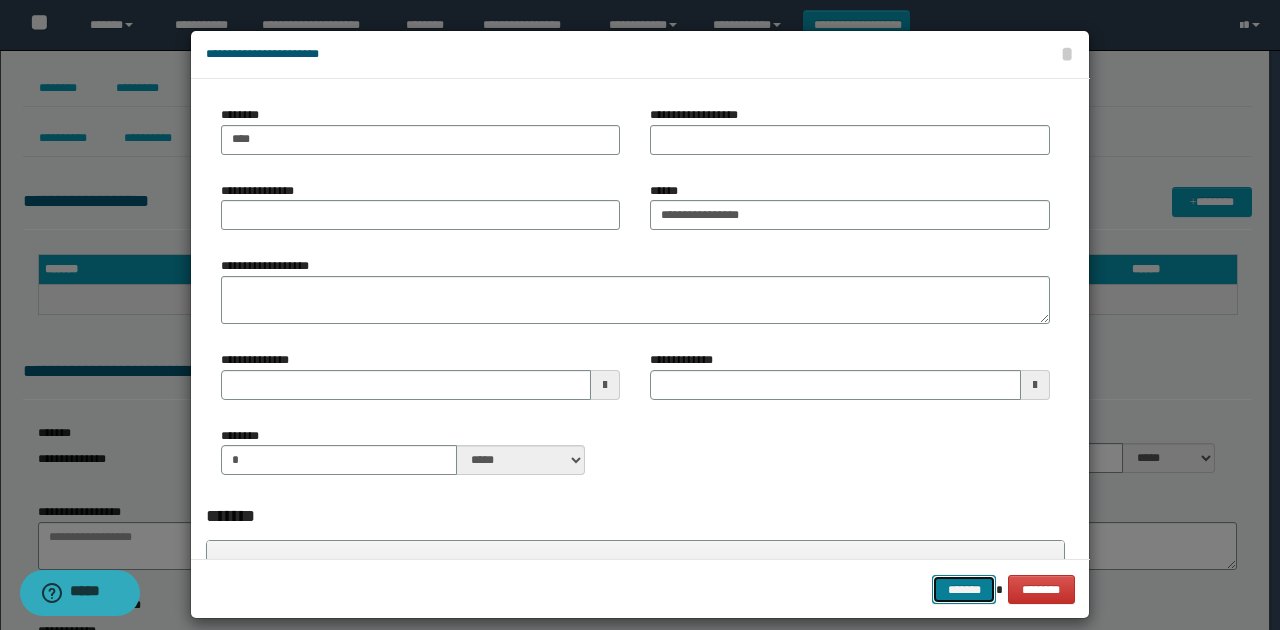 drag, startPoint x: 966, startPoint y: 590, endPoint x: 872, endPoint y: 515, distance: 120.2539 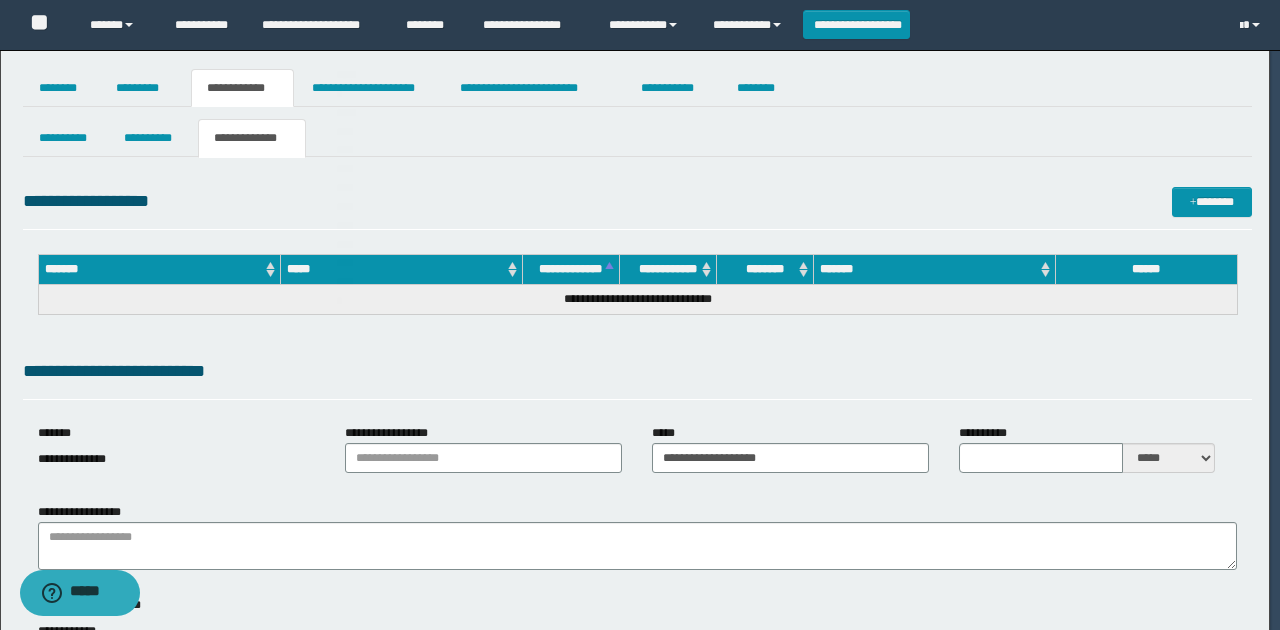 type 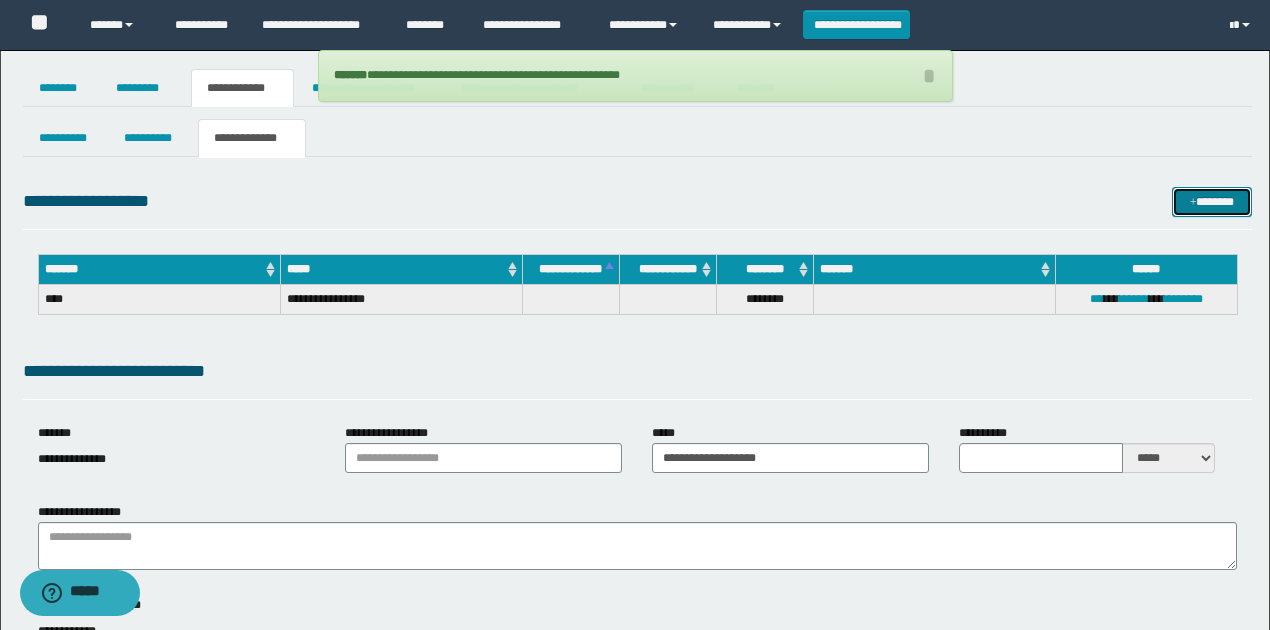 click on "*******" at bounding box center [1211, 201] 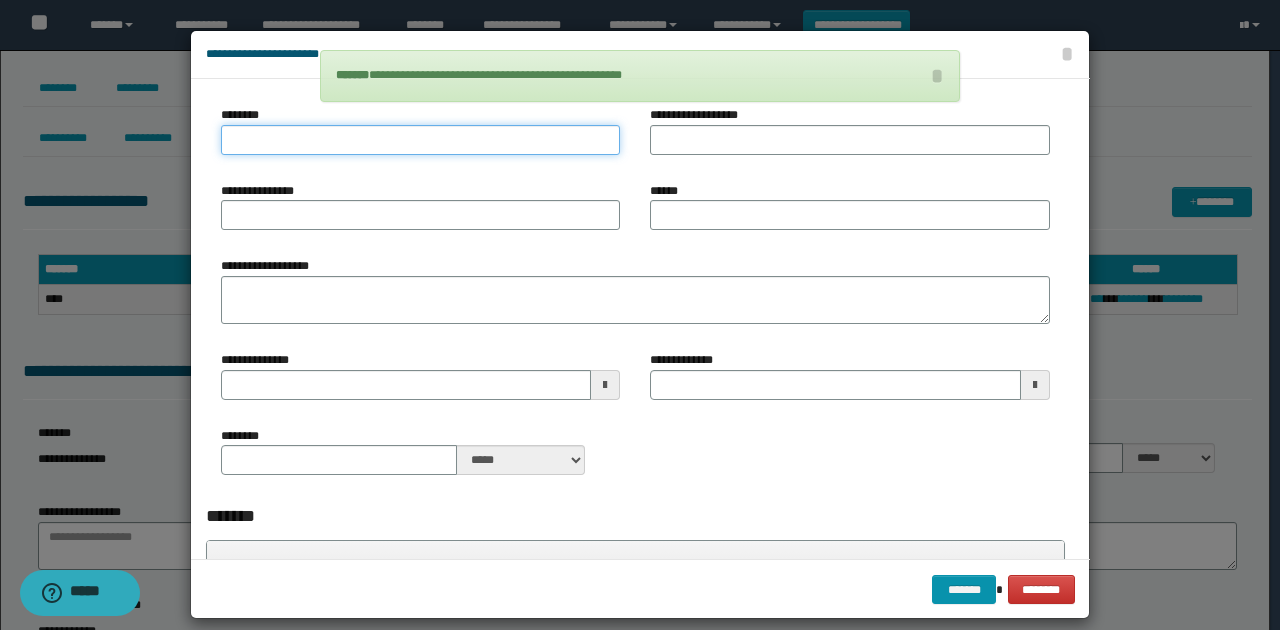 click on "********" at bounding box center [420, 140] 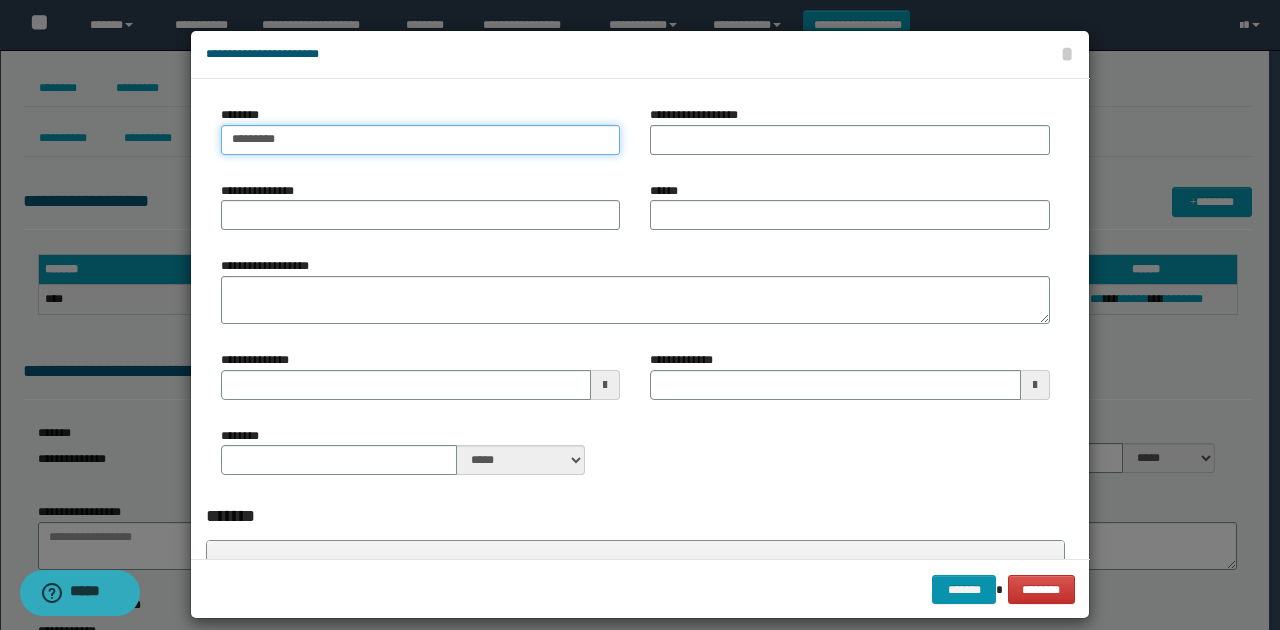 type on "*********" 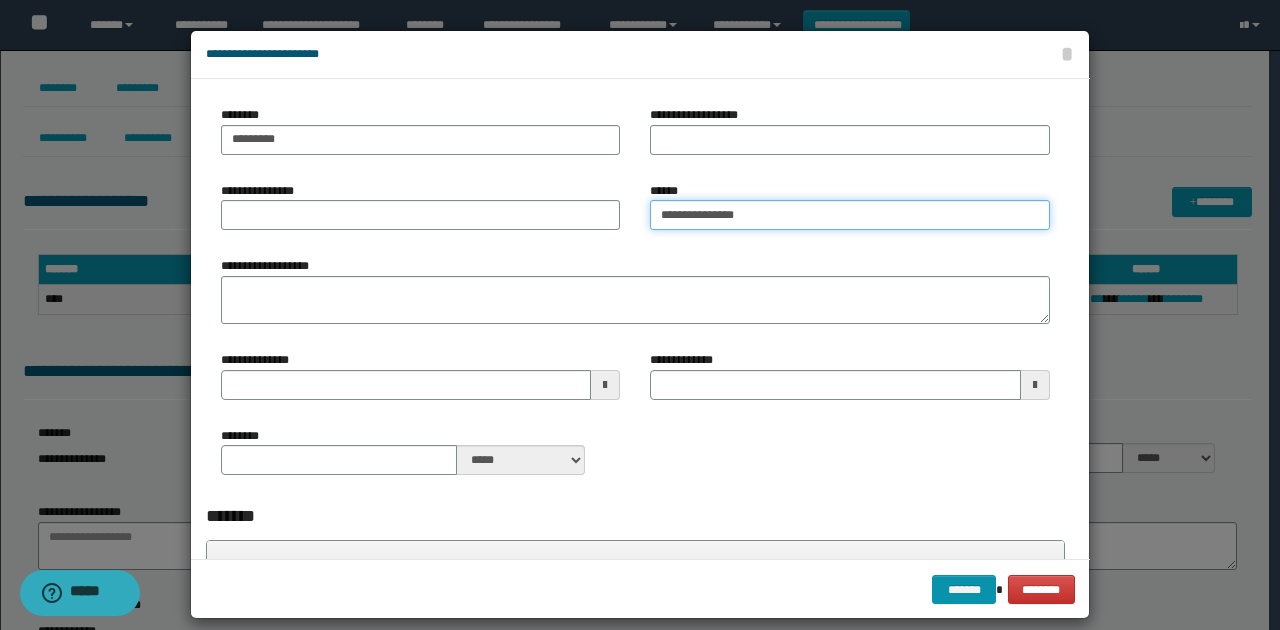 type on "**********" 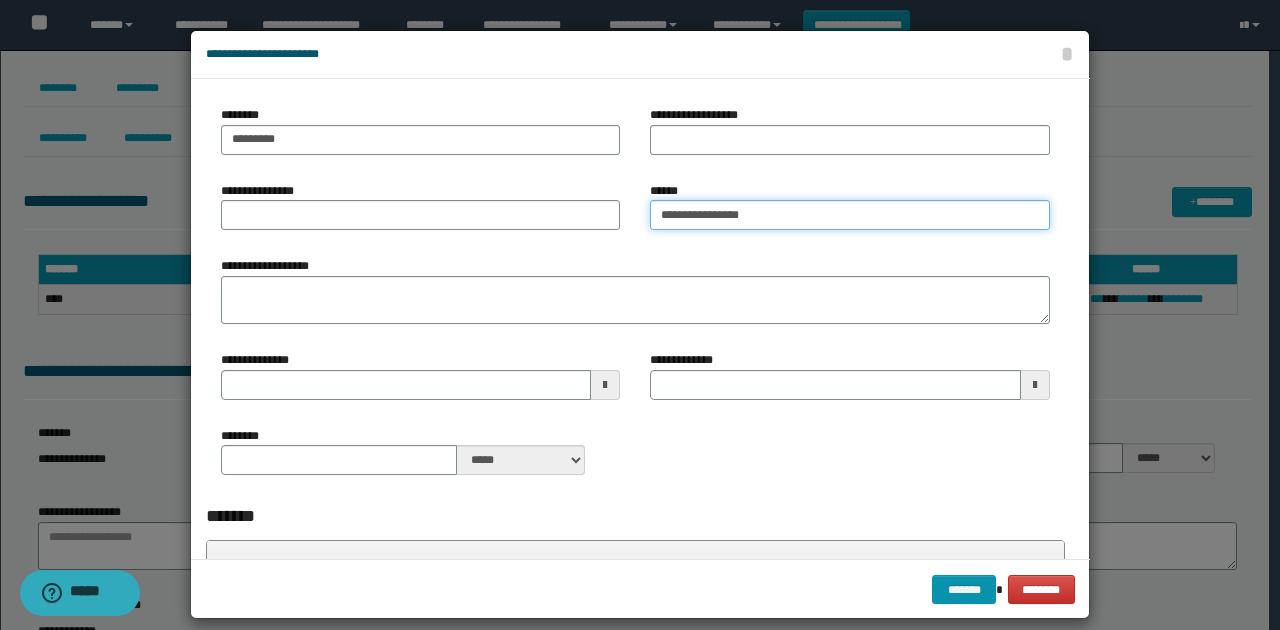 type 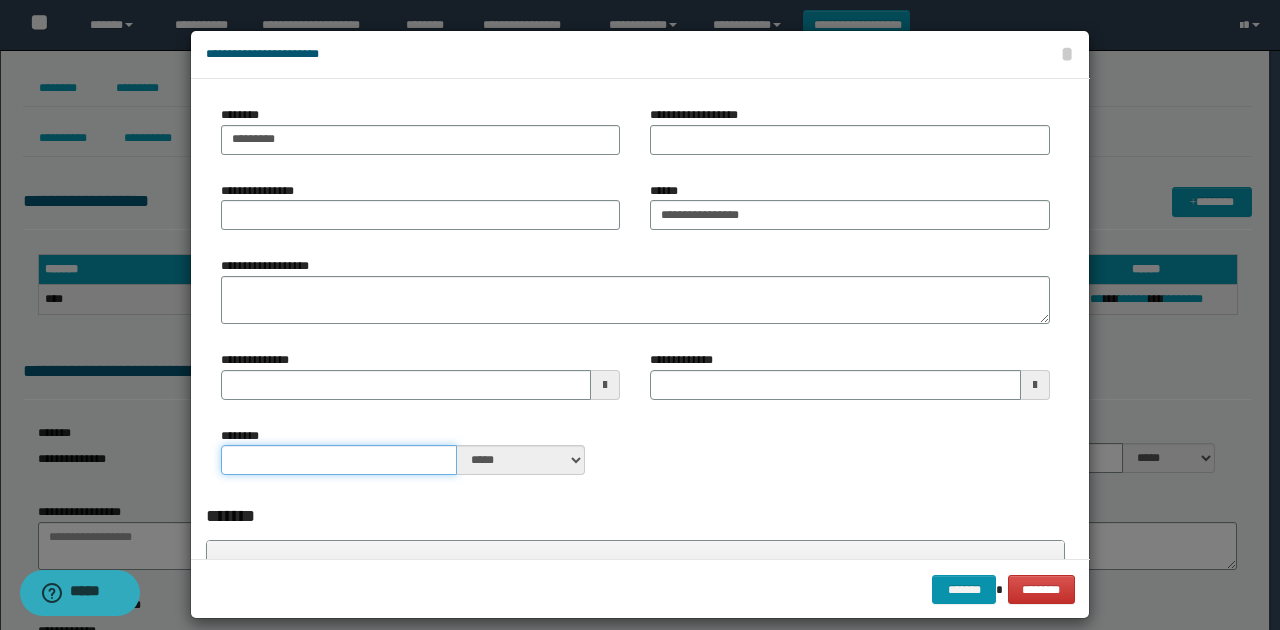 click on "********" at bounding box center (339, 460) 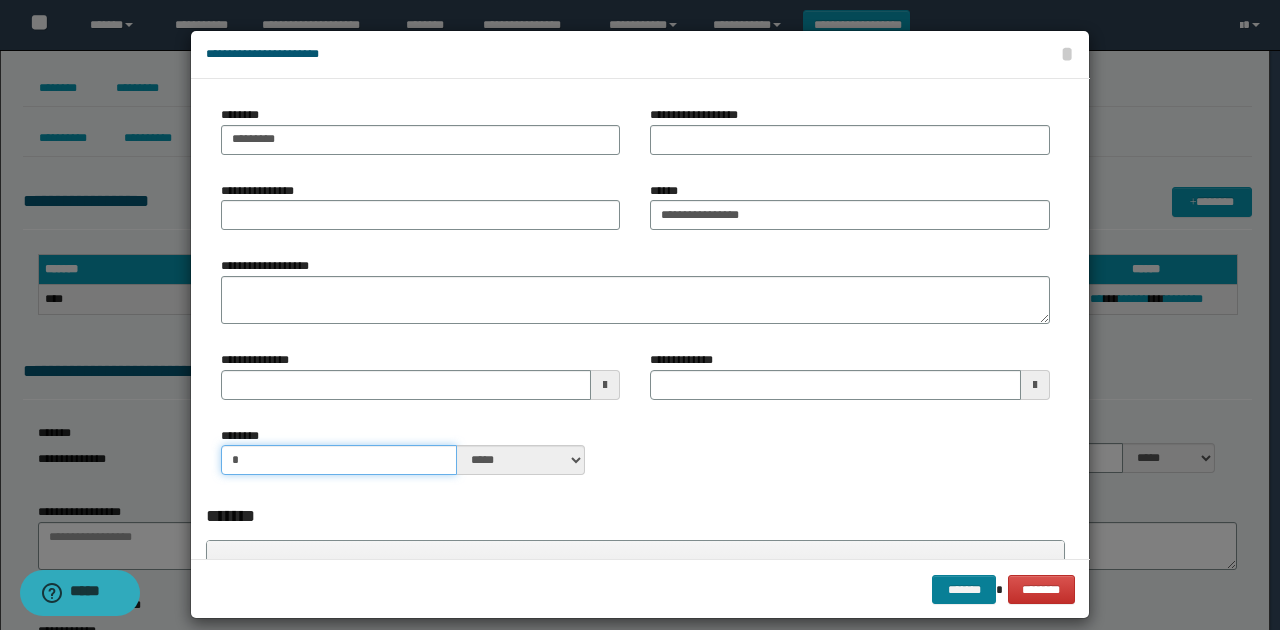 type on "*" 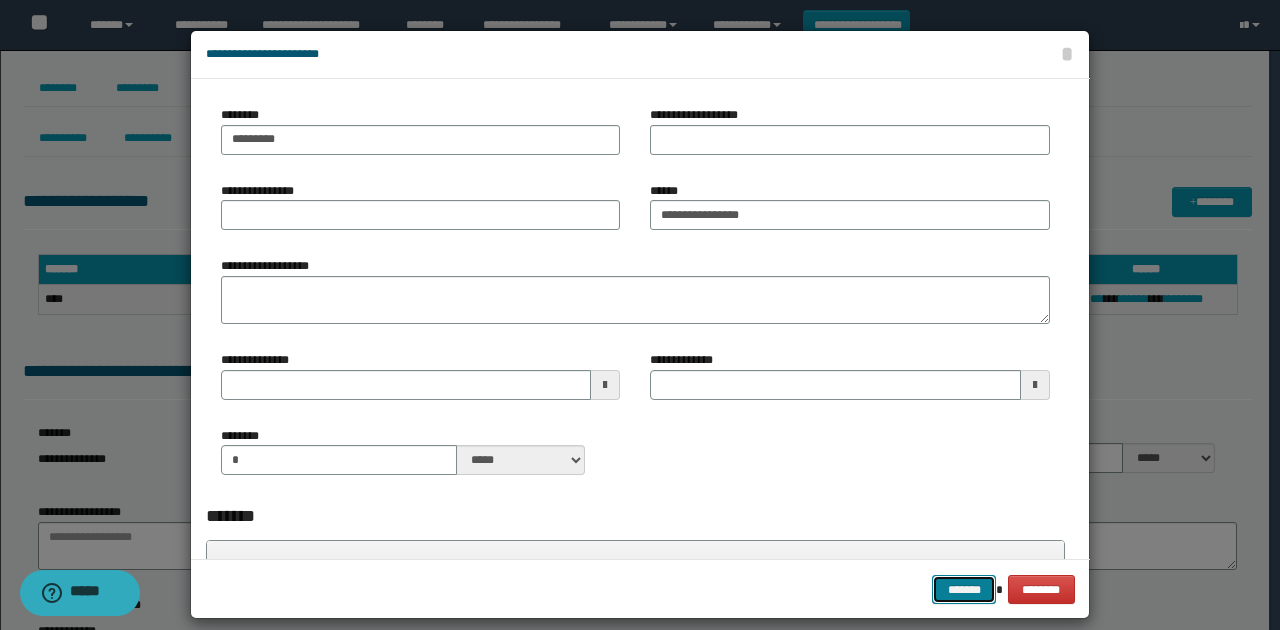 click on "*******" at bounding box center [964, 589] 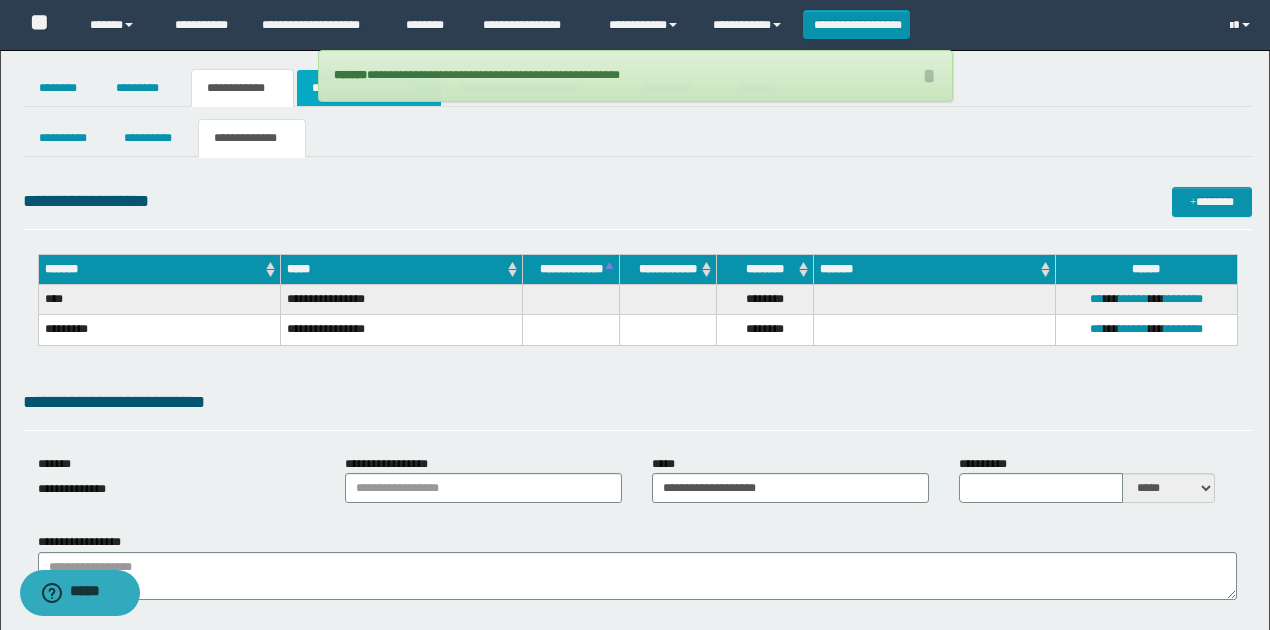 click on "**********" at bounding box center (369, 88) 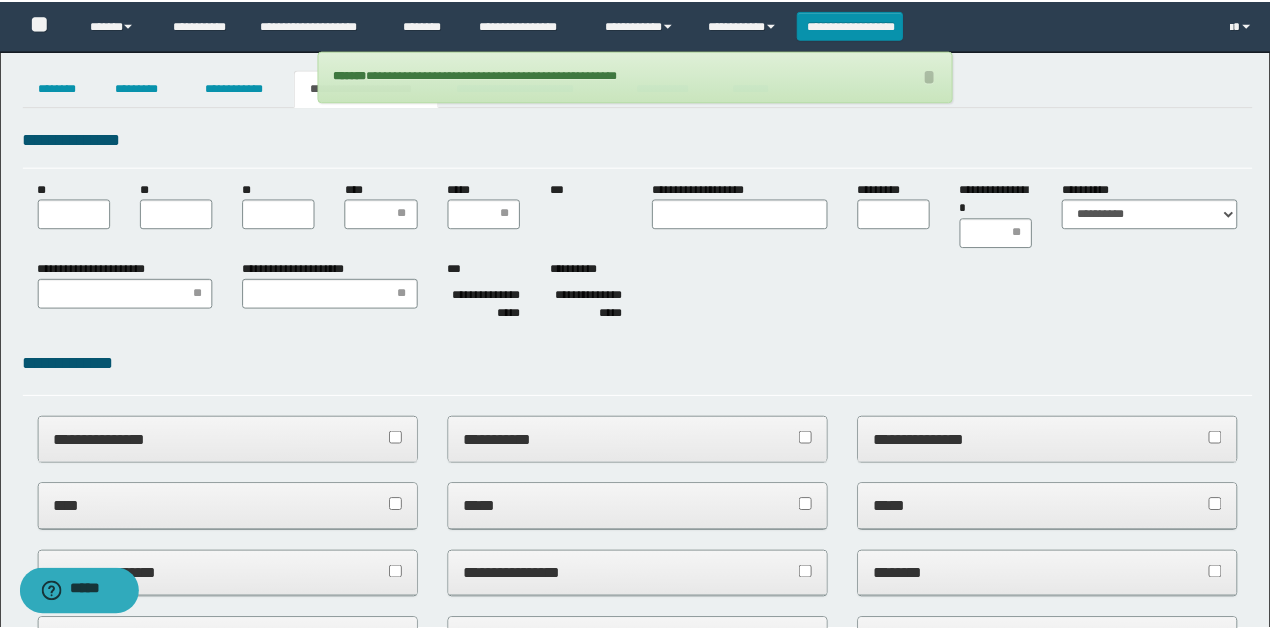 scroll, scrollTop: 0, scrollLeft: 0, axis: both 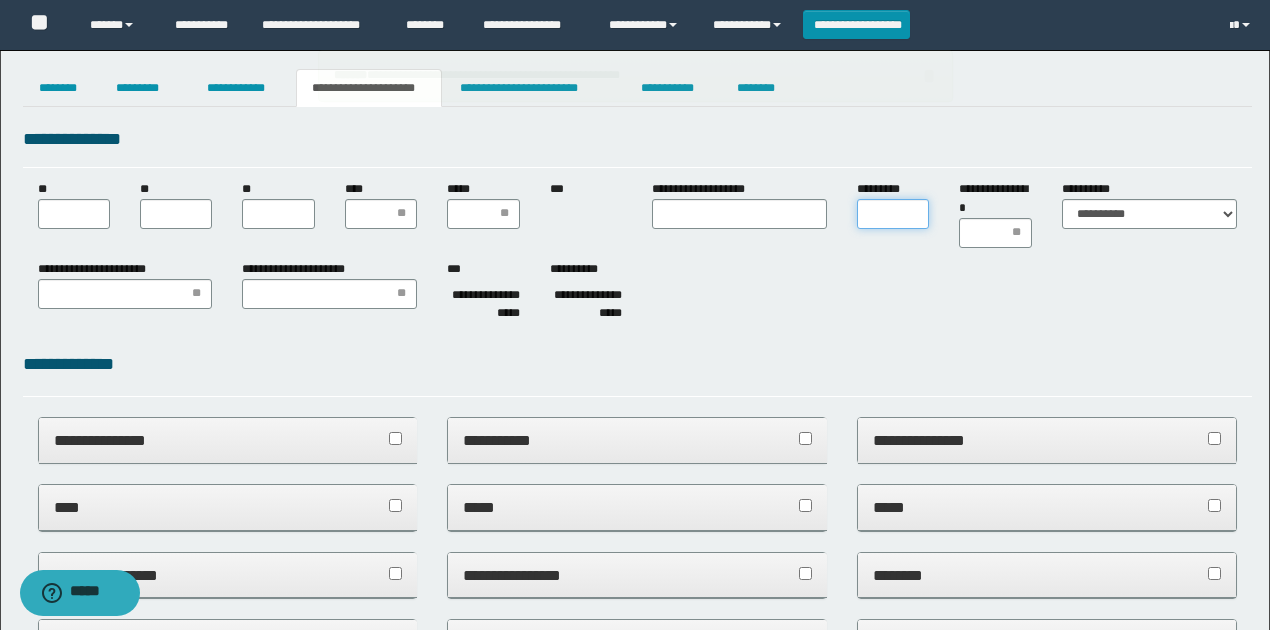 drag, startPoint x: 896, startPoint y: 211, endPoint x: 885, endPoint y: 215, distance: 11.7046995 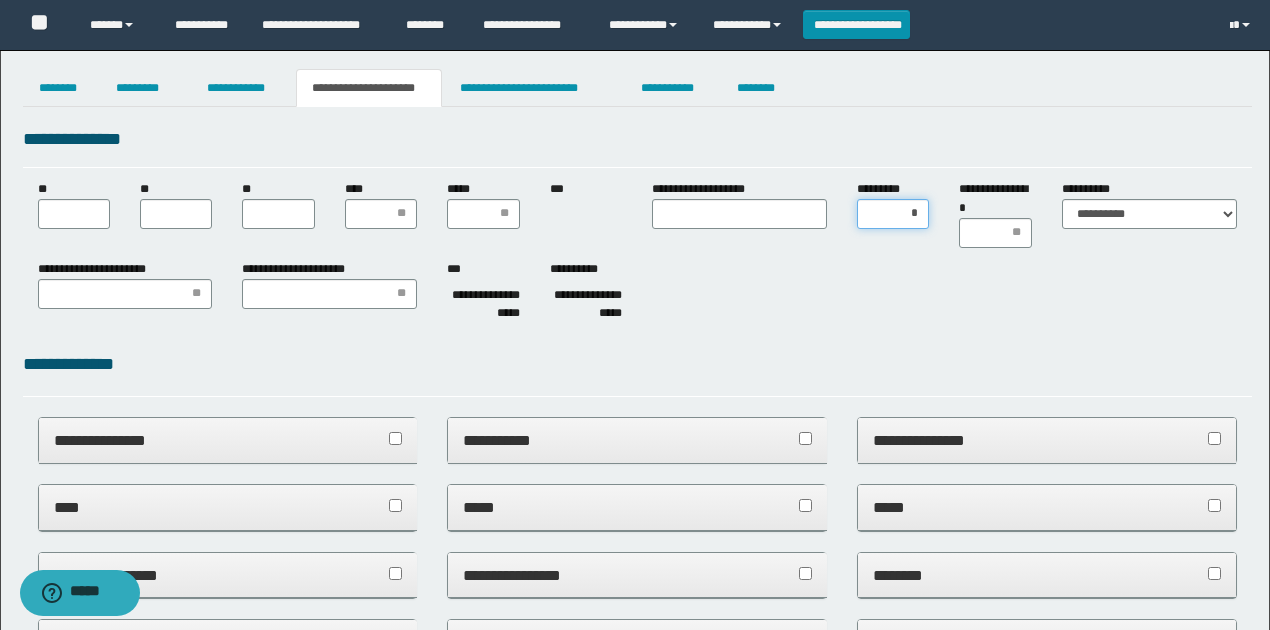 type on "**" 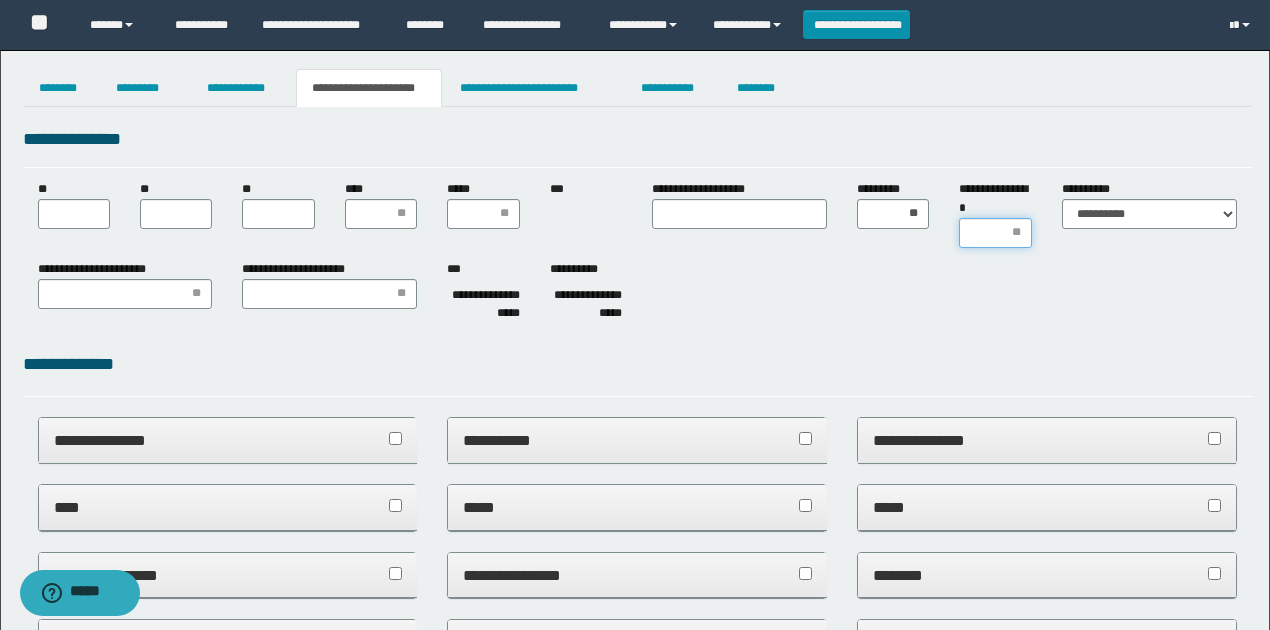 drag, startPoint x: 1007, startPoint y: 245, endPoint x: 992, endPoint y: 240, distance: 15.811388 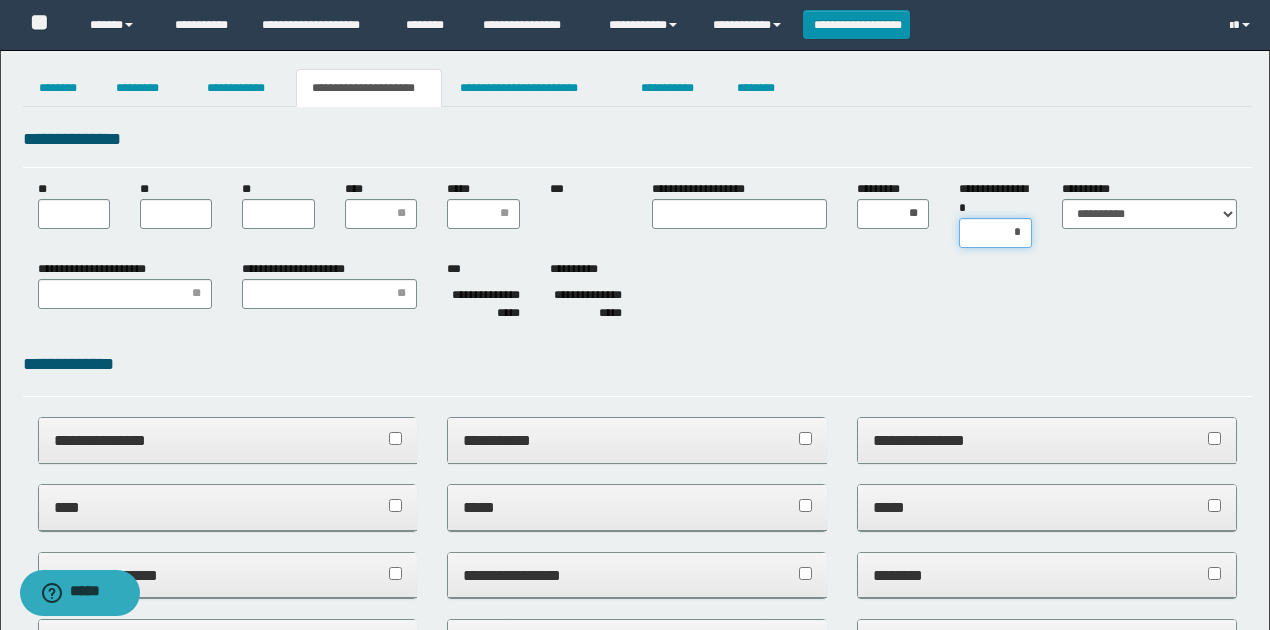 type on "**" 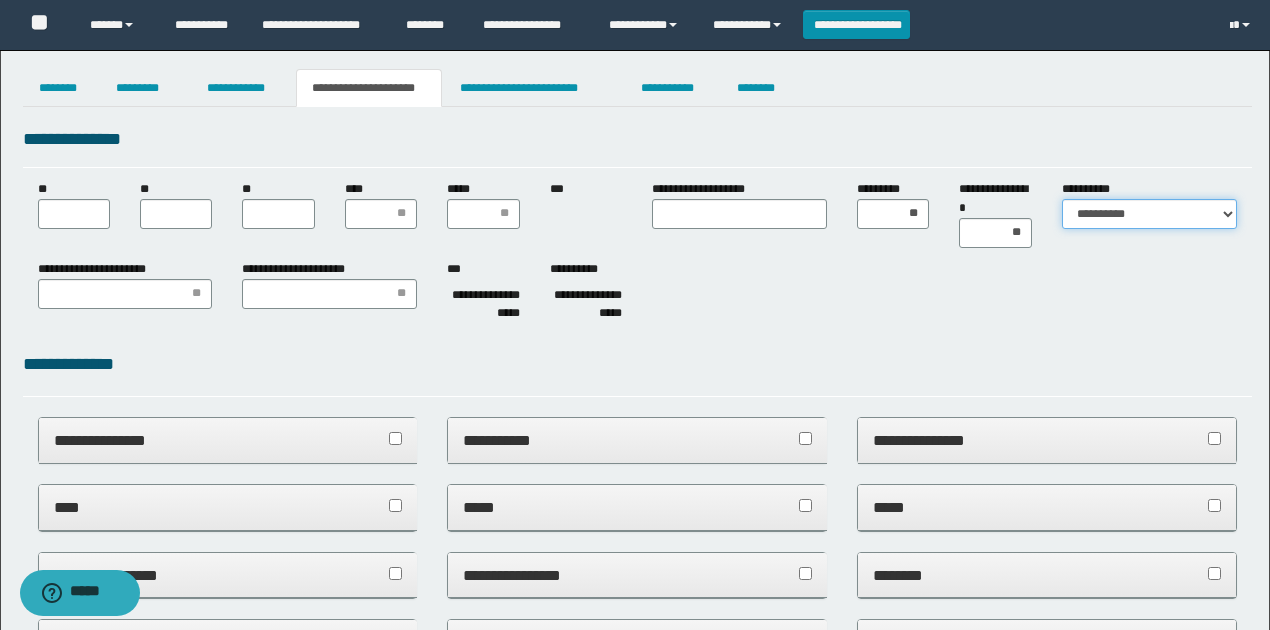 click on "**********" at bounding box center (1149, 214) 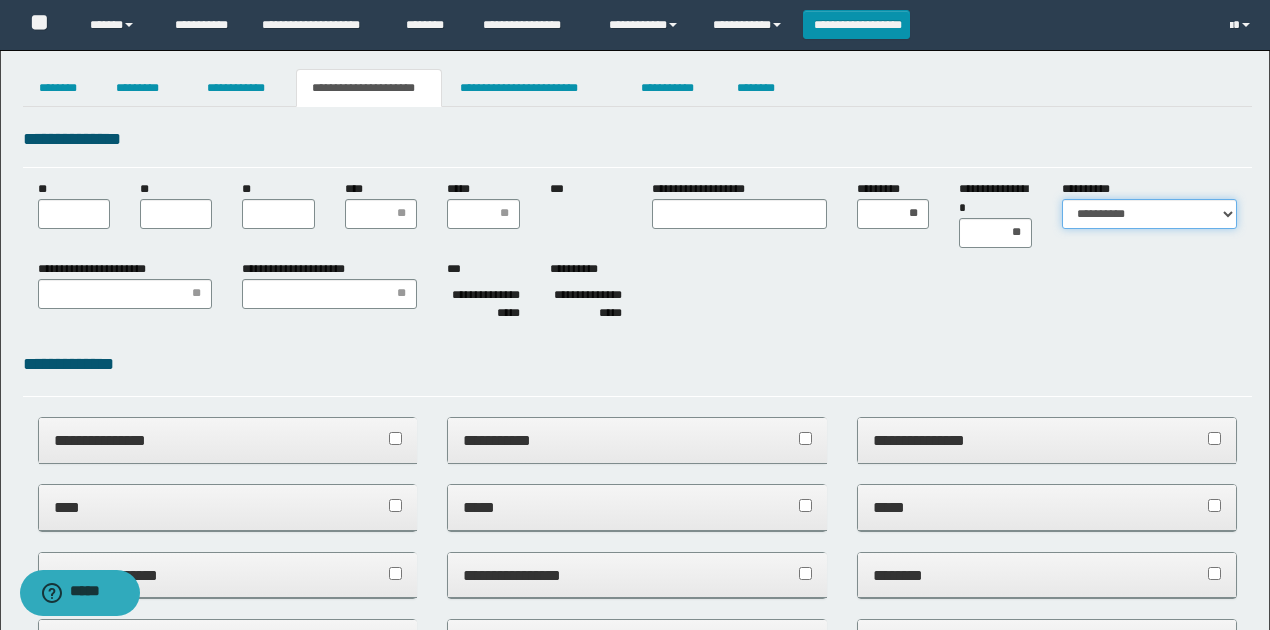 select on "*" 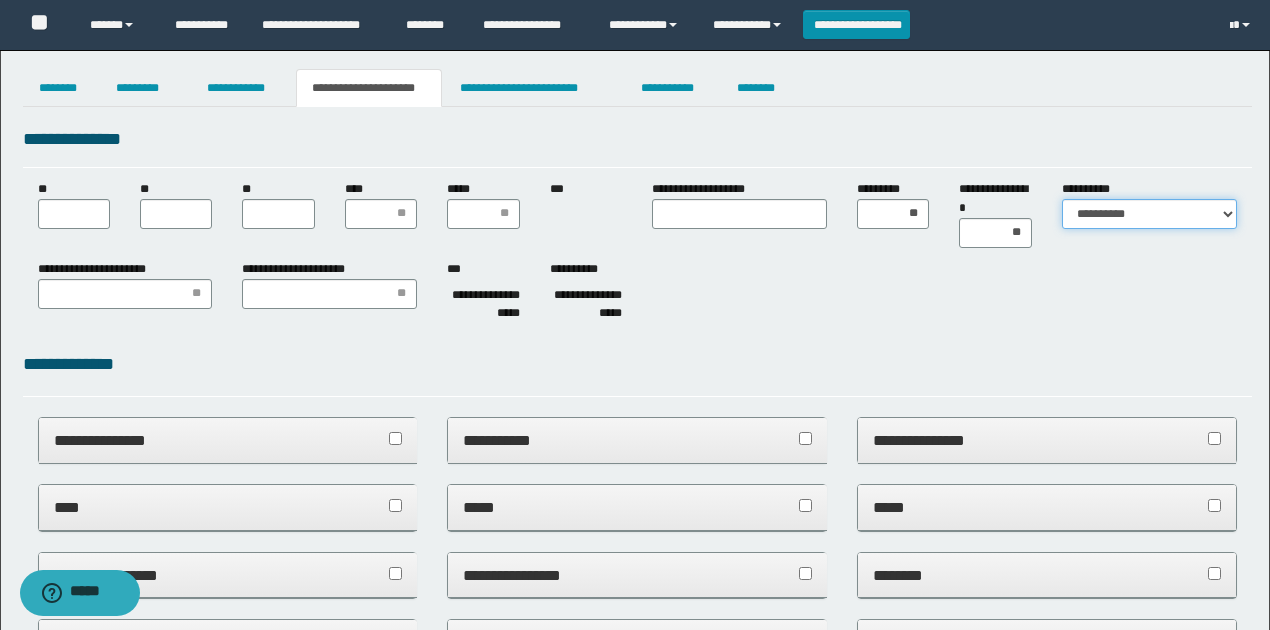 click on "**********" at bounding box center (1149, 214) 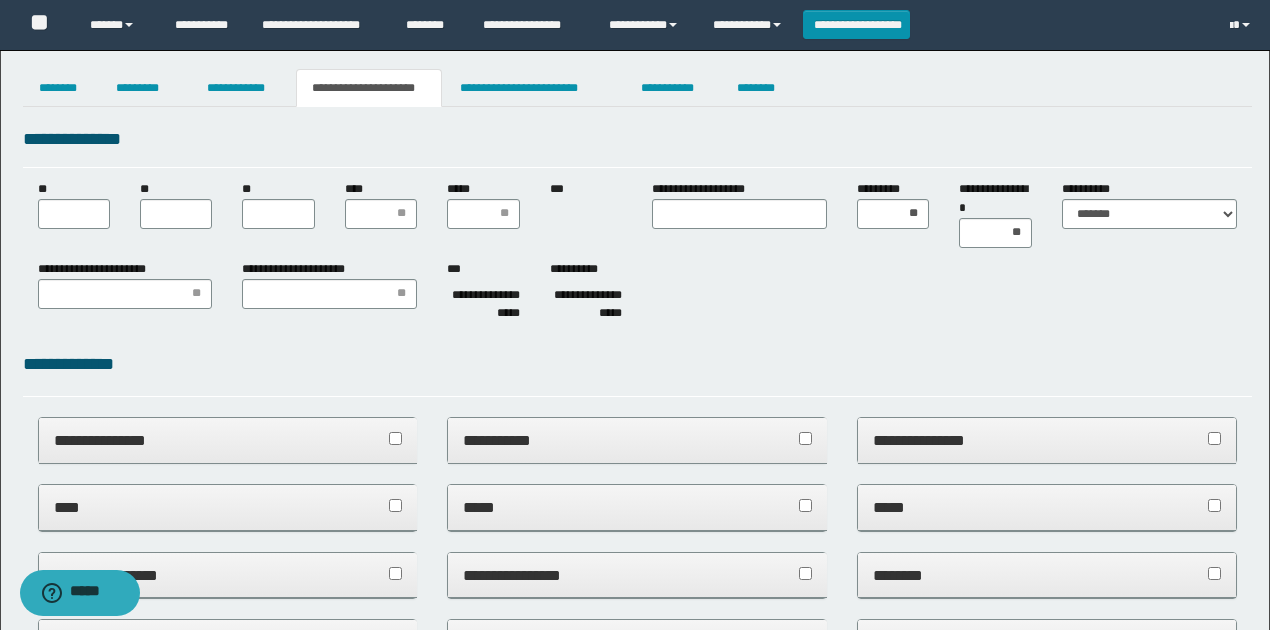 type 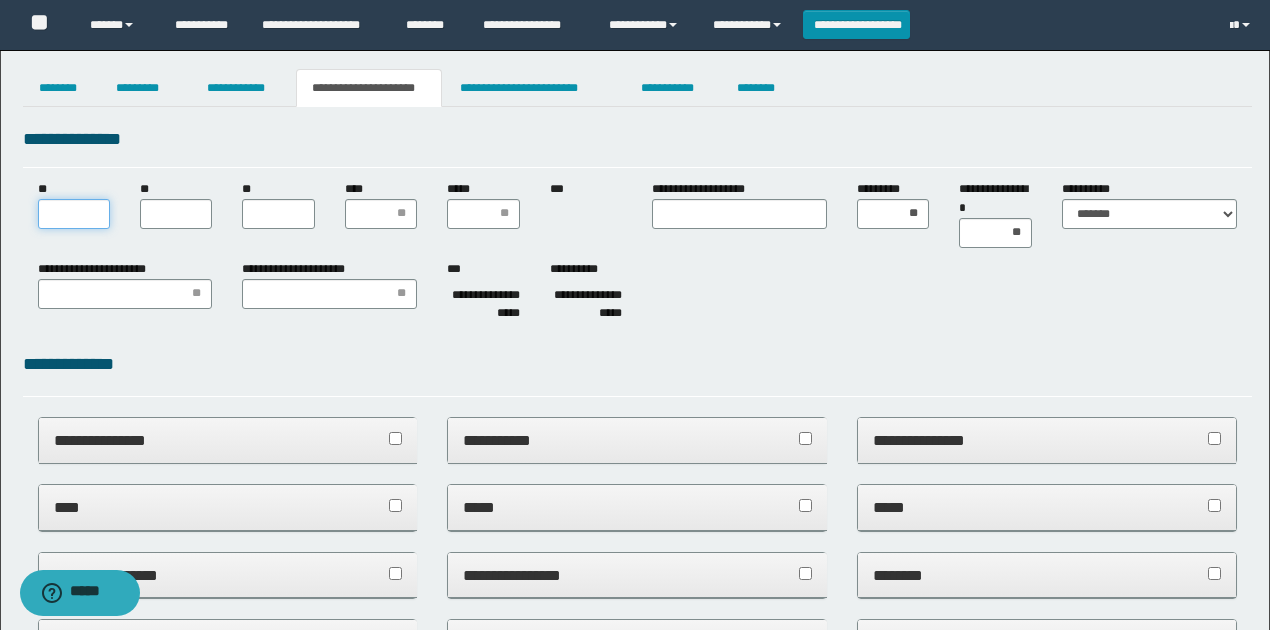 click on "**" at bounding box center (74, 214) 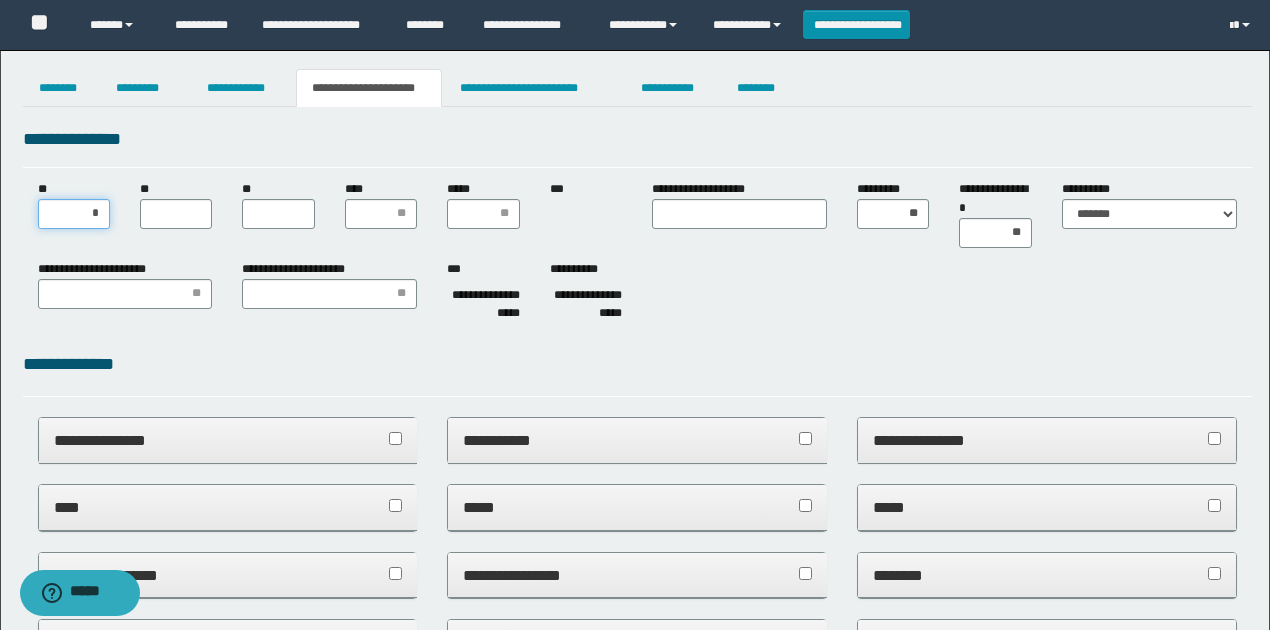 type on "**" 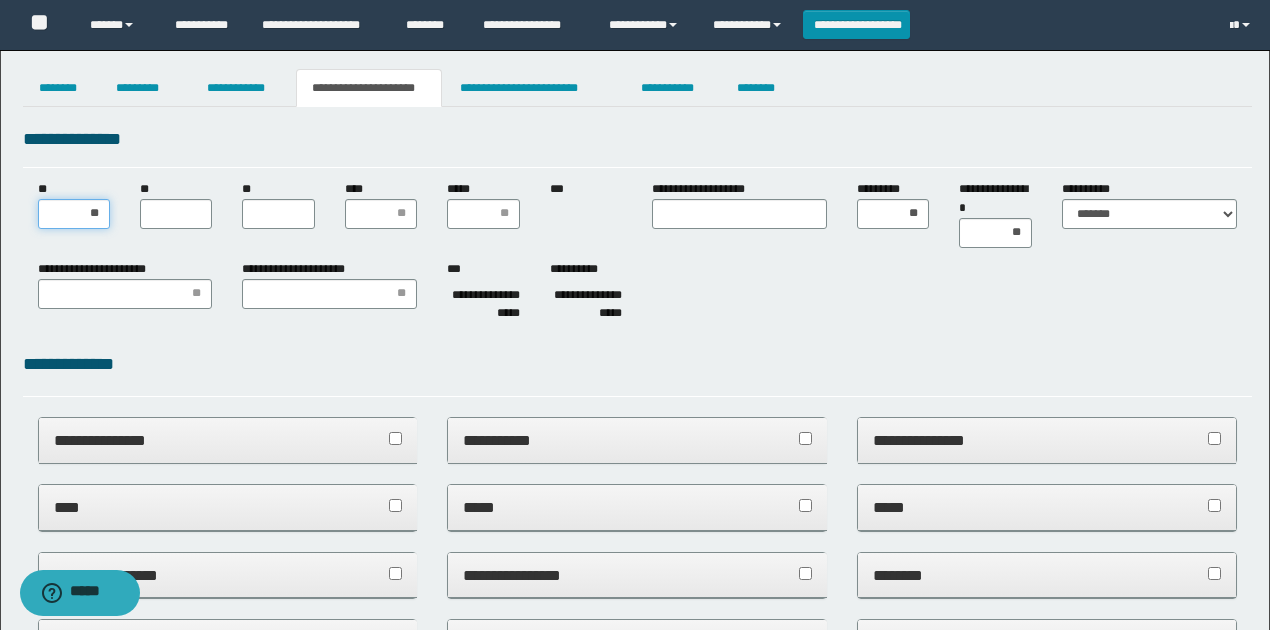 type 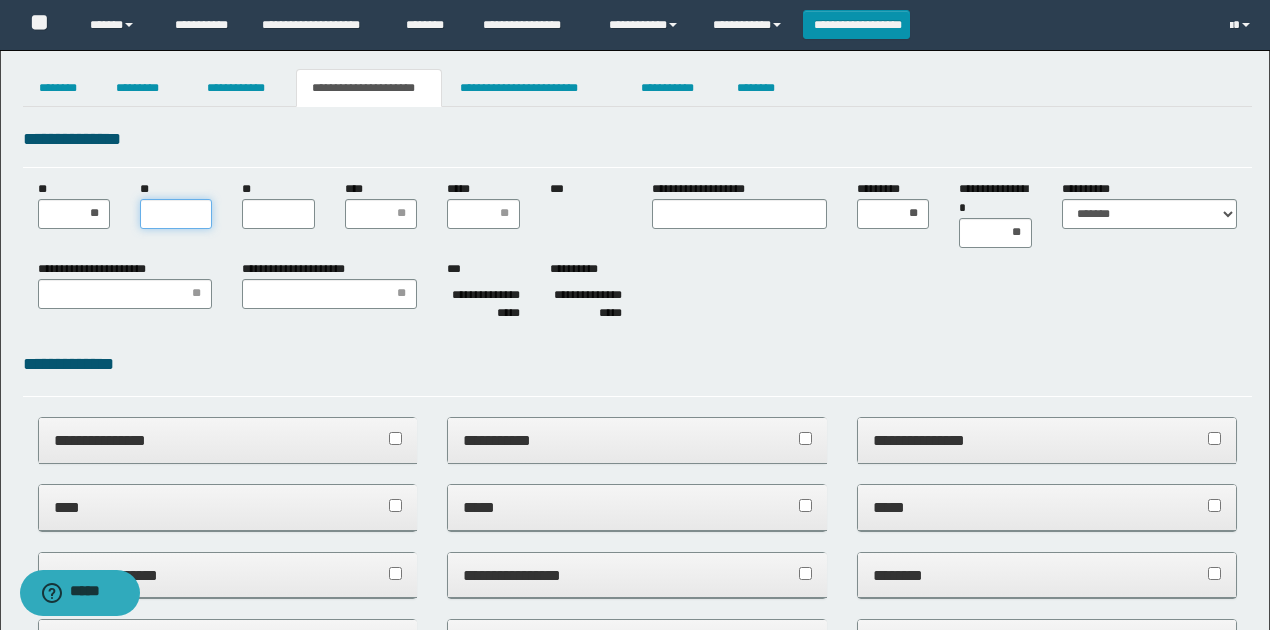 drag, startPoint x: 182, startPoint y: 211, endPoint x: 166, endPoint y: 214, distance: 16.27882 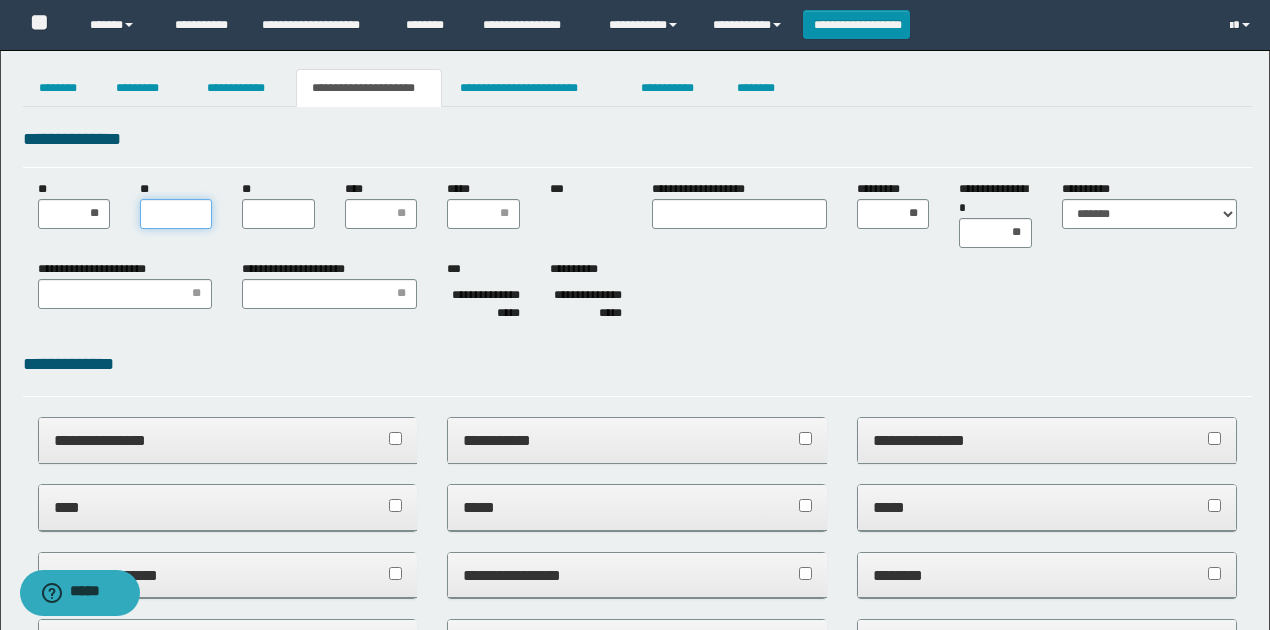 click on "**" at bounding box center (176, 214) 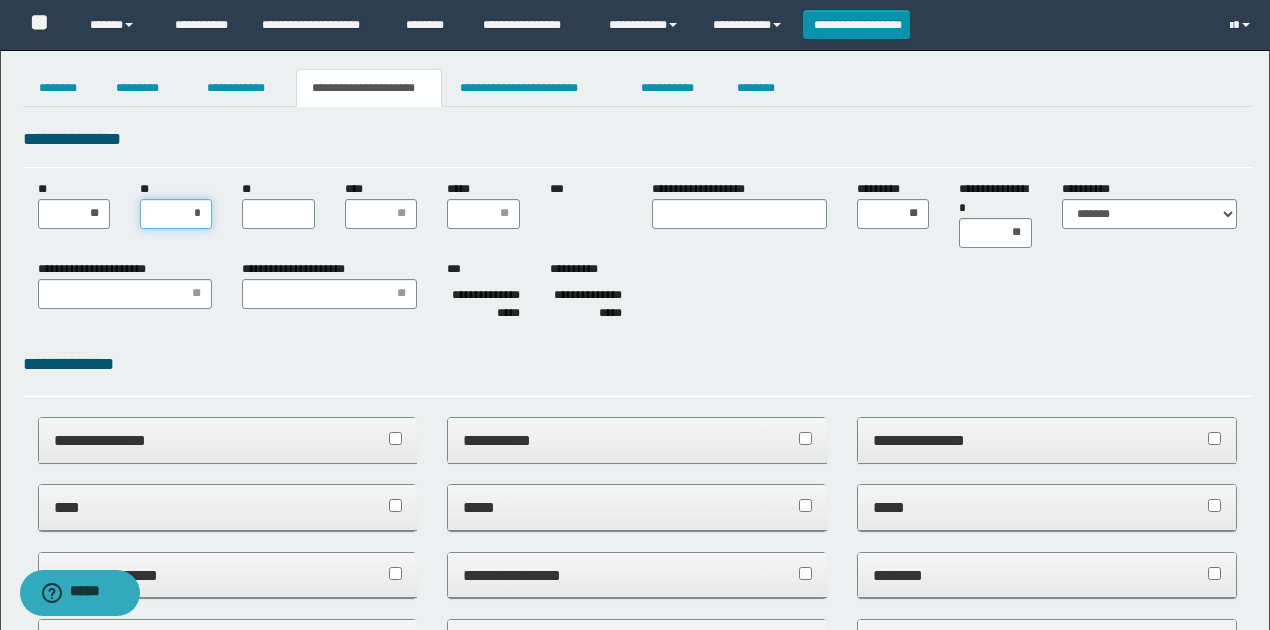 type on "**" 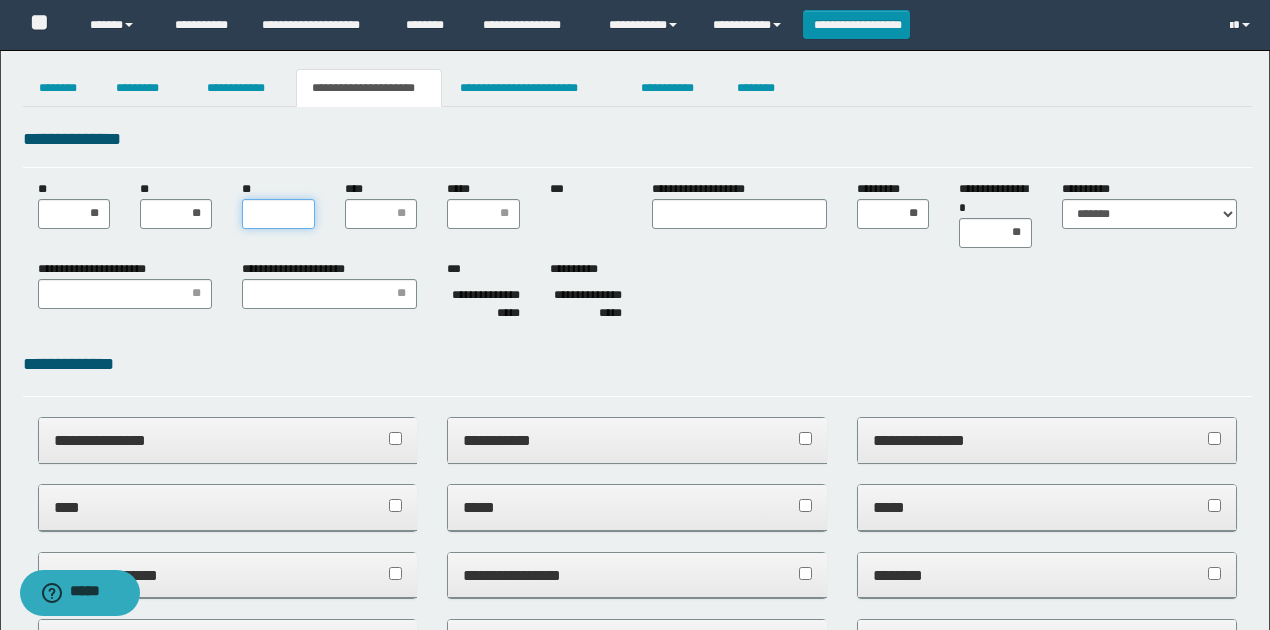 click on "**" at bounding box center [278, 214] 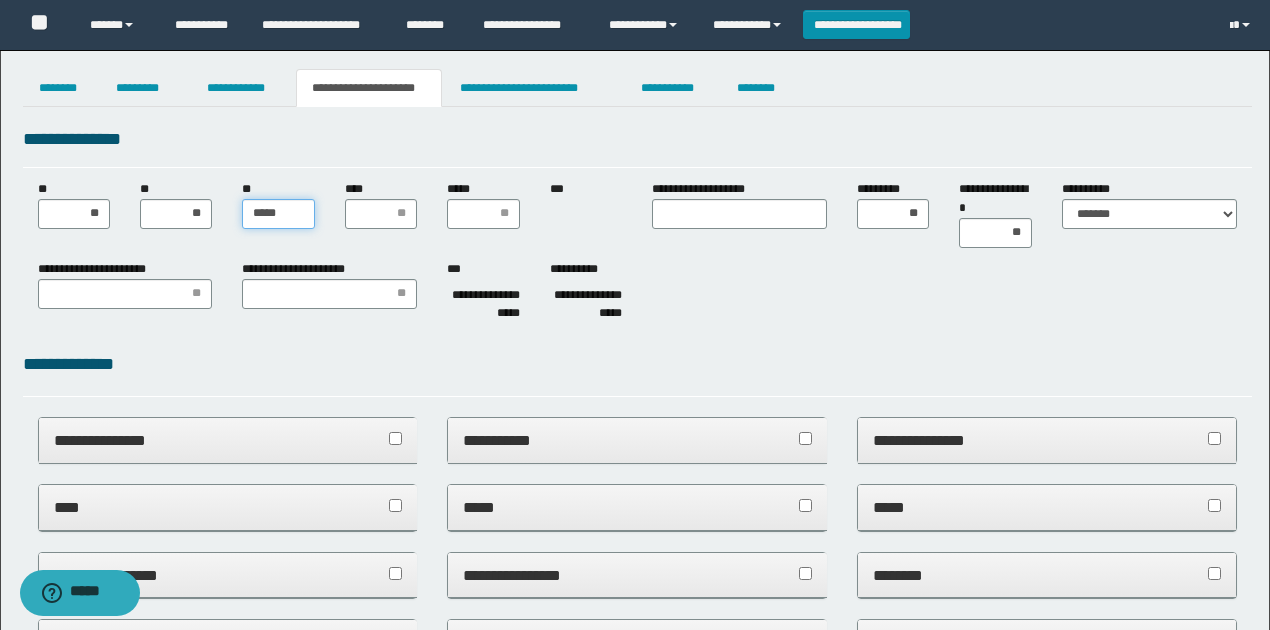 type on "******" 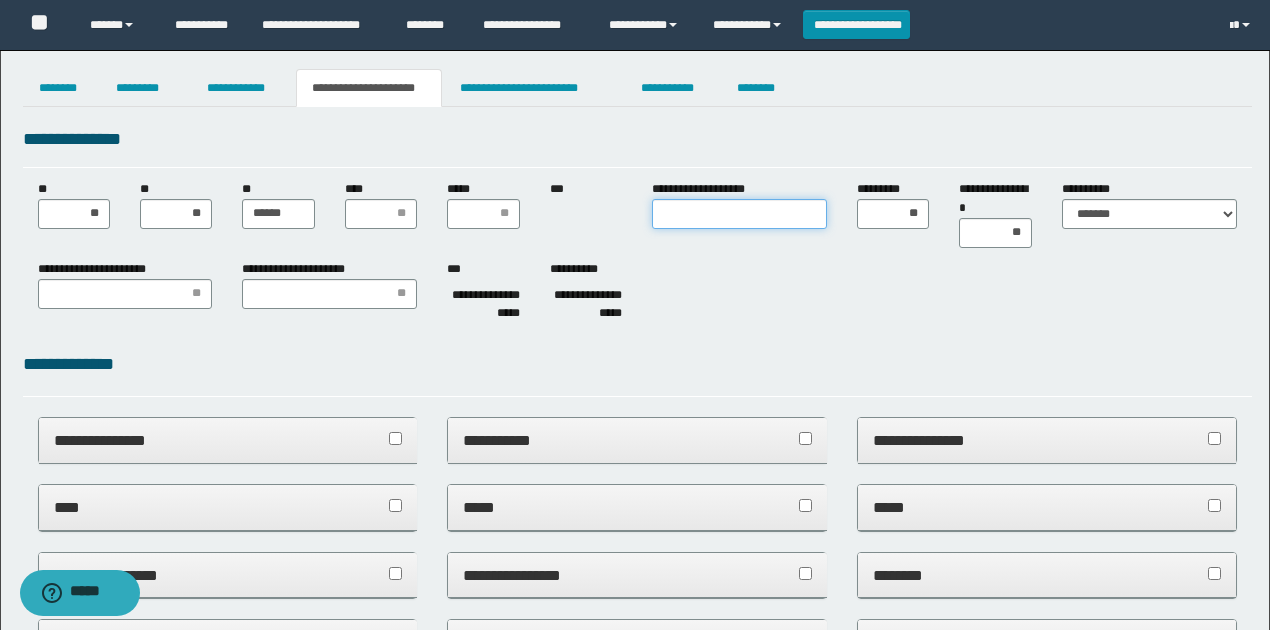 click on "**********" at bounding box center [739, 214] 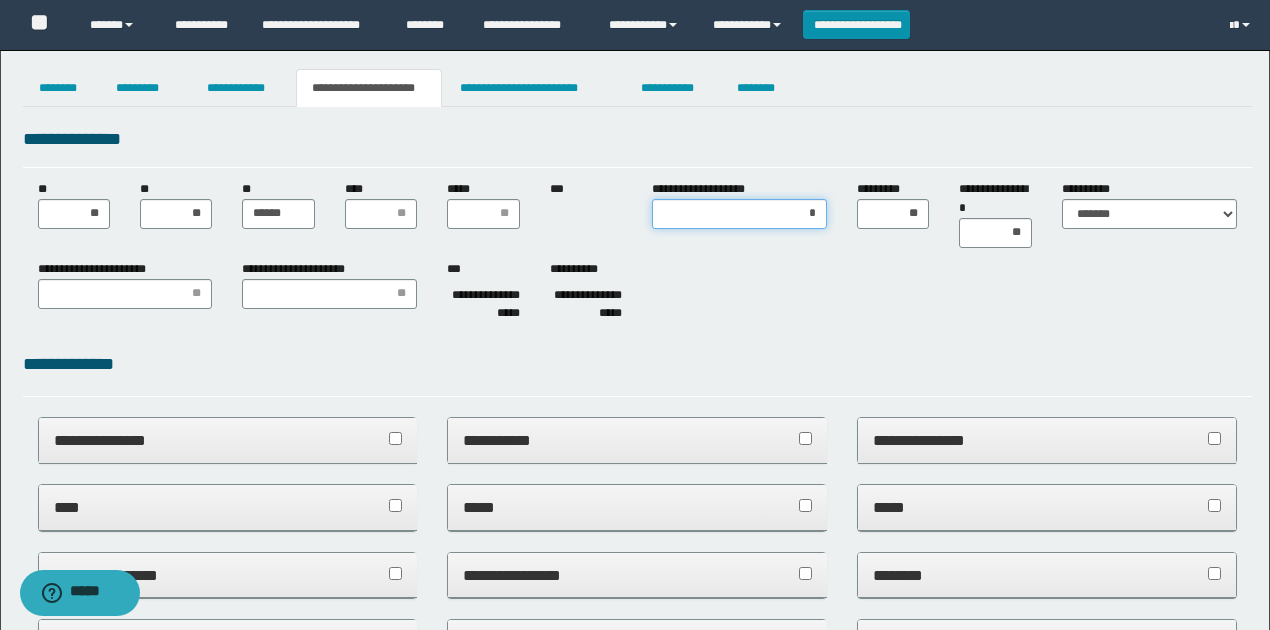 type on "**" 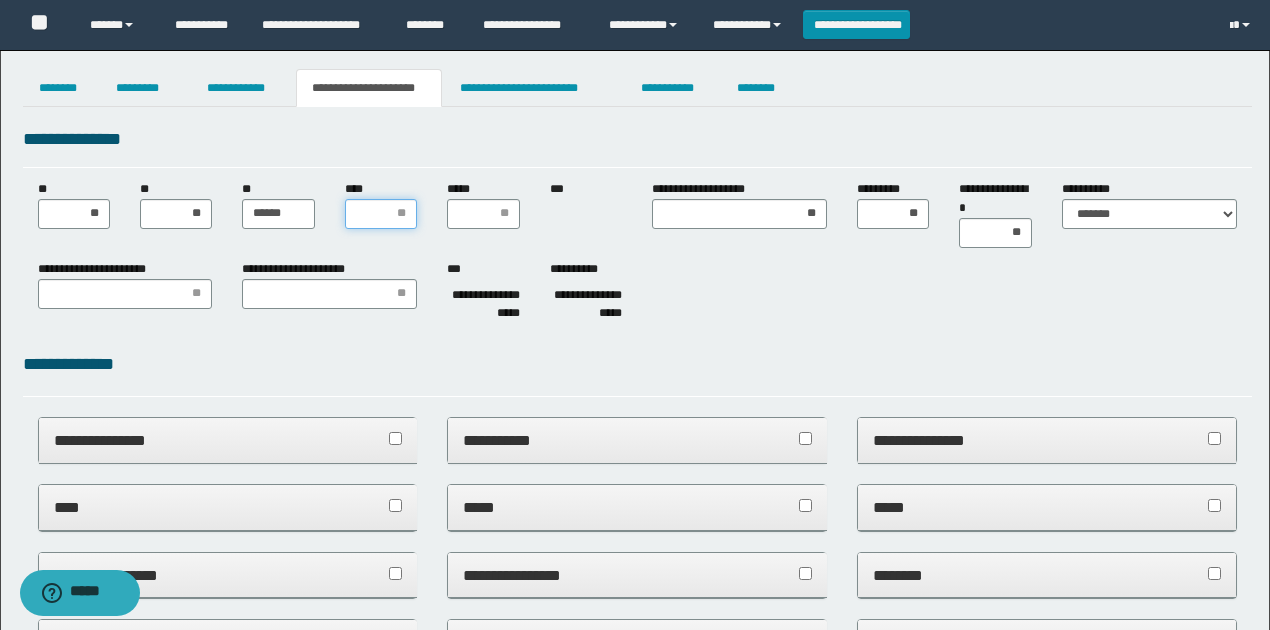 click on "****" at bounding box center [381, 214] 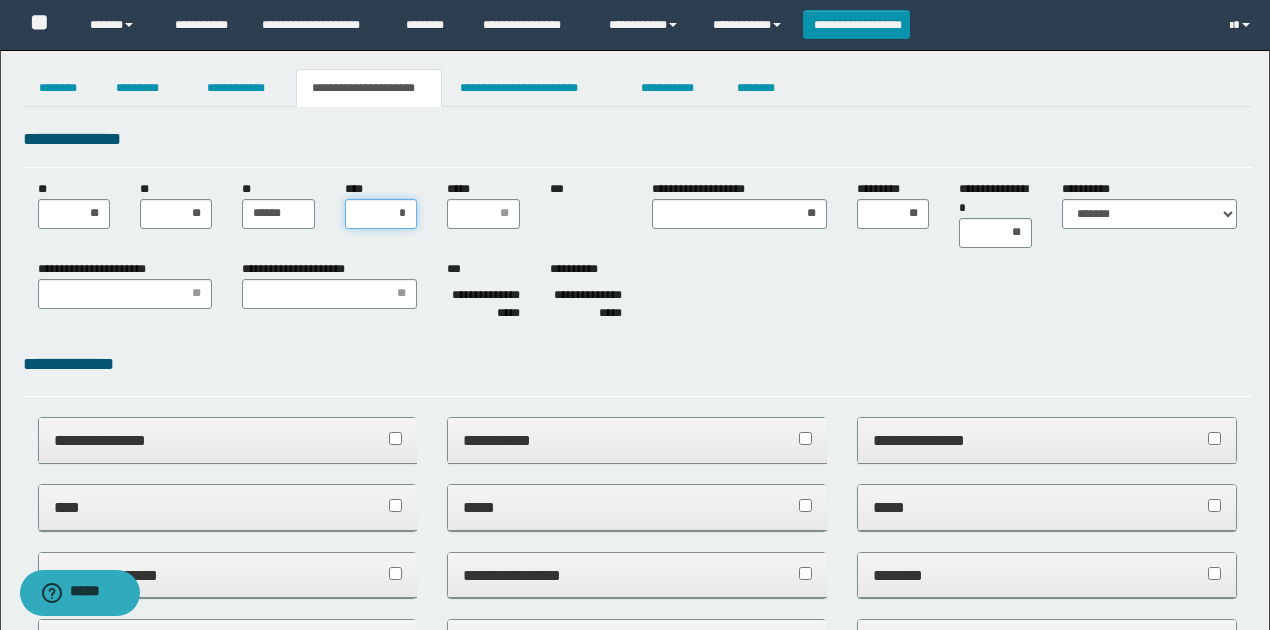 type on "**" 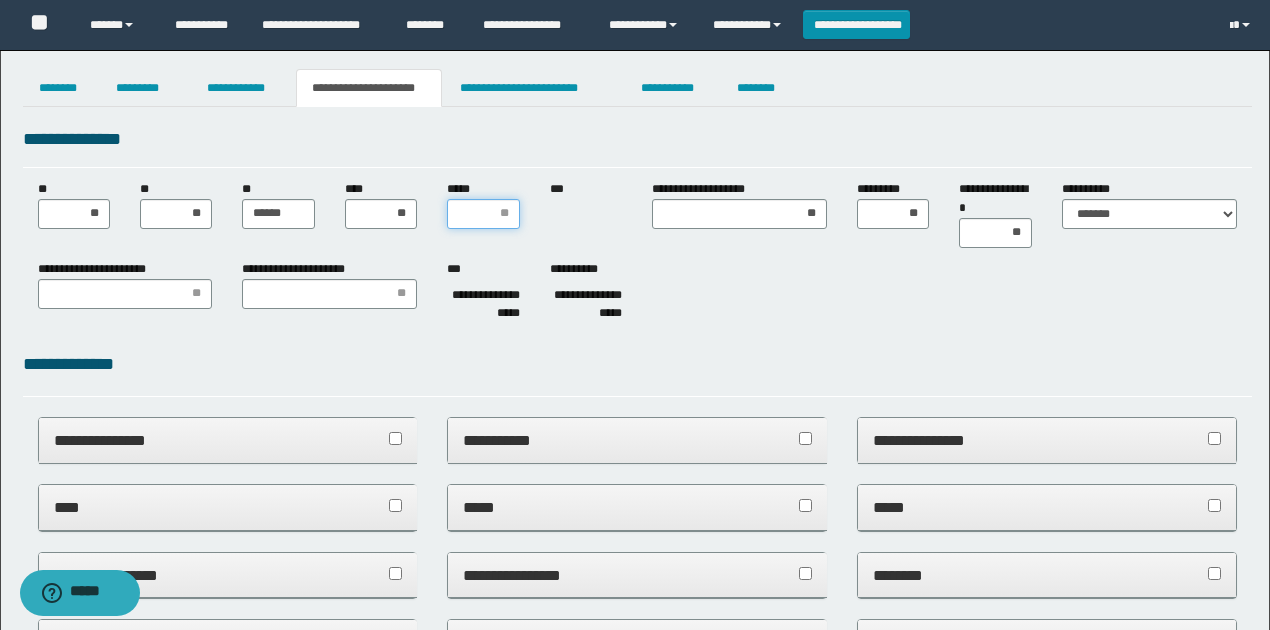 click on "*****" at bounding box center (483, 214) 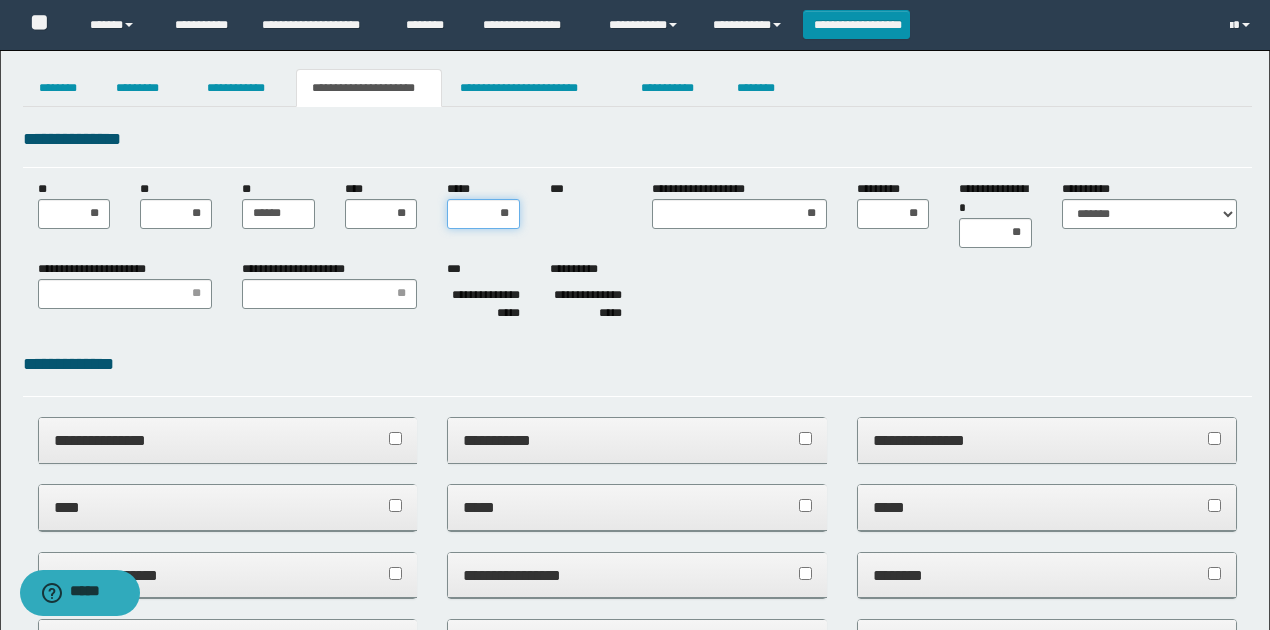 type on "***" 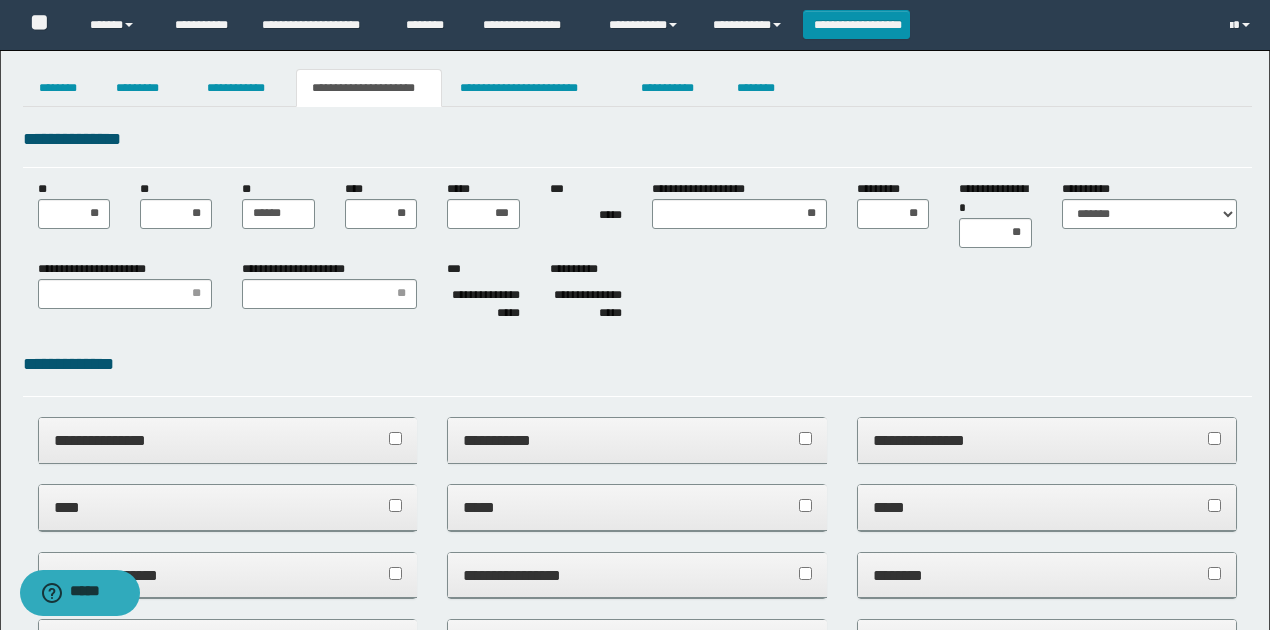 click on "**********" at bounding box center (637, 295) 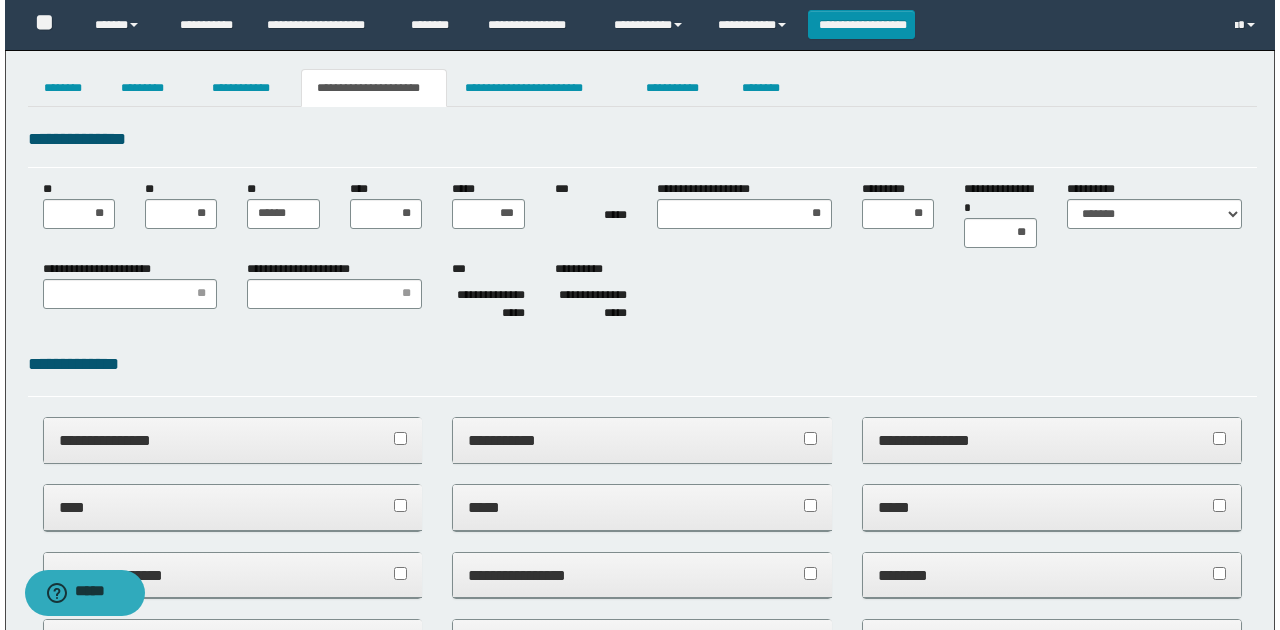 scroll, scrollTop: 0, scrollLeft: 0, axis: both 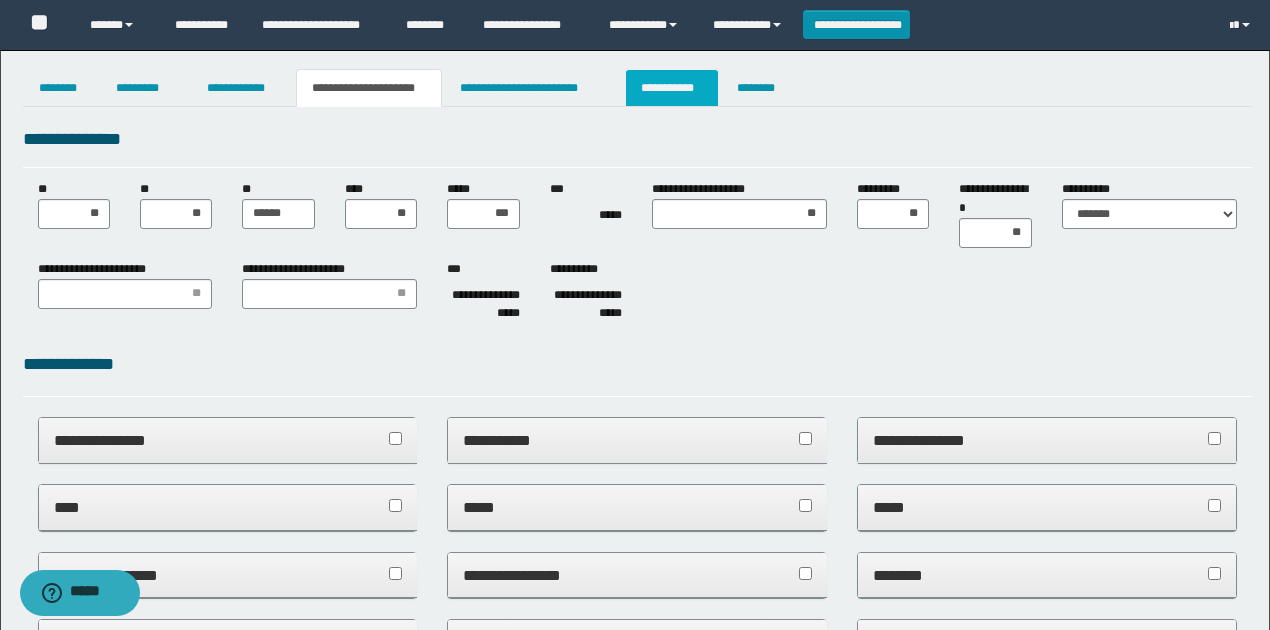 click on "**********" at bounding box center (672, 88) 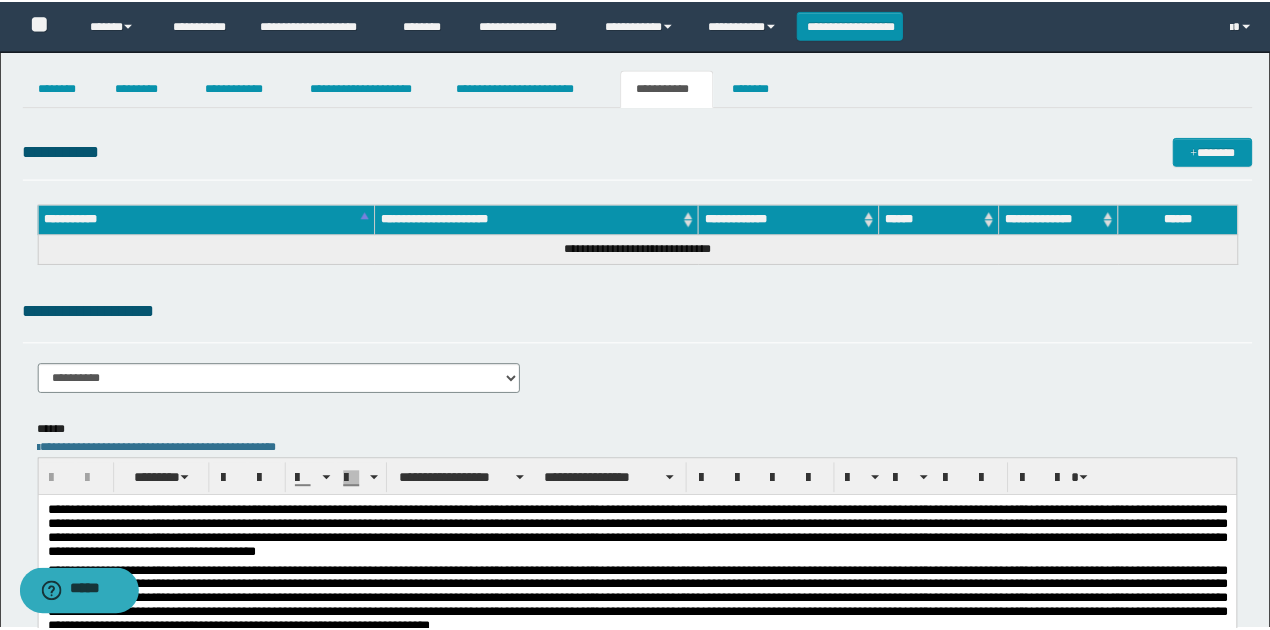 scroll, scrollTop: 0, scrollLeft: 0, axis: both 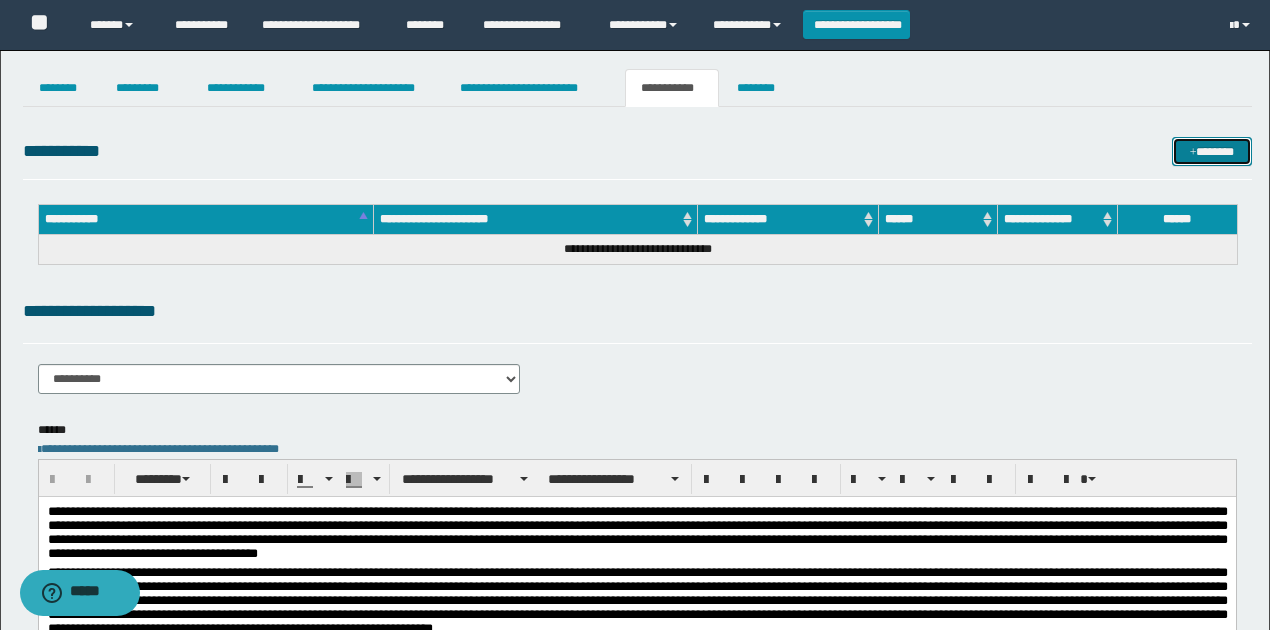 click on "*******" at bounding box center (1211, 151) 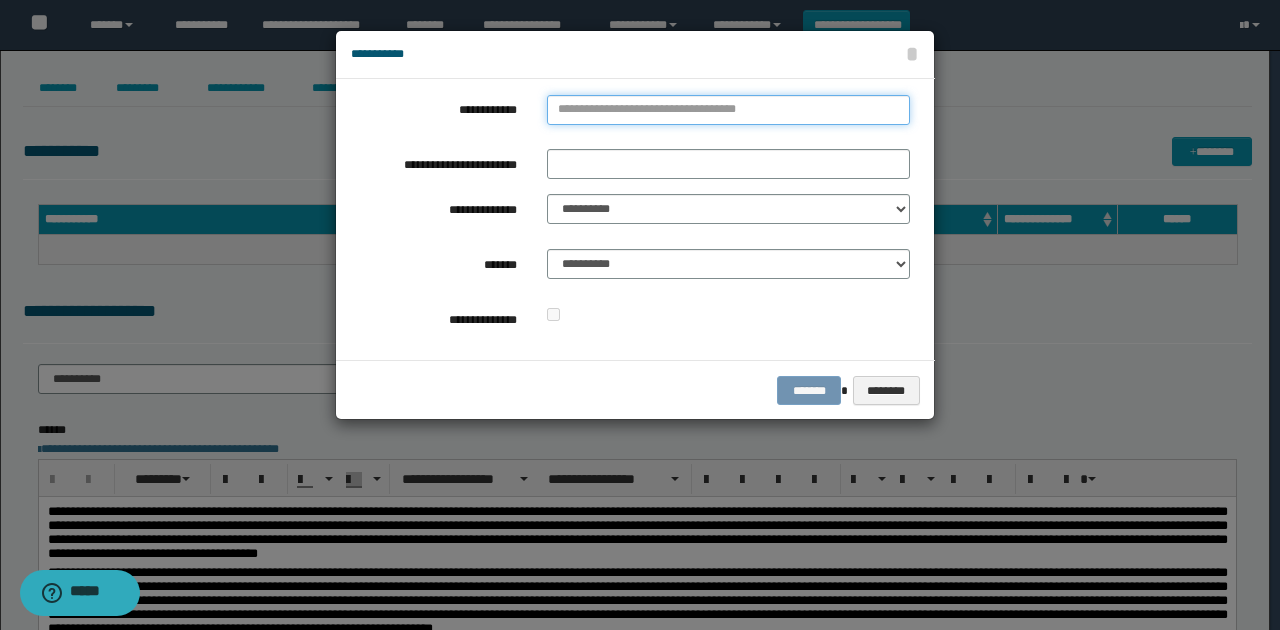 click on "**********" at bounding box center (728, 110) 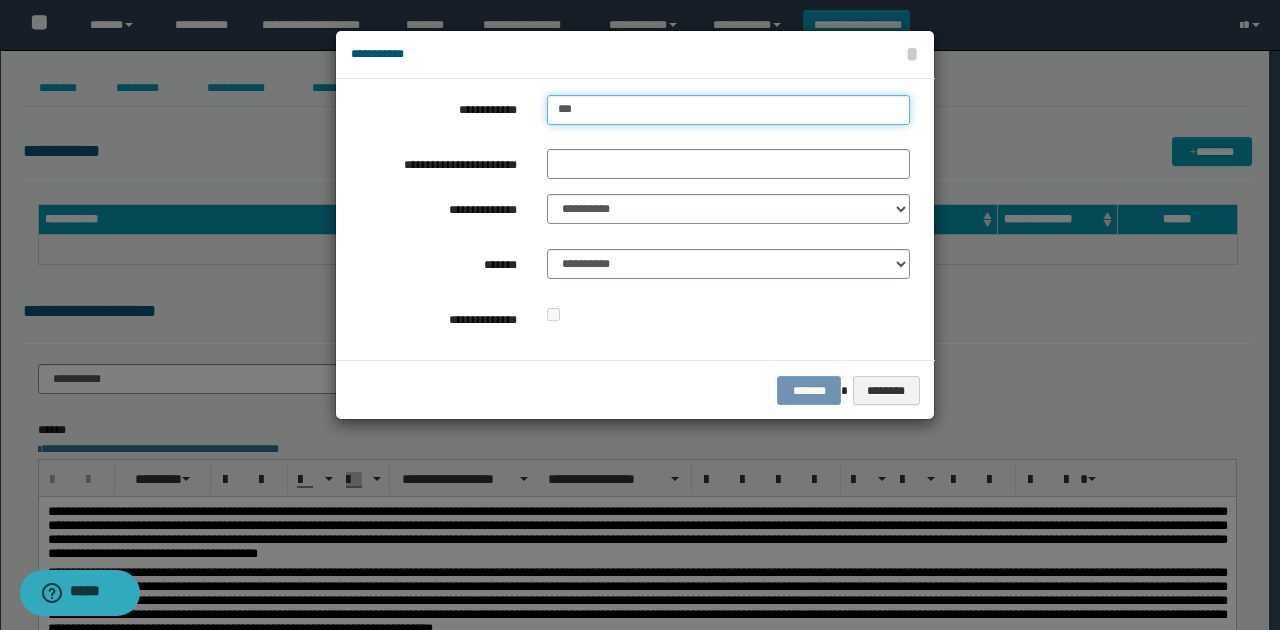 type on "****" 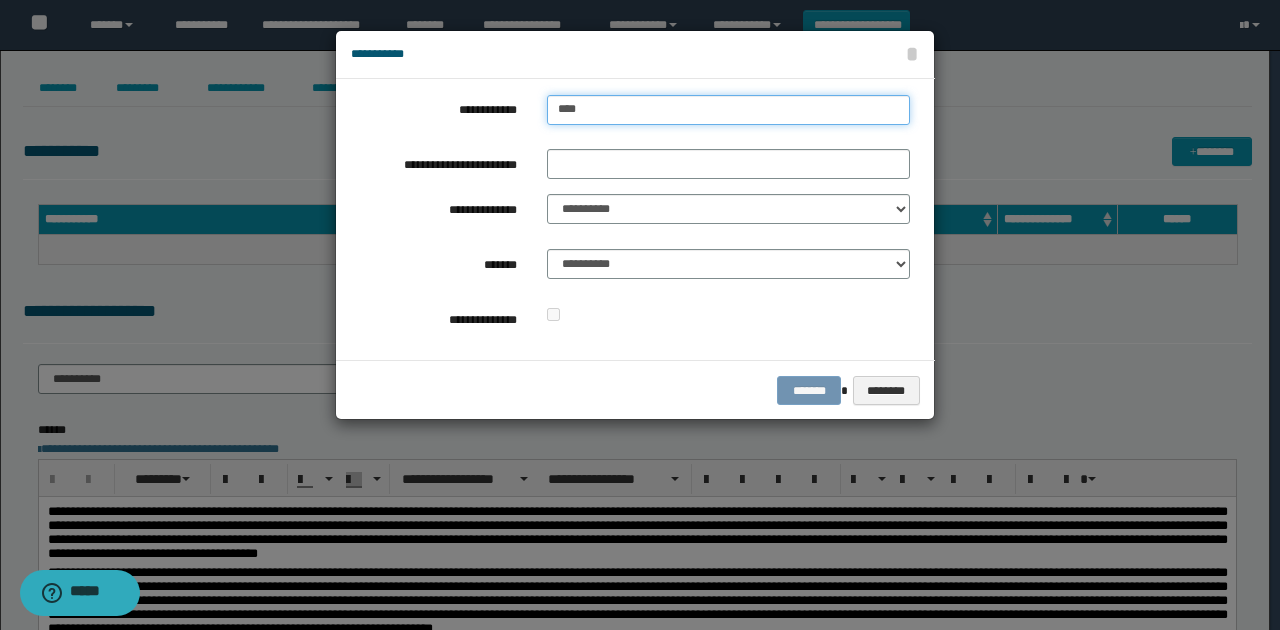 type on "****" 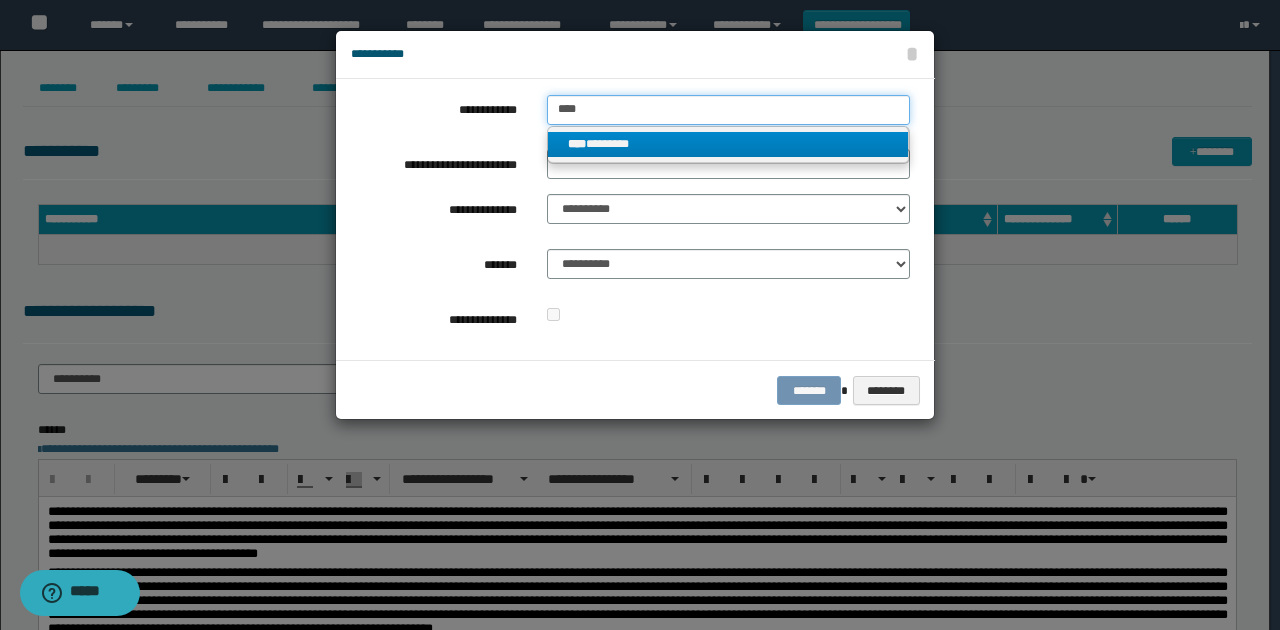 type on "****" 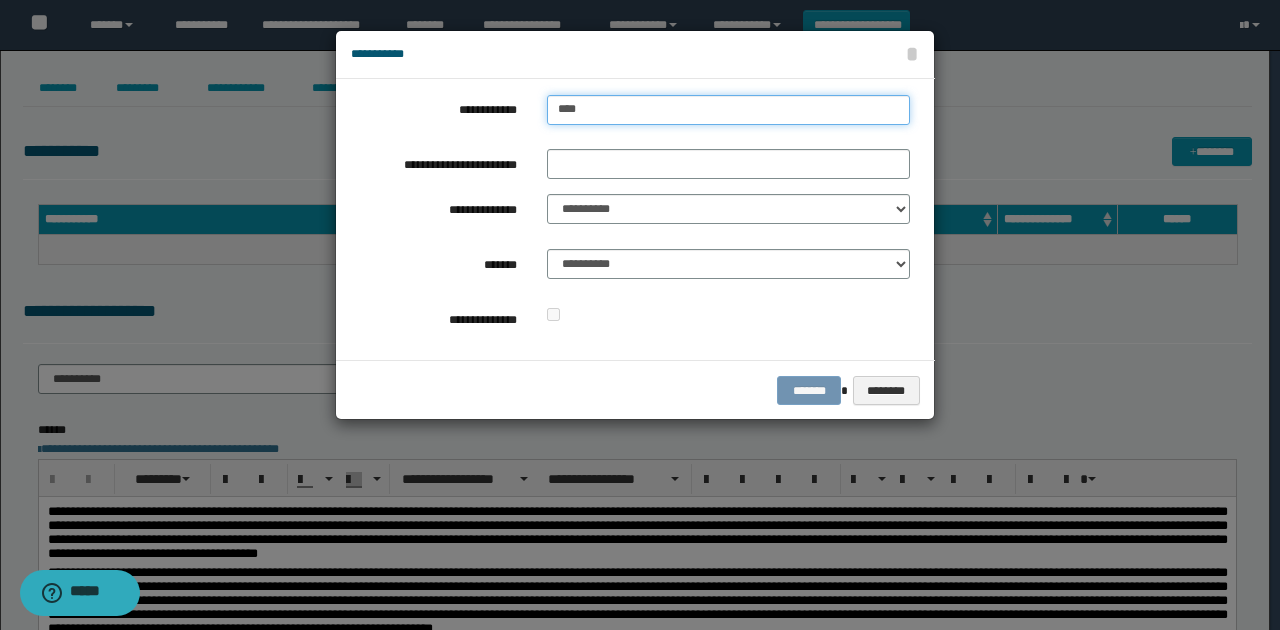 type on "****" 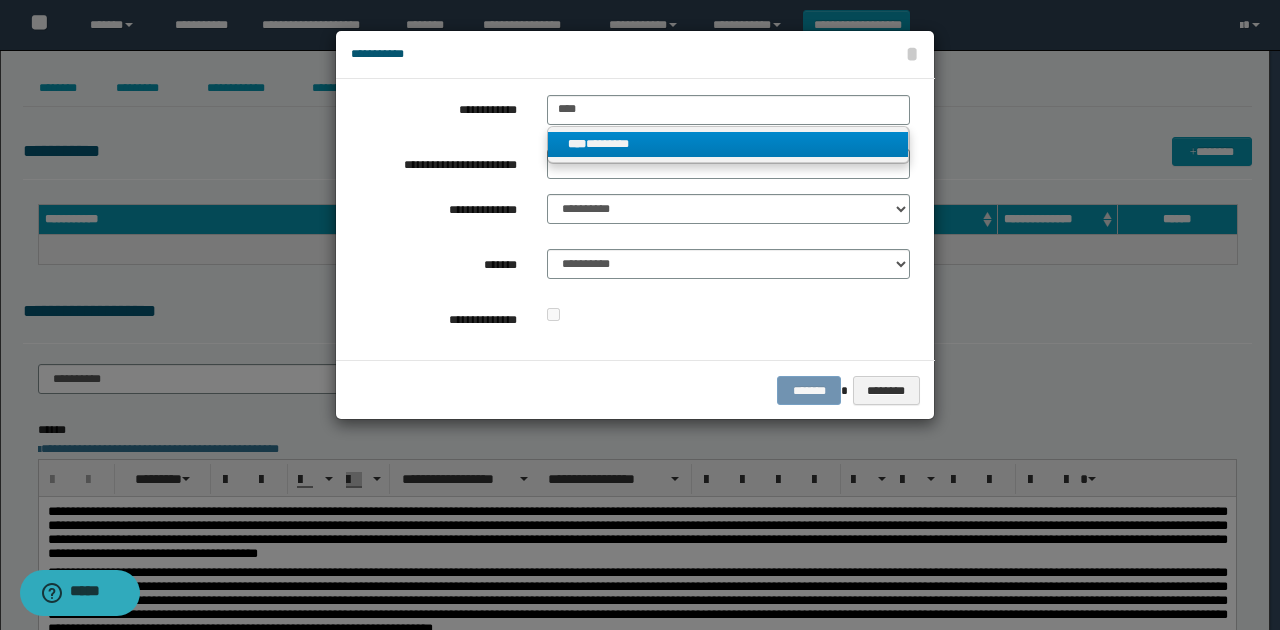 click on "**** ********" at bounding box center [728, 144] 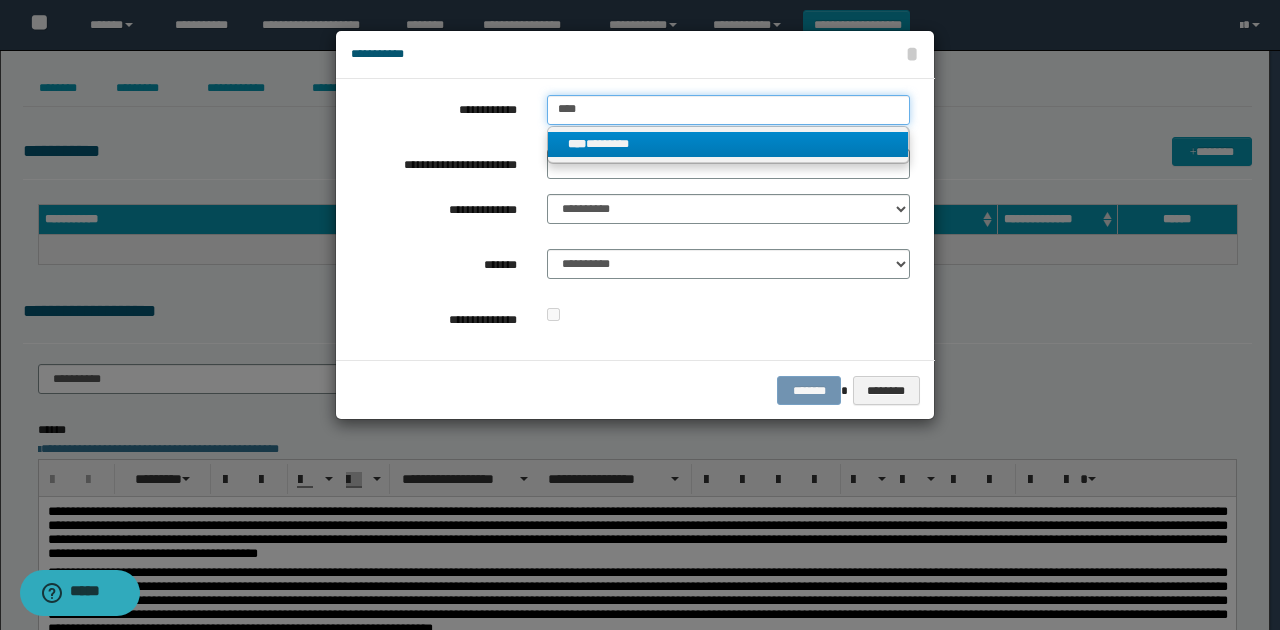 type 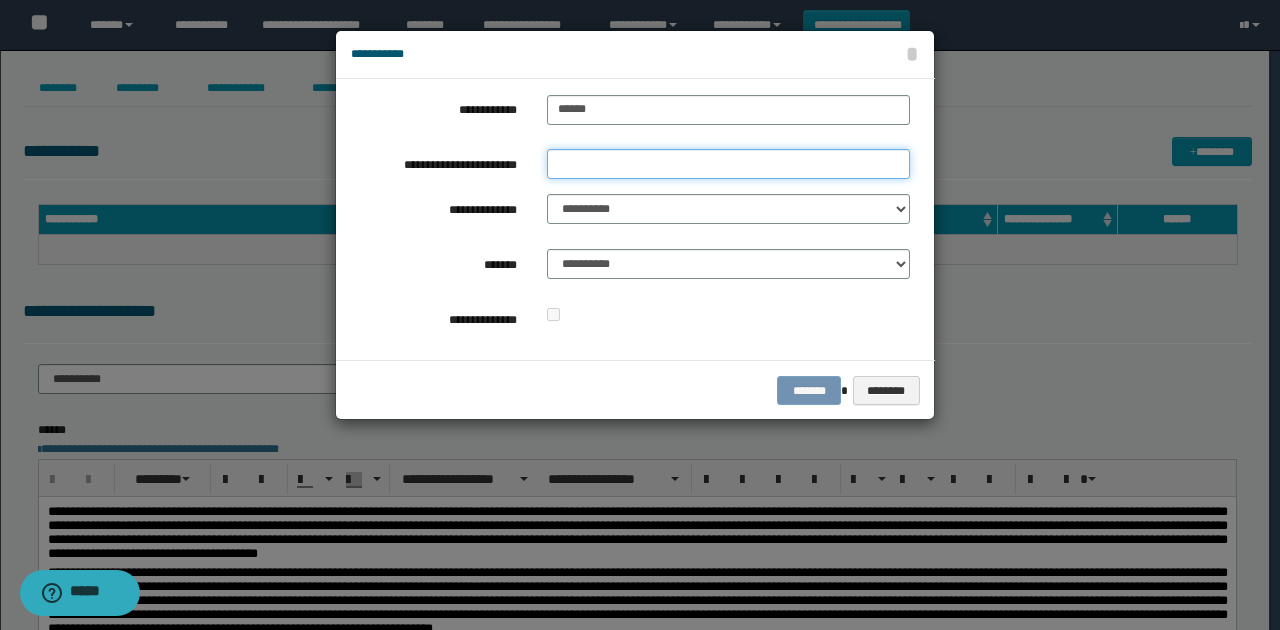 click on "**********" at bounding box center (728, 164) 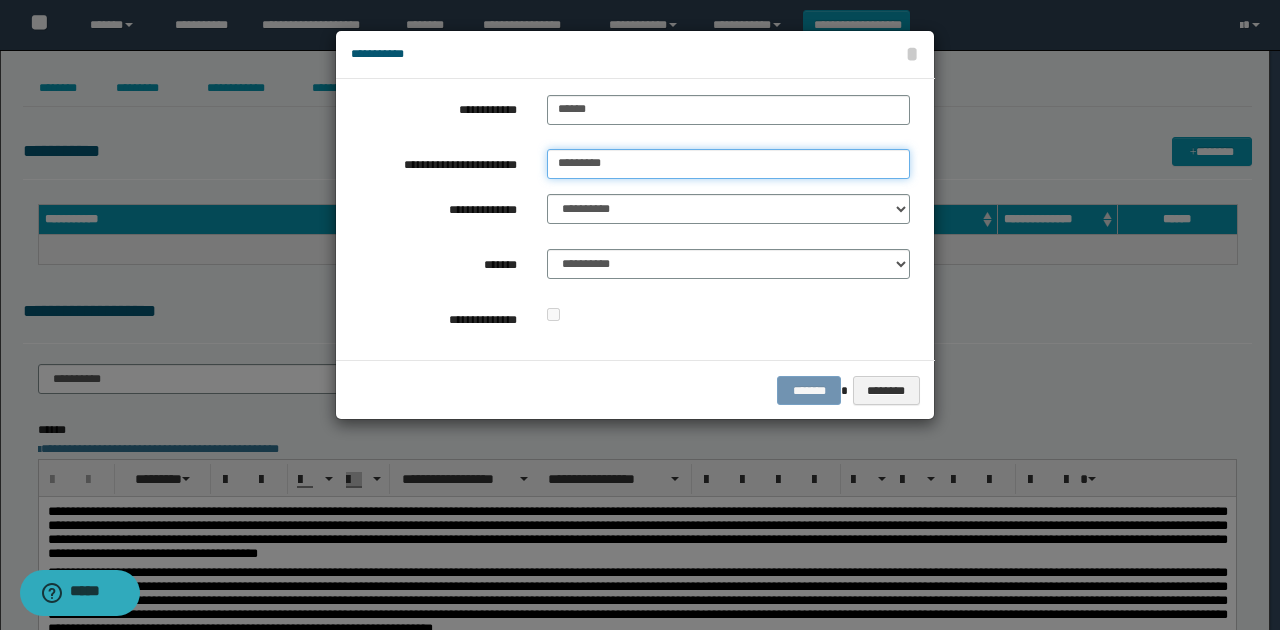 click on "*********" at bounding box center (728, 164) 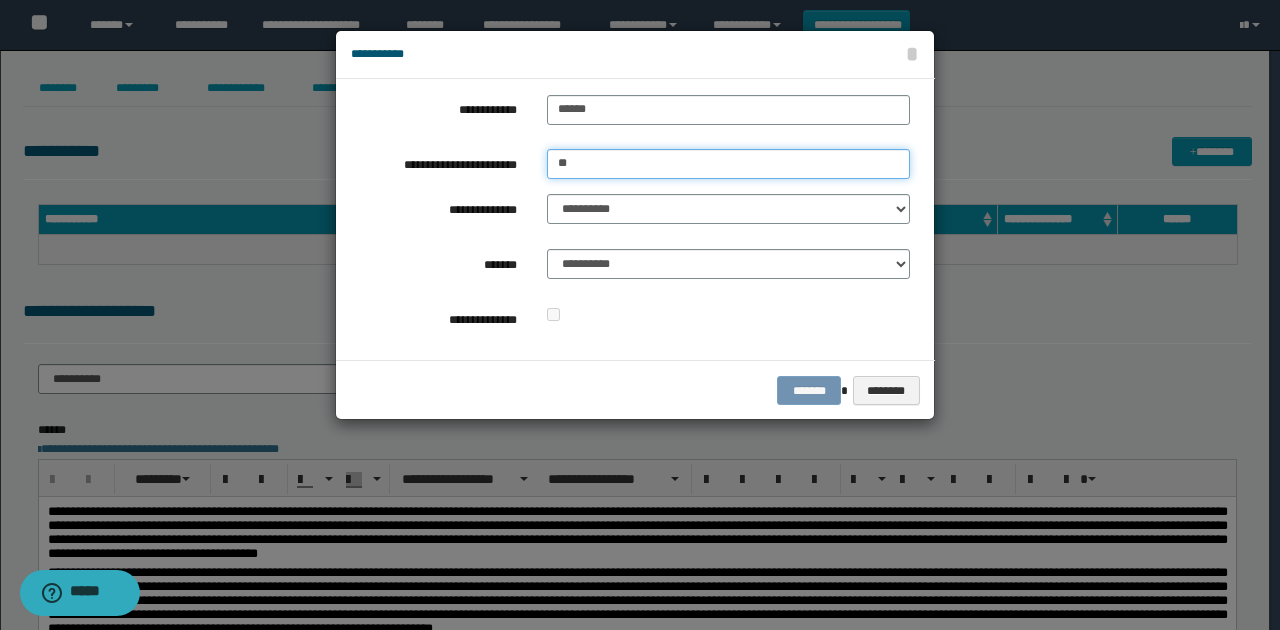 type on "*" 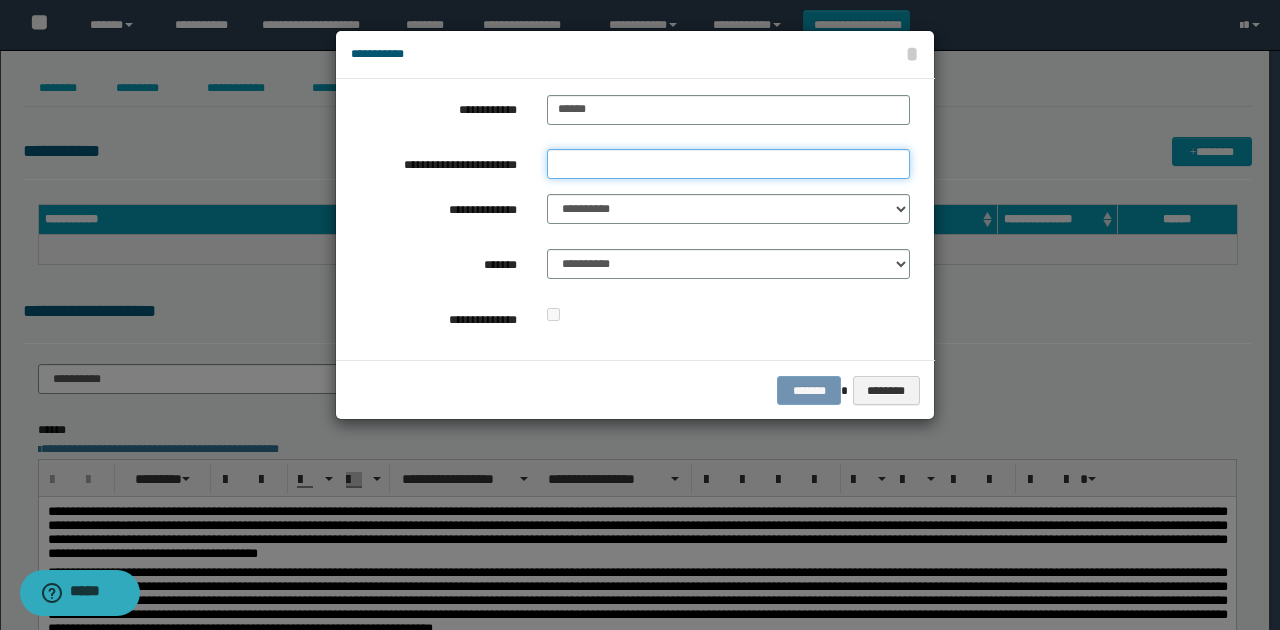 click on "**********" at bounding box center [728, 164] 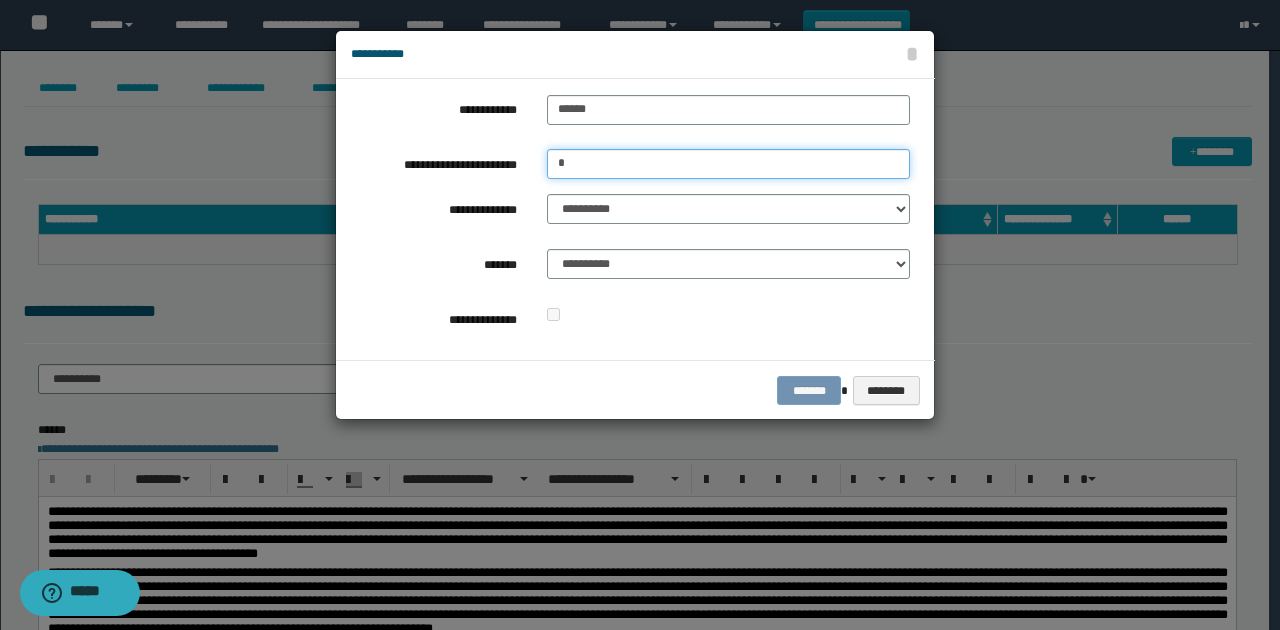 type on "*********" 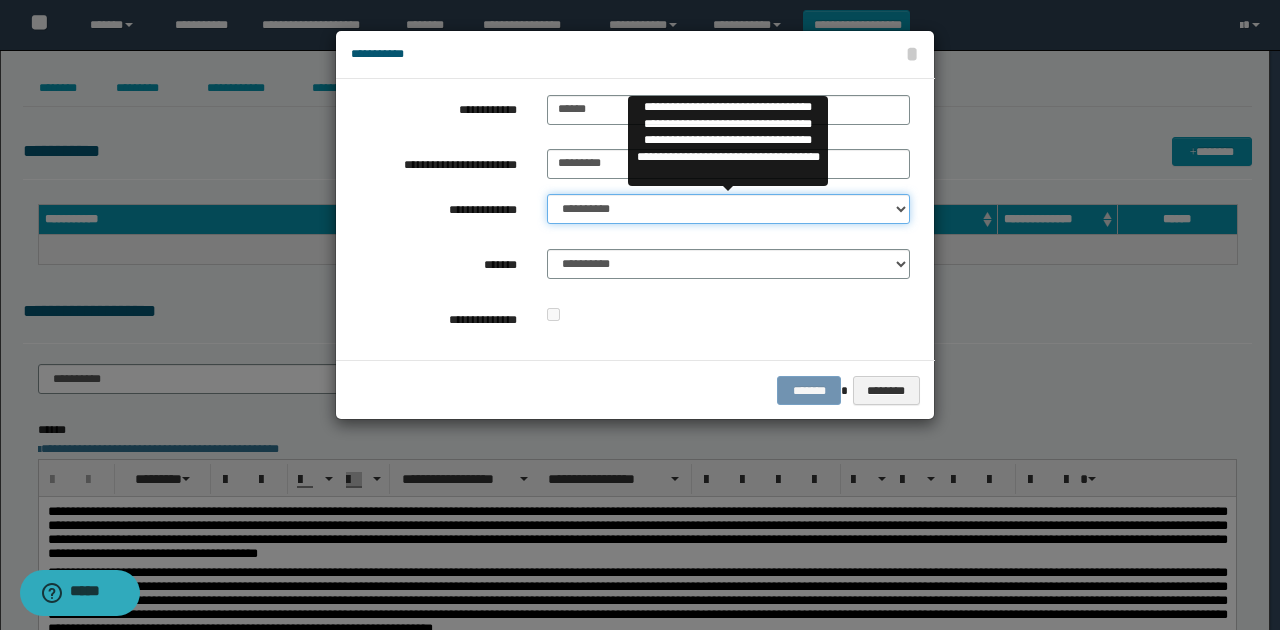 click on "**********" at bounding box center [728, 209] 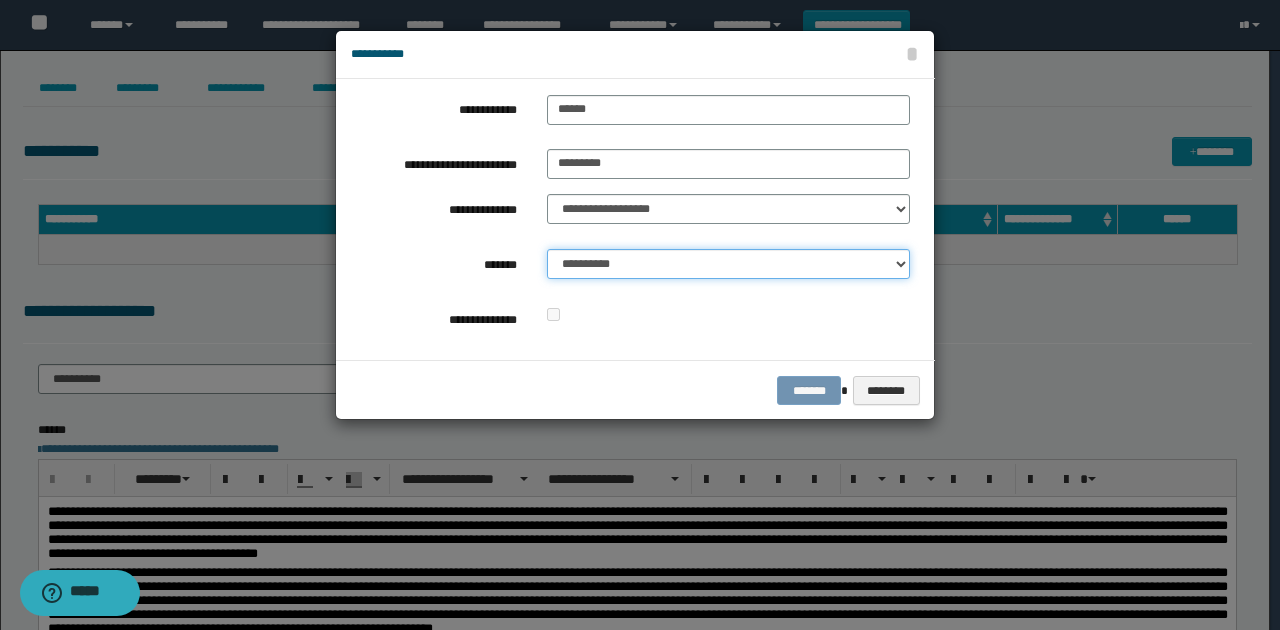 click on "**********" at bounding box center (728, 264) 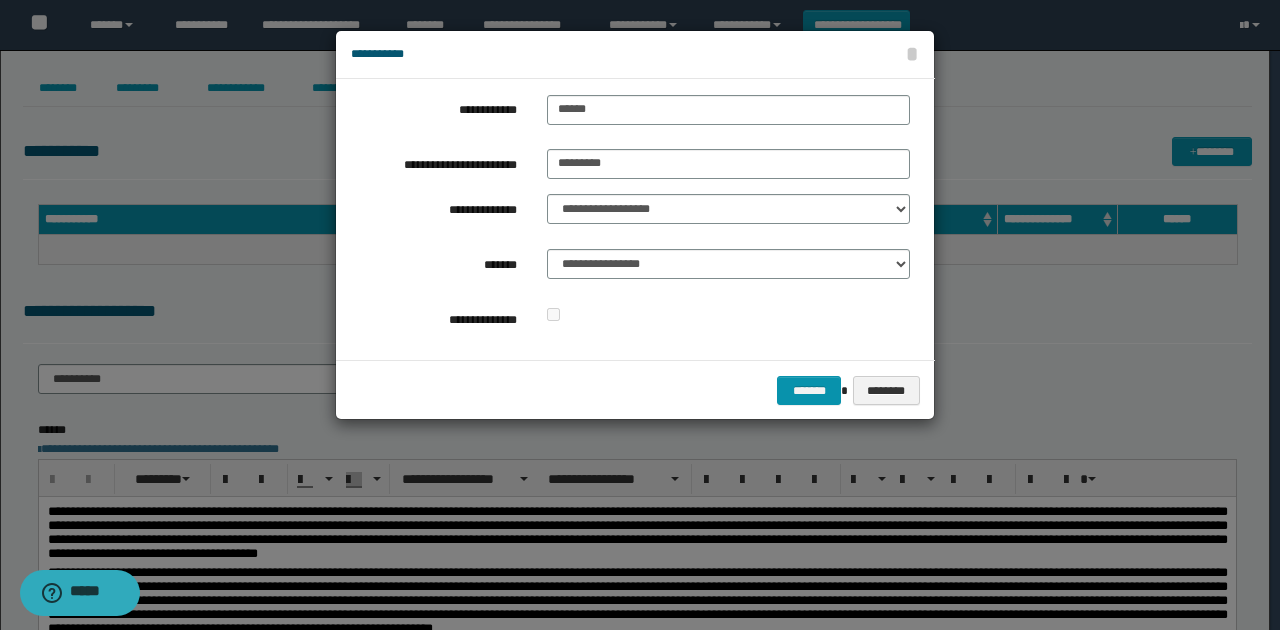 click at bounding box center (728, 315) 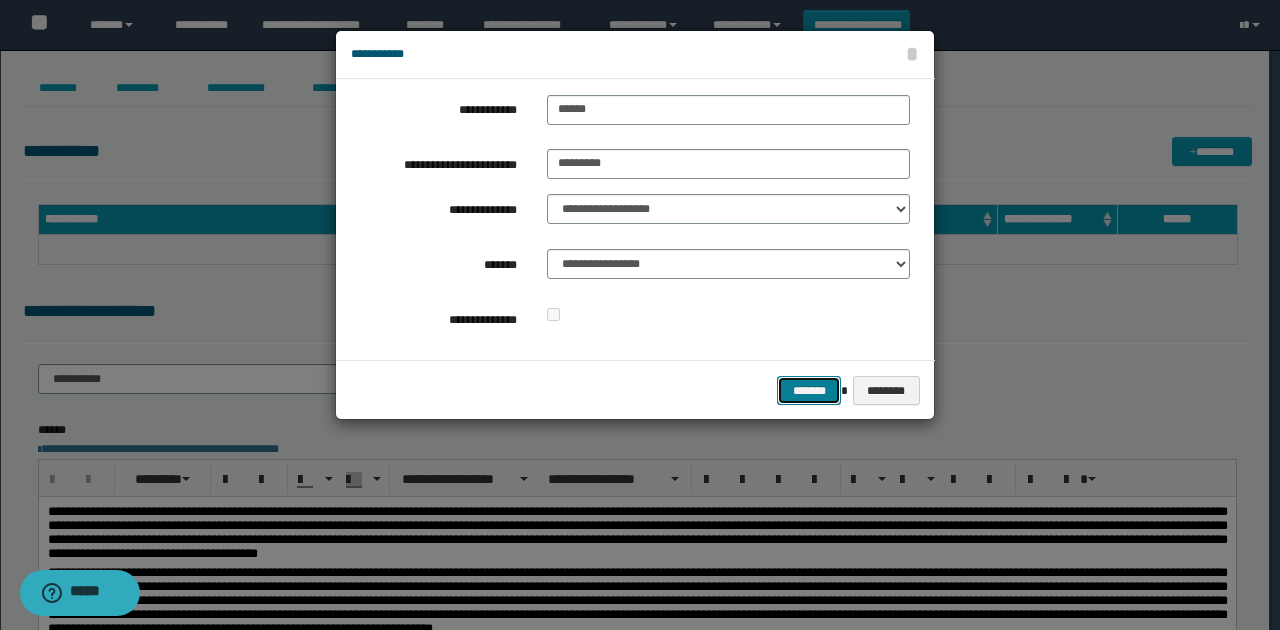 click on "*******" at bounding box center (809, 390) 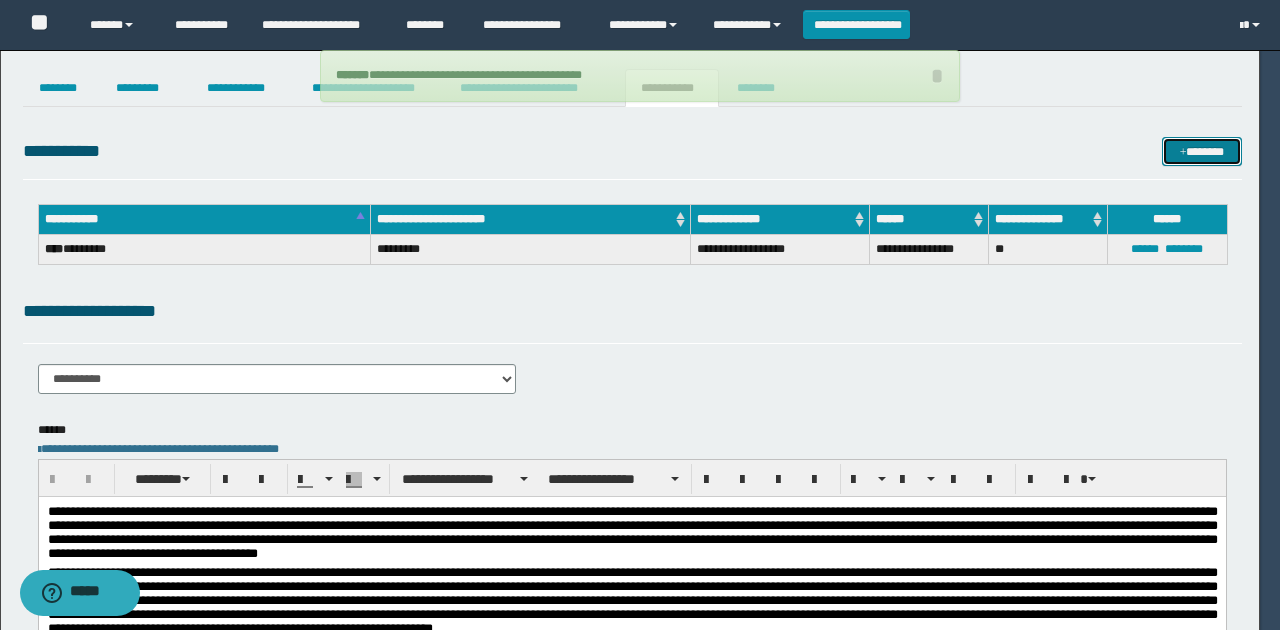 type 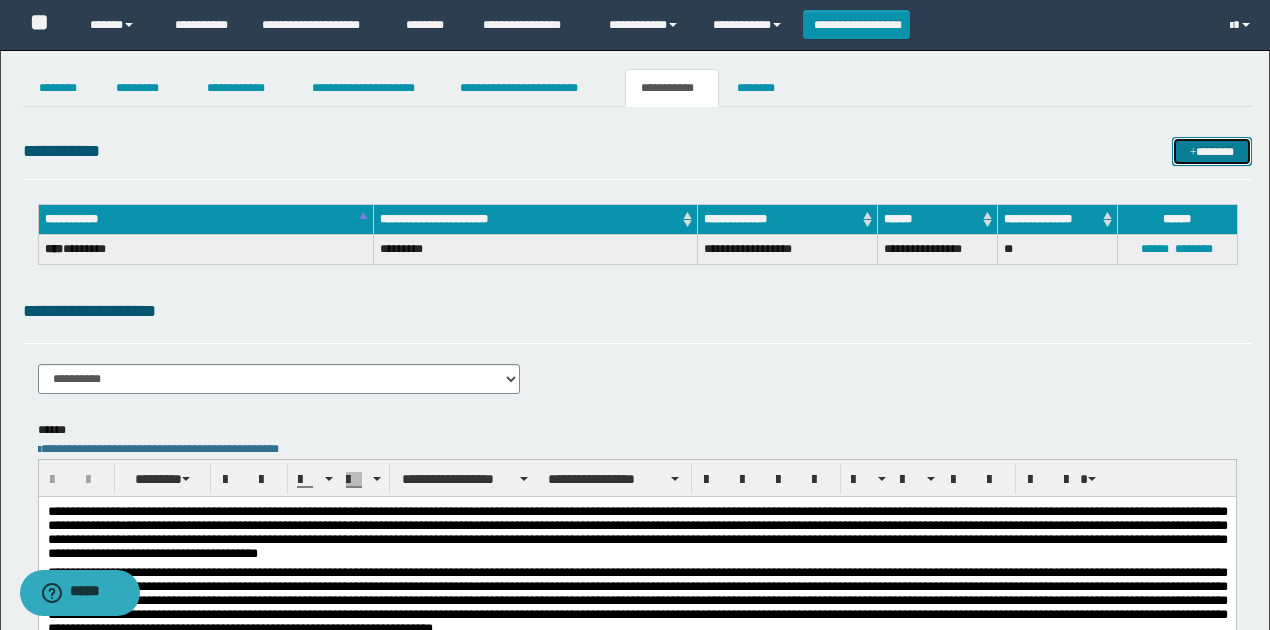 click at bounding box center [1193, 153] 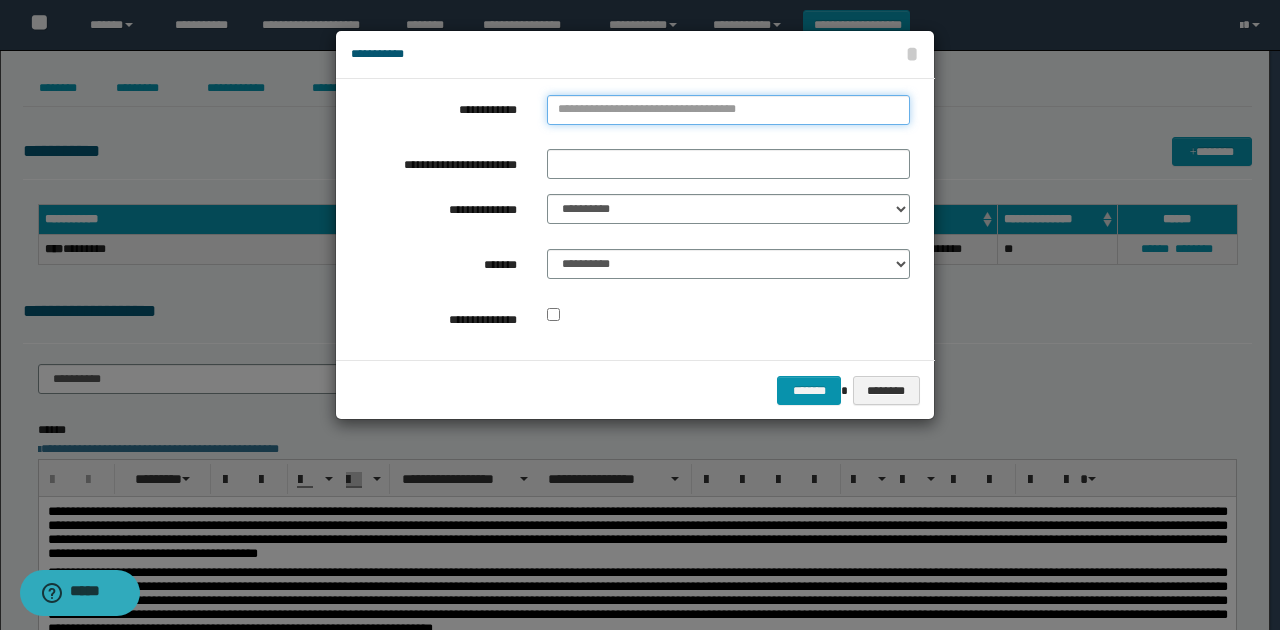 type on "**********" 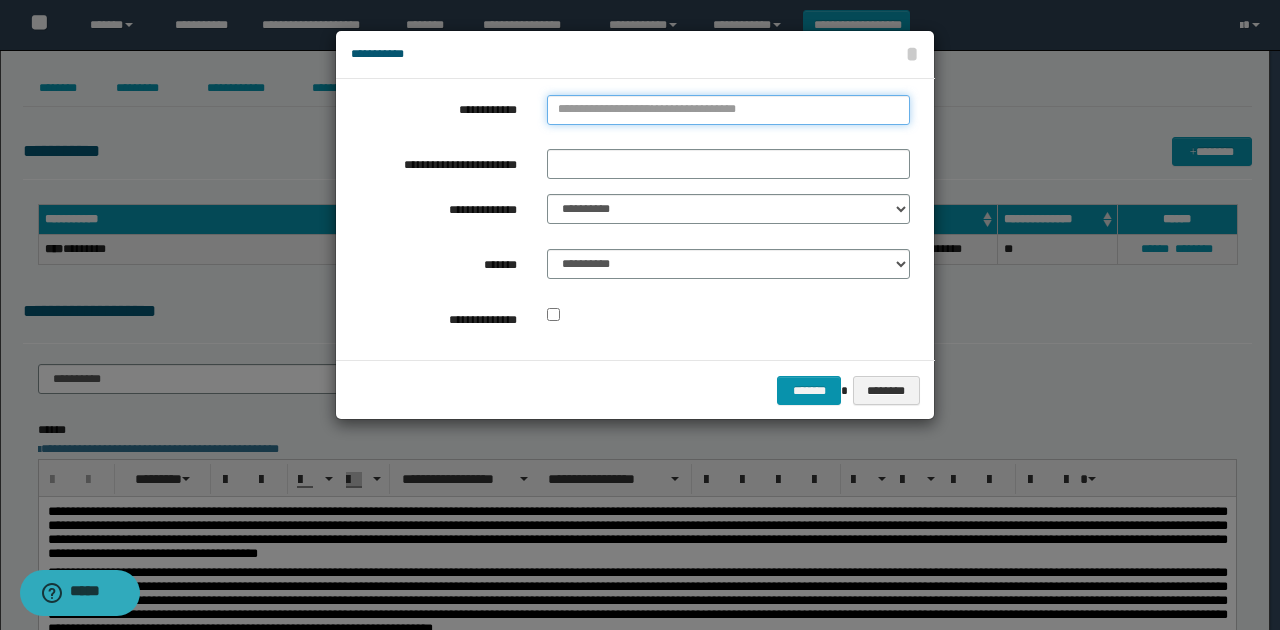 click on "**********" at bounding box center (728, 110) 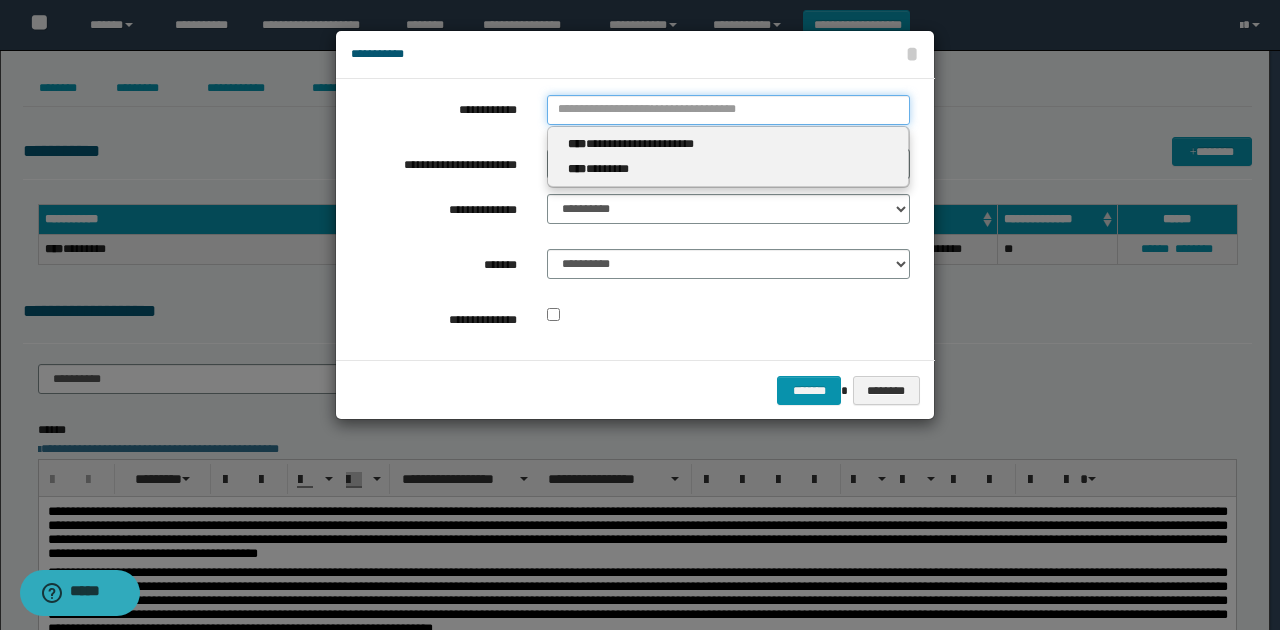 type 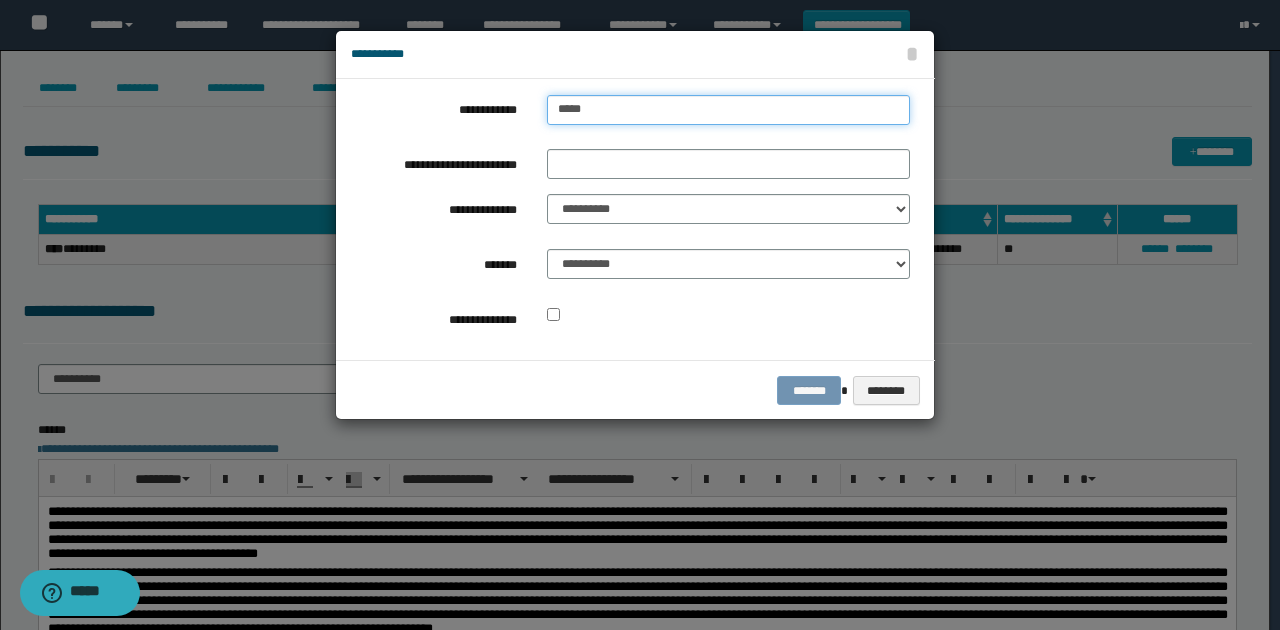 type on "******" 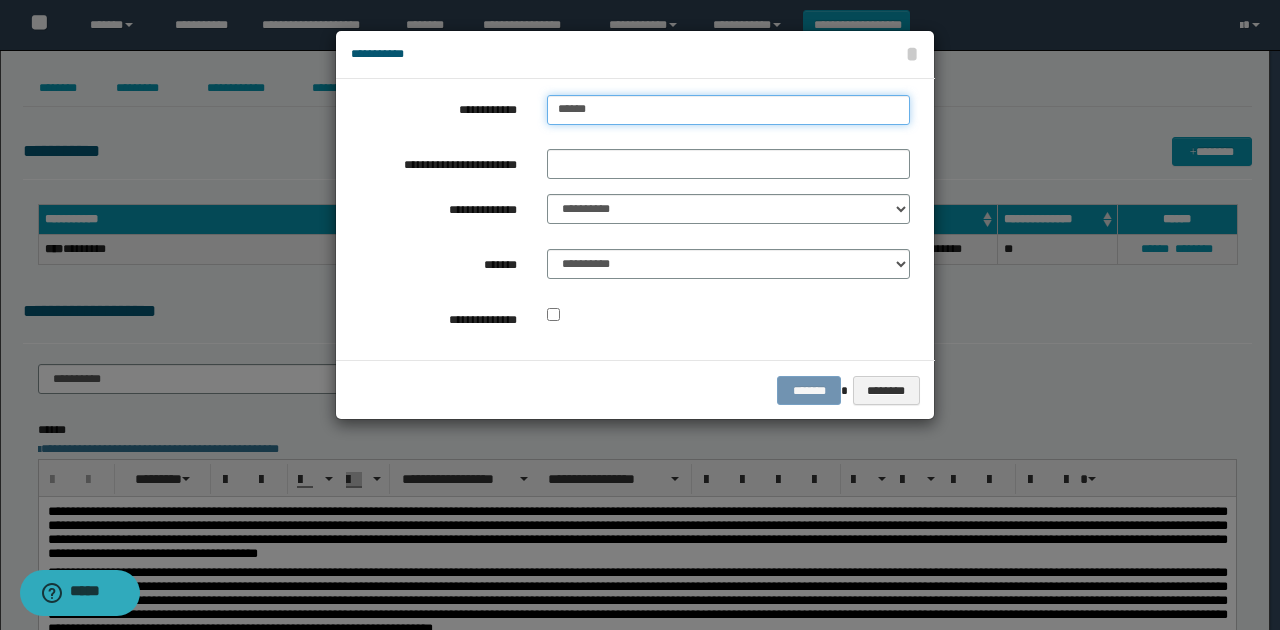 type on "**********" 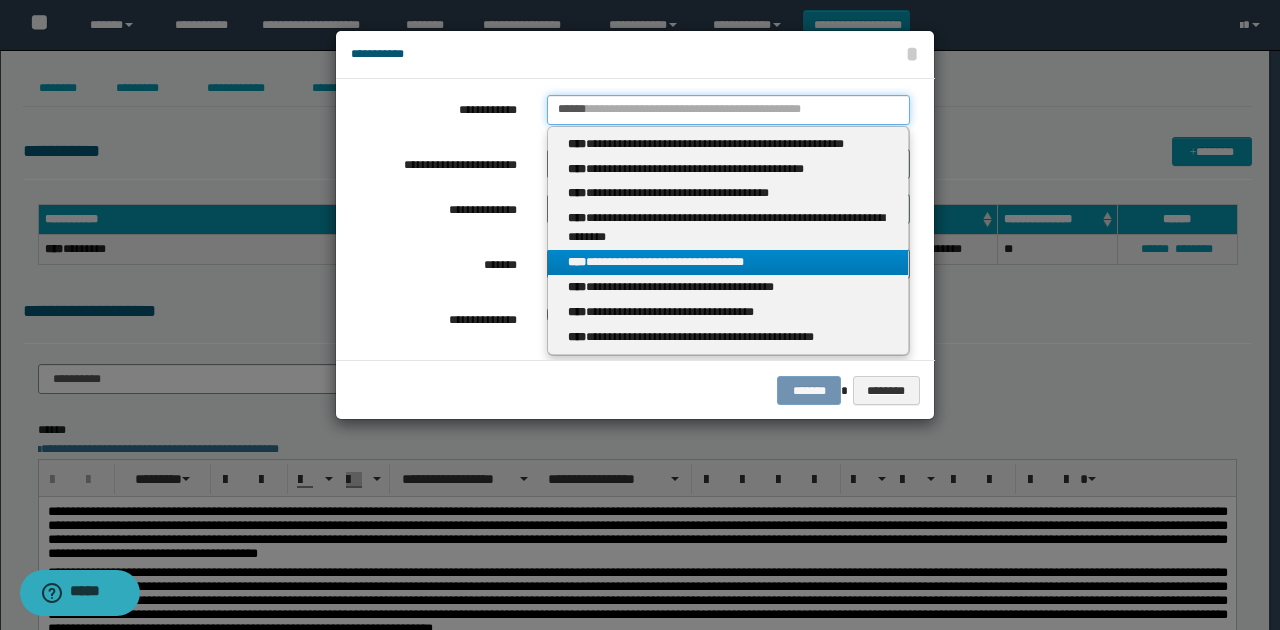 type 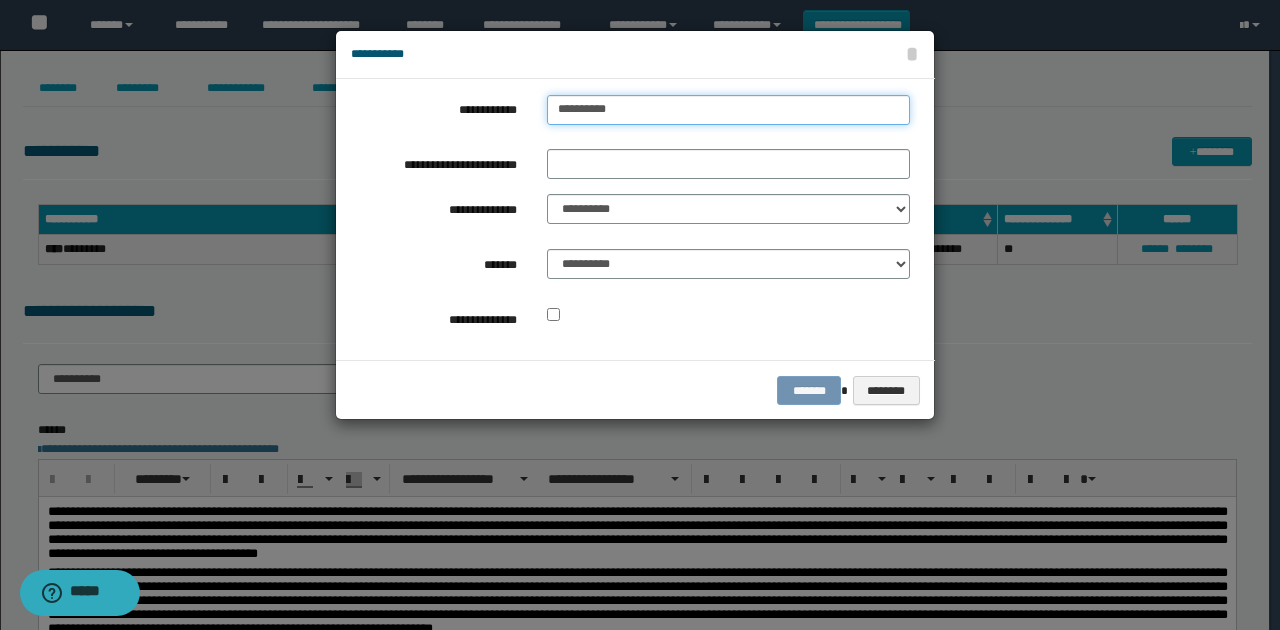 type on "**********" 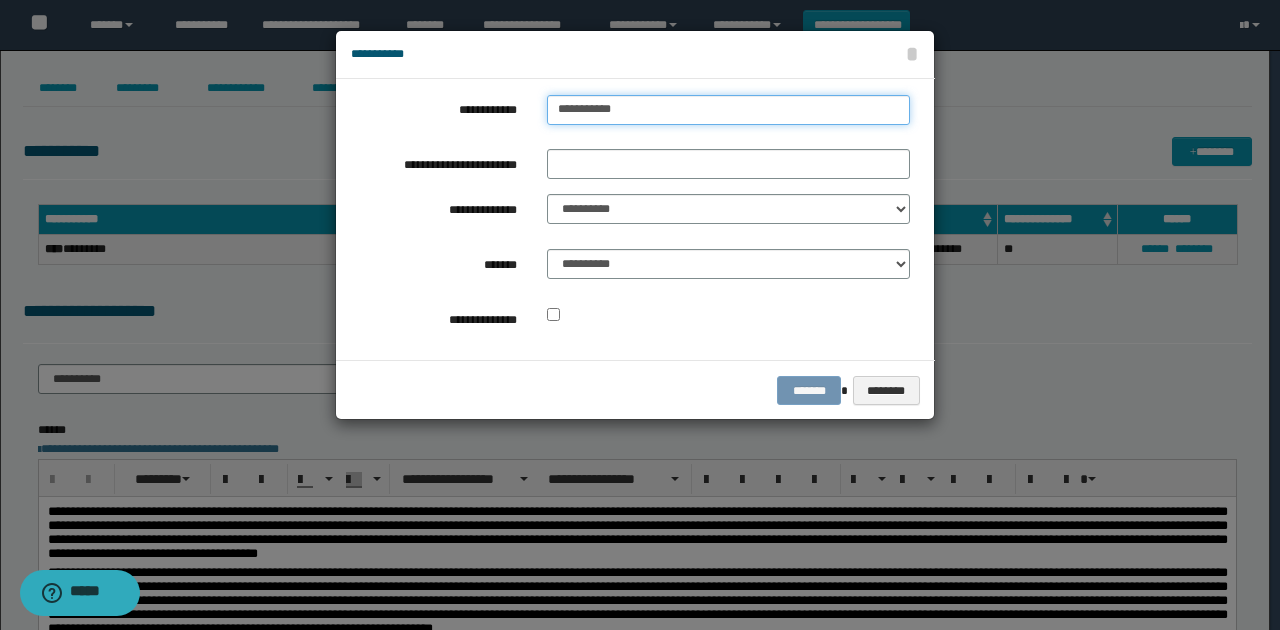 type on "**********" 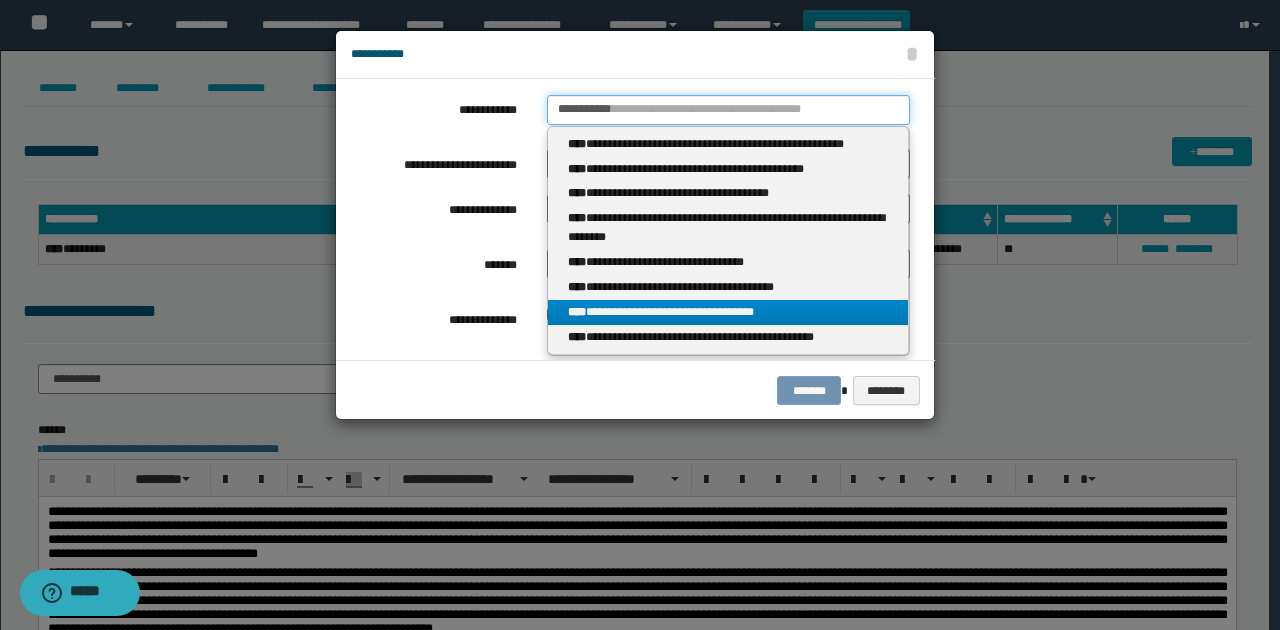 type on "**********" 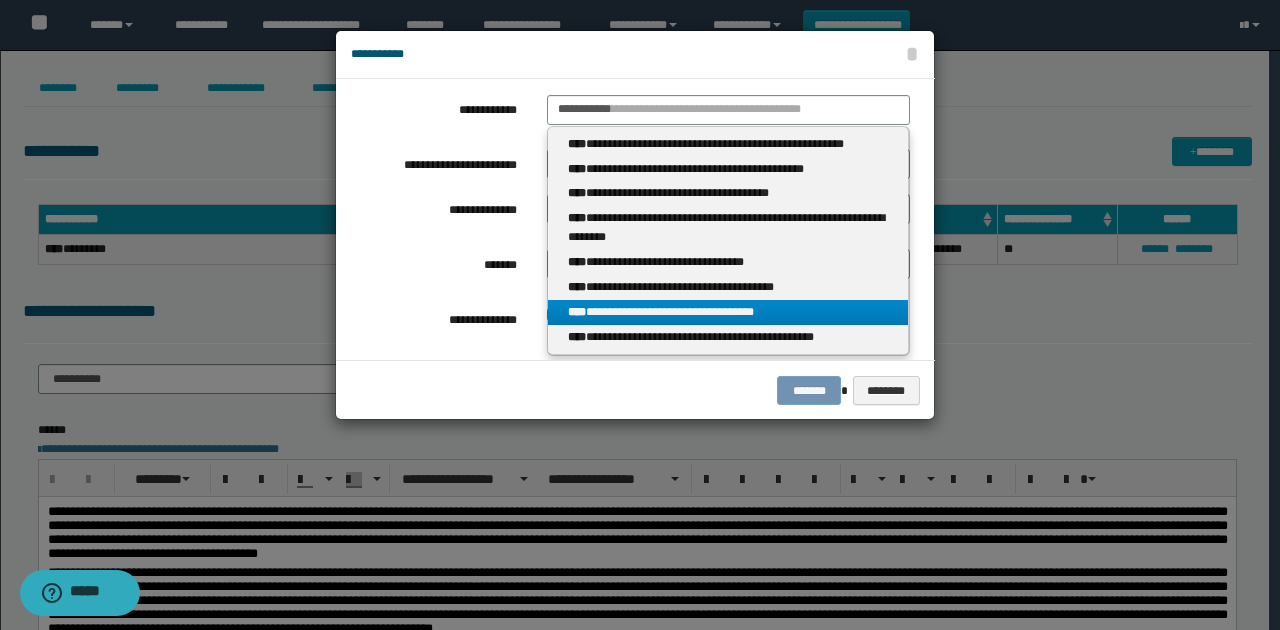 click on "**********" at bounding box center (728, 312) 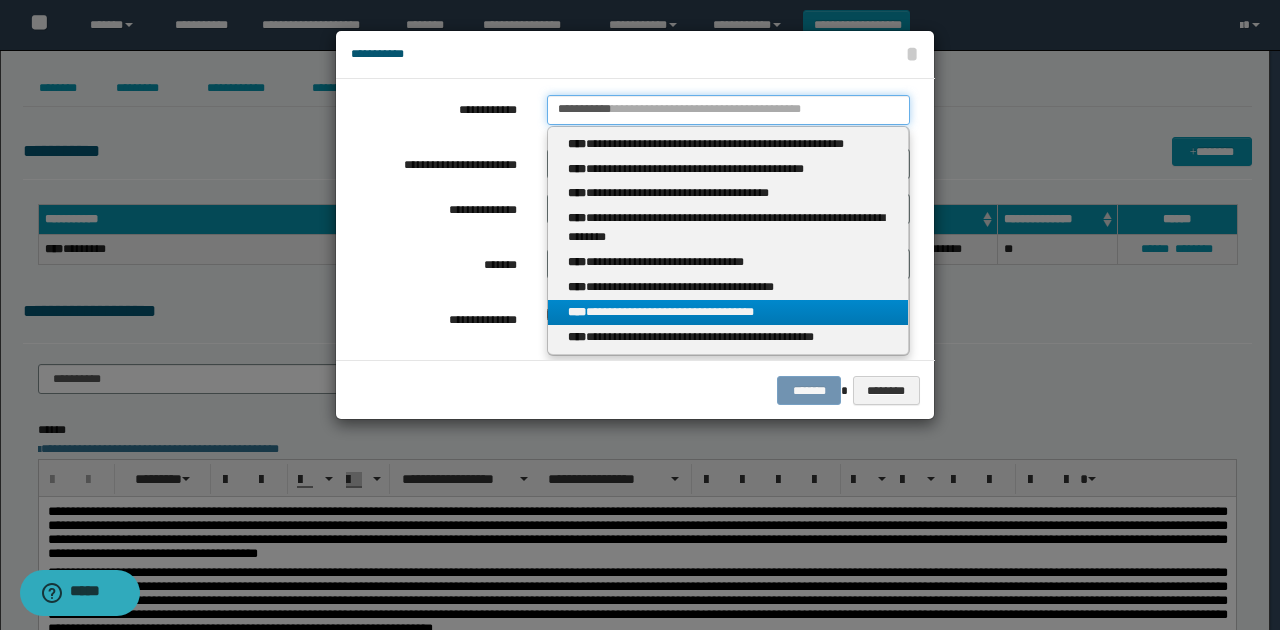 type 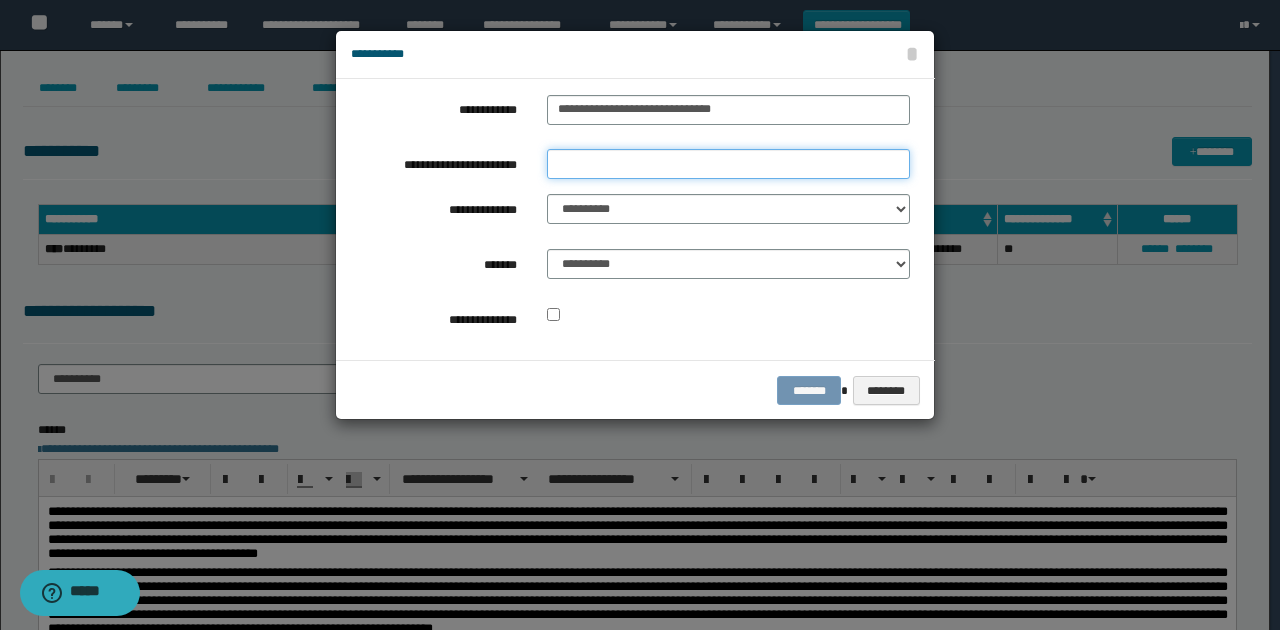 drag, startPoint x: 619, startPoint y: 160, endPoint x: 632, endPoint y: 168, distance: 15.264338 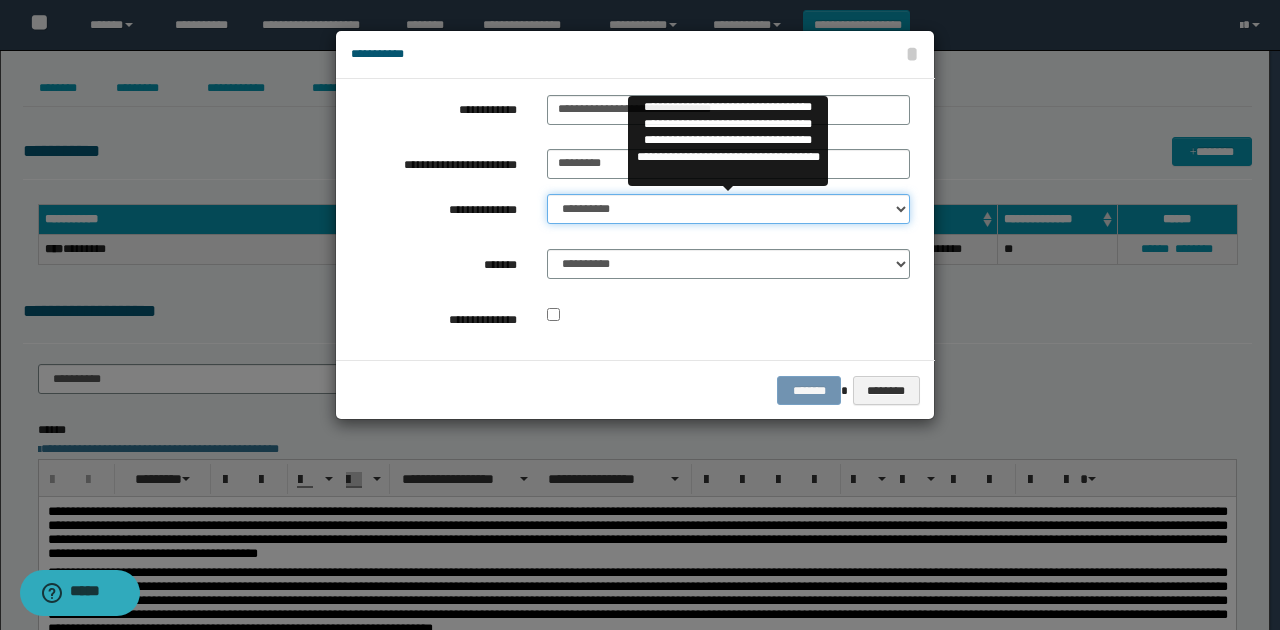 drag, startPoint x: 609, startPoint y: 208, endPoint x: 615, endPoint y: 221, distance: 14.3178215 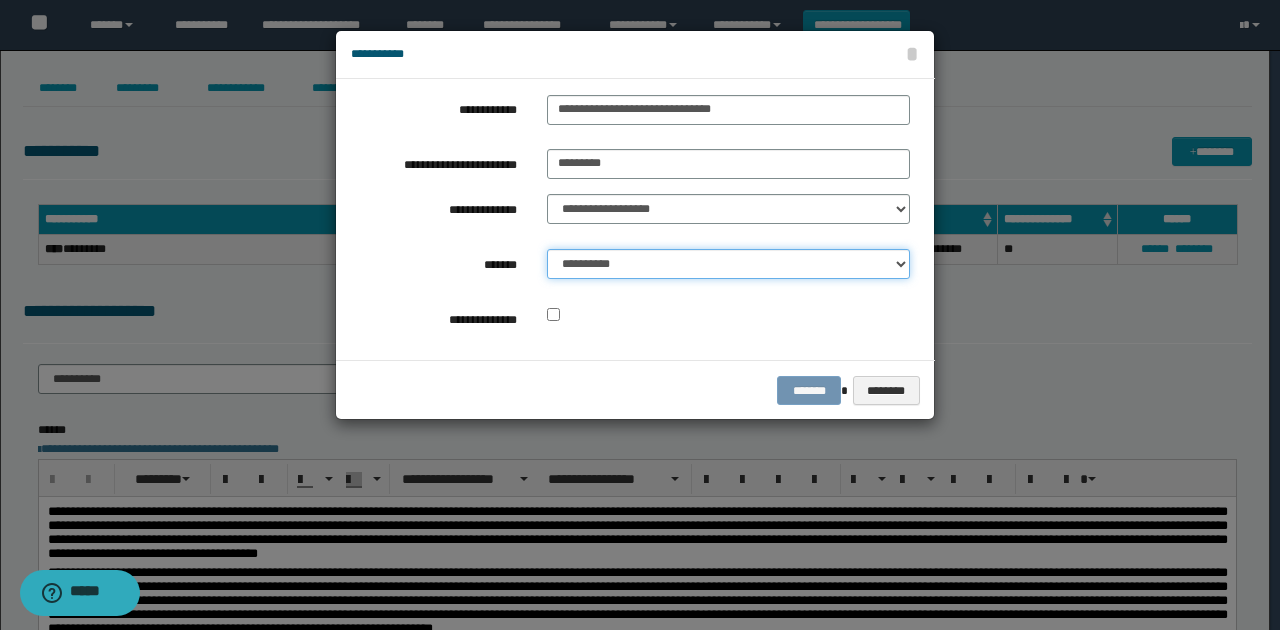 click on "**********" at bounding box center [728, 264] 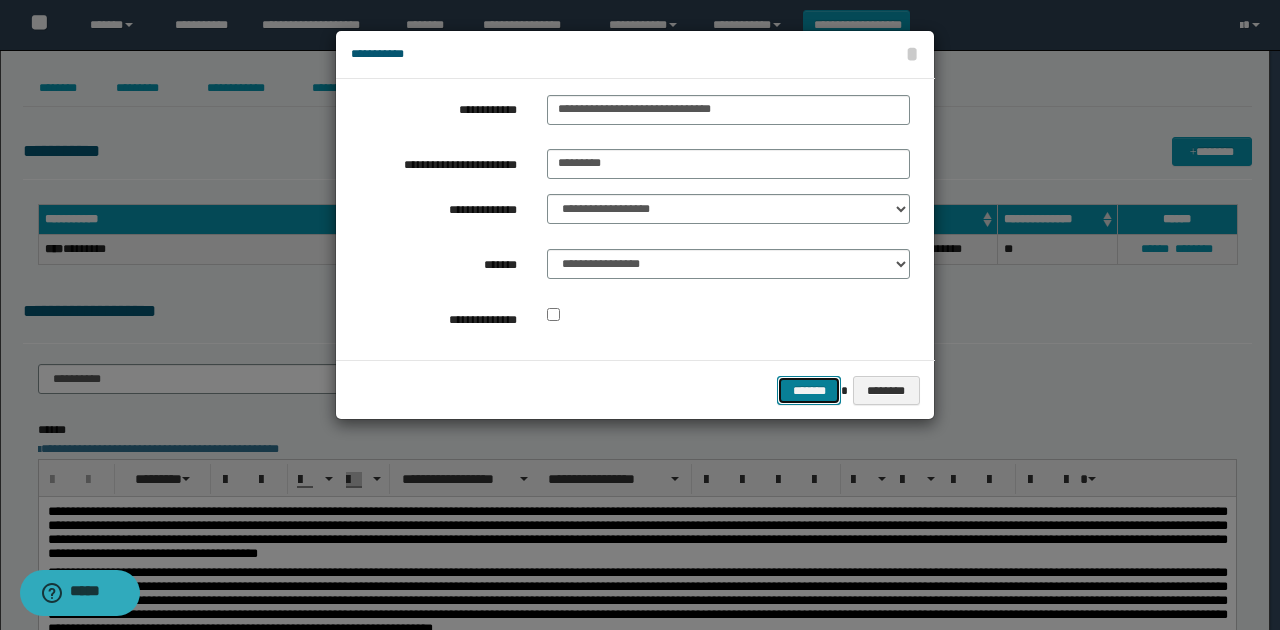 click on "*******" at bounding box center (809, 390) 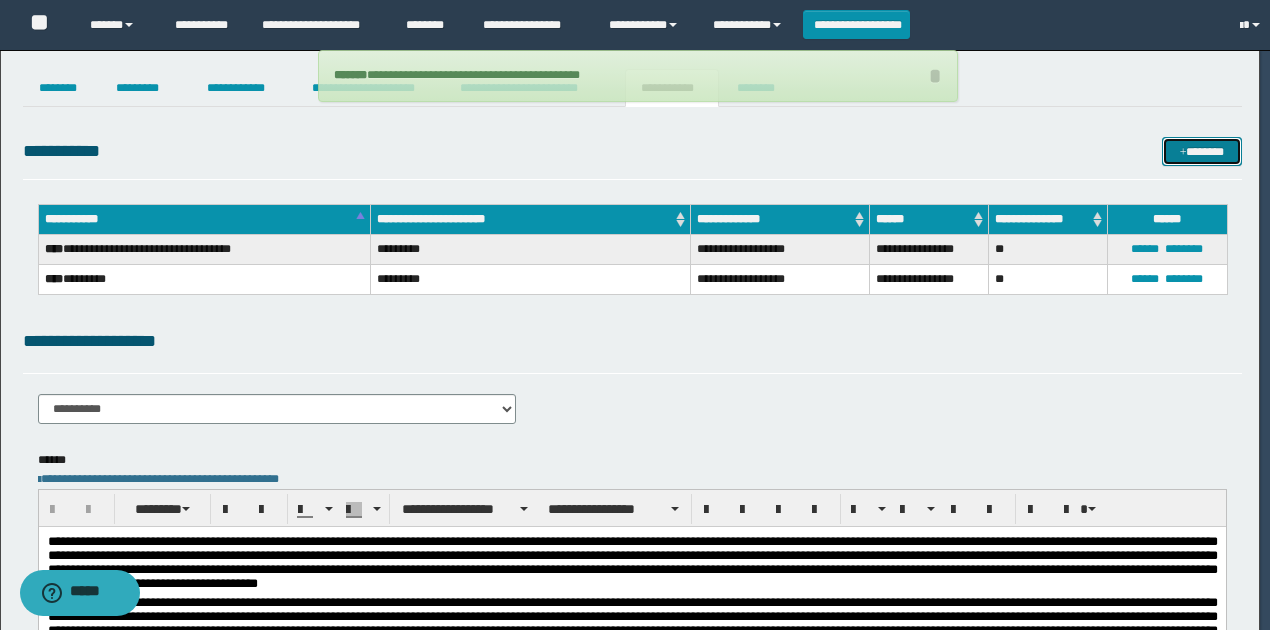 click on "**********" at bounding box center (632, 520) 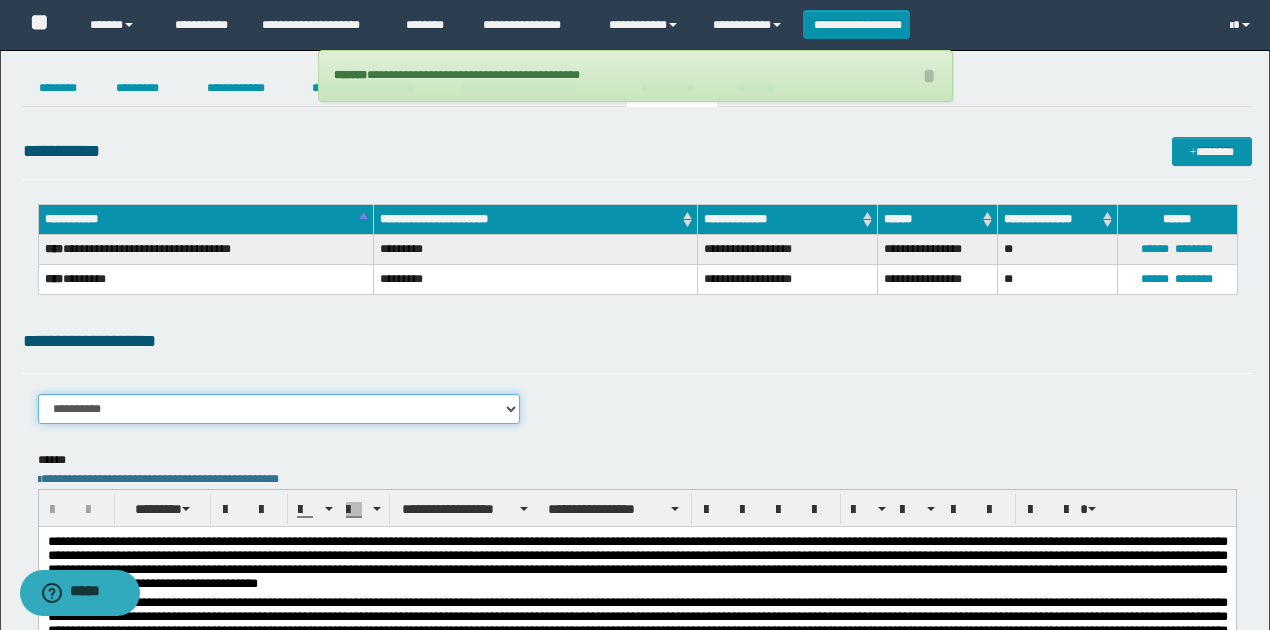 click on "**********" at bounding box center [279, 409] 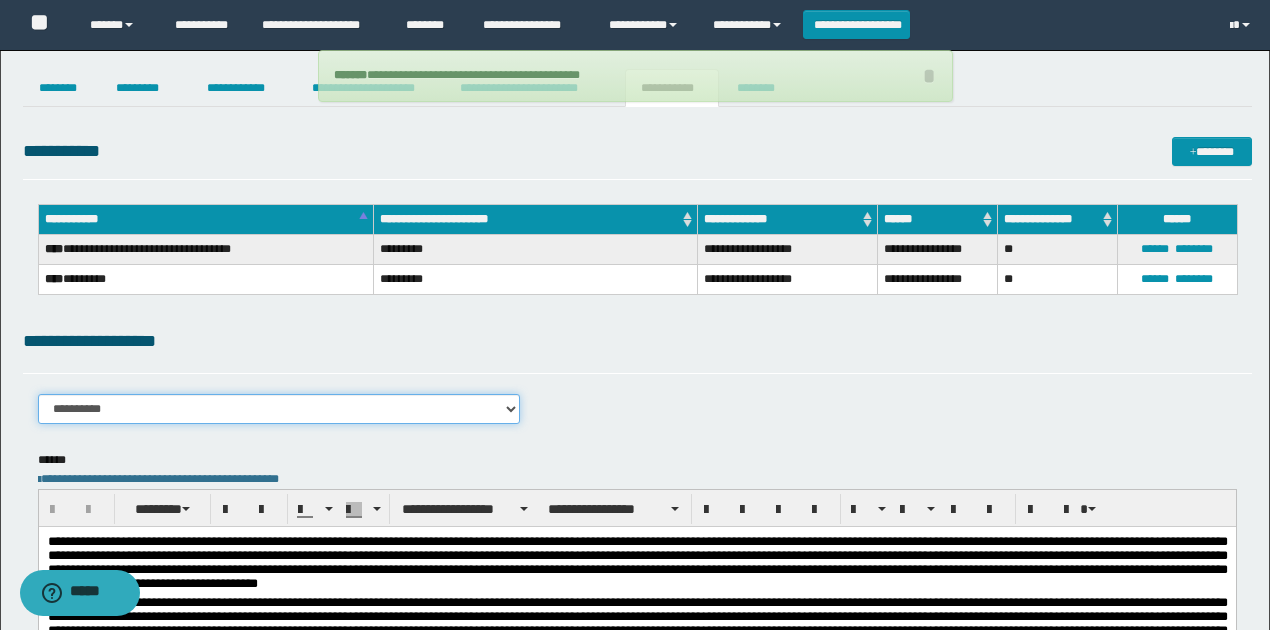 select on "****" 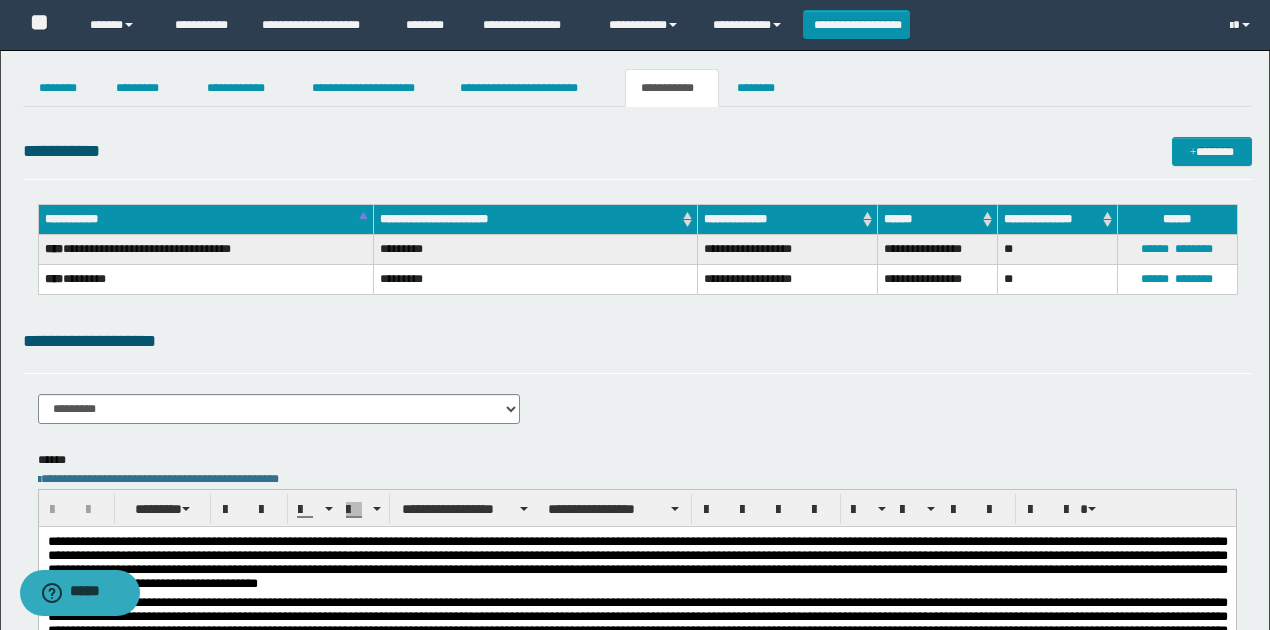 click on "**********" at bounding box center [637, 341] 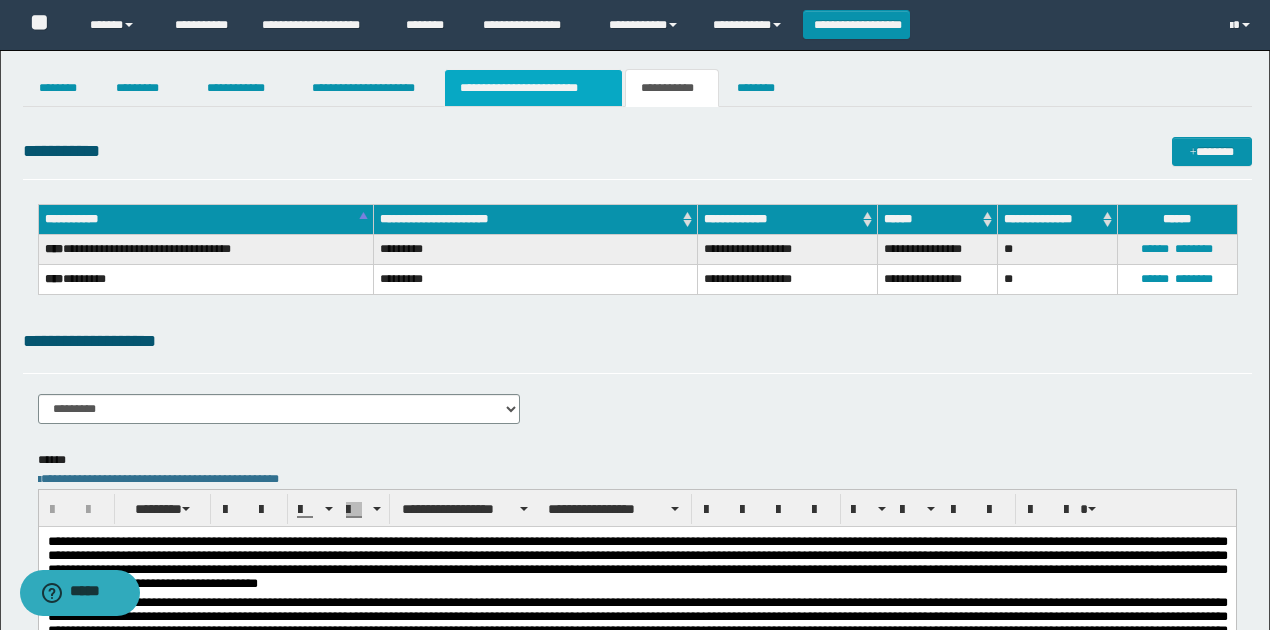 drag, startPoint x: 569, startPoint y: 86, endPoint x: 565, endPoint y: 390, distance: 304.0263 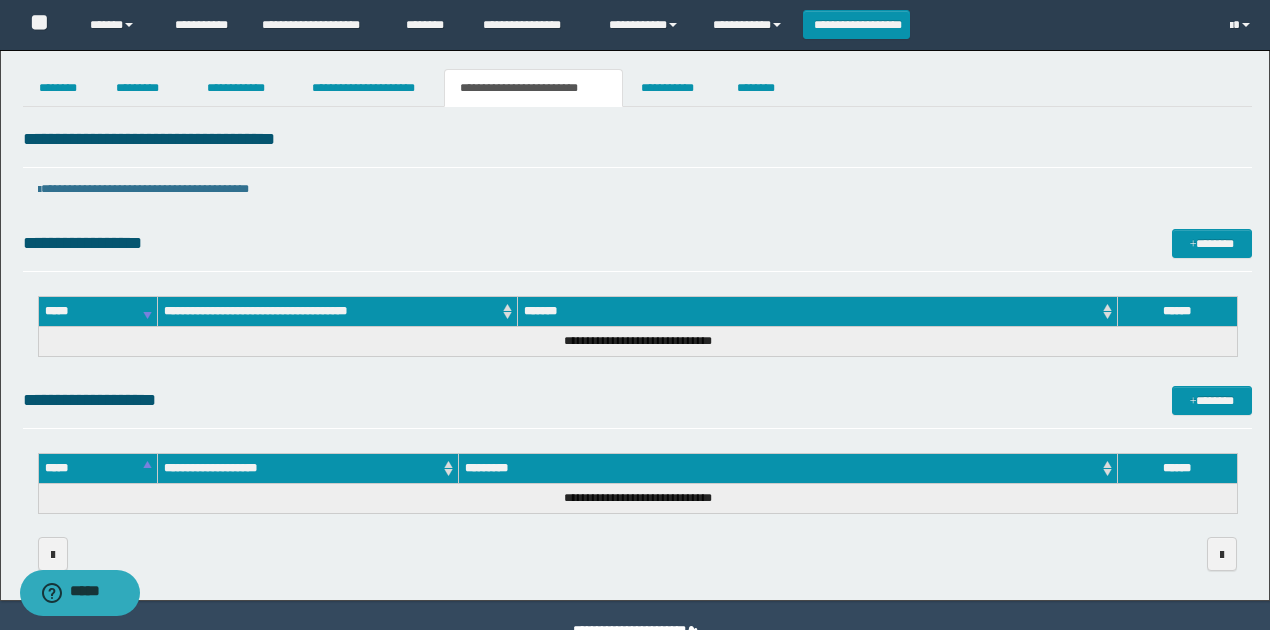 click on "**********" at bounding box center (637, 400) 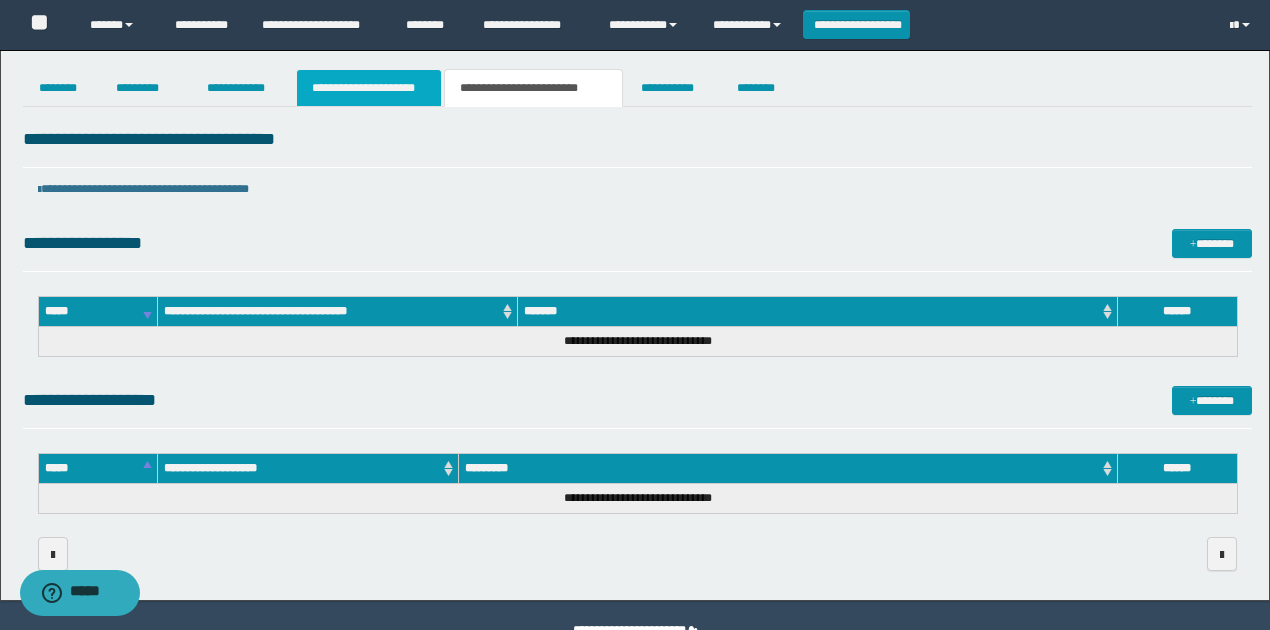 click on "**********" at bounding box center [369, 88] 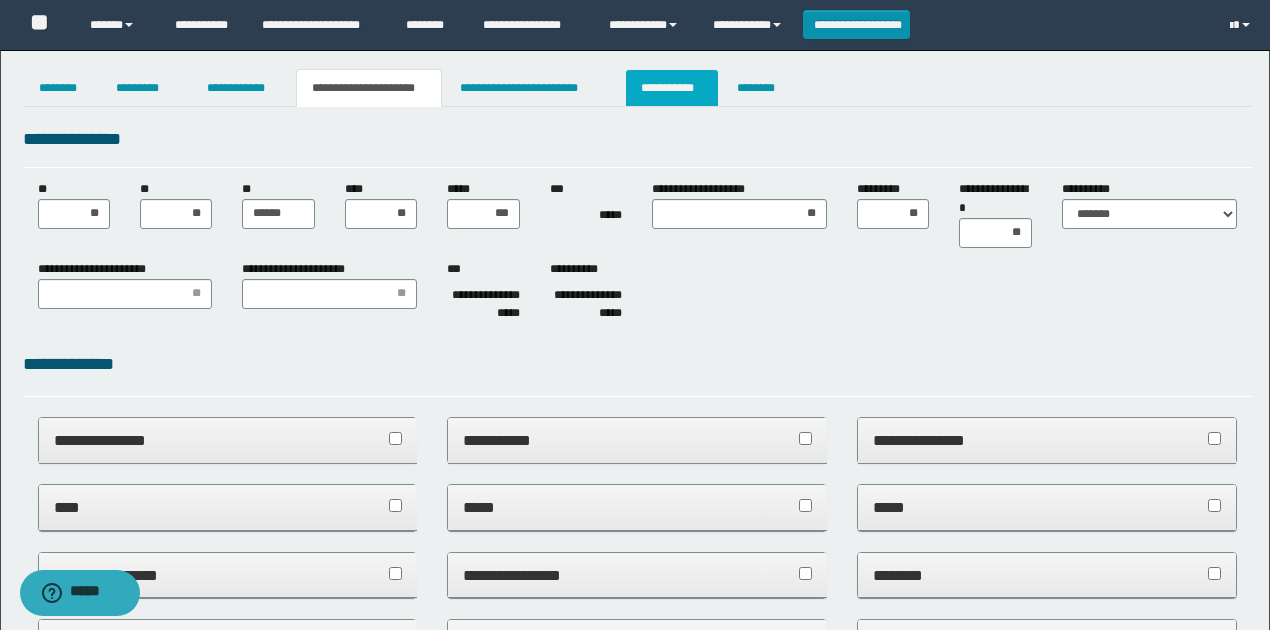 click on "**********" at bounding box center (672, 88) 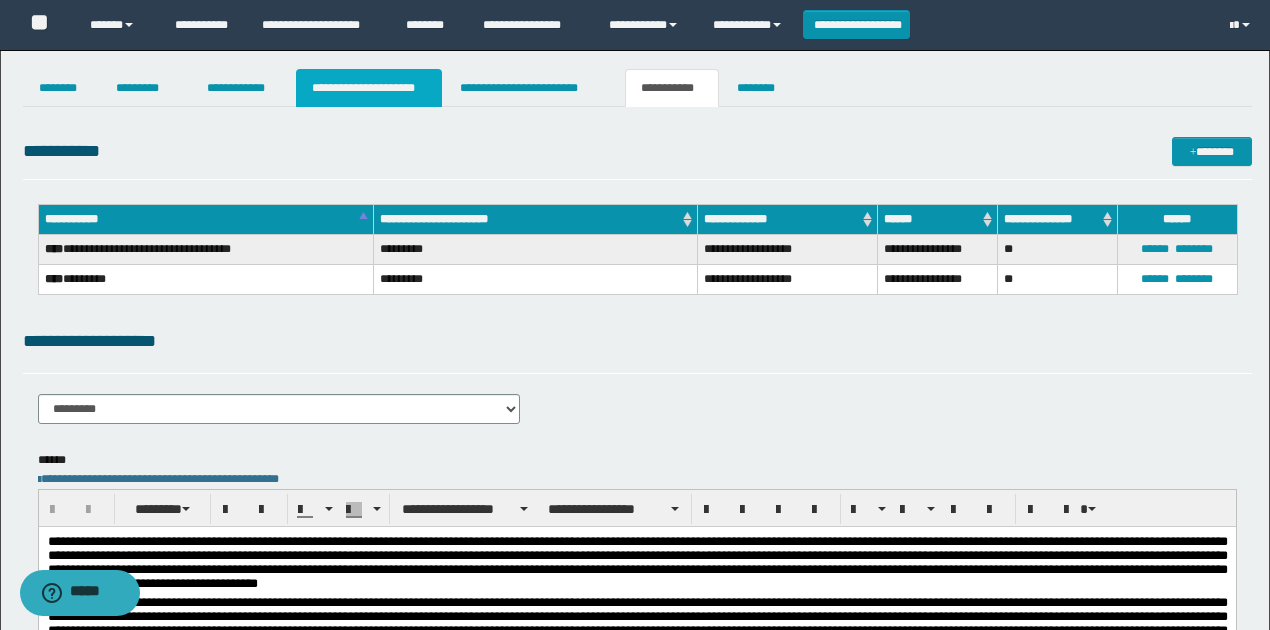 drag, startPoint x: 386, startPoint y: 79, endPoint x: 414, endPoint y: 335, distance: 257.5267 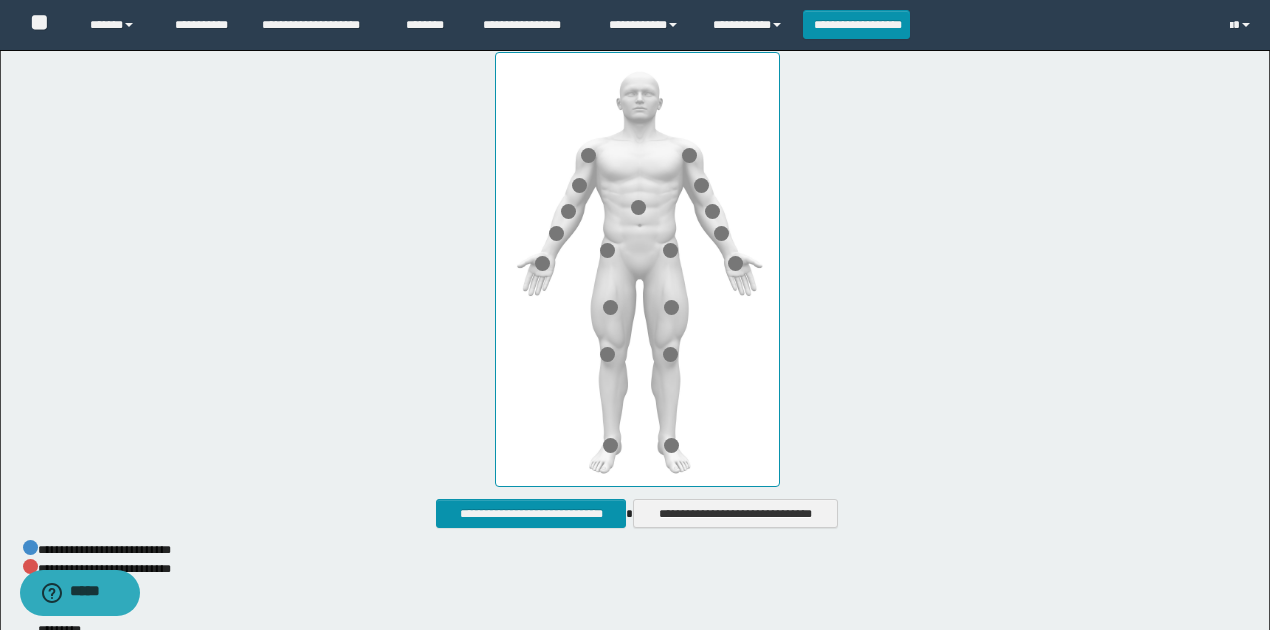scroll, scrollTop: 1066, scrollLeft: 0, axis: vertical 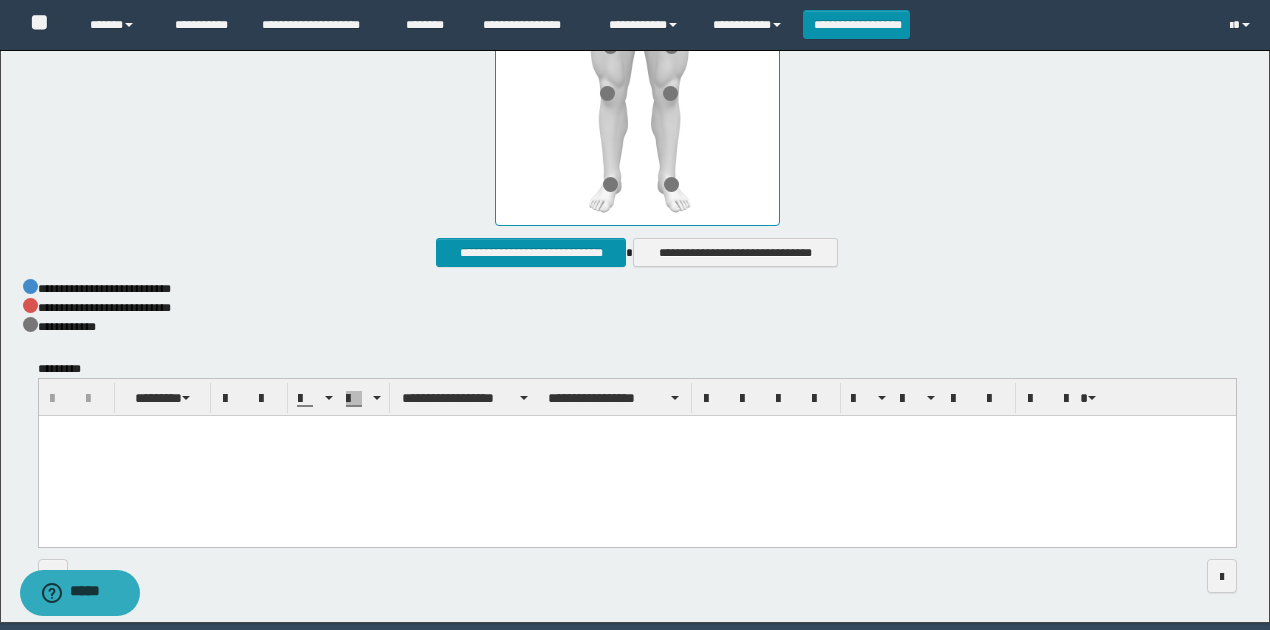 click at bounding box center (636, 457) 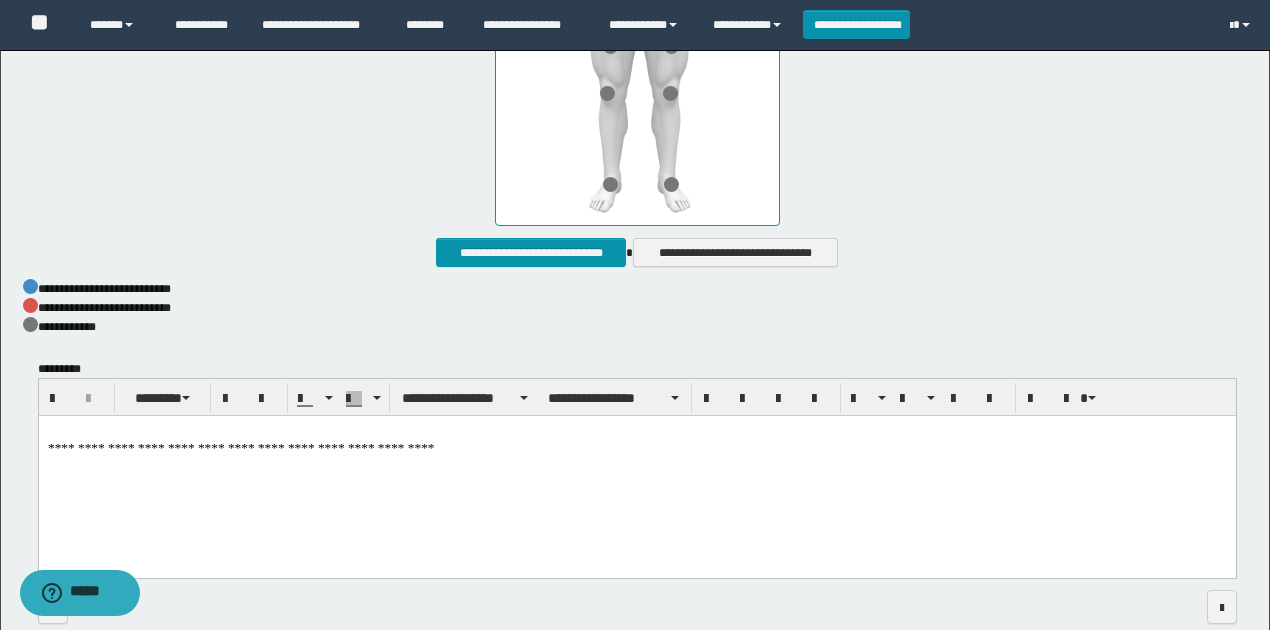click on "**********" at bounding box center (637, 472) 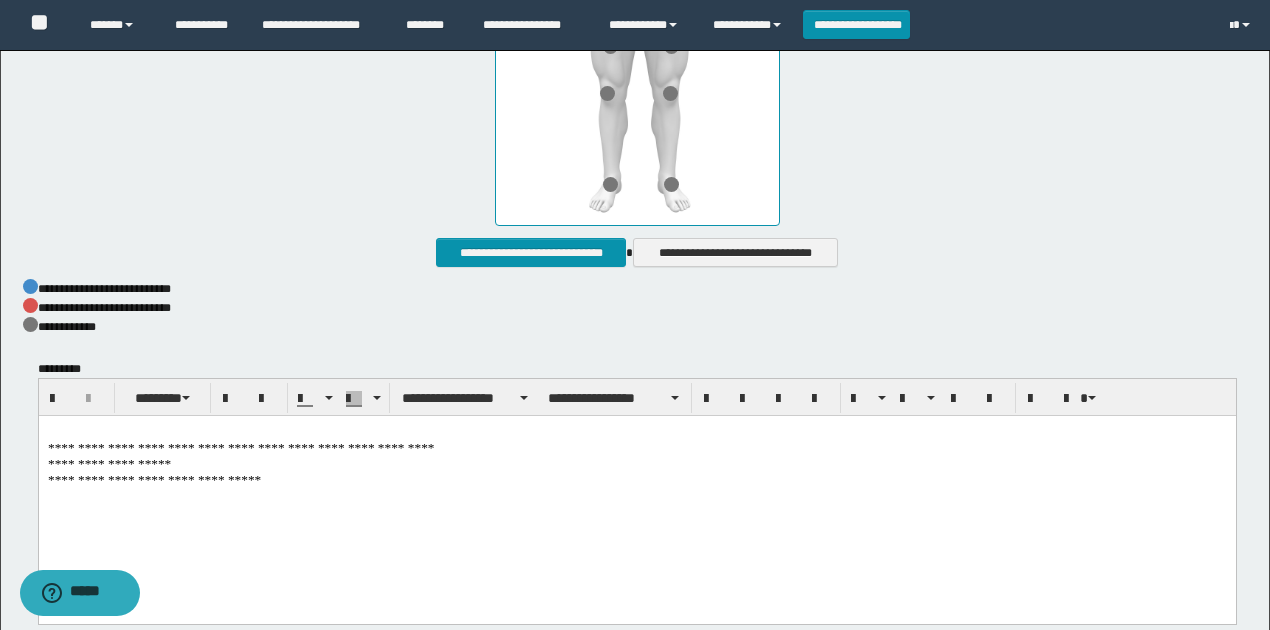 click on "**********" at bounding box center [637, 495] 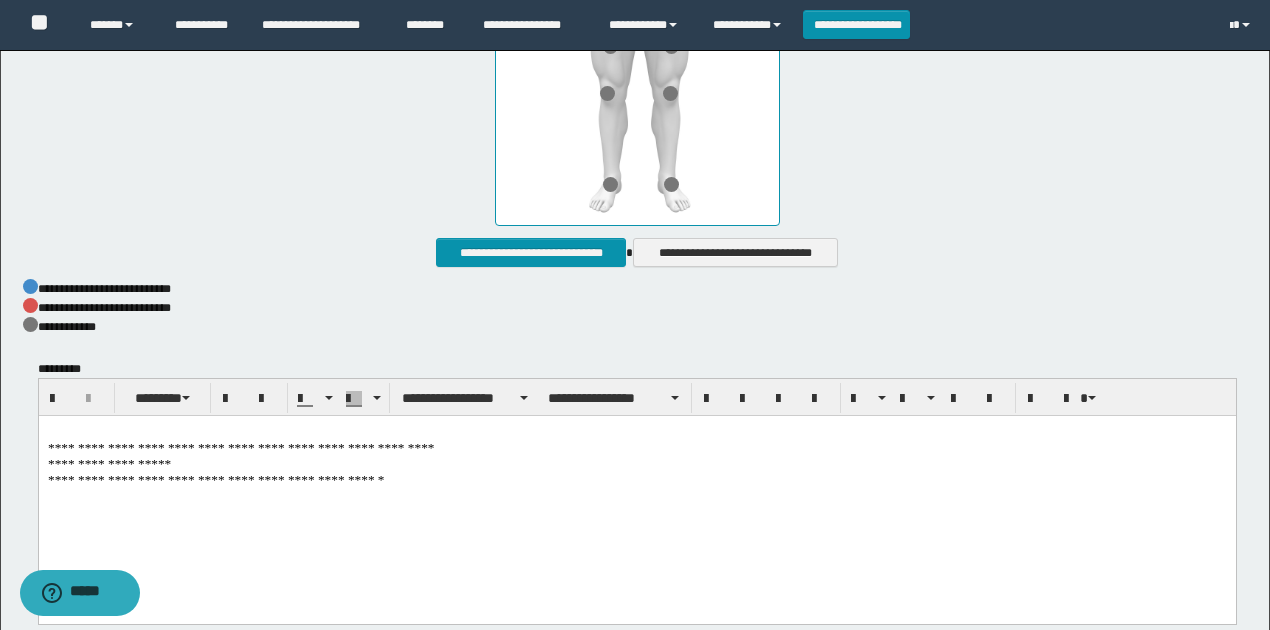 click on "**********" at bounding box center [637, 495] 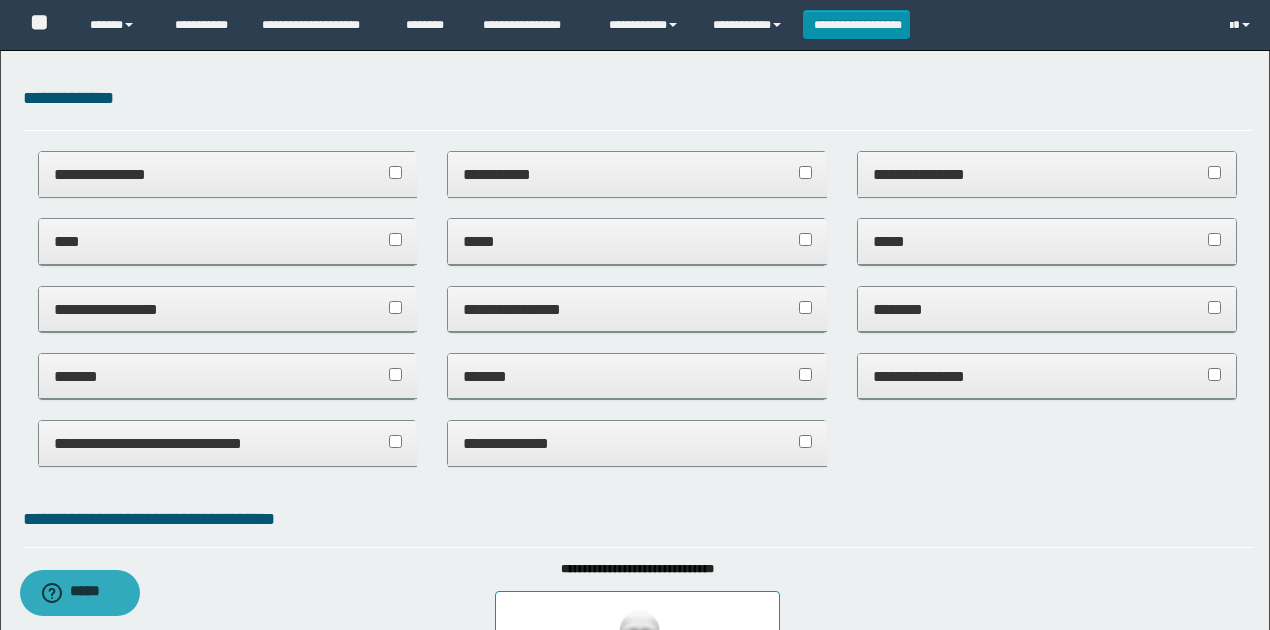 scroll, scrollTop: 0, scrollLeft: 0, axis: both 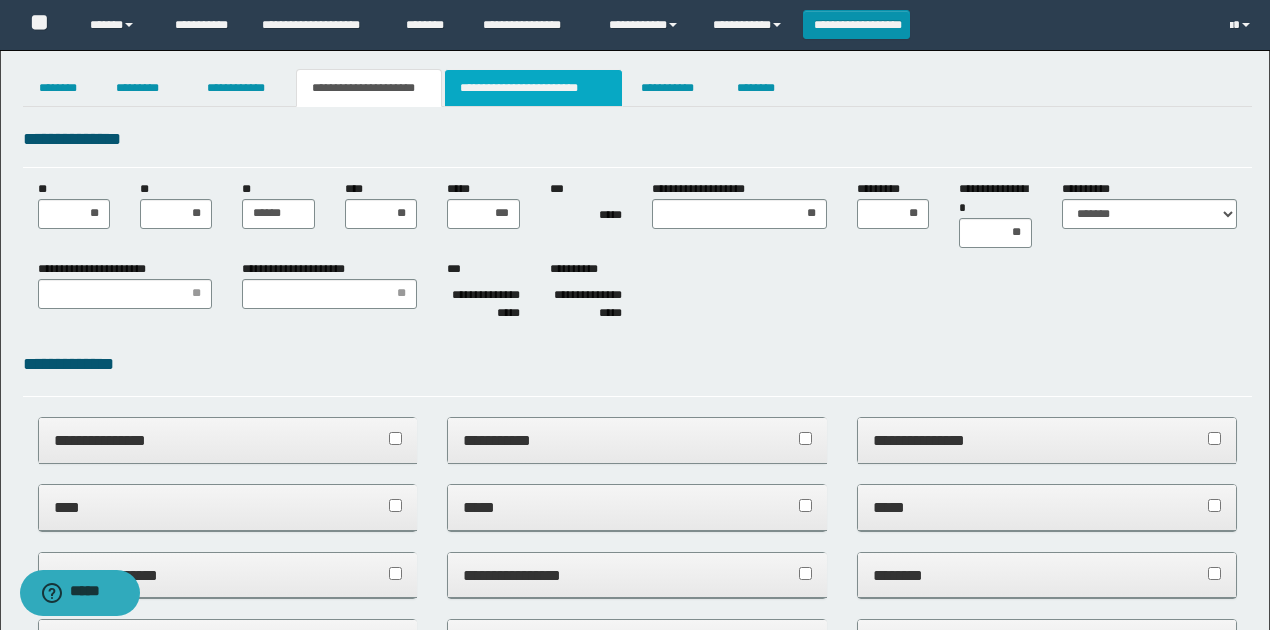 click on "**********" at bounding box center [533, 88] 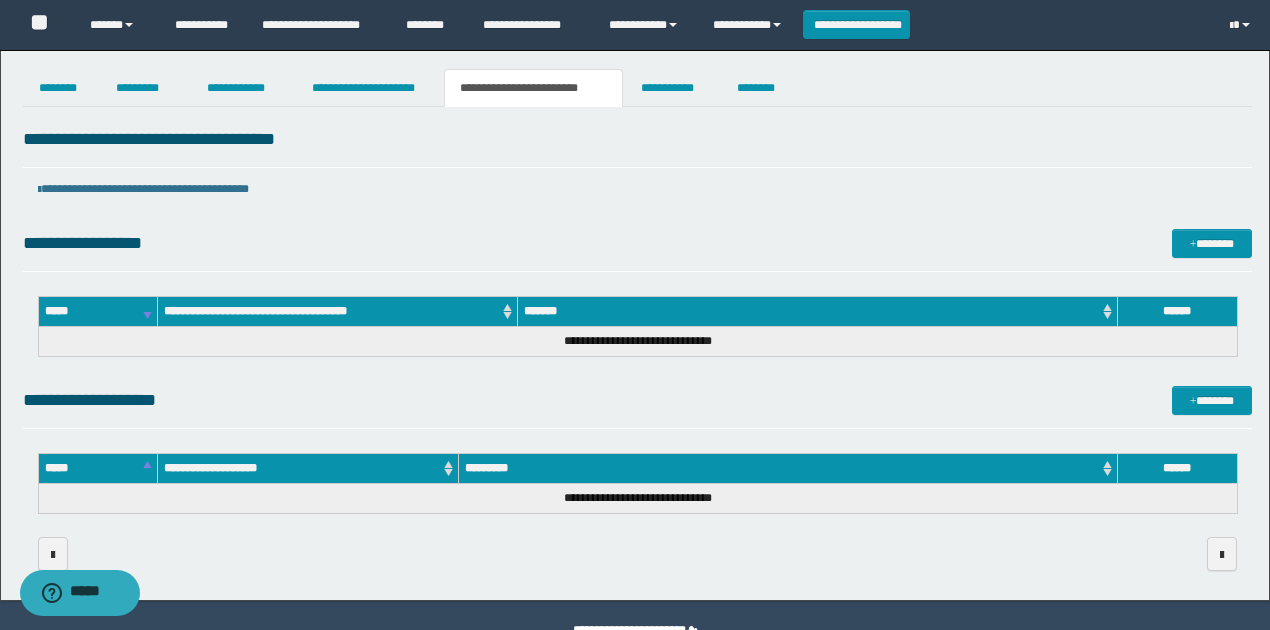 click on "**********" at bounding box center [637, 400] 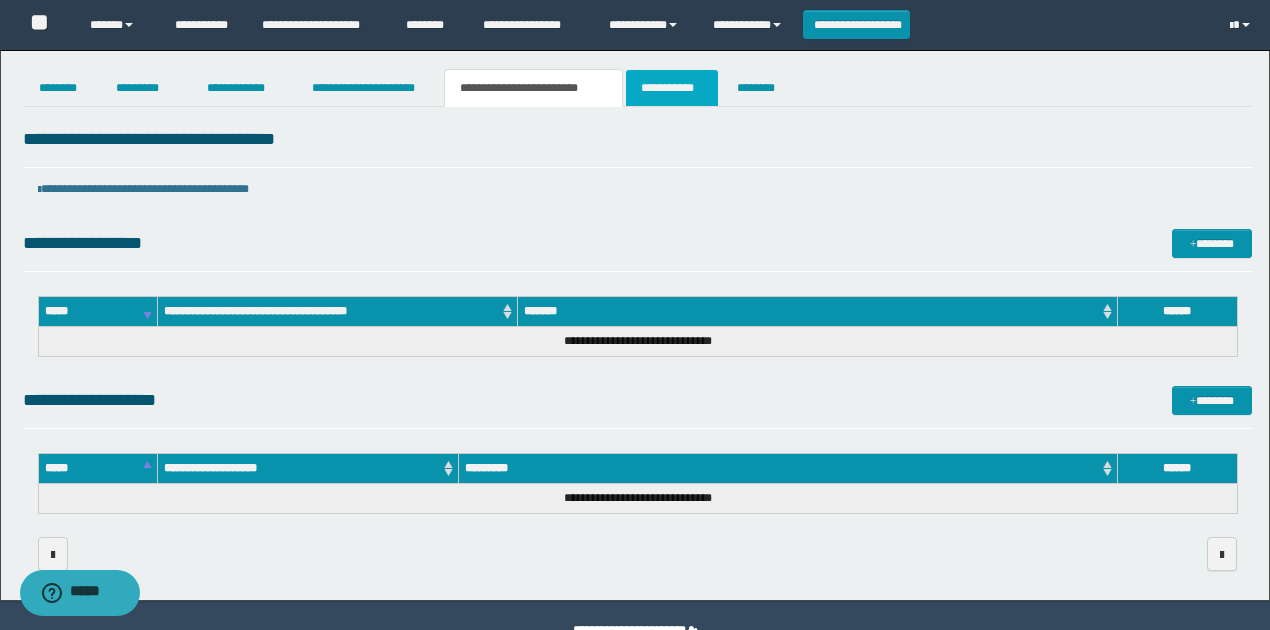 click on "**********" at bounding box center [672, 88] 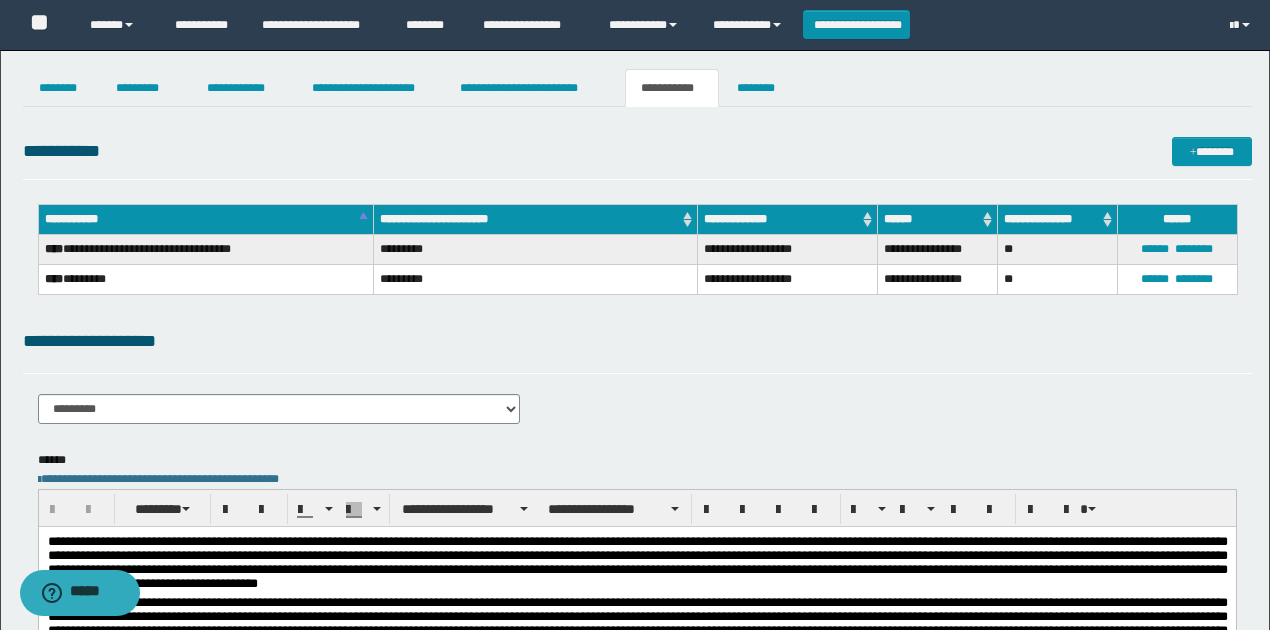 click on "**********" at bounding box center [637, 341] 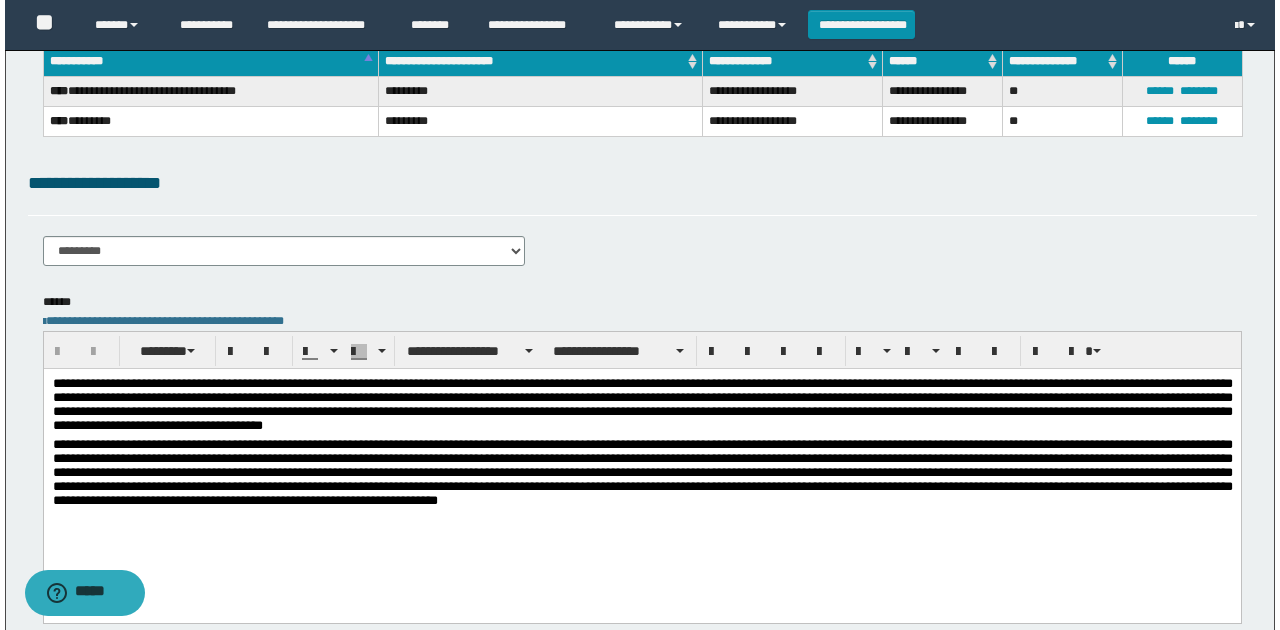 scroll, scrollTop: 0, scrollLeft: 0, axis: both 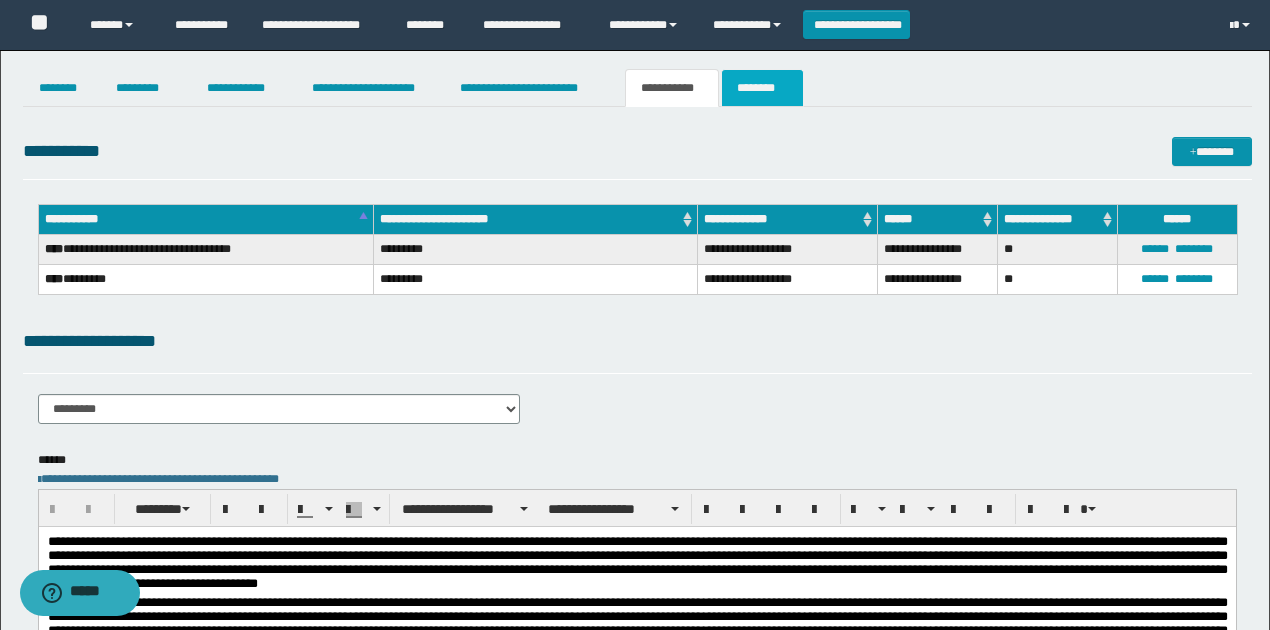 click on "********" at bounding box center (762, 88) 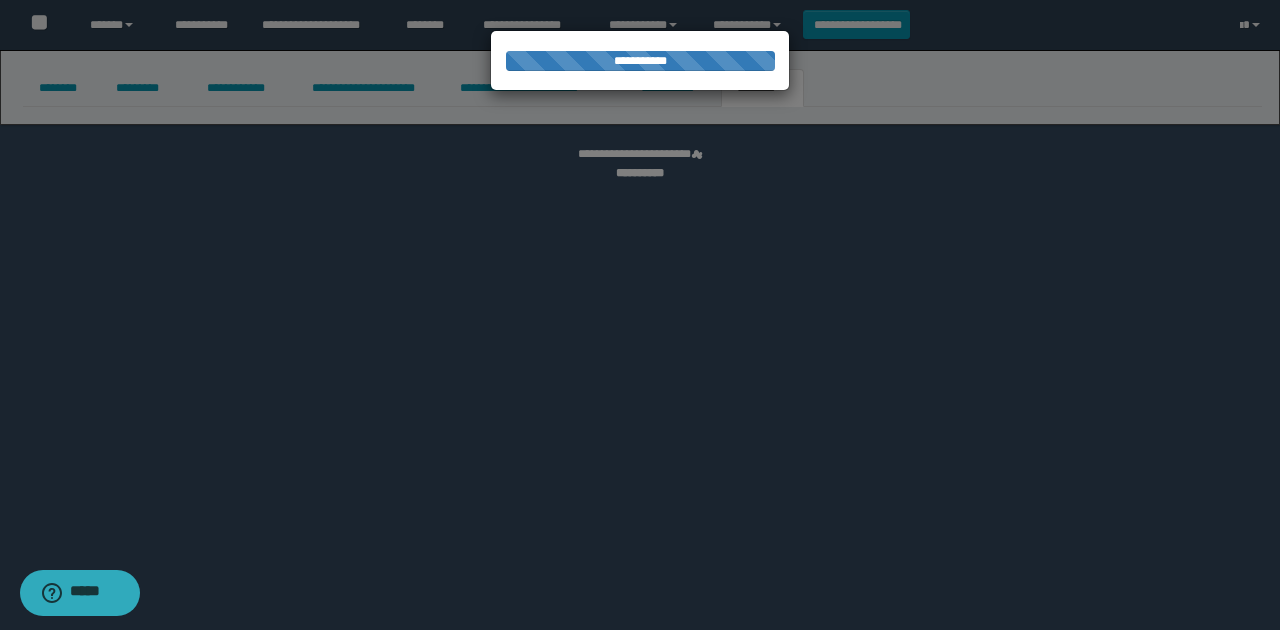select 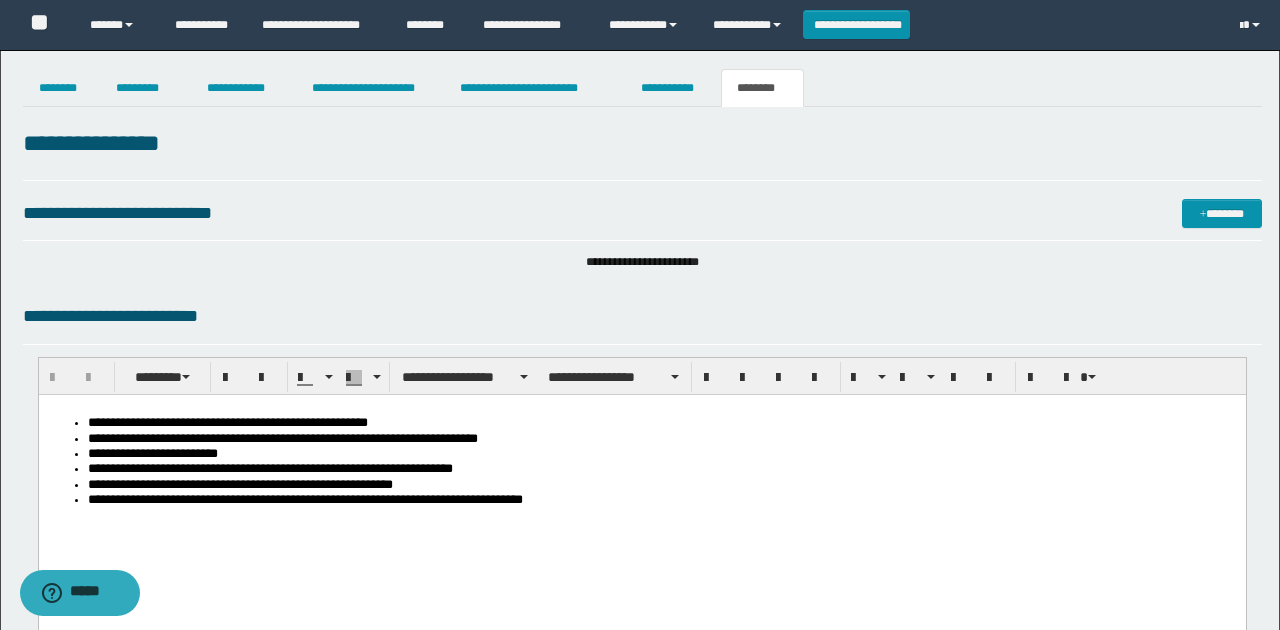 scroll, scrollTop: 0, scrollLeft: 0, axis: both 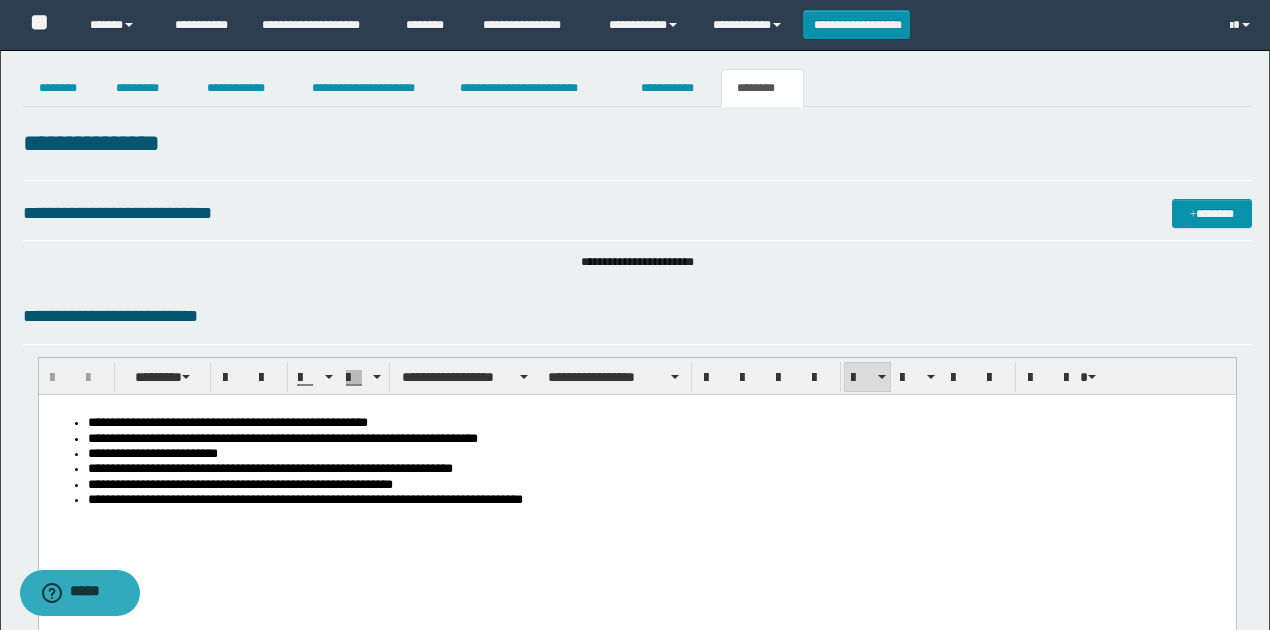 click on "**********" at bounding box center (657, 454) 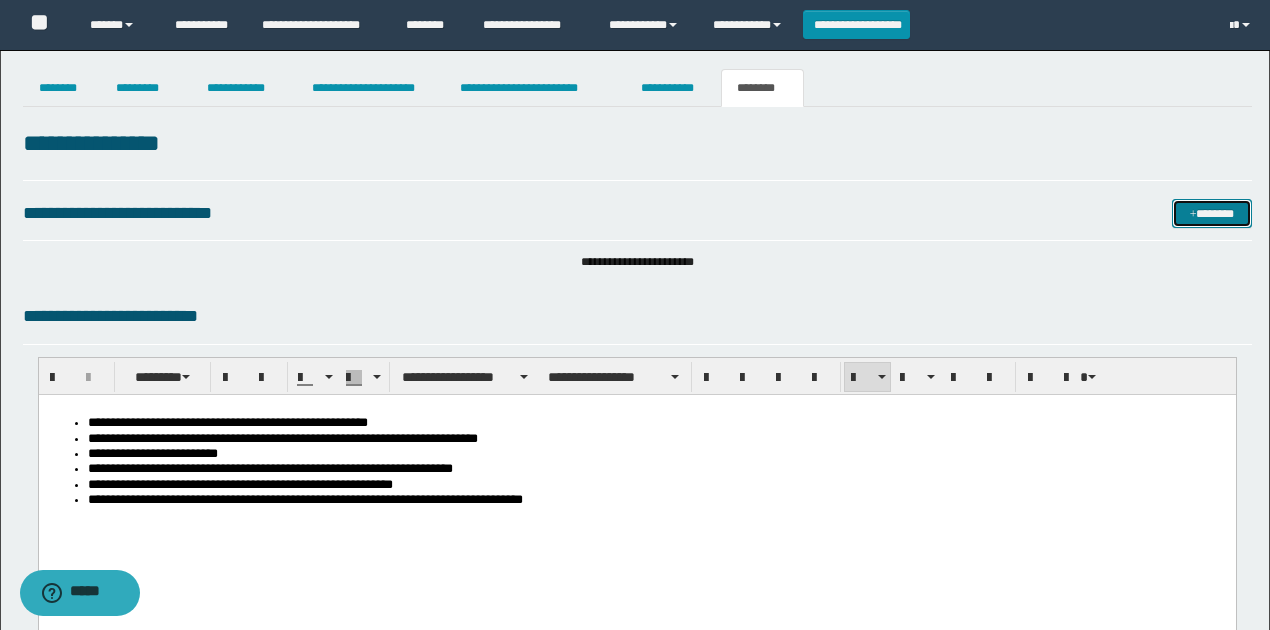 click at bounding box center (1193, 215) 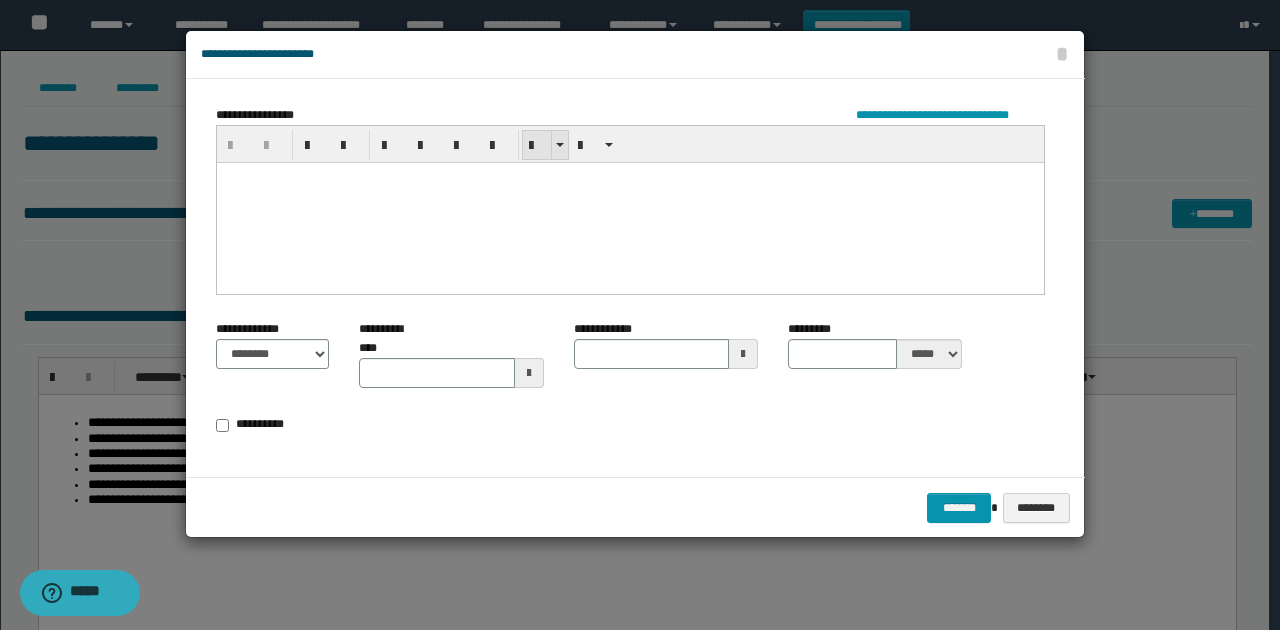 click at bounding box center (537, 146) 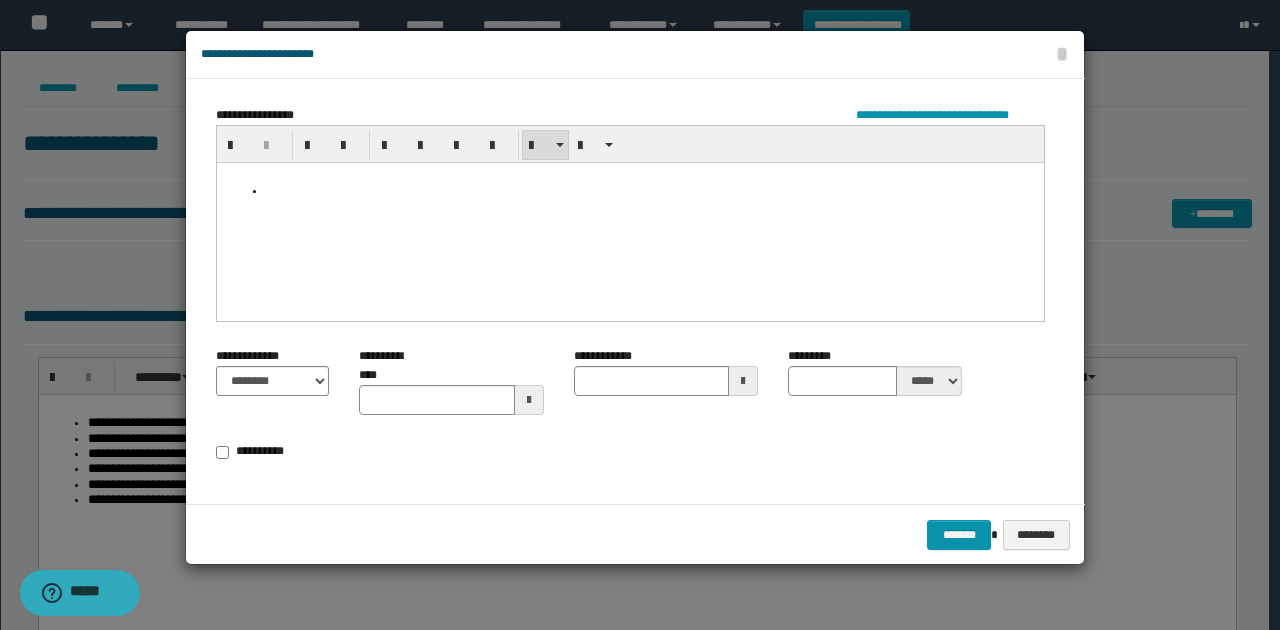 type 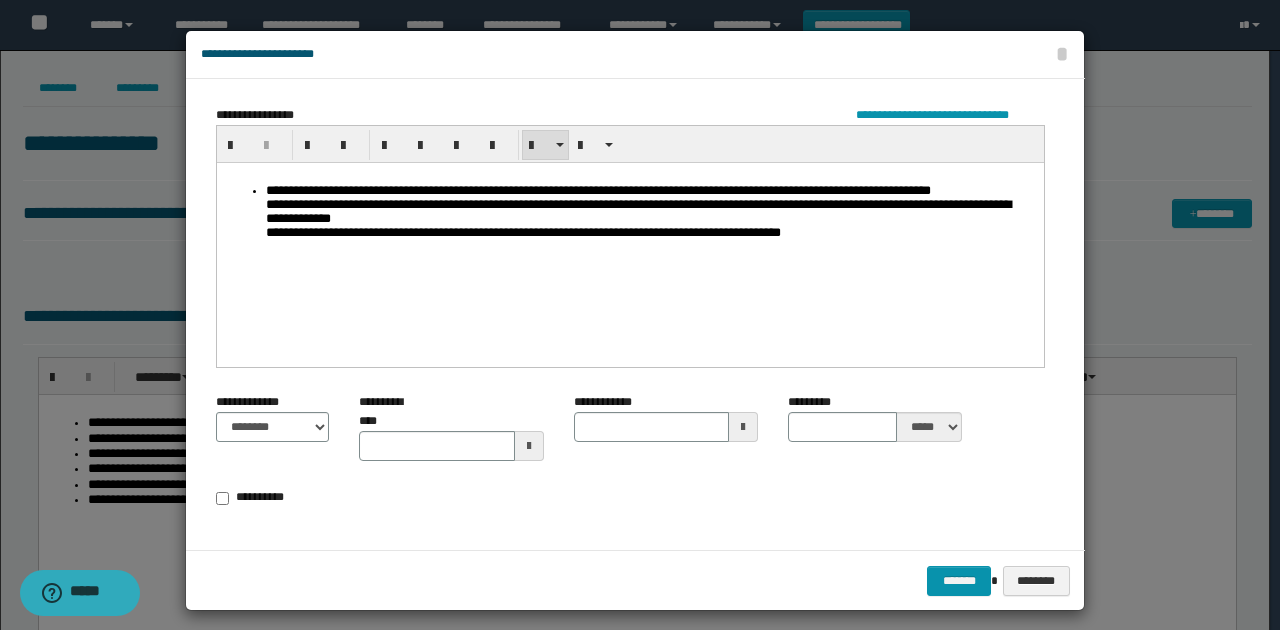 click on "**********" at bounding box center (630, 213) 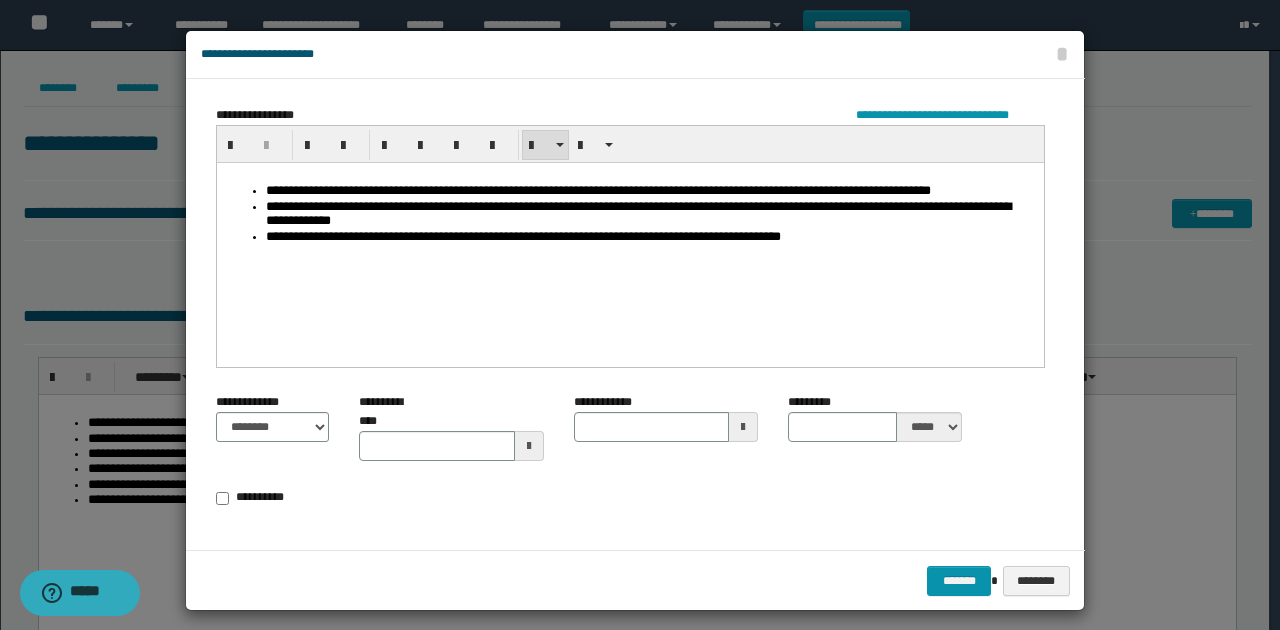 click on "**********" at bounding box center [650, 236] 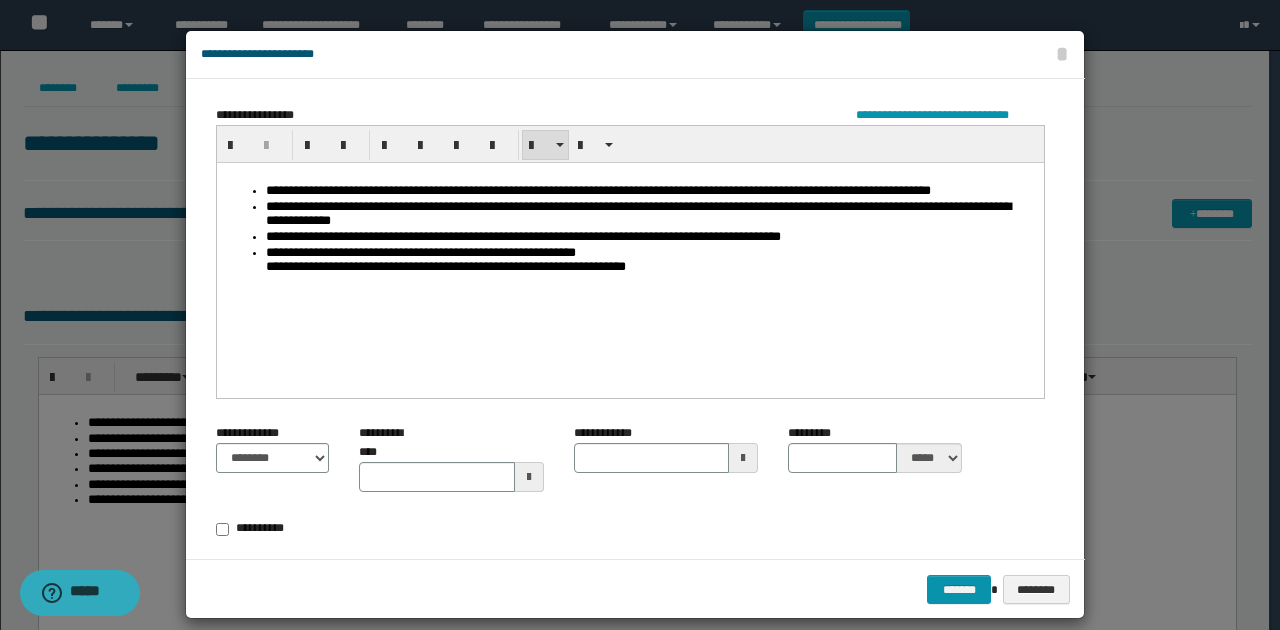 click on "**********" at bounding box center (650, 260) 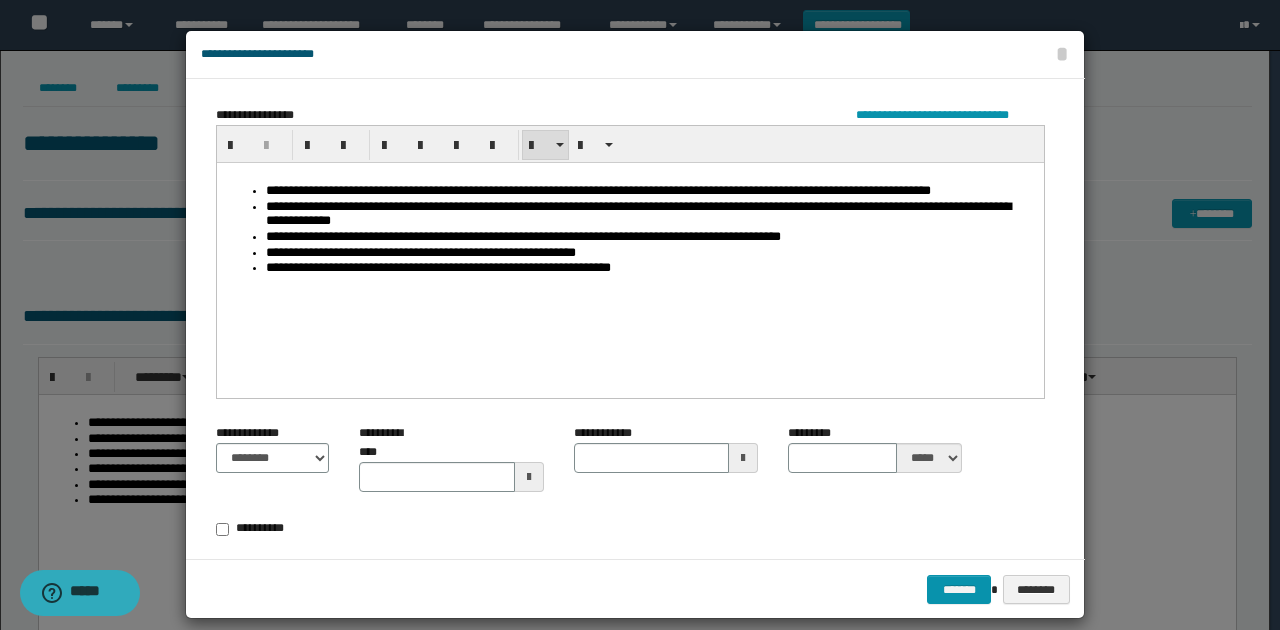 click on "**********" at bounding box center [650, 267] 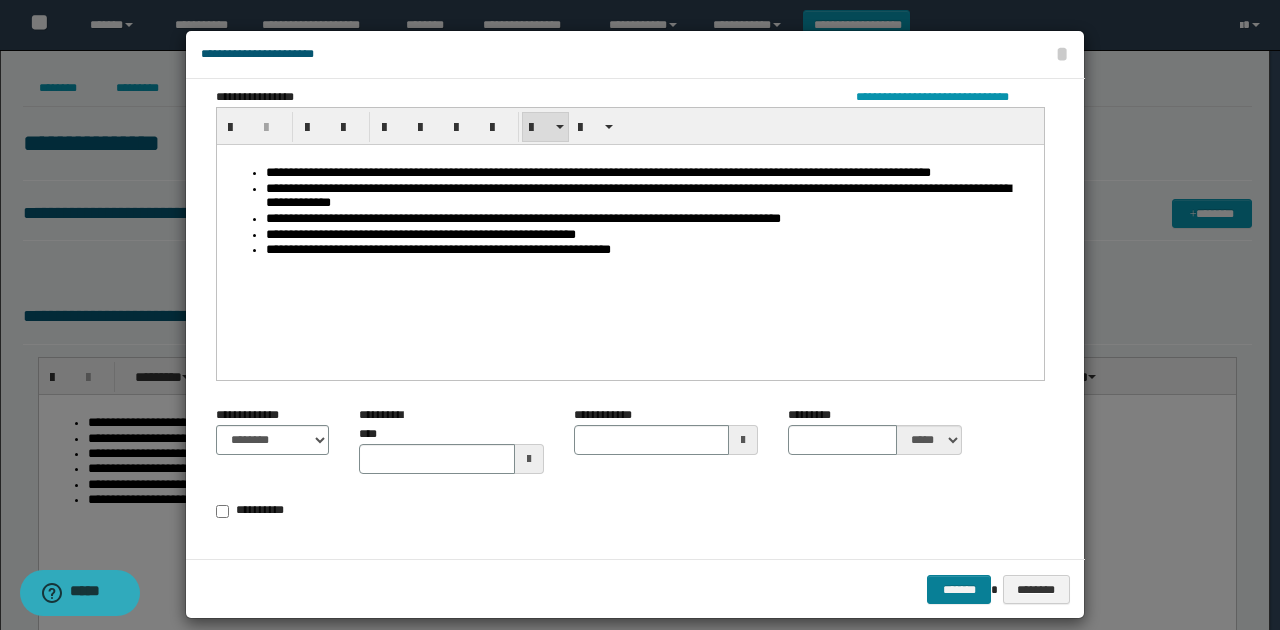 scroll, scrollTop: 22, scrollLeft: 0, axis: vertical 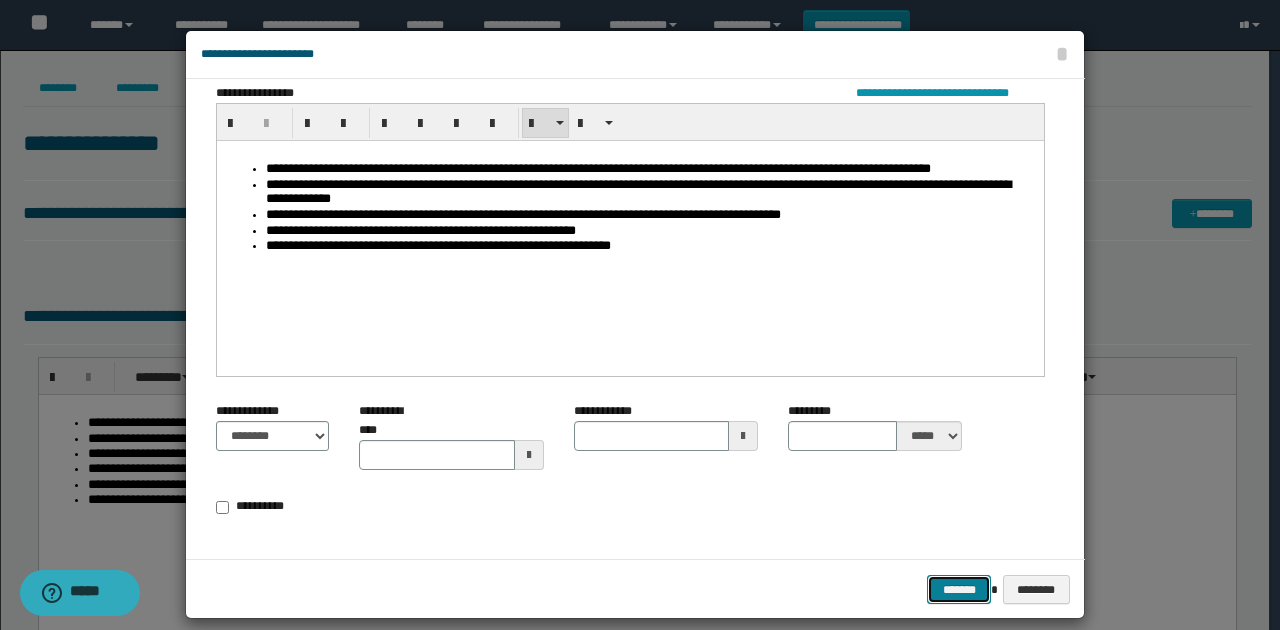 click on "*******" at bounding box center (959, 589) 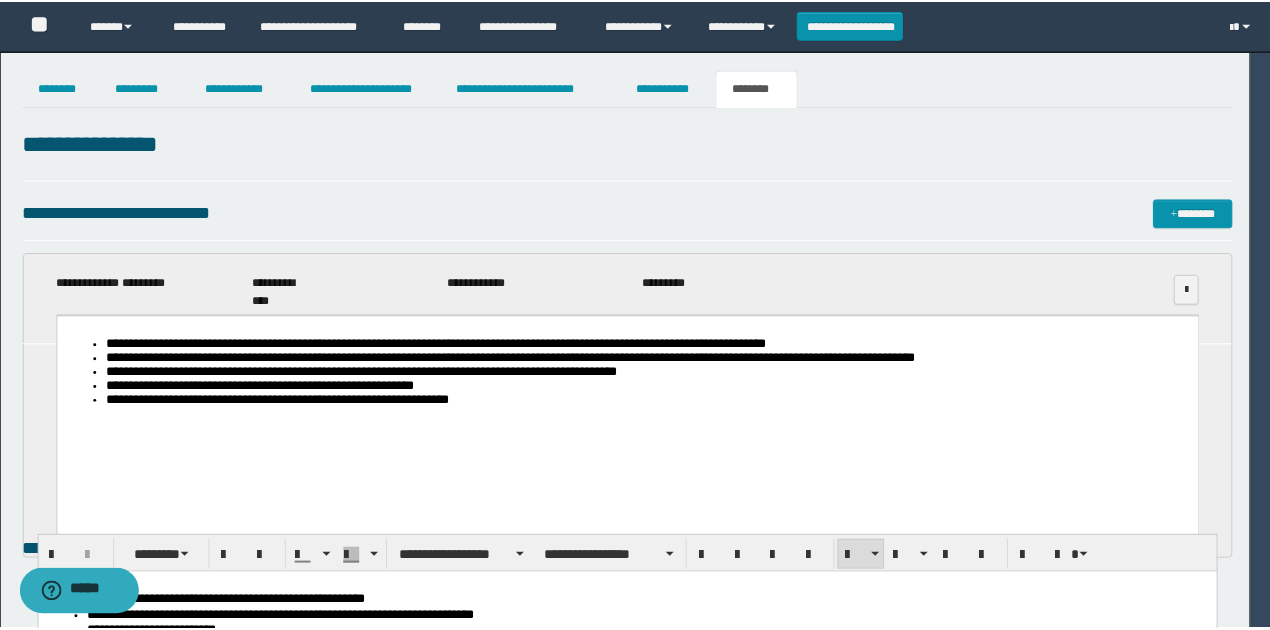 scroll, scrollTop: 0, scrollLeft: 0, axis: both 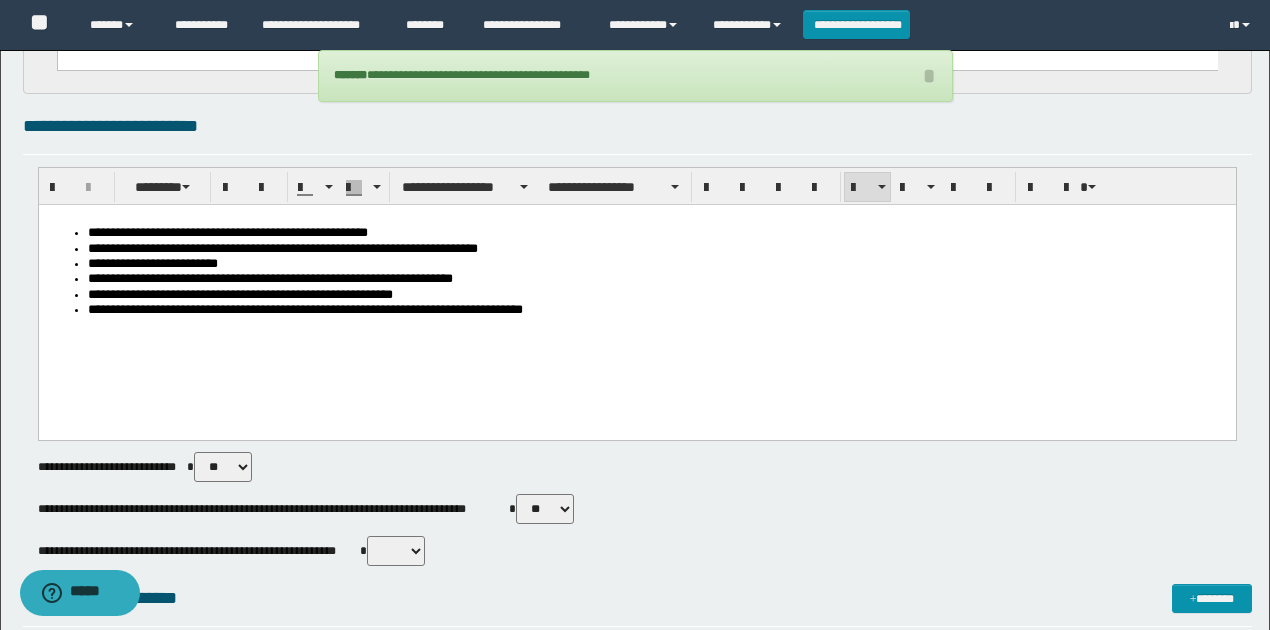 click on "**********" at bounding box center [657, 295] 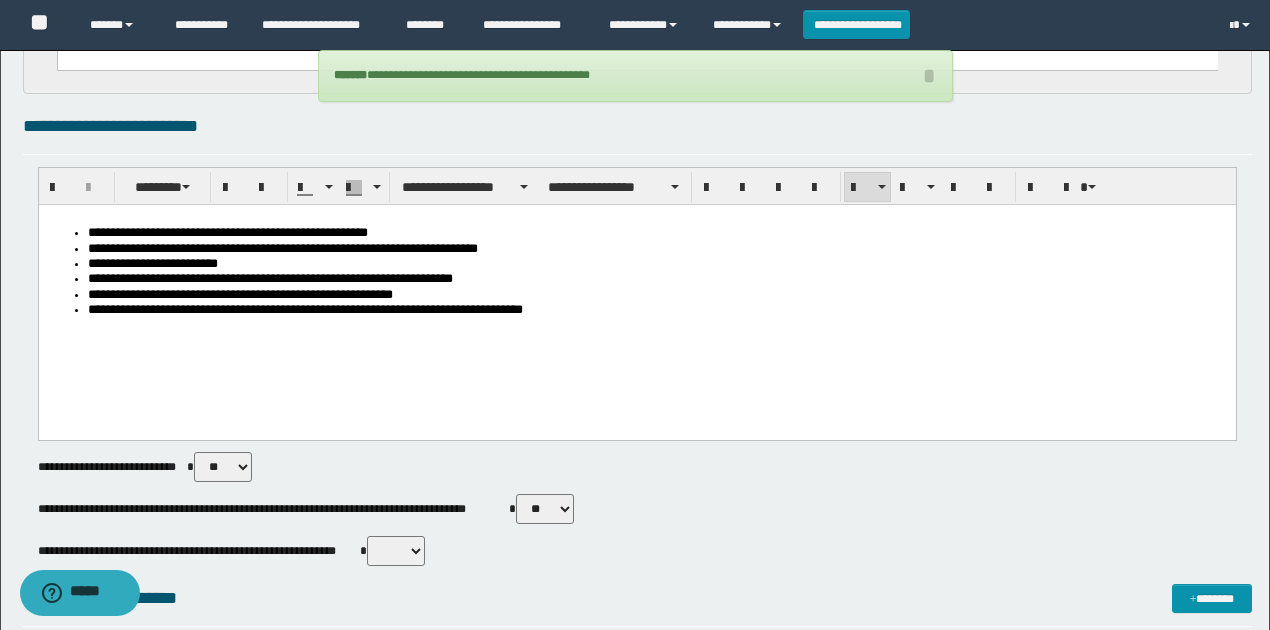 click on "**
**" at bounding box center [396, 551] 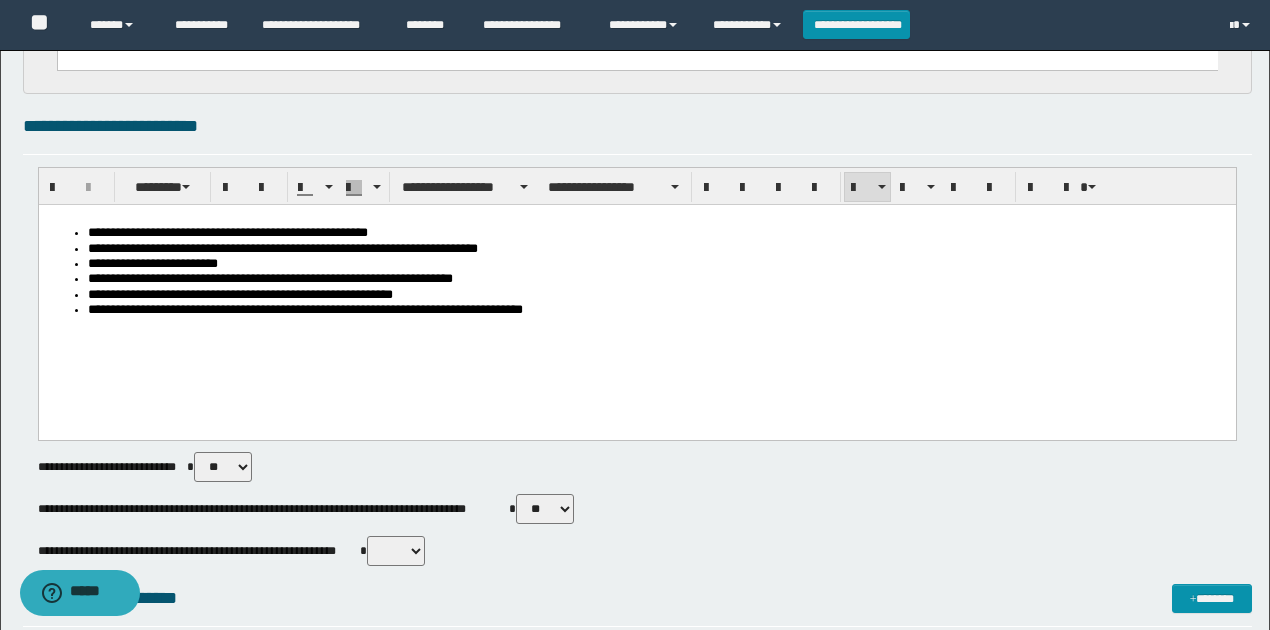select on "*****" 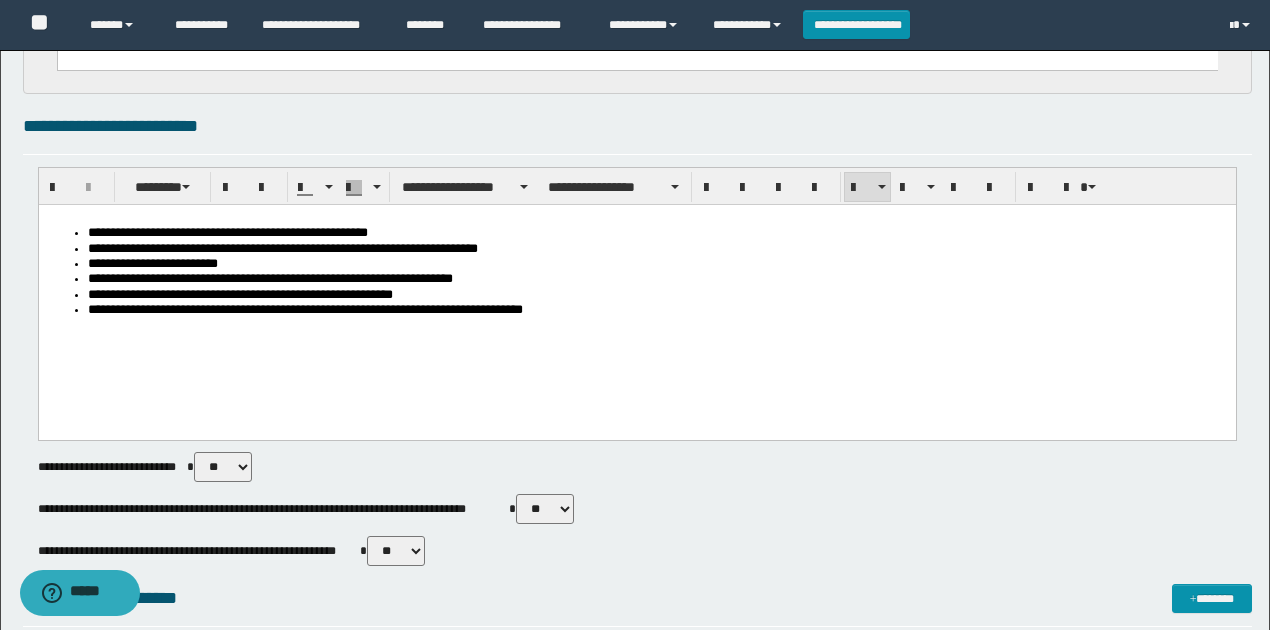 click on "**
**" at bounding box center [396, 551] 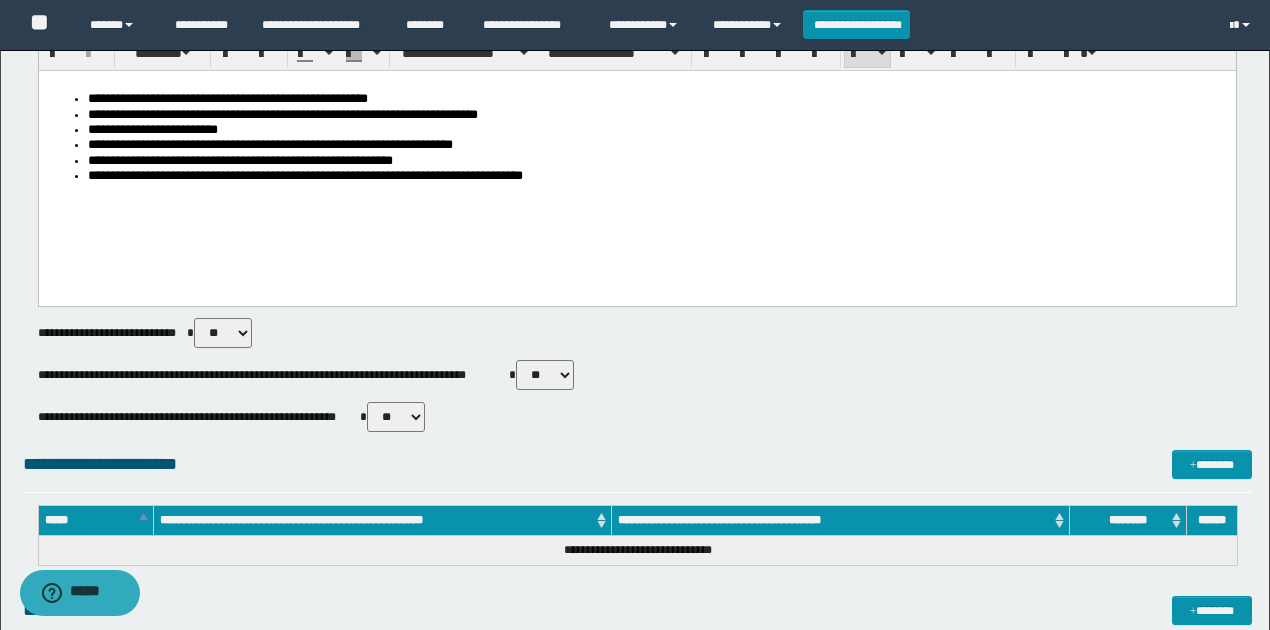 scroll, scrollTop: 400, scrollLeft: 0, axis: vertical 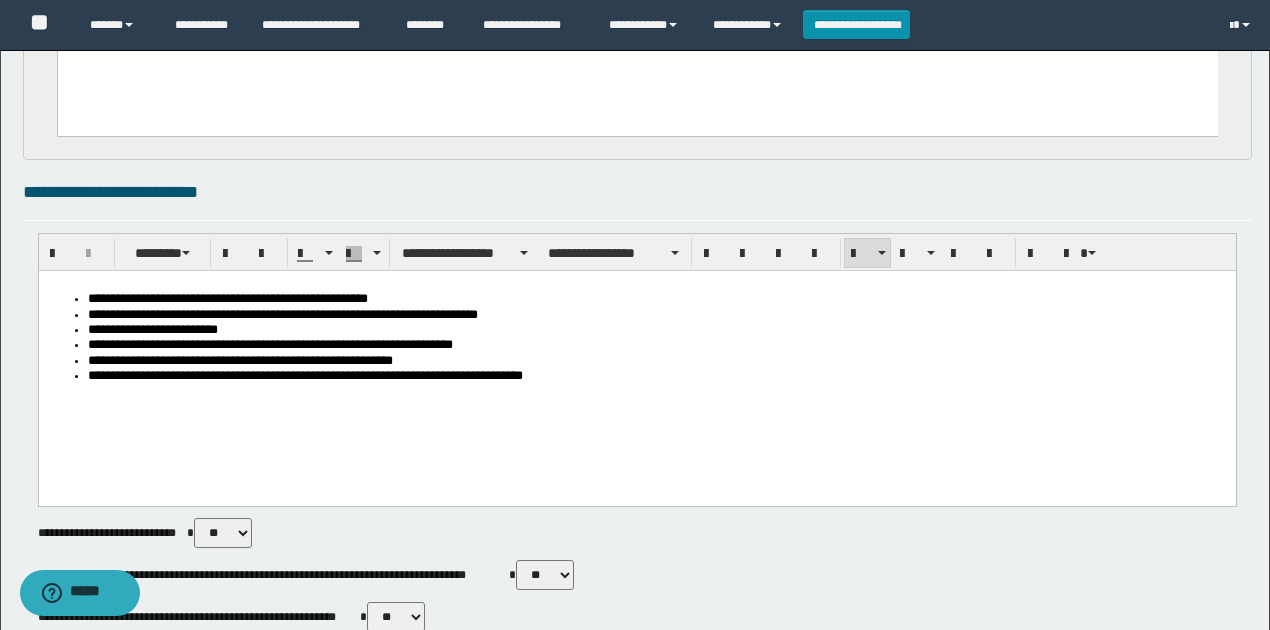 click on "**********" at bounding box center [657, 376] 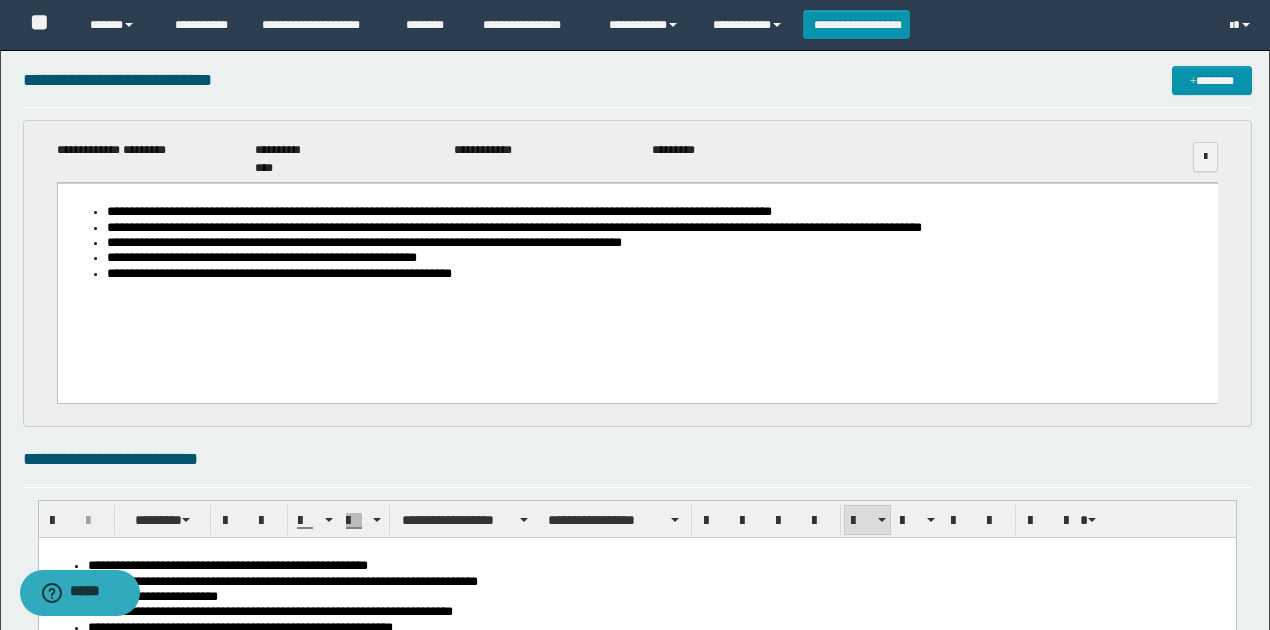 scroll, scrollTop: 0, scrollLeft: 0, axis: both 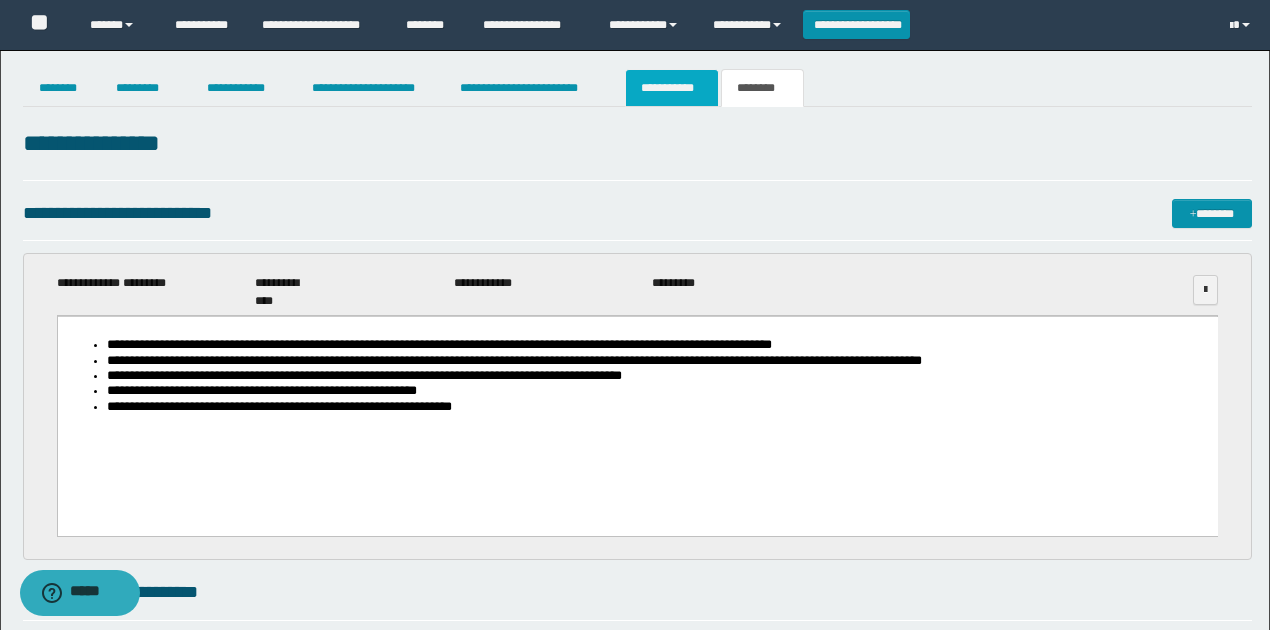 click on "**********" at bounding box center (672, 88) 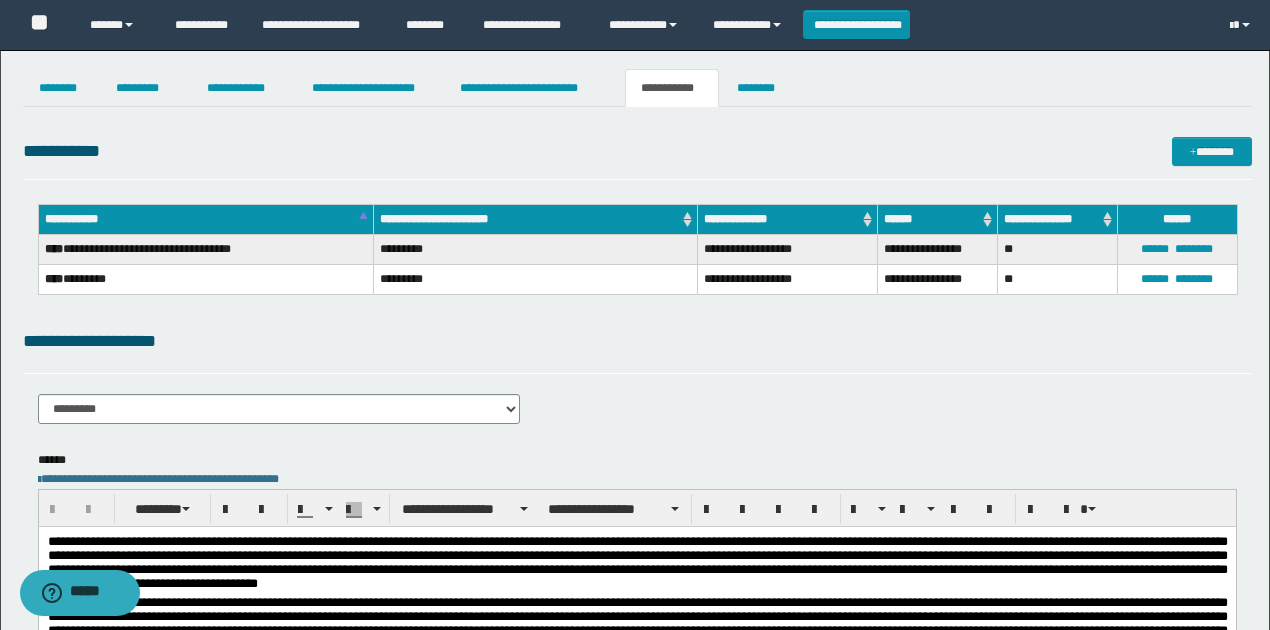 click on "**********" at bounding box center [637, 341] 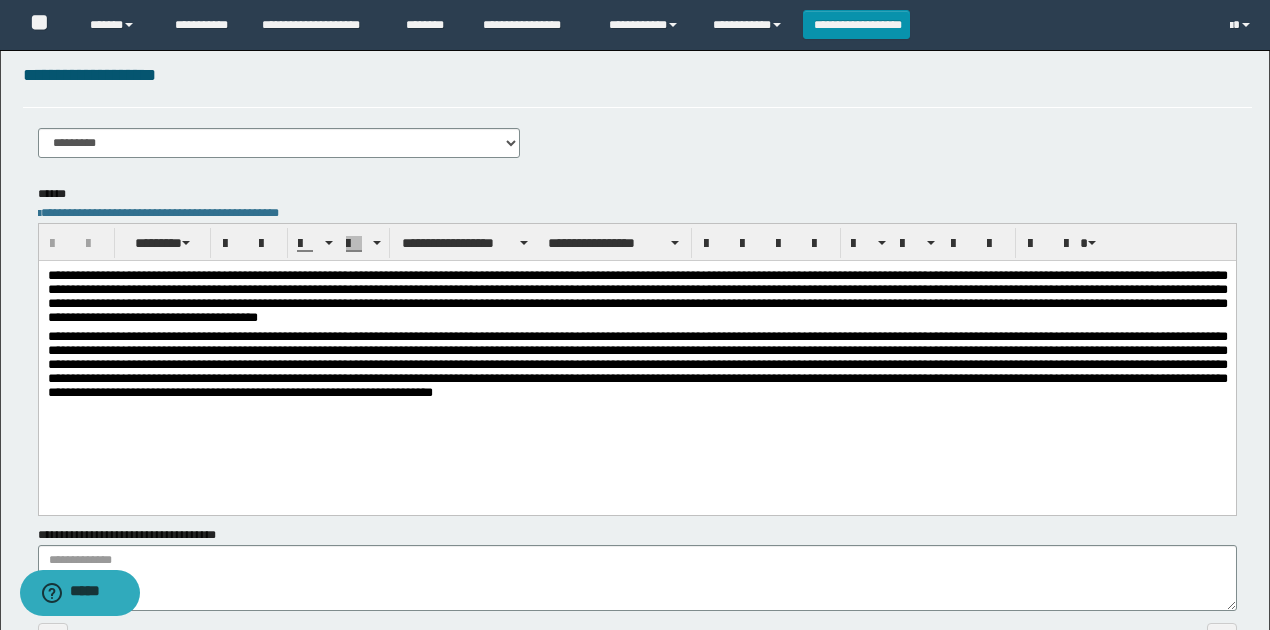 scroll, scrollTop: 0, scrollLeft: 0, axis: both 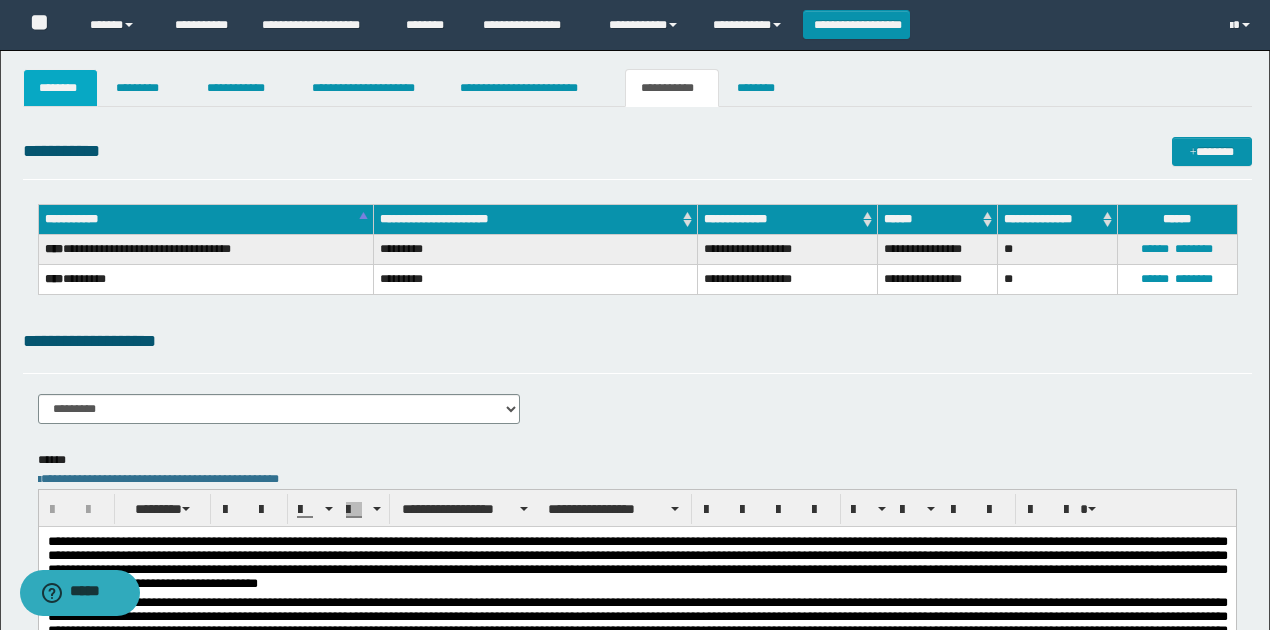 click on "********" at bounding box center (61, 88) 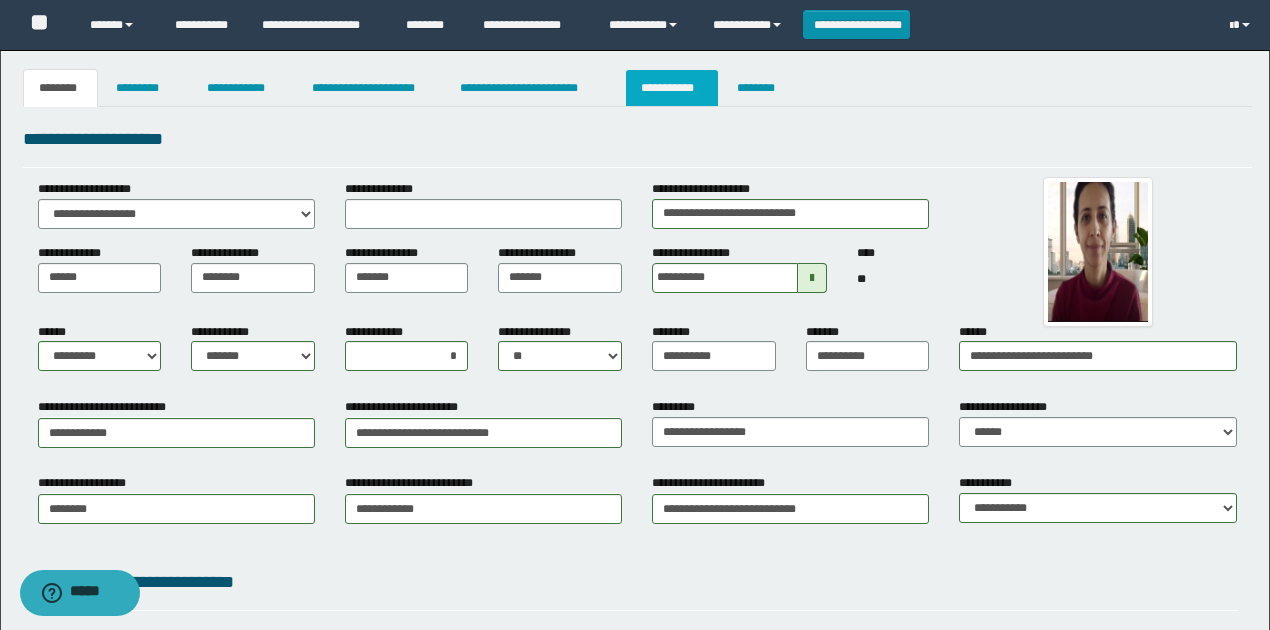 click on "**********" at bounding box center (672, 88) 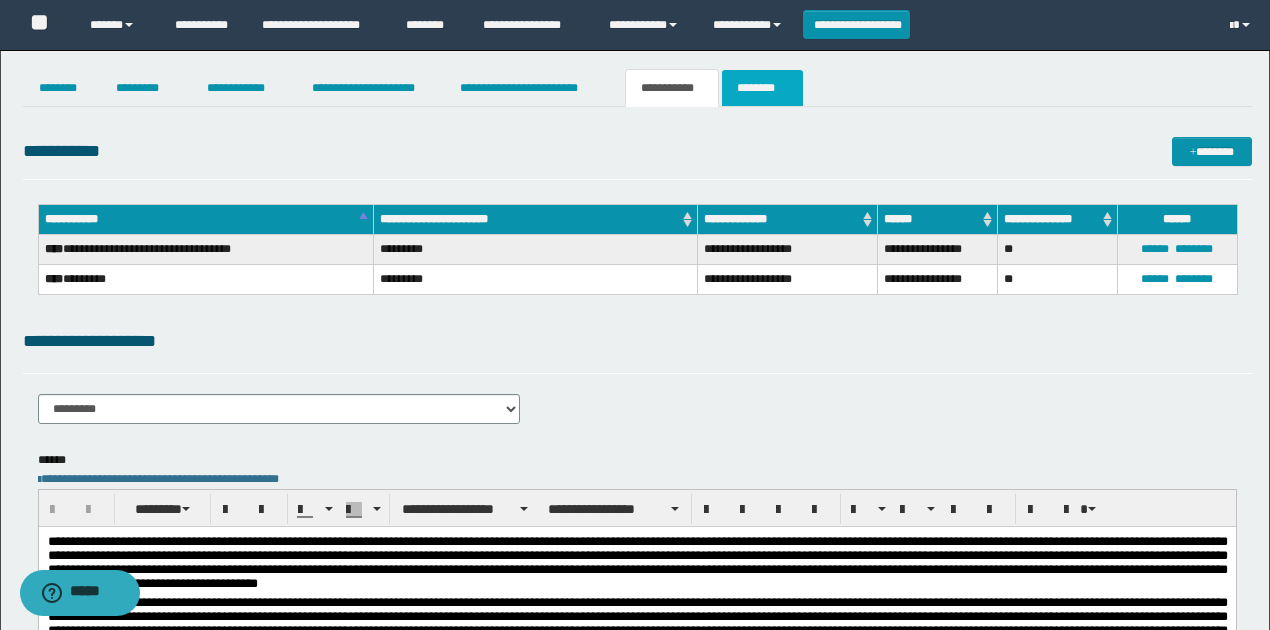 click on "********" at bounding box center [762, 88] 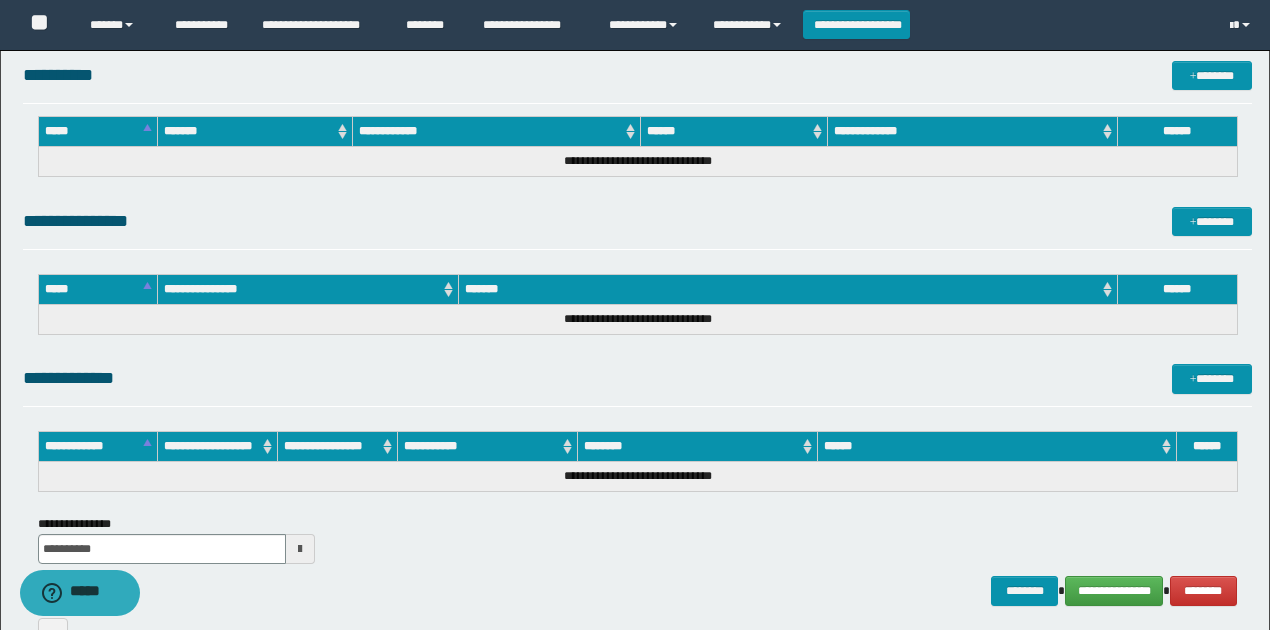 scroll, scrollTop: 1109, scrollLeft: 0, axis: vertical 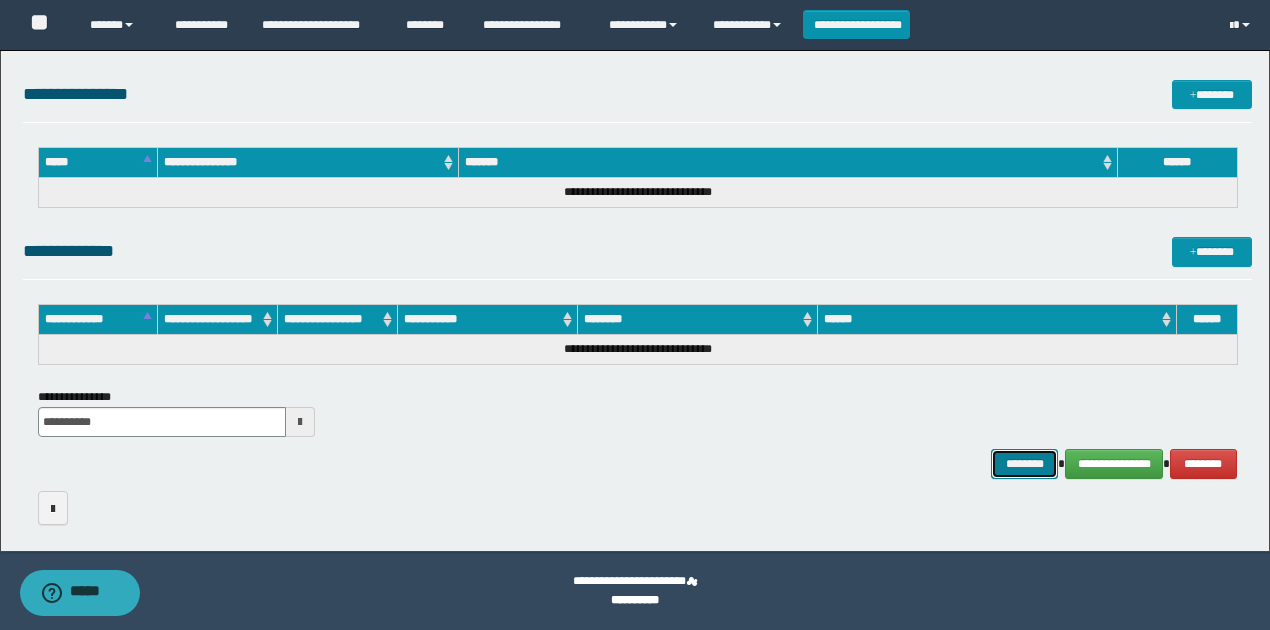 click on "********" at bounding box center (1024, 463) 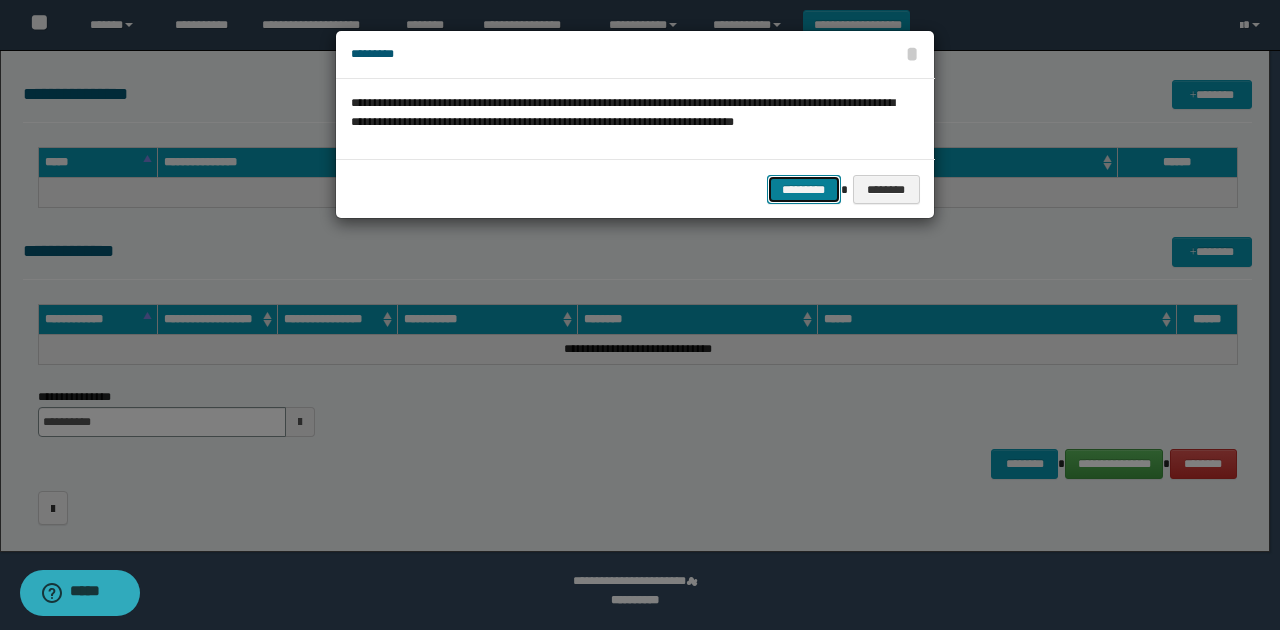 click on "*********" at bounding box center (804, 189) 